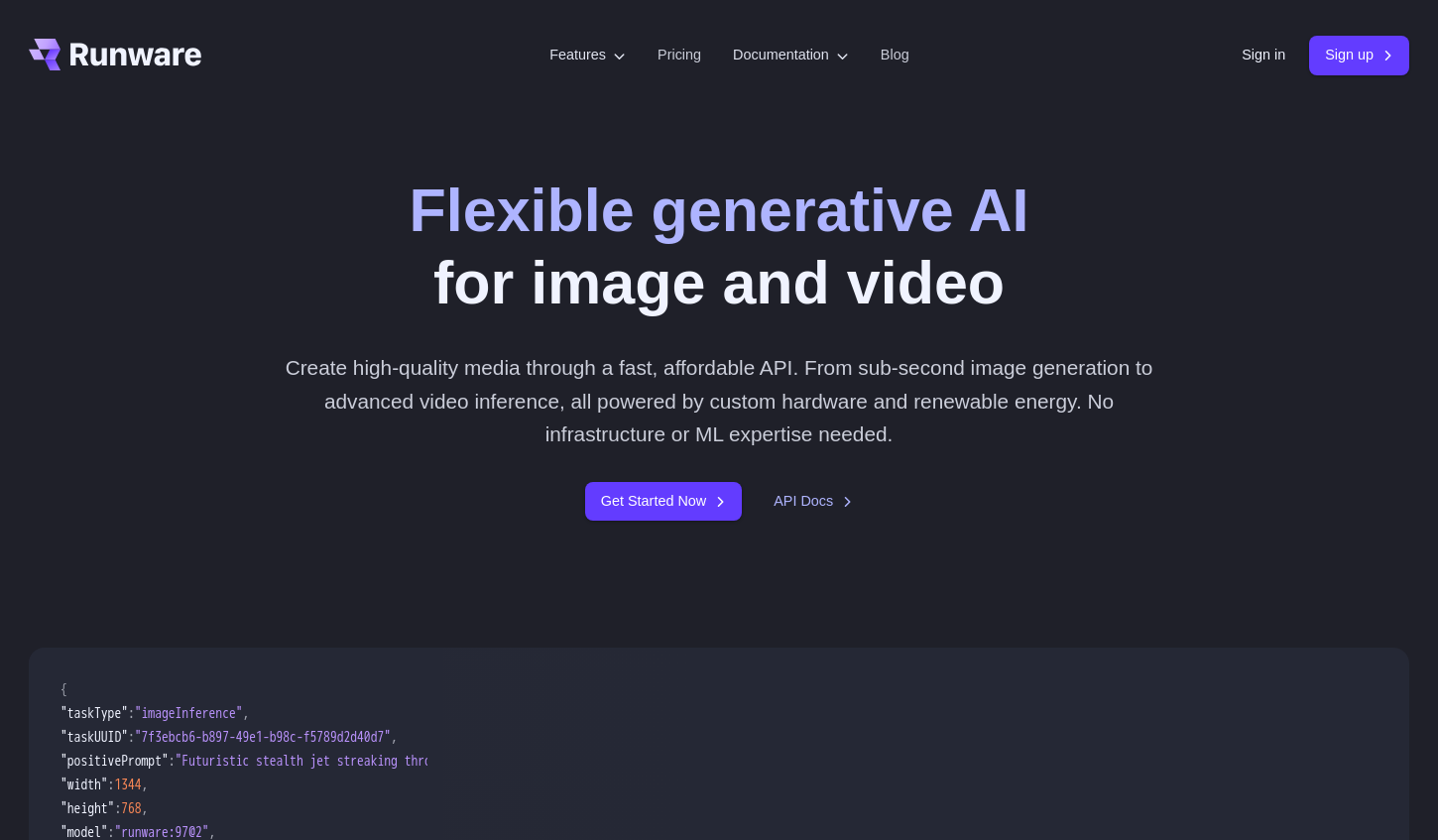 scroll, scrollTop: 0, scrollLeft: 0, axis: both 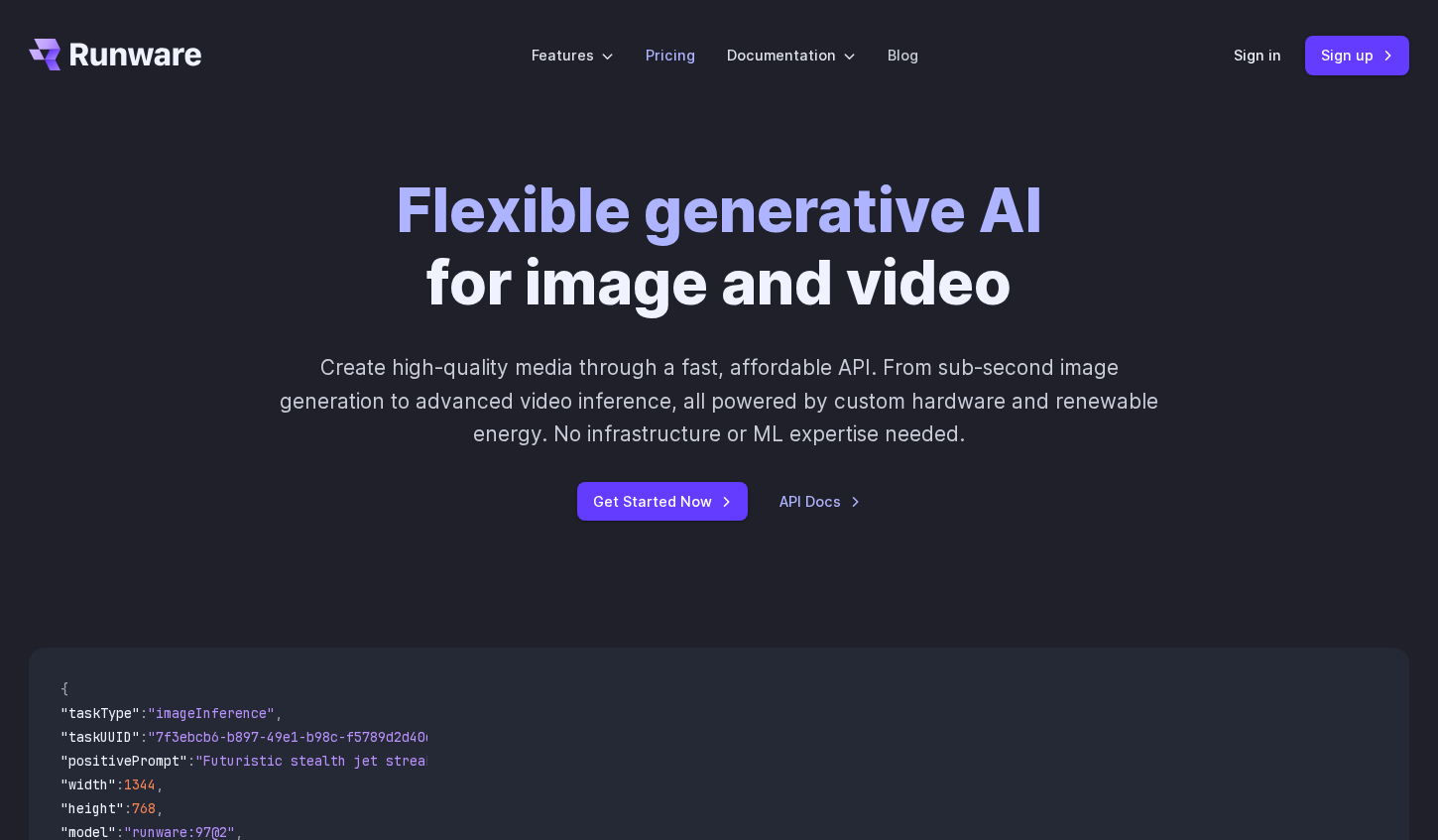 click on "Pricing" at bounding box center [670, 55] 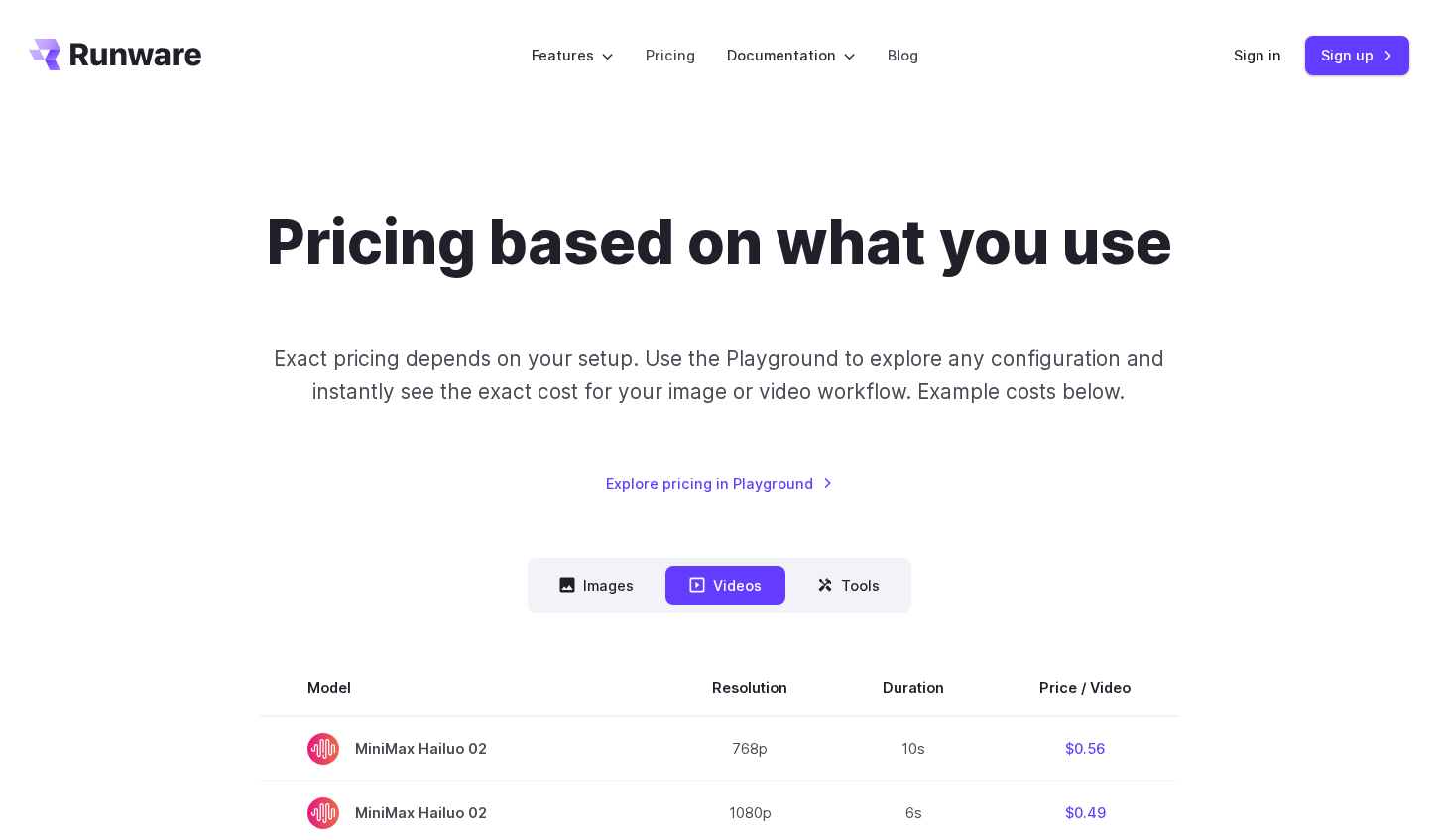 scroll, scrollTop: 0, scrollLeft: 0, axis: both 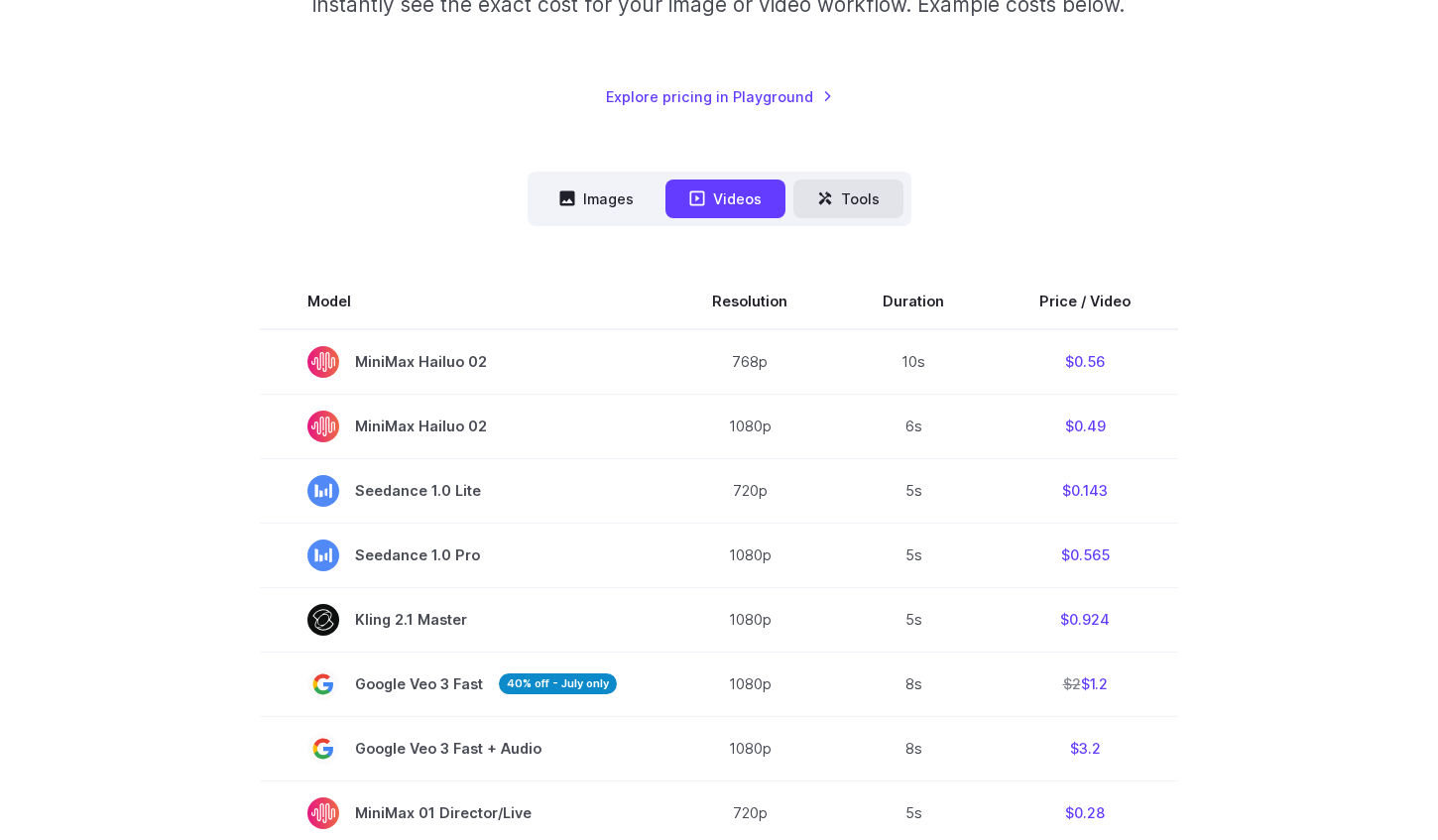 click on "Tools" at bounding box center (848, 198) 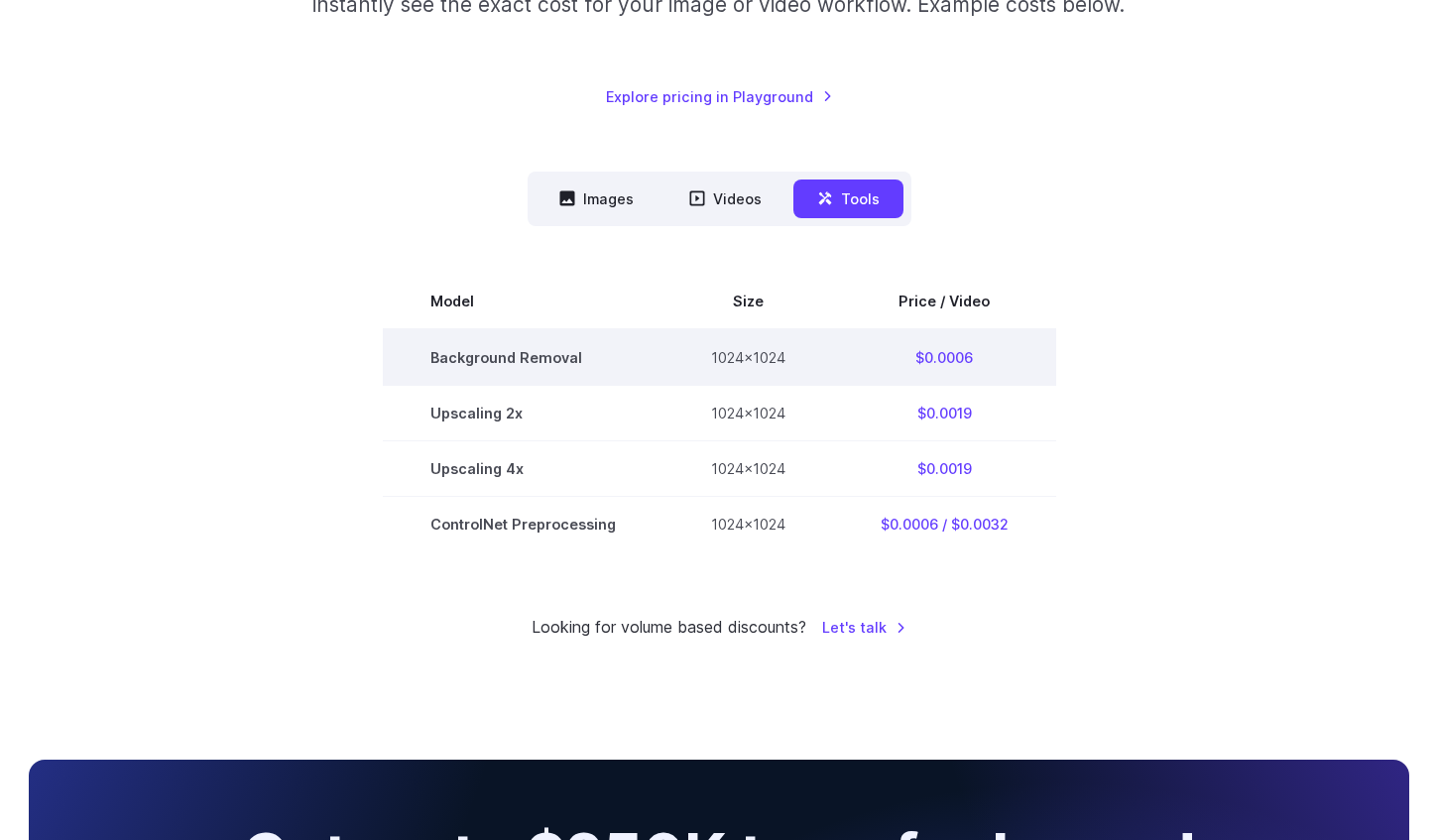 click on "1024x1024" at bounding box center (748, 357) 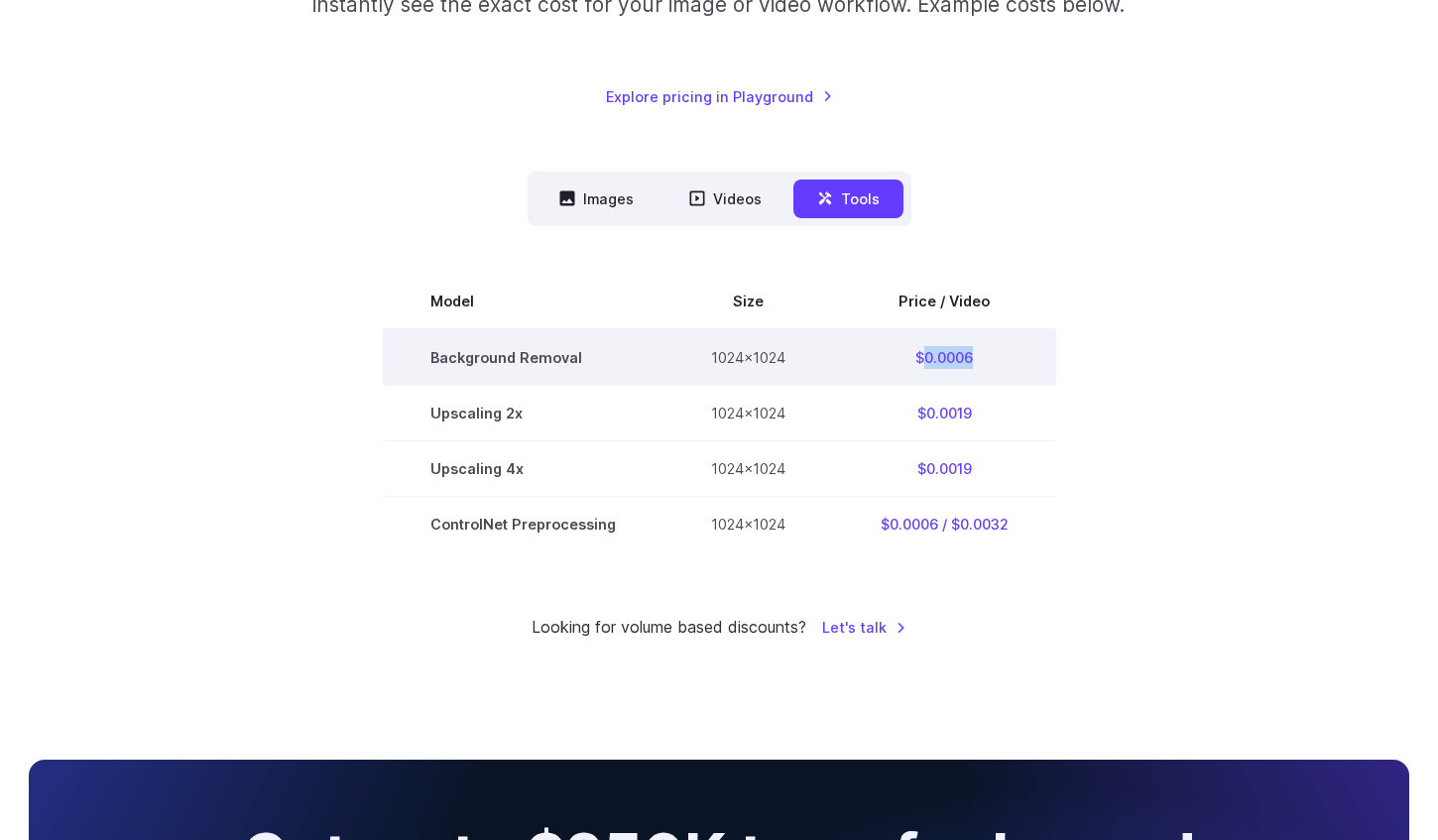 drag, startPoint x: 920, startPoint y: 356, endPoint x: 977, endPoint y: 356, distance: 57 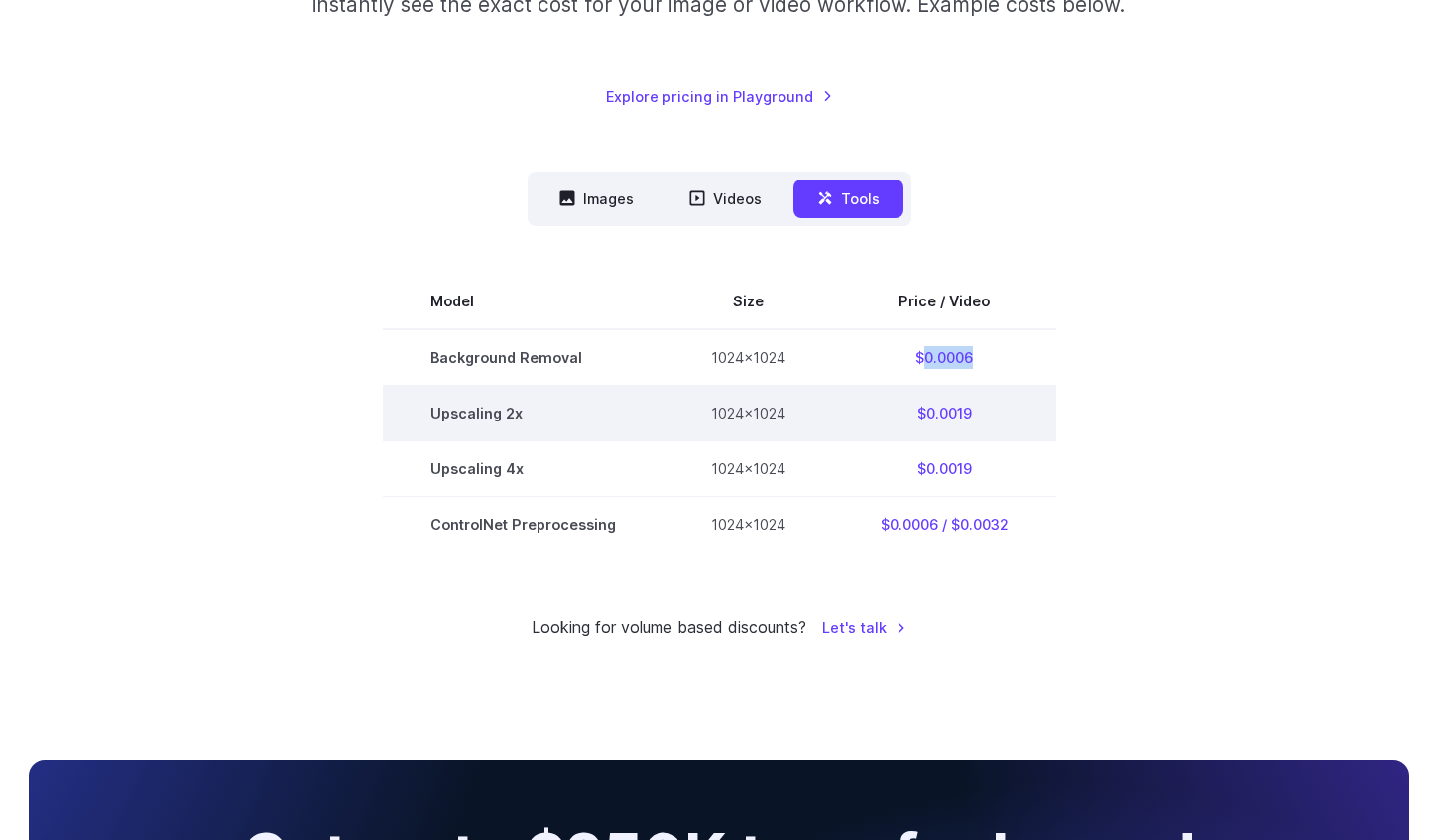 click on "1024x1024" at bounding box center (748, 413) 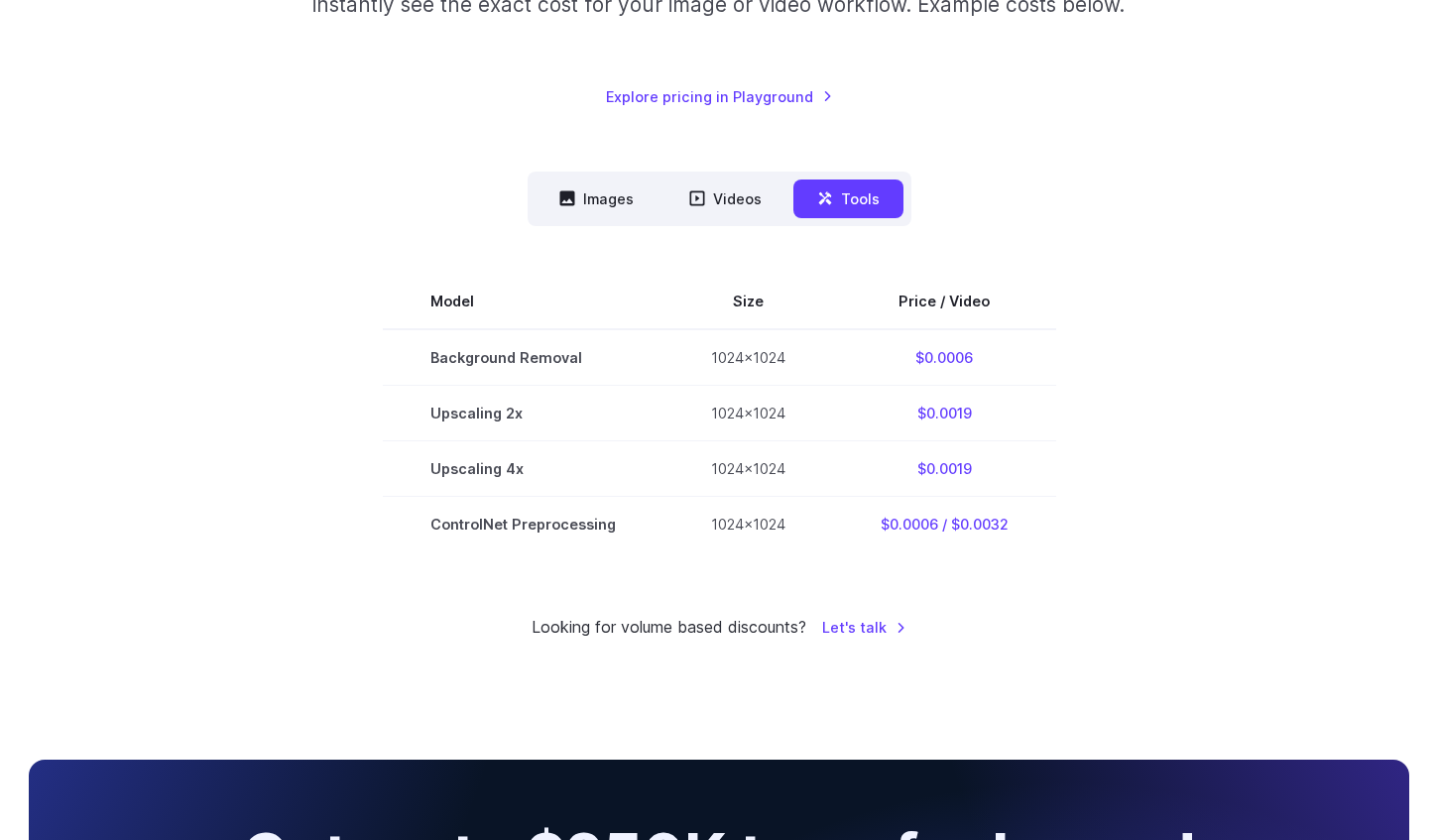 click on "Model   Size   Price / Video         Background Removal   1024x1024   $0.0006       Upscaling 2x   1024x1024   $0.0019       Upscaling 4x   1024x1024   $0.0019       ControlNet Preprocessing   1024x1024   $0.0006 / $0.0032" at bounding box center (719, 413) 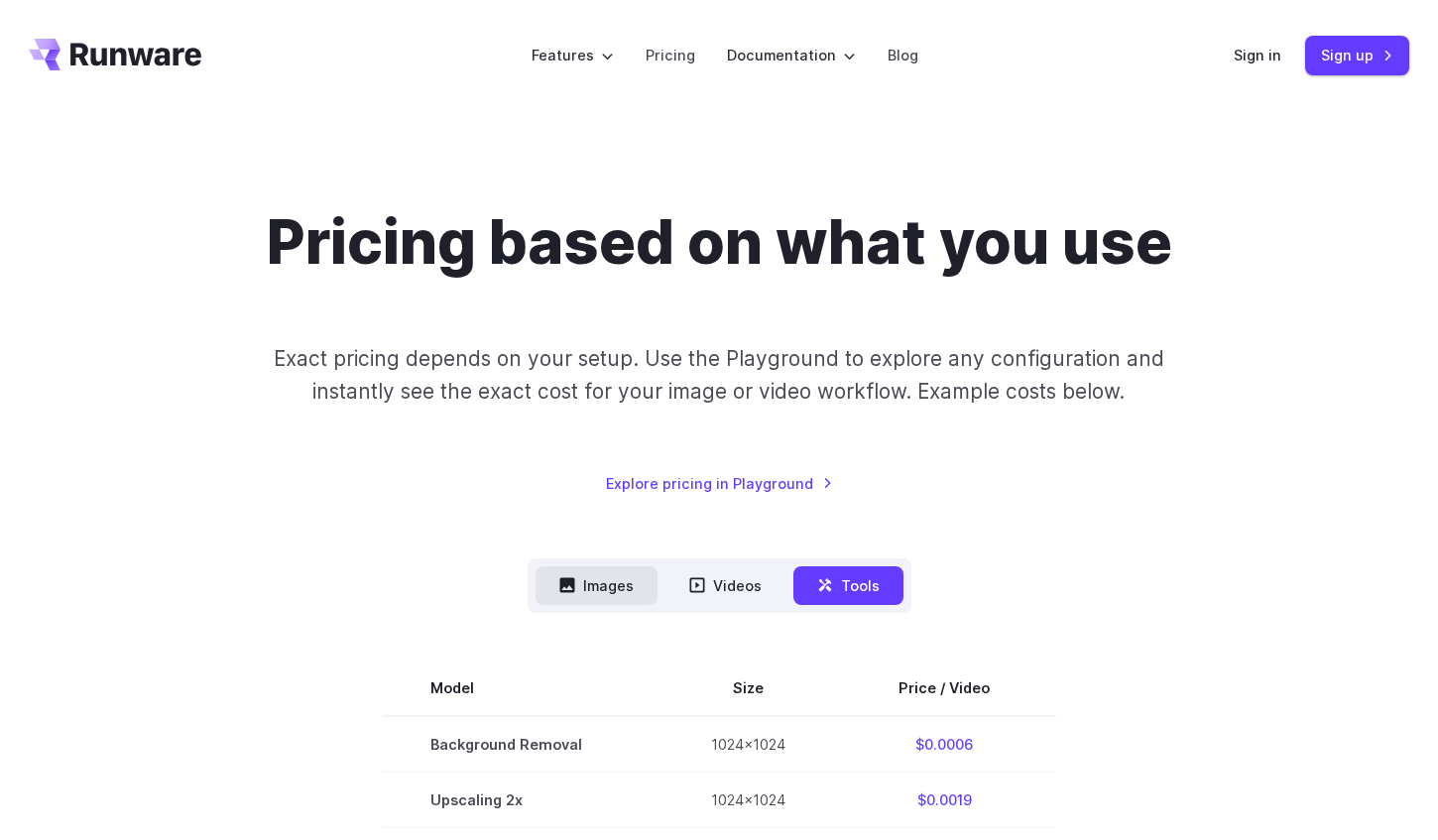 scroll, scrollTop: 0, scrollLeft: 0, axis: both 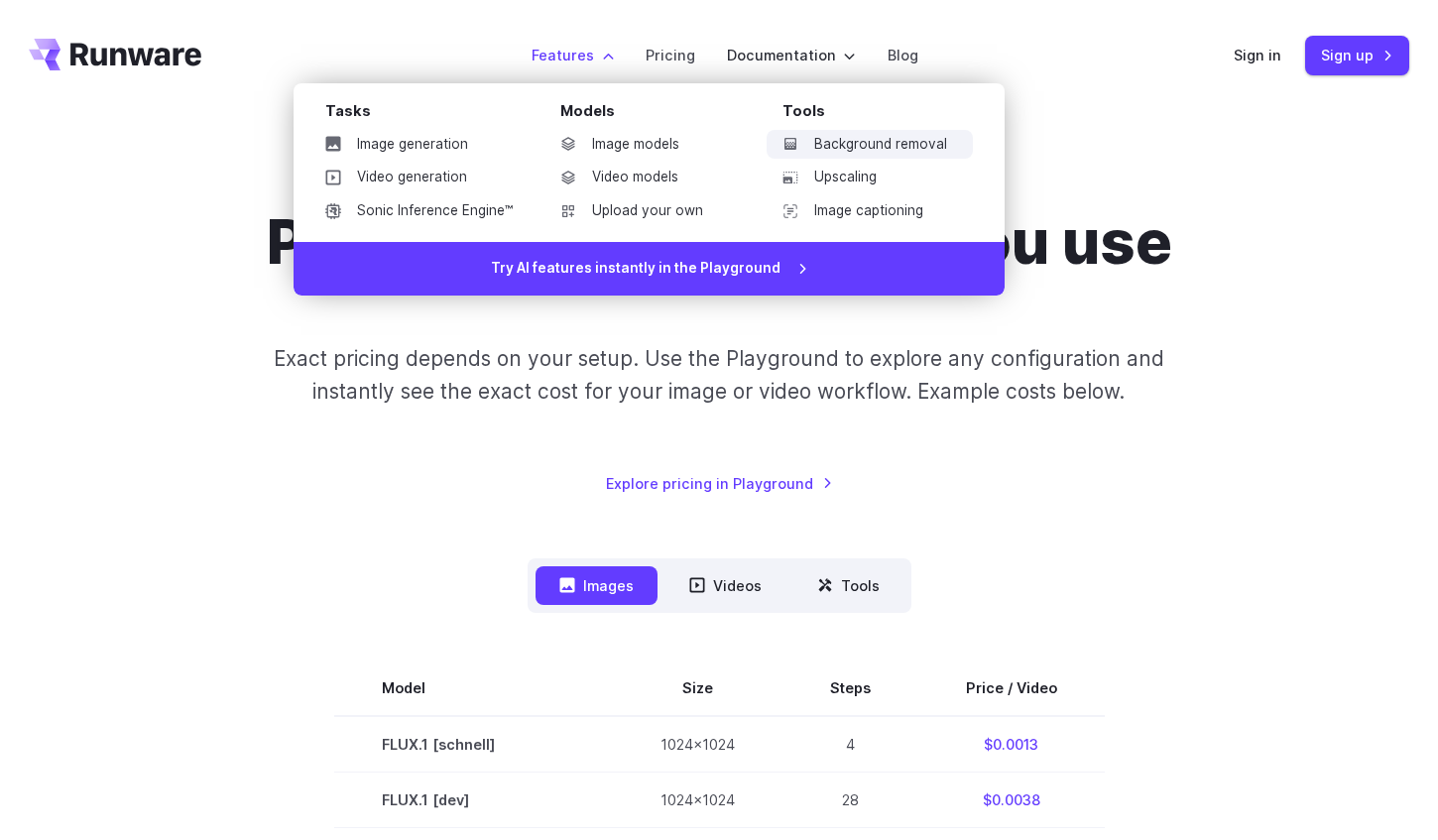 click on "Background removal" at bounding box center [870, 145] 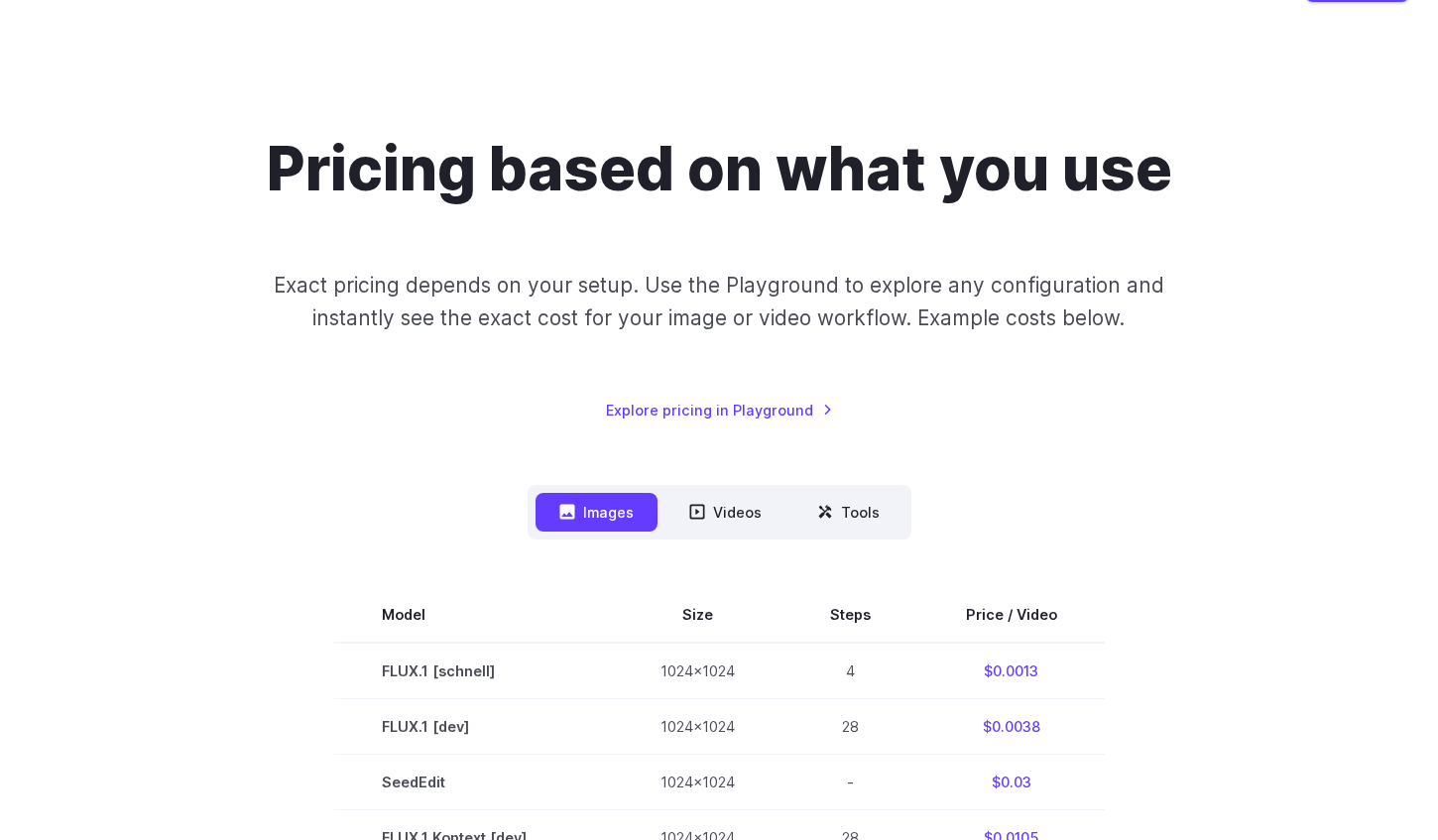 scroll, scrollTop: 78, scrollLeft: 0, axis: vertical 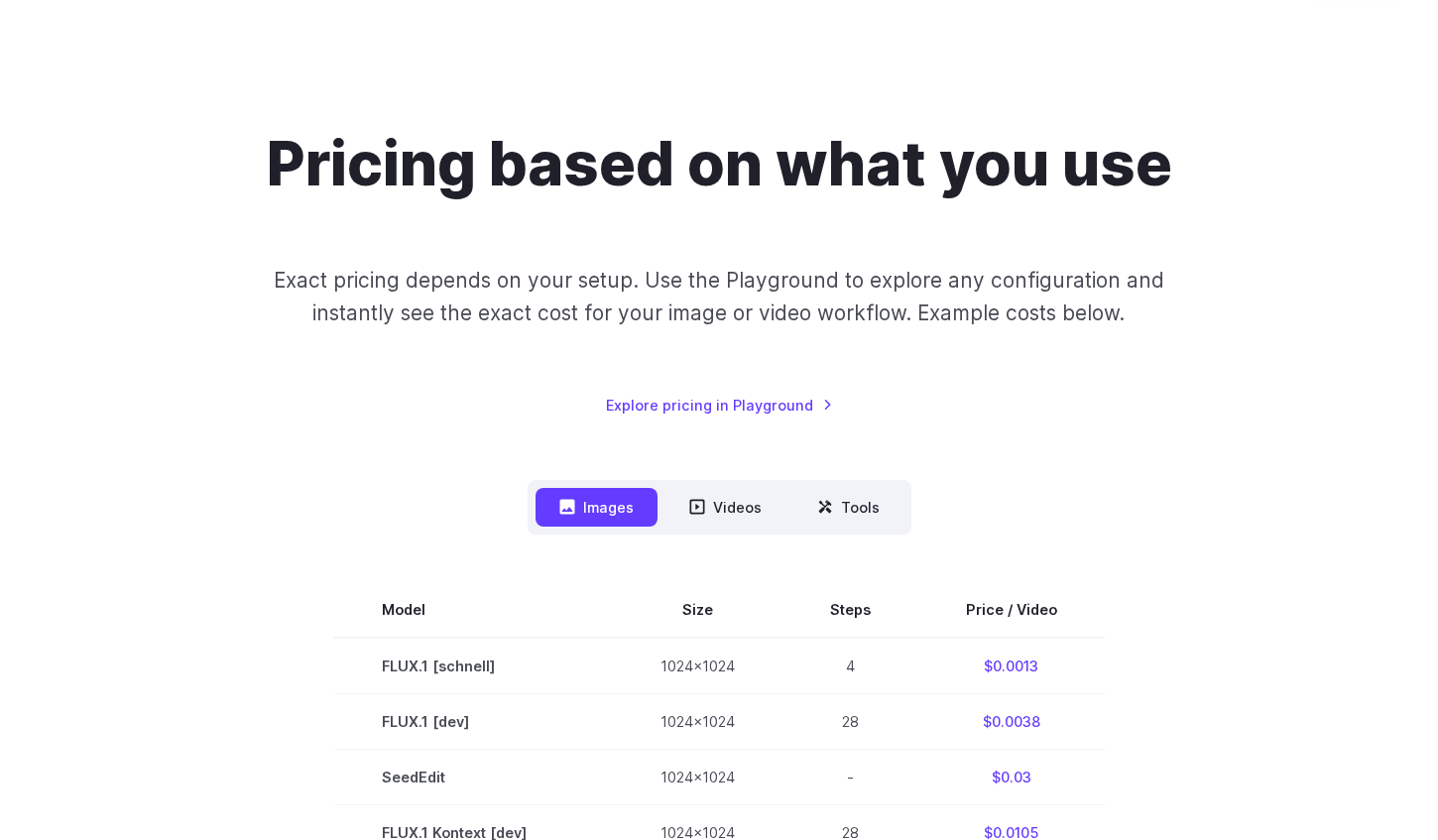 click on "Images
Videos
Tools      ****** ****** *****" at bounding box center [719, 507] 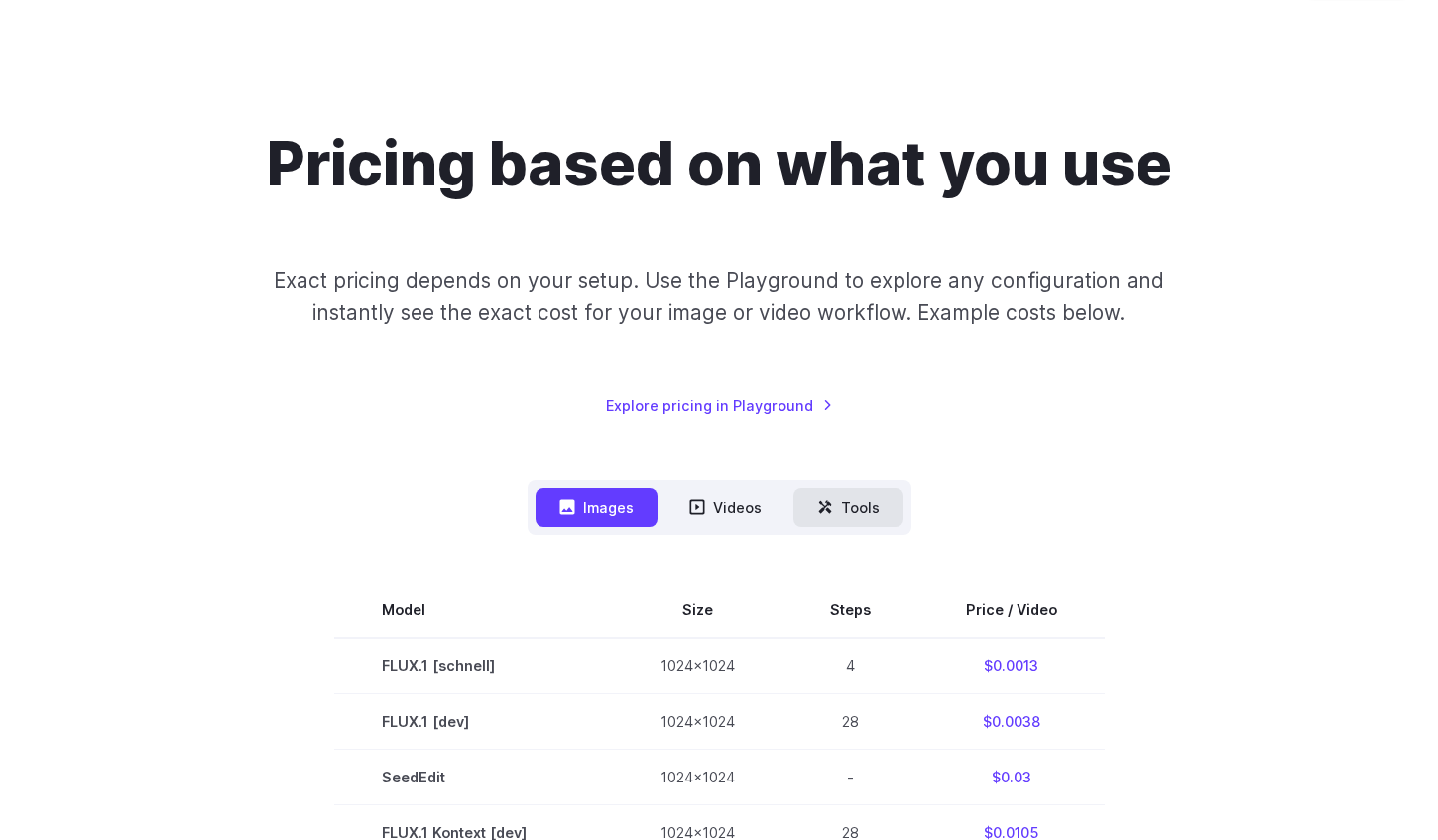 click on "Tools" at bounding box center (848, 507) 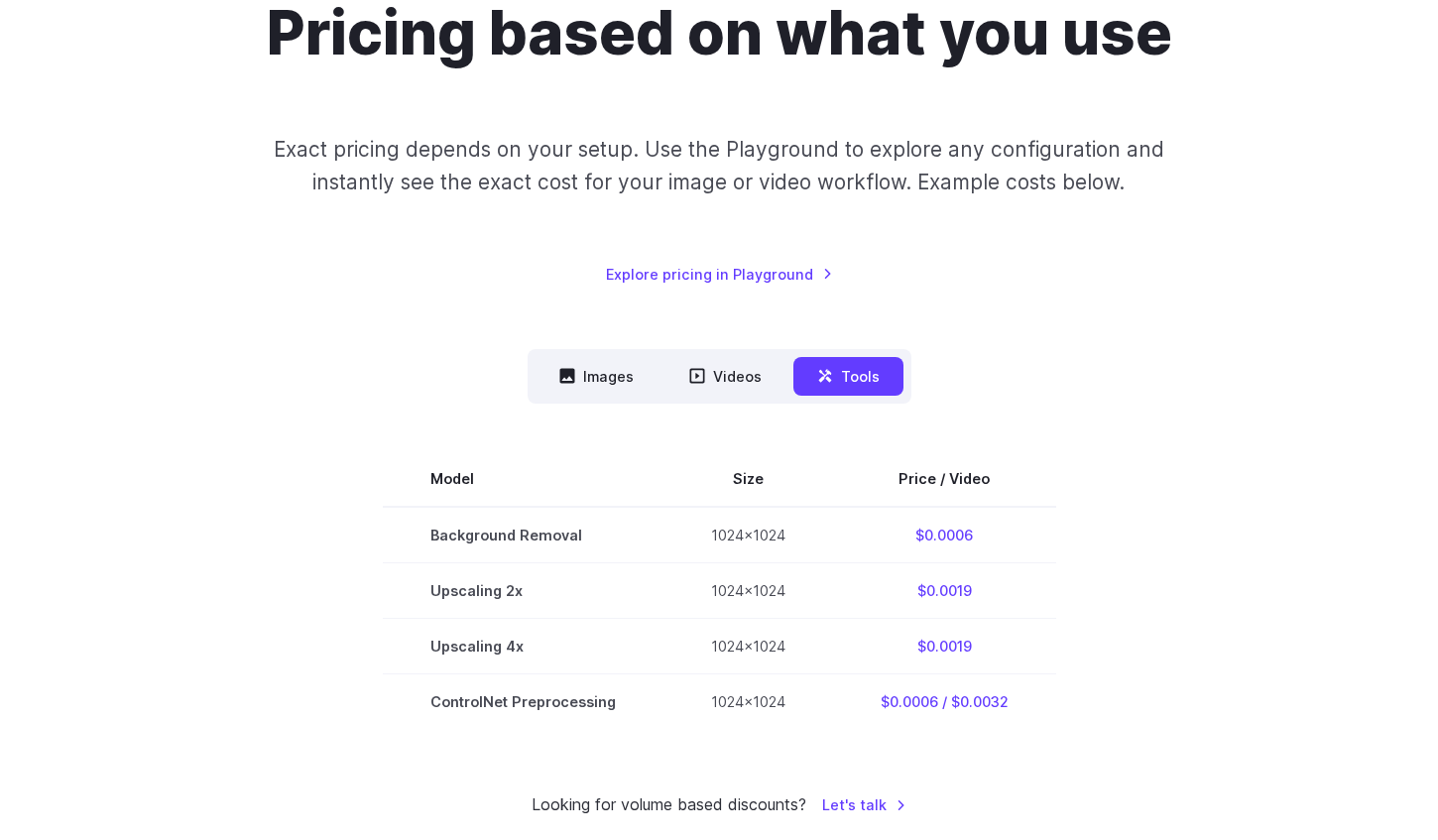scroll, scrollTop: 210, scrollLeft: 0, axis: vertical 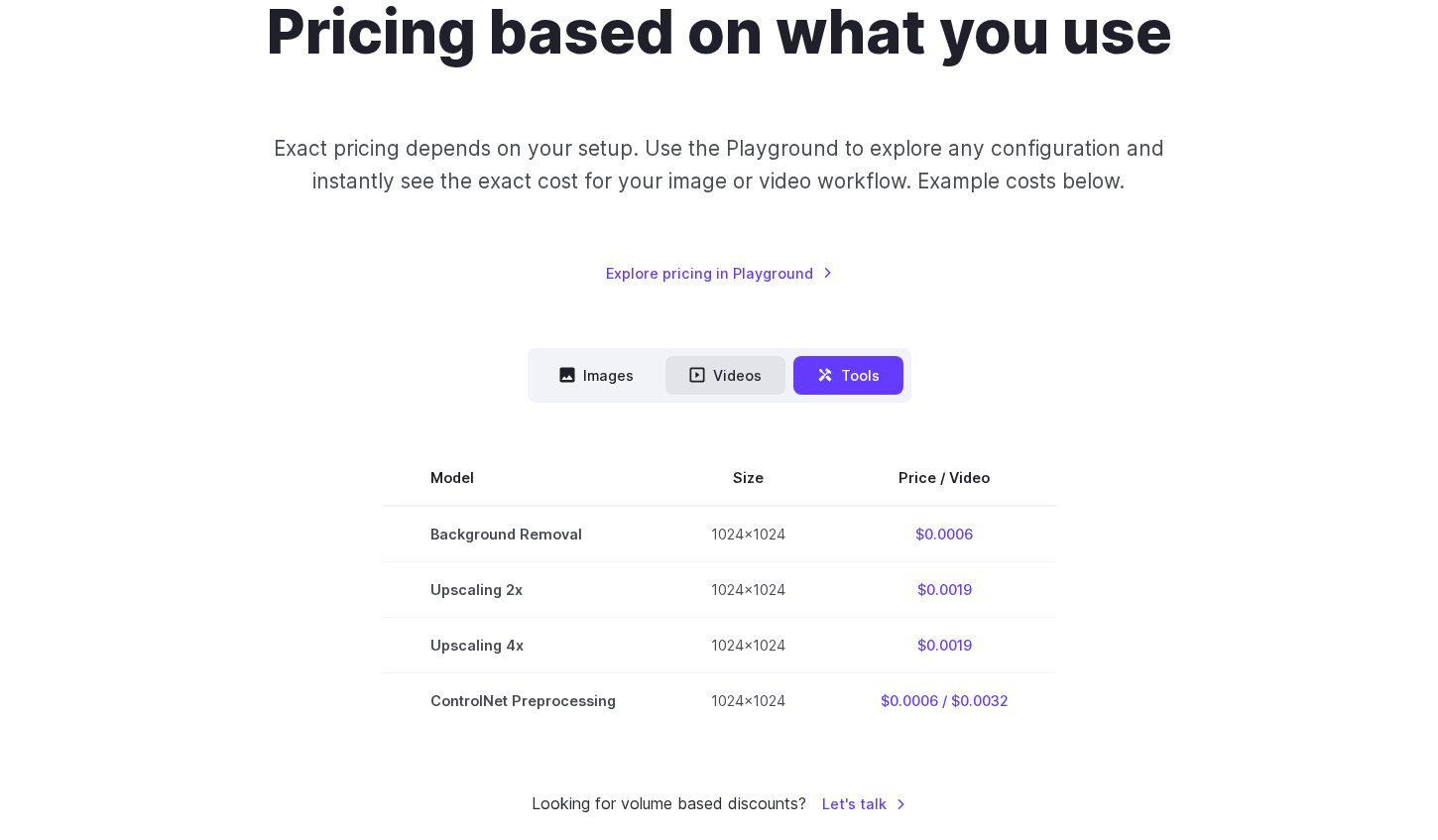 click on "Videos" at bounding box center (725, 375) 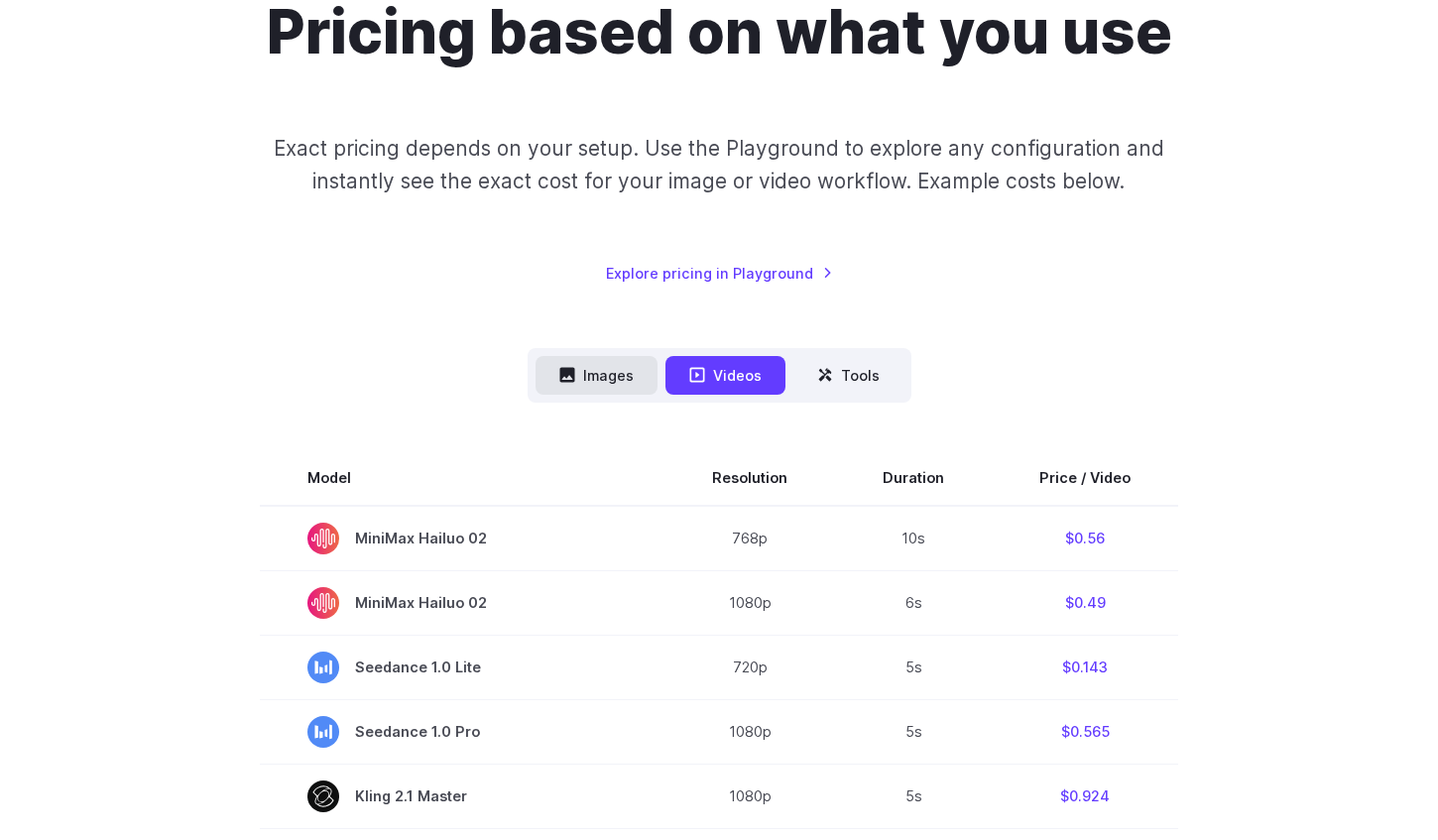 click on "Images" at bounding box center (596, 375) 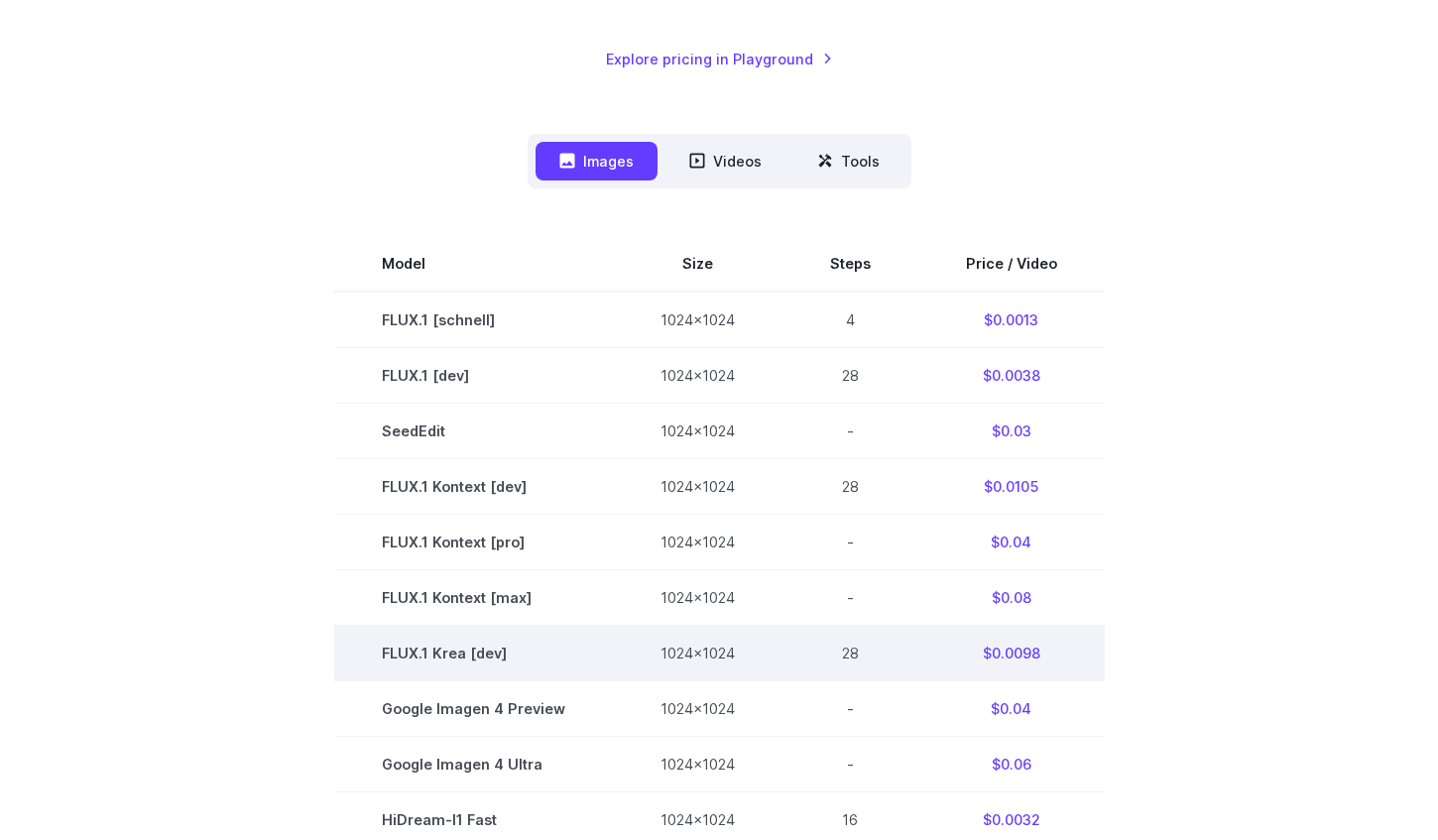 scroll, scrollTop: 435, scrollLeft: 0, axis: vertical 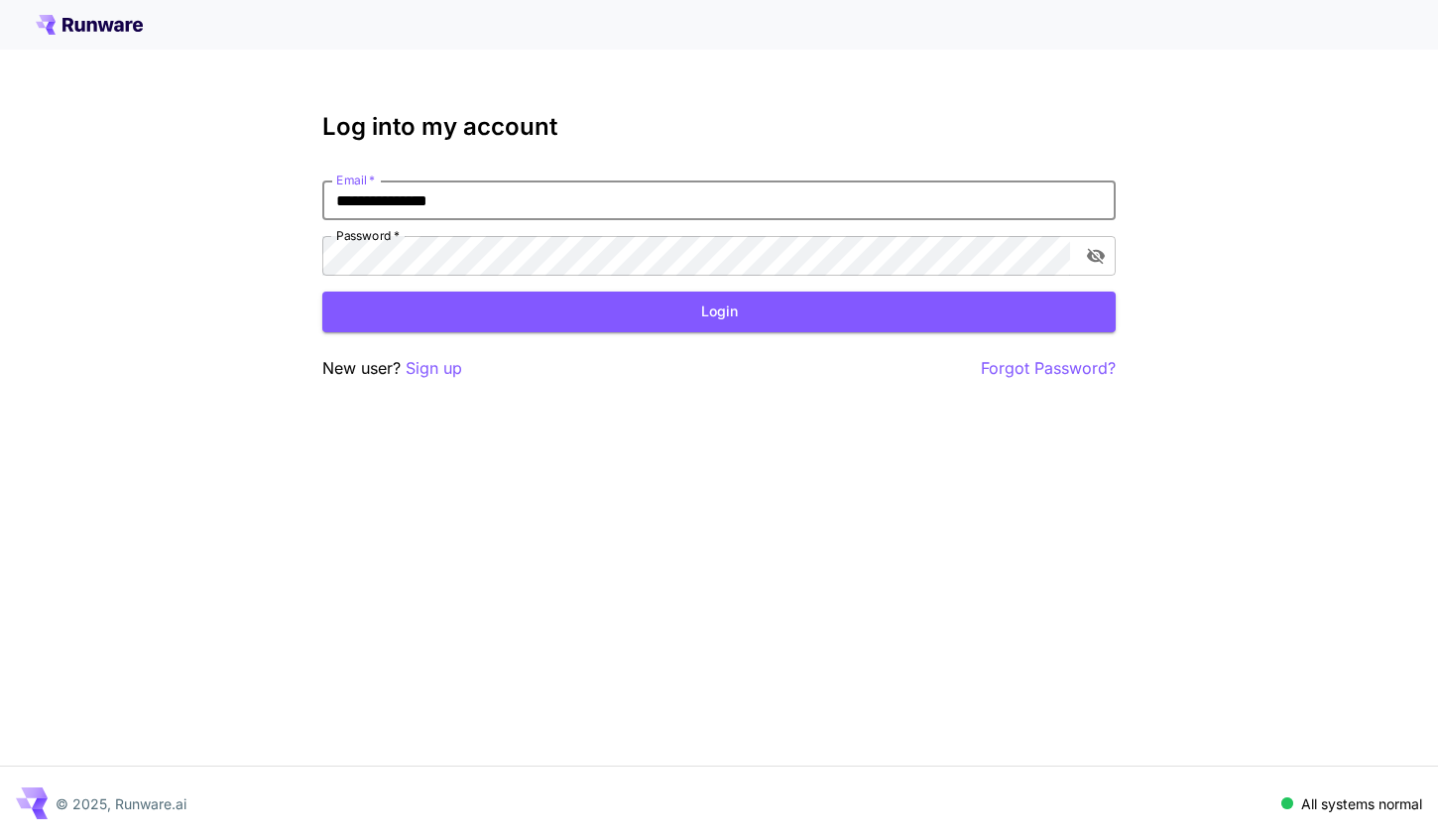 type on "**********" 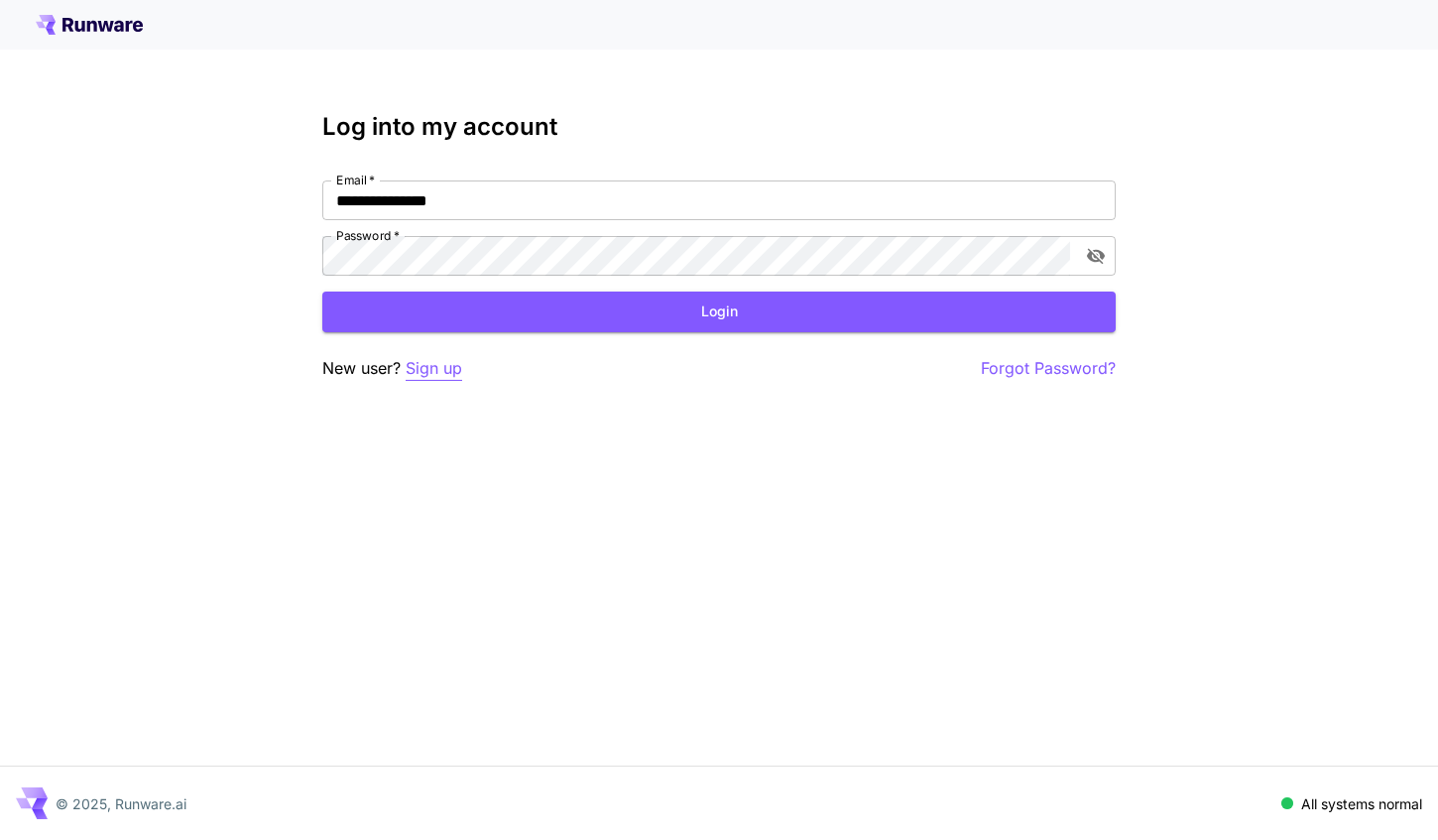 click on "Sign up" at bounding box center [433, 368] 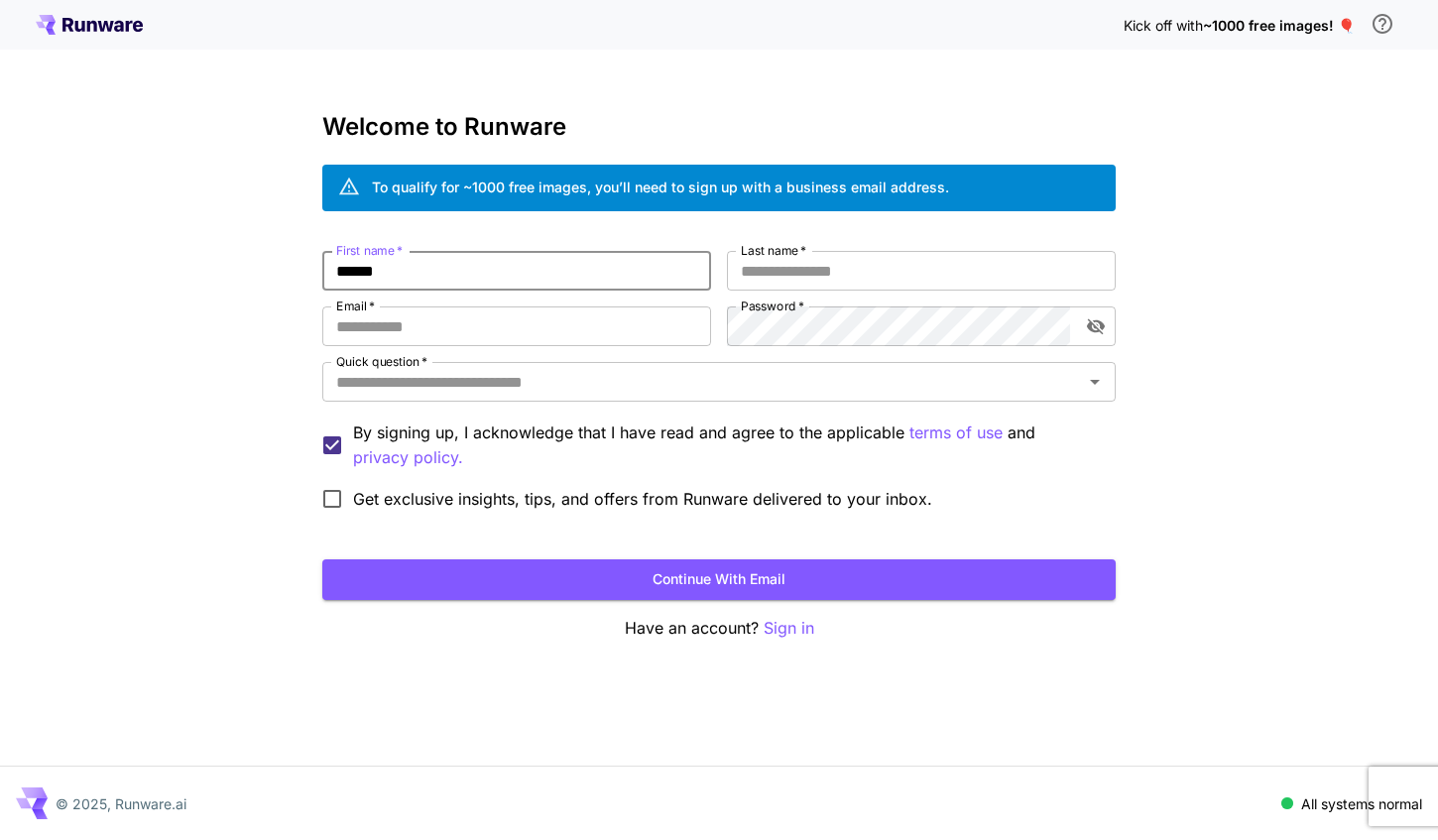 type on "******" 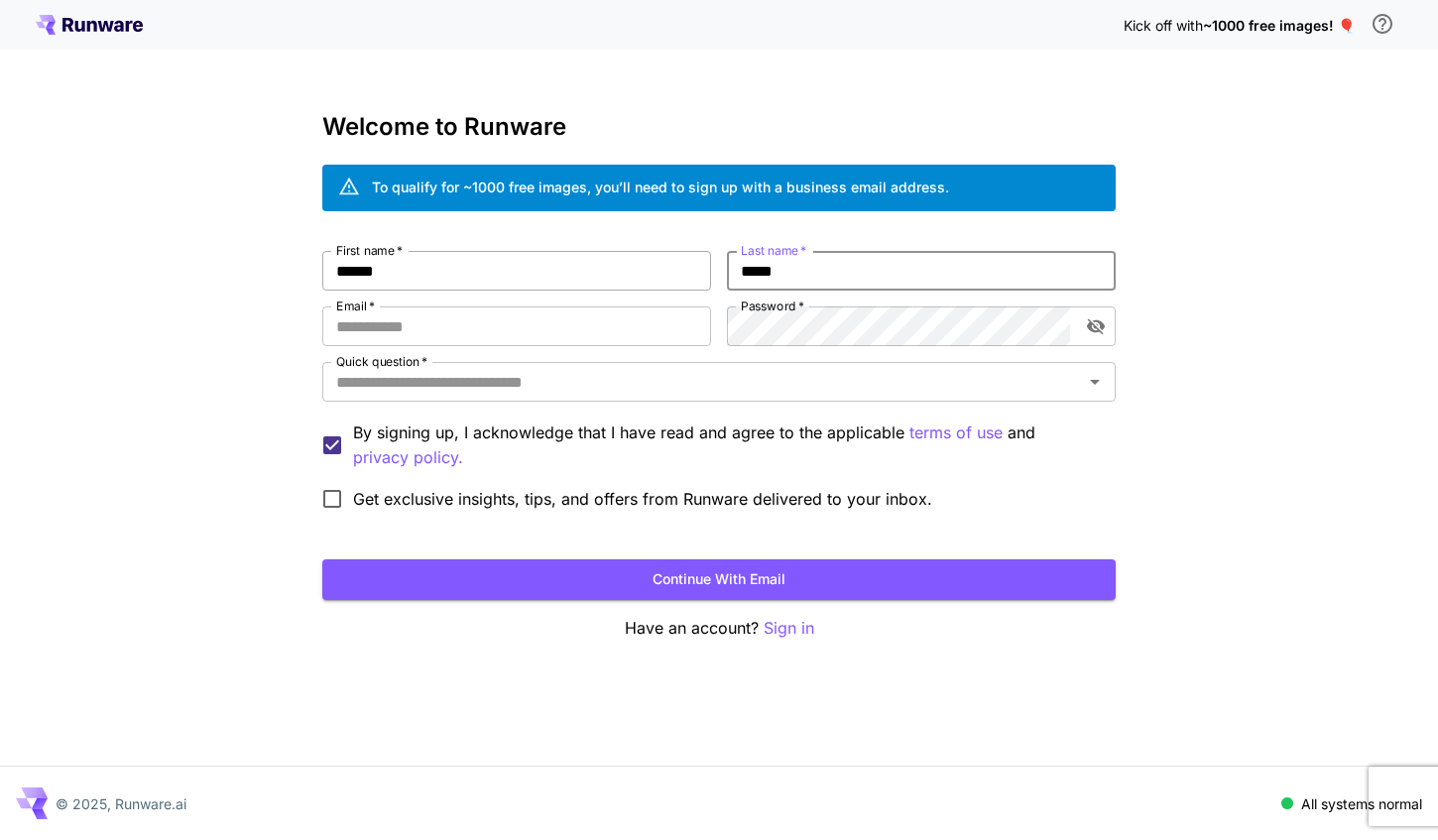 type on "*****" 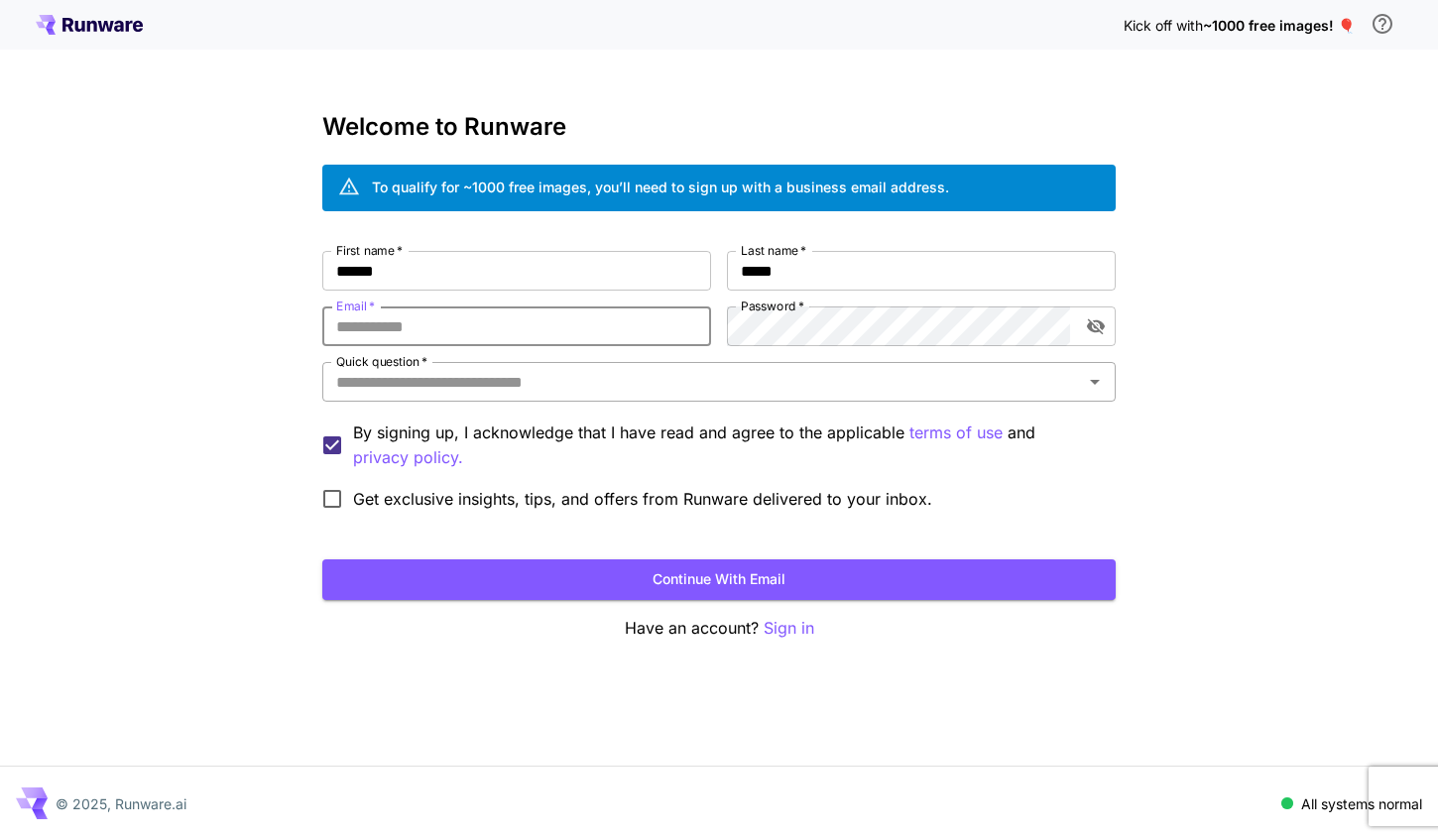 type on "**********" 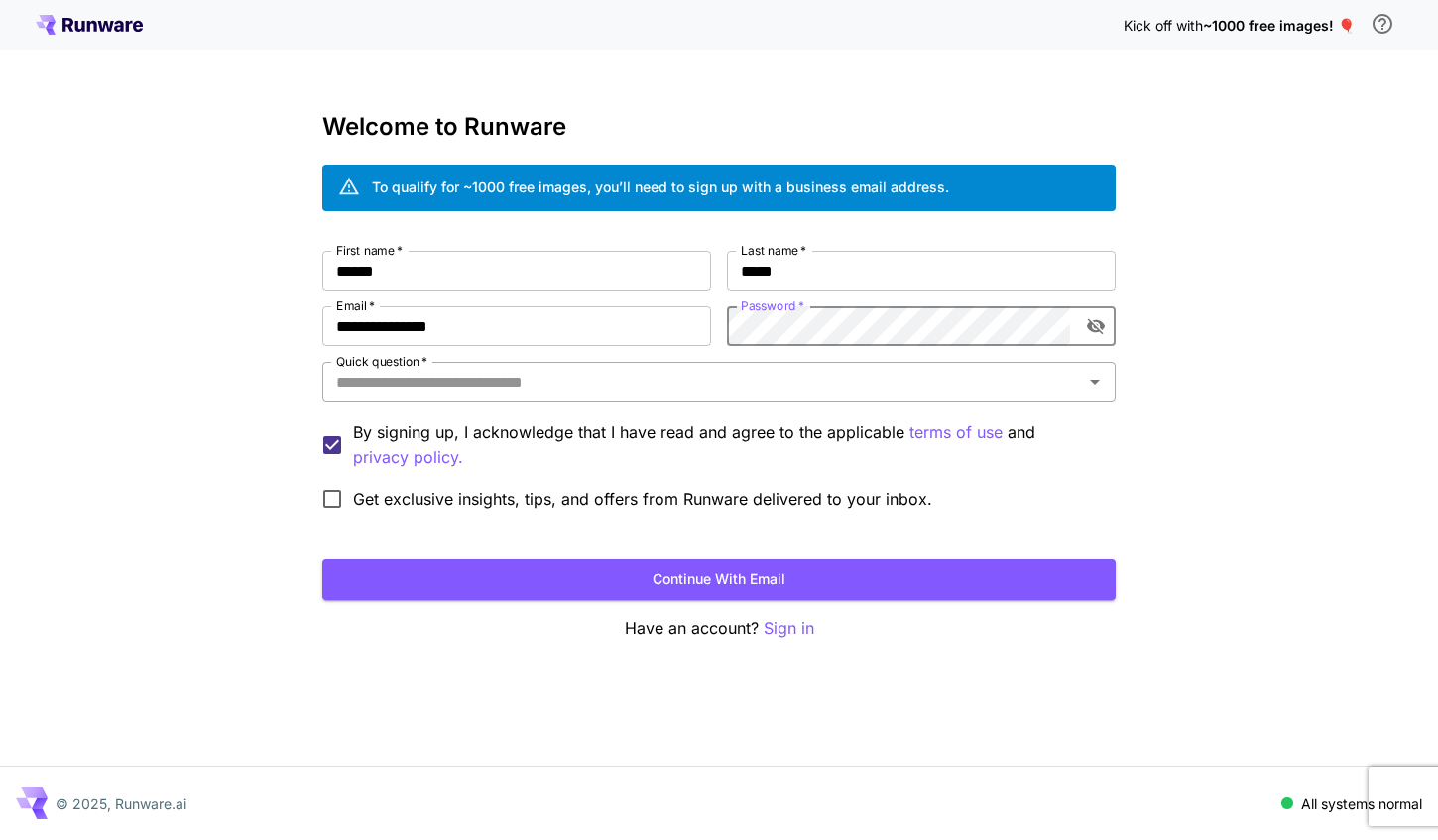 click on "Quick question   *" at bounding box center (702, 382) 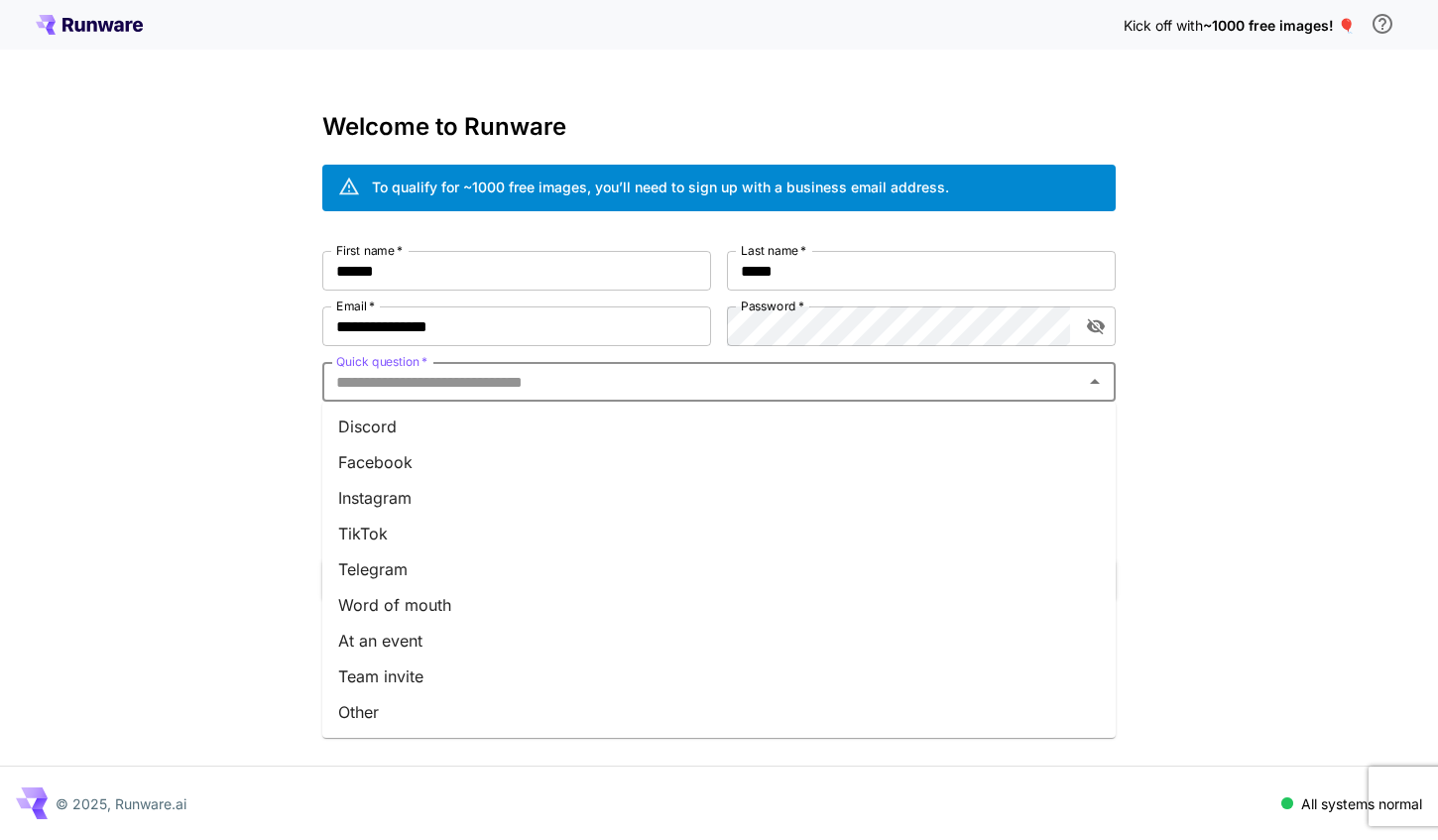 scroll, scrollTop: 216, scrollLeft: 0, axis: vertical 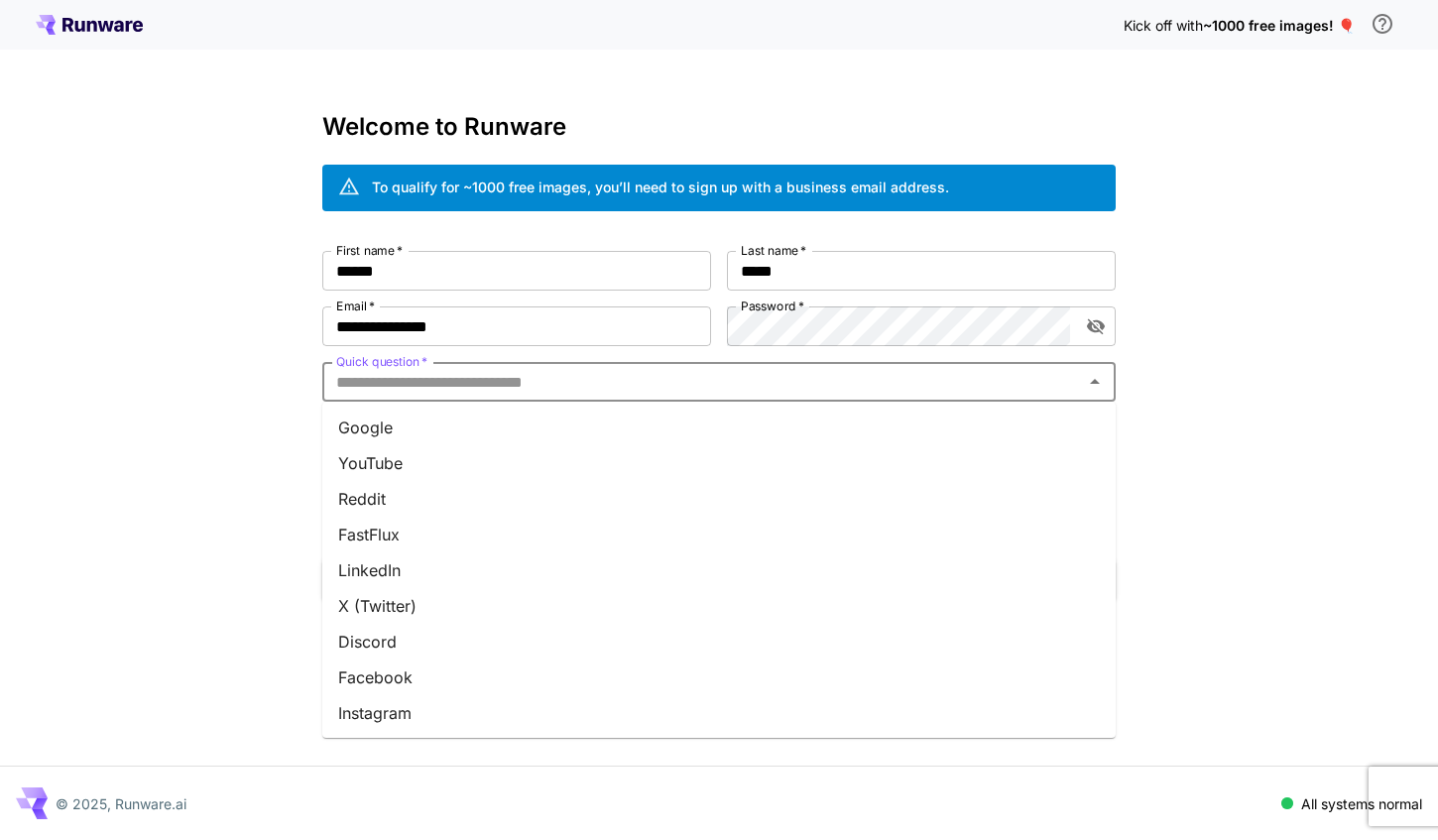 click on "Google" at bounding box center (719, 427) 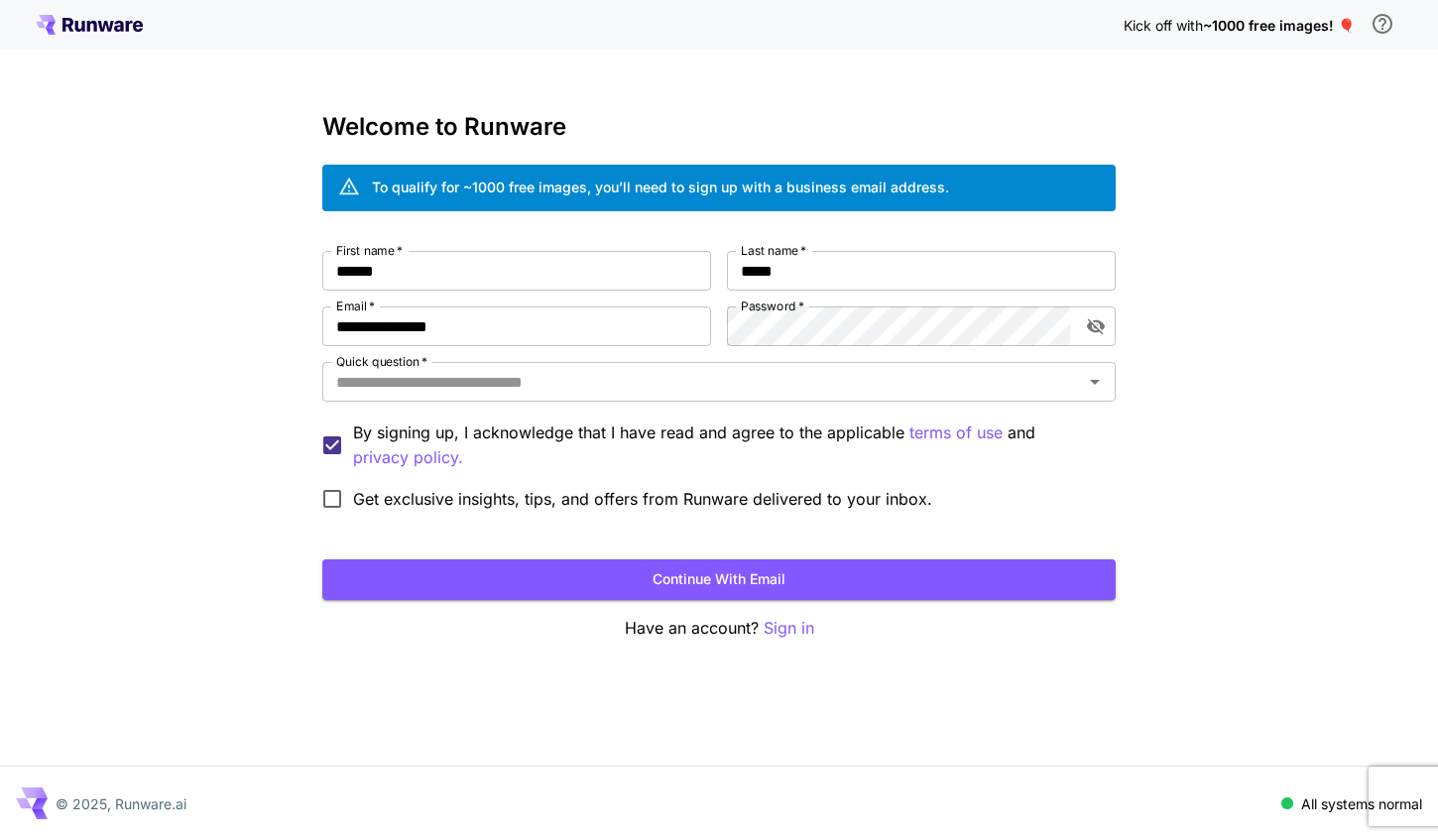 type on "******" 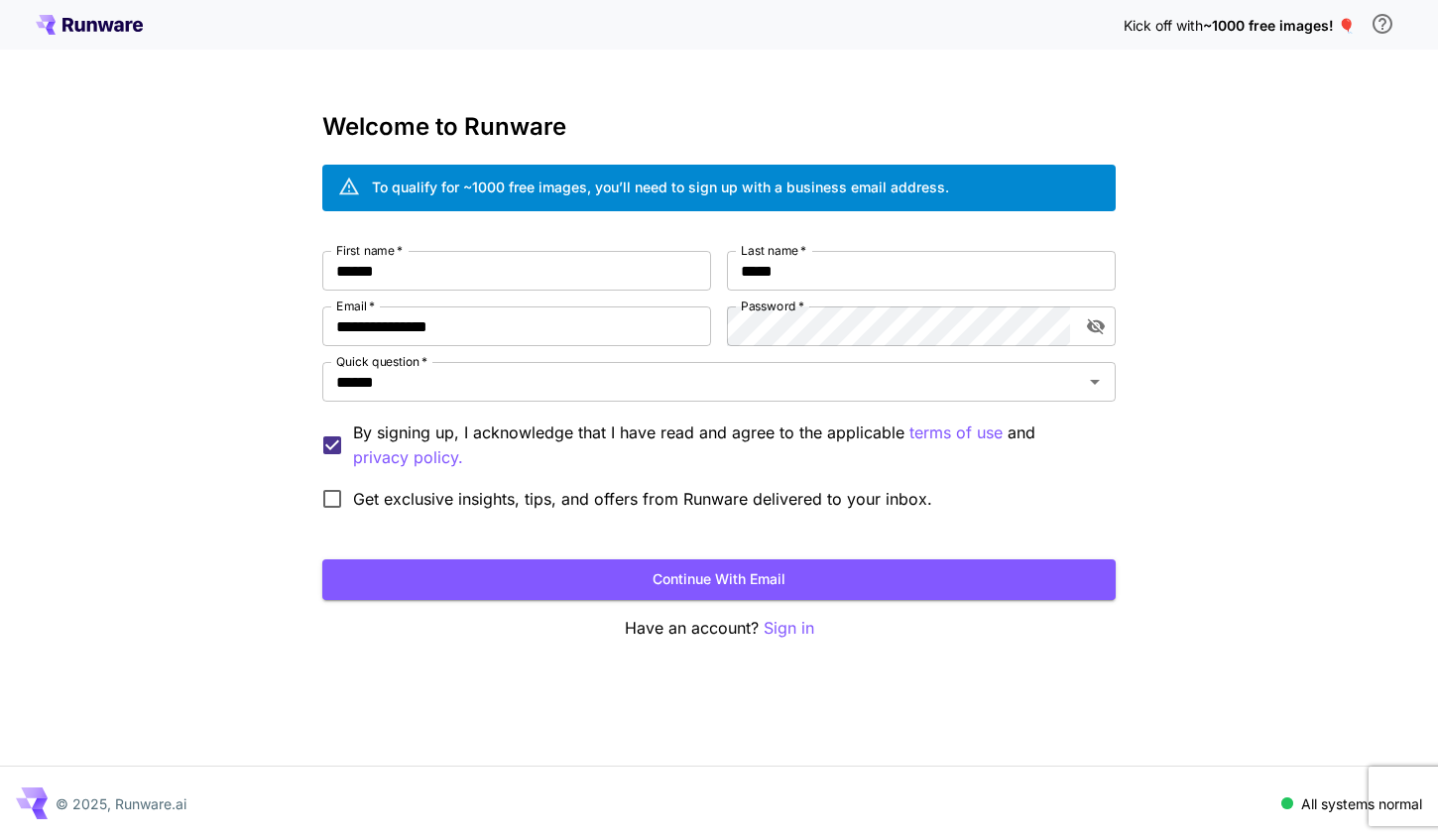 click on "Get exclusive insights, tips, and offers from Runware delivered to your inbox." at bounding box center (643, 499) 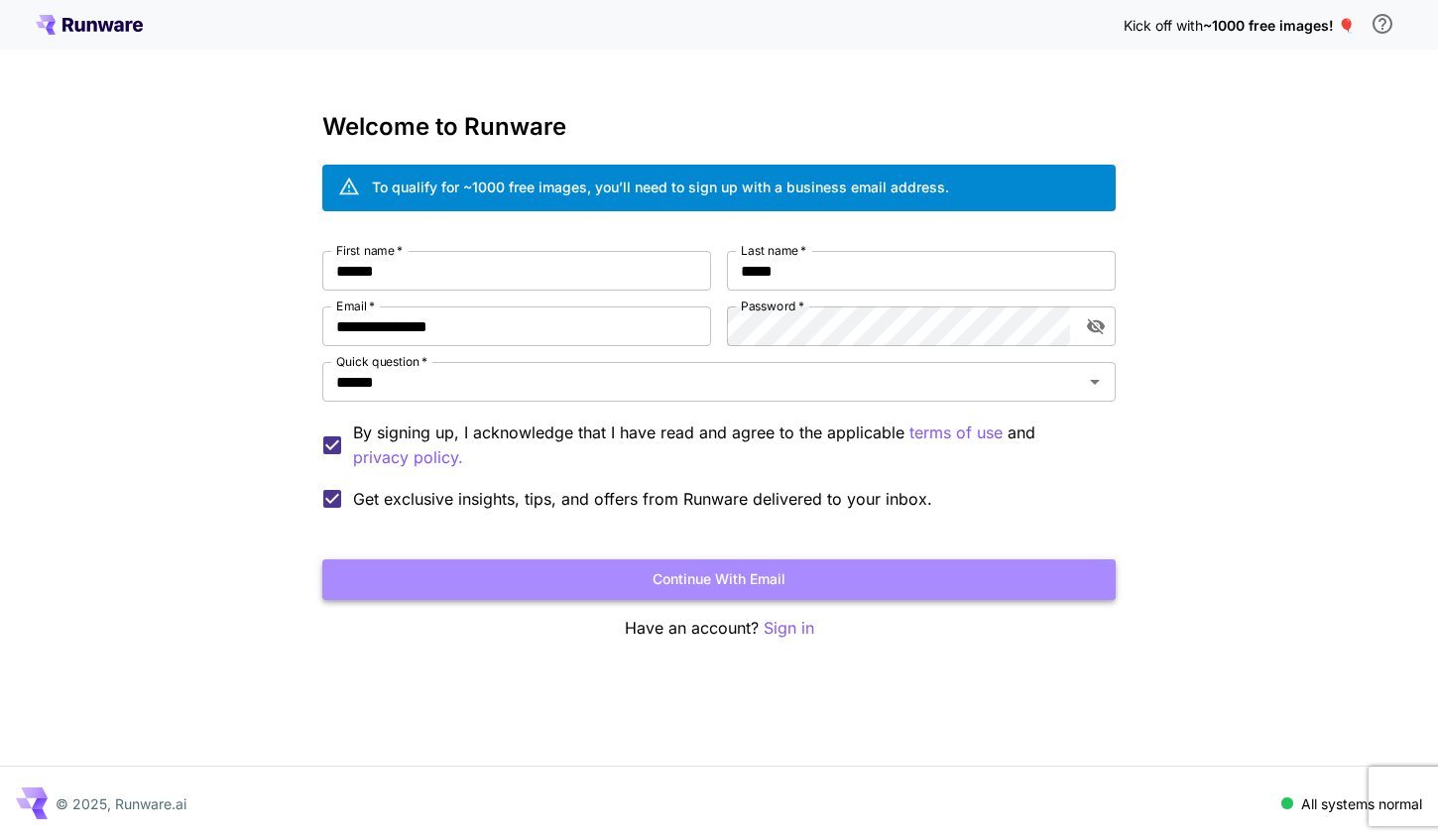 click on "Continue with email" at bounding box center [719, 579] 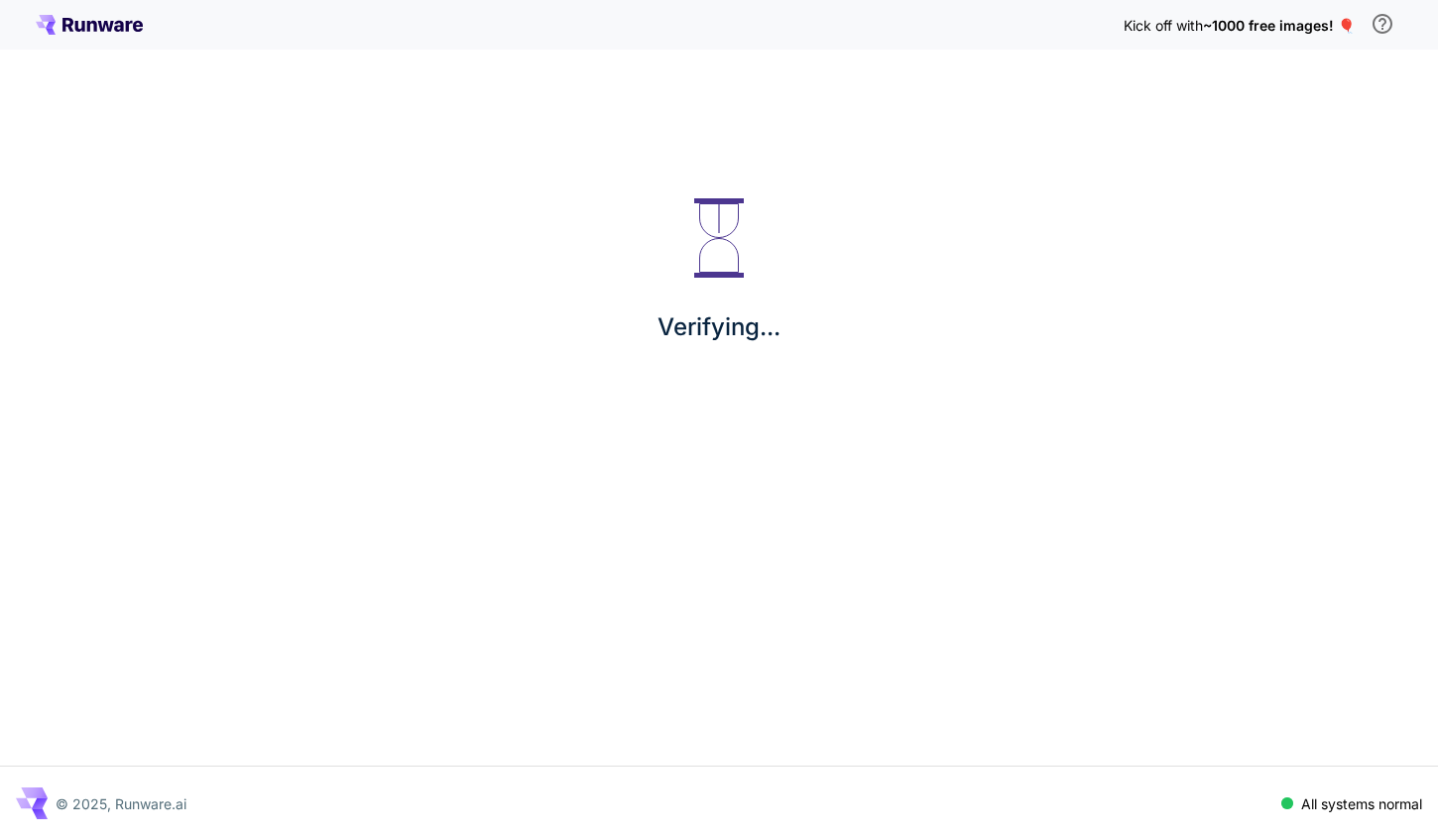scroll, scrollTop: 0, scrollLeft: 0, axis: both 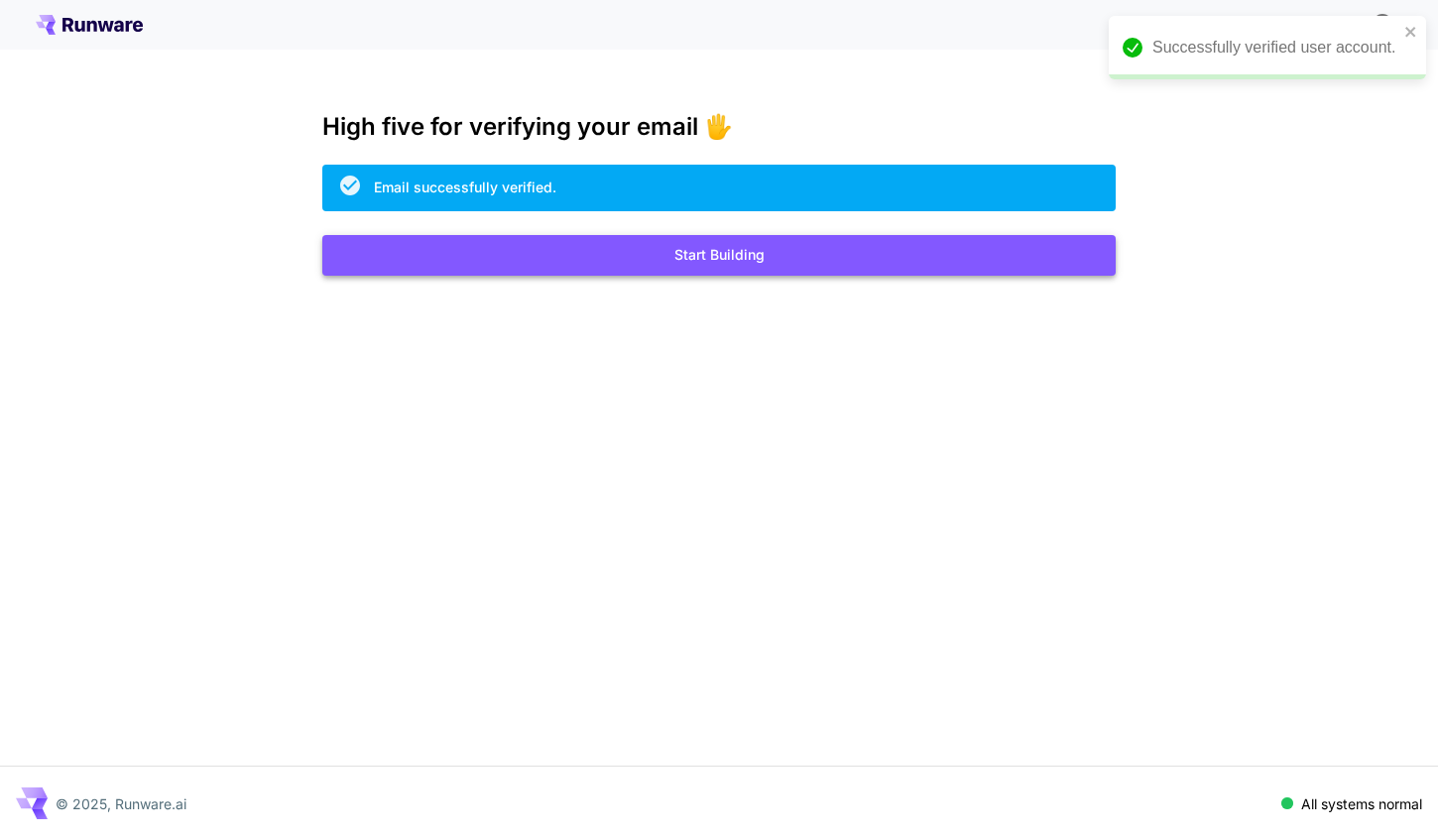 click on "Start Building" at bounding box center [719, 255] 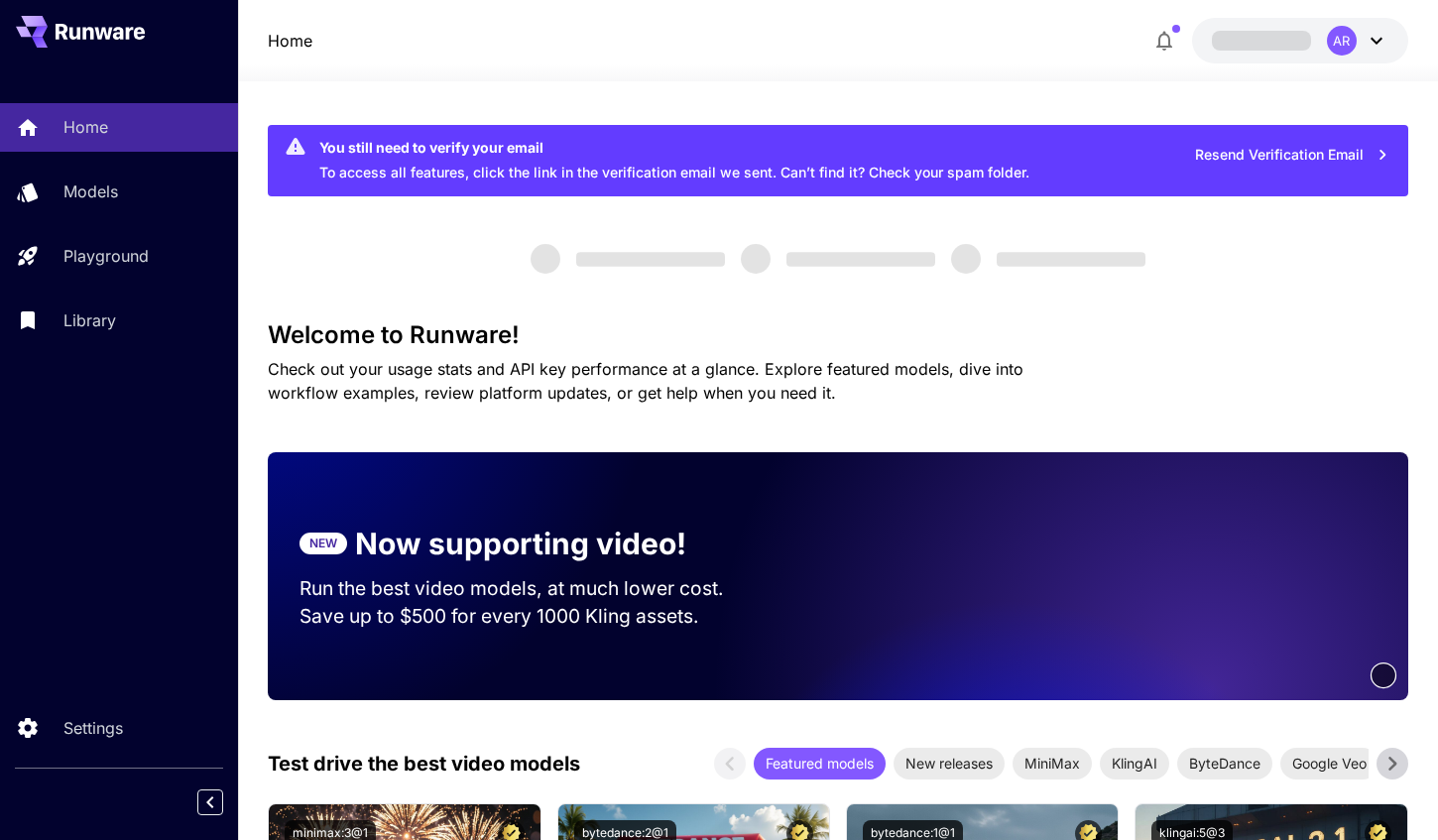 scroll, scrollTop: 0, scrollLeft: 0, axis: both 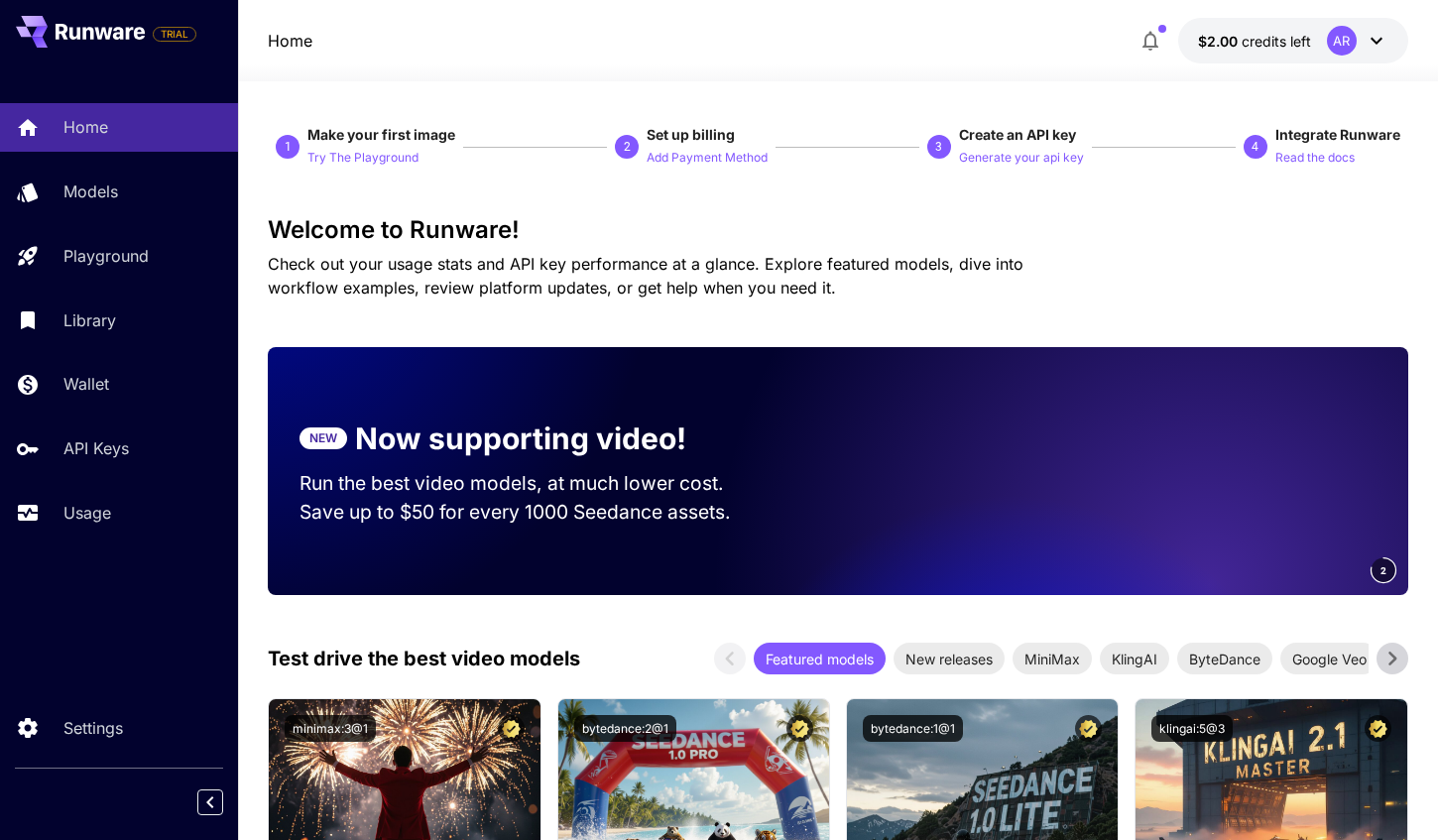 click 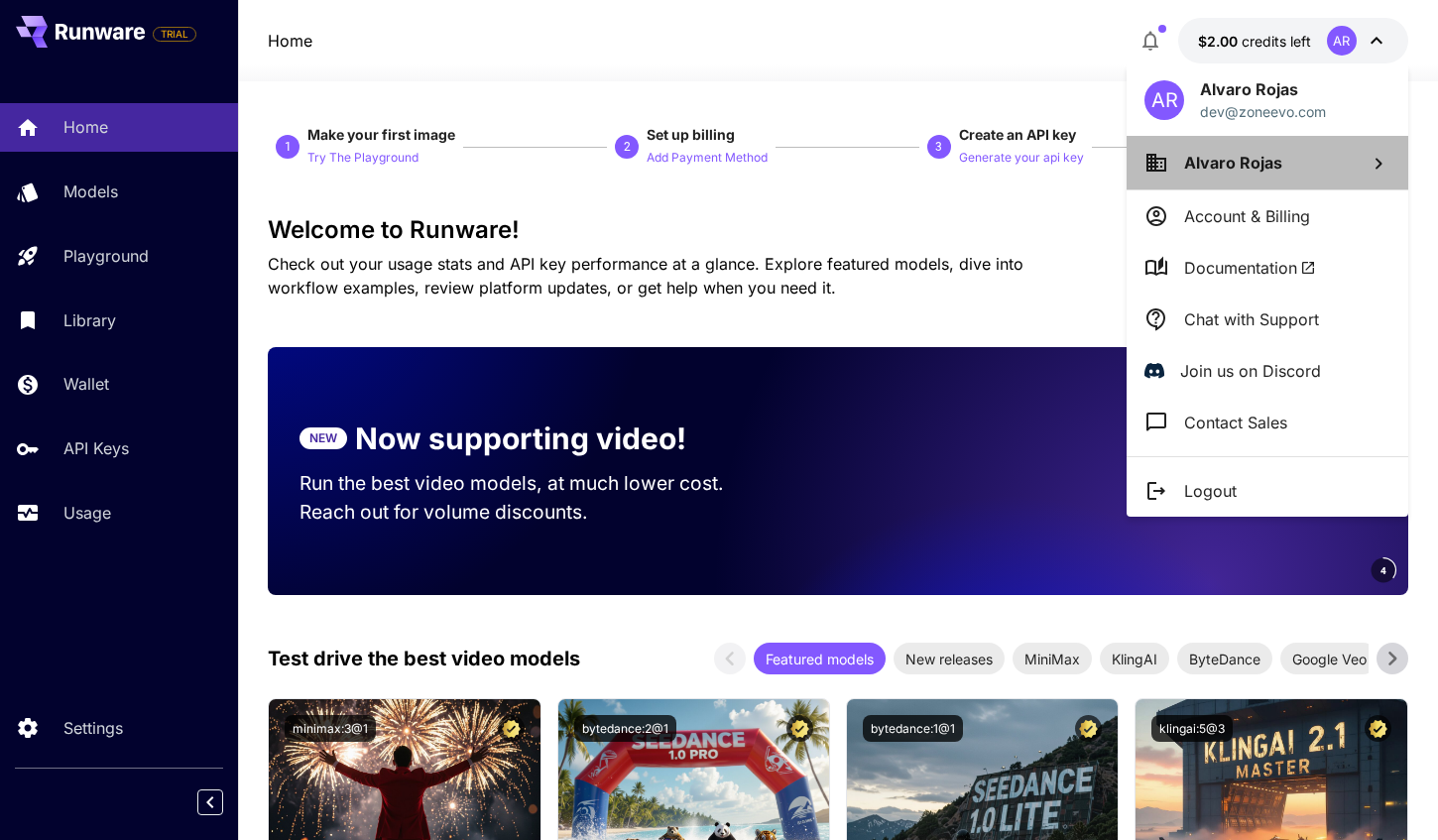 click on "Alvaro Rojas" at bounding box center [1267, 163] 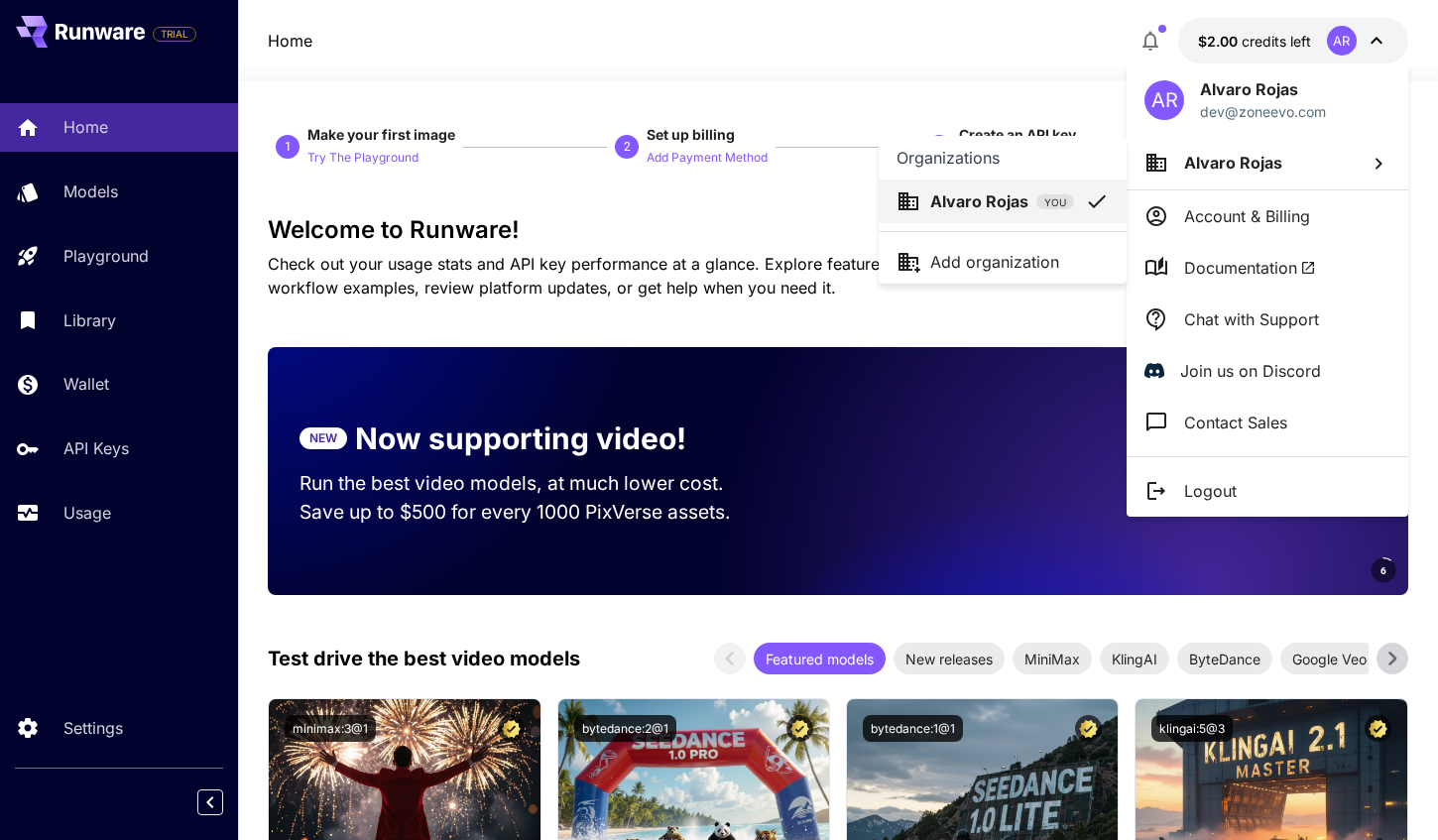 click at bounding box center (719, 420) 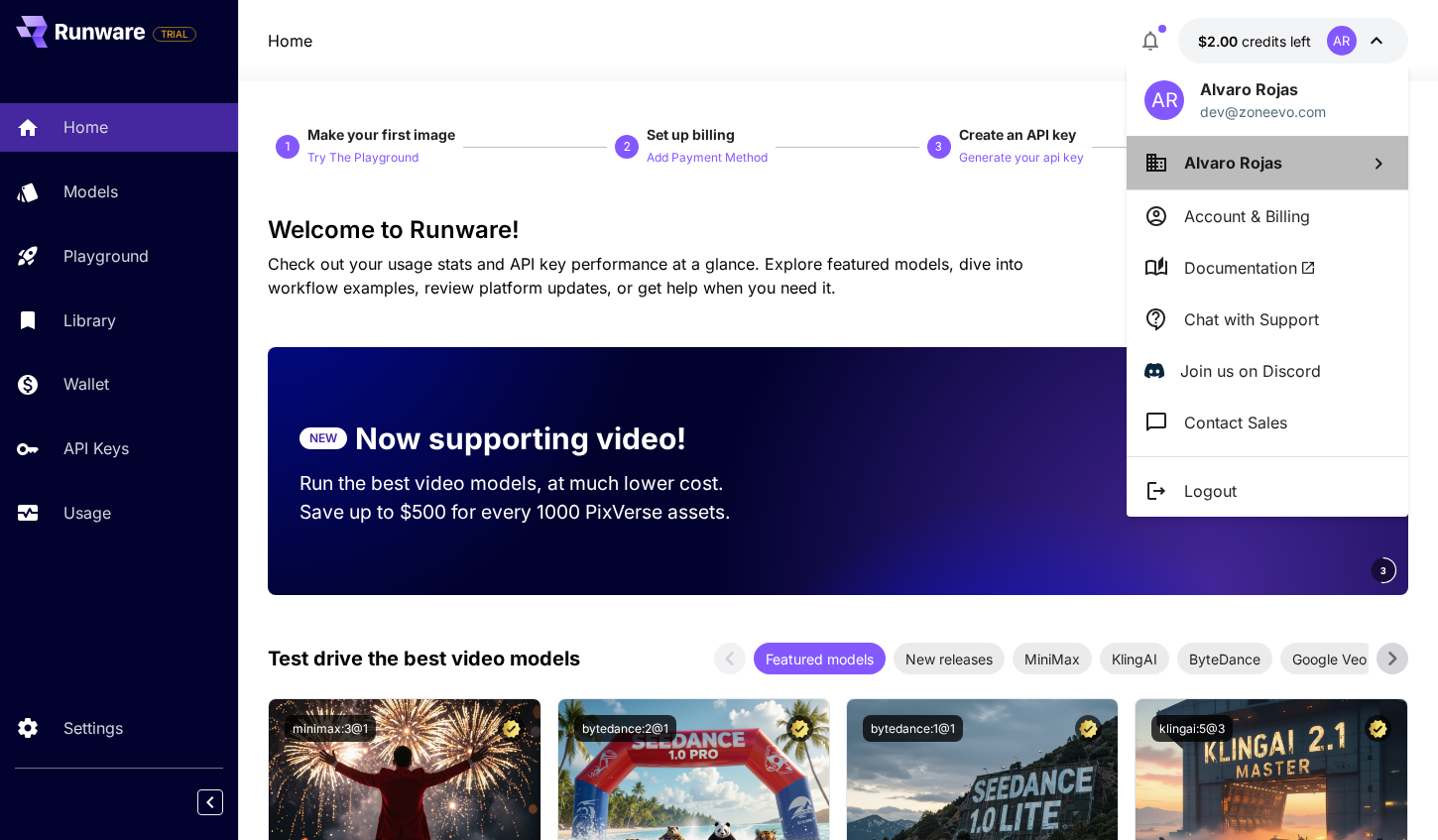 click on "Alvaro Rojas" at bounding box center [1233, 163] 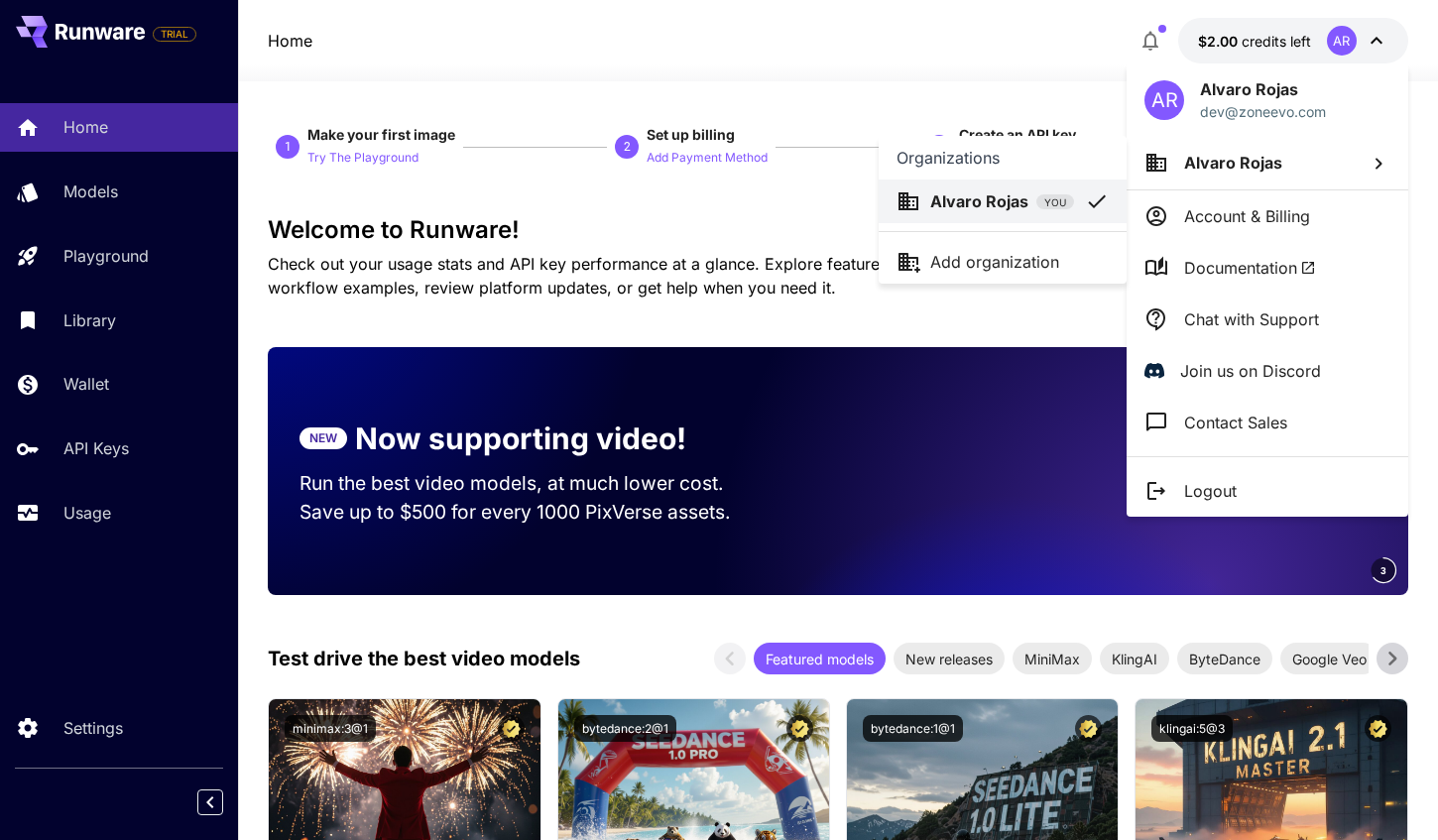 click on "Add organization" at bounding box center (995, 262) 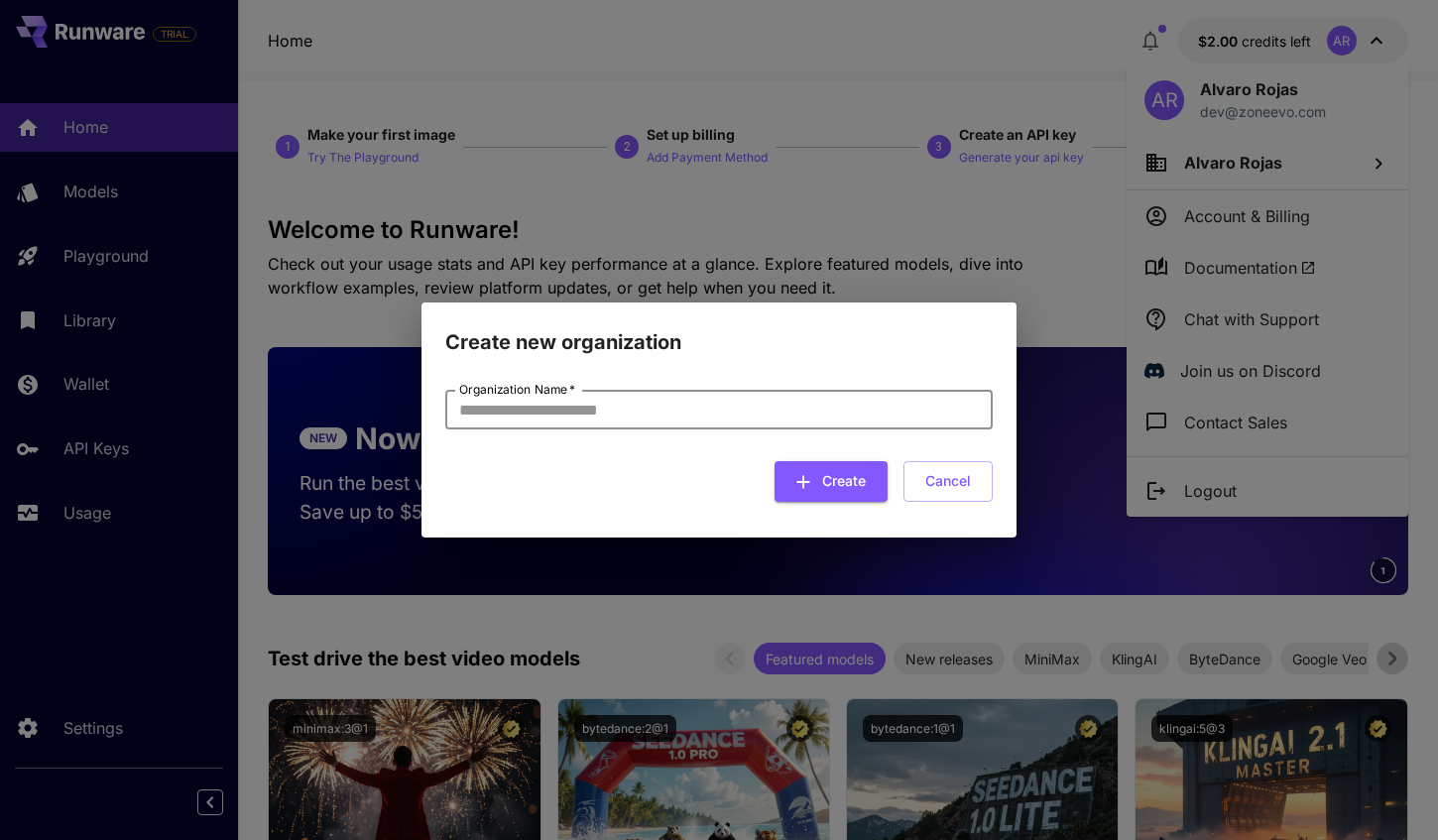 click on "Organization Name   *" at bounding box center (719, 410) 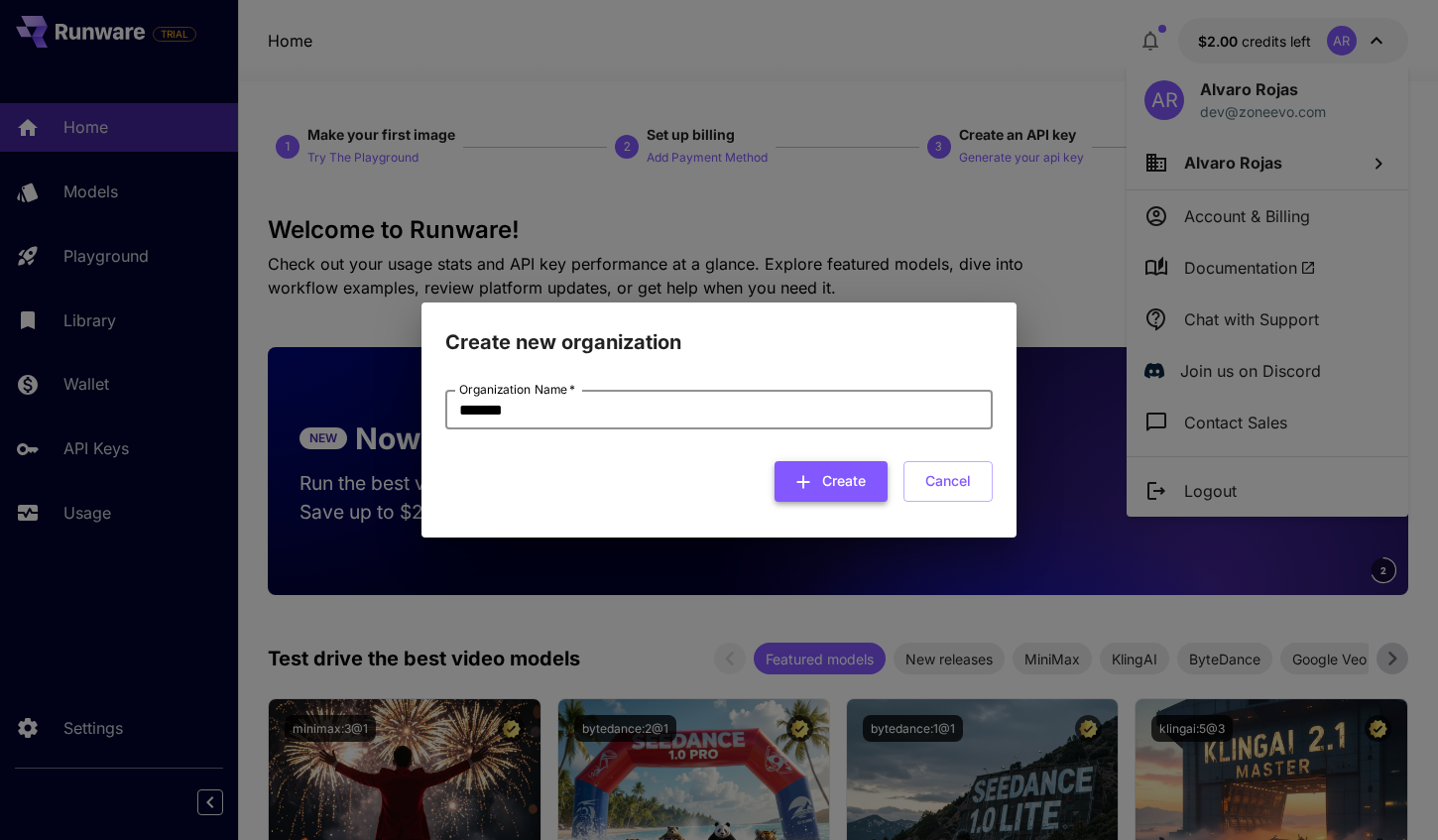 type on "*******" 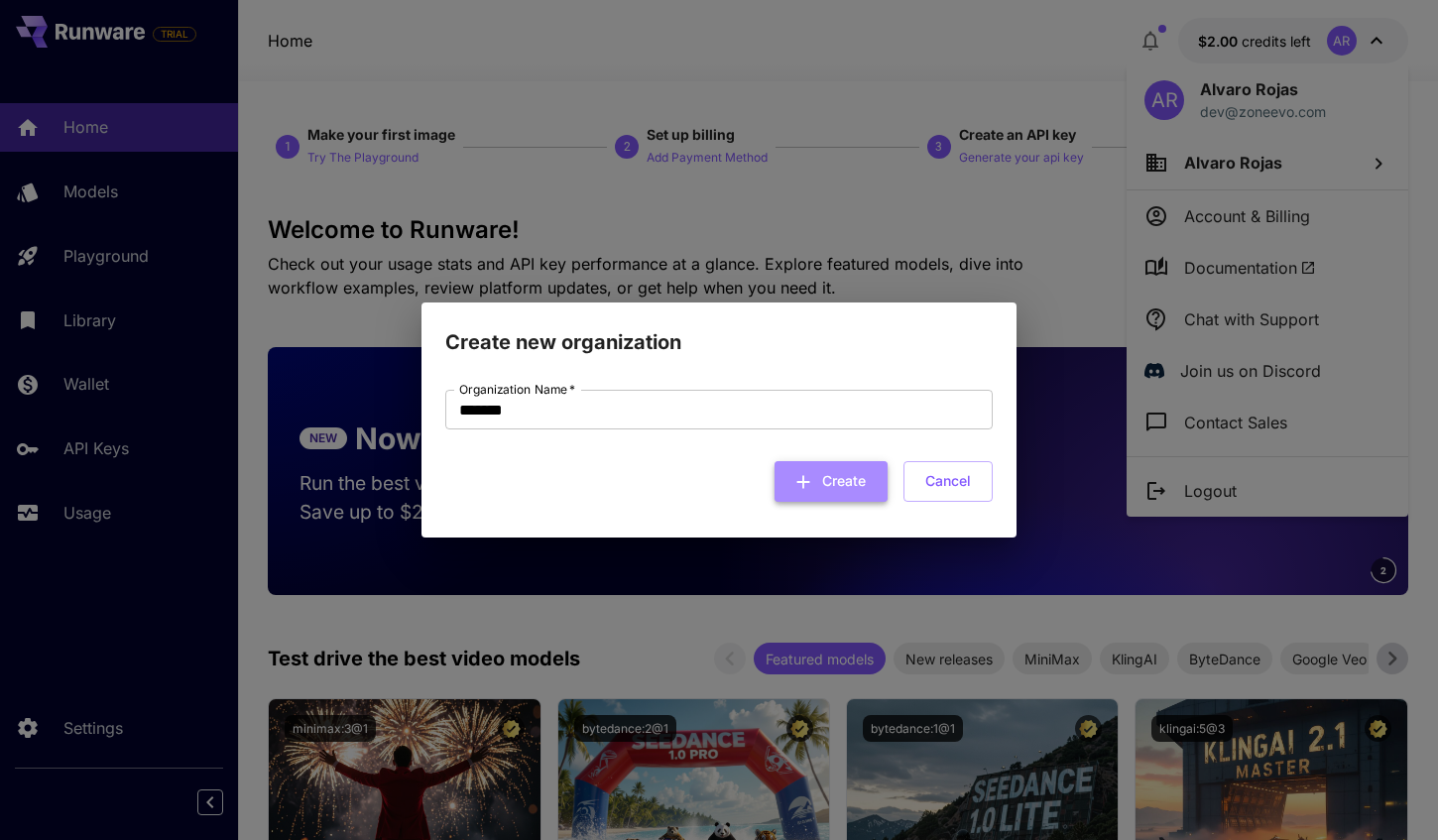 click on "Create" at bounding box center (831, 481) 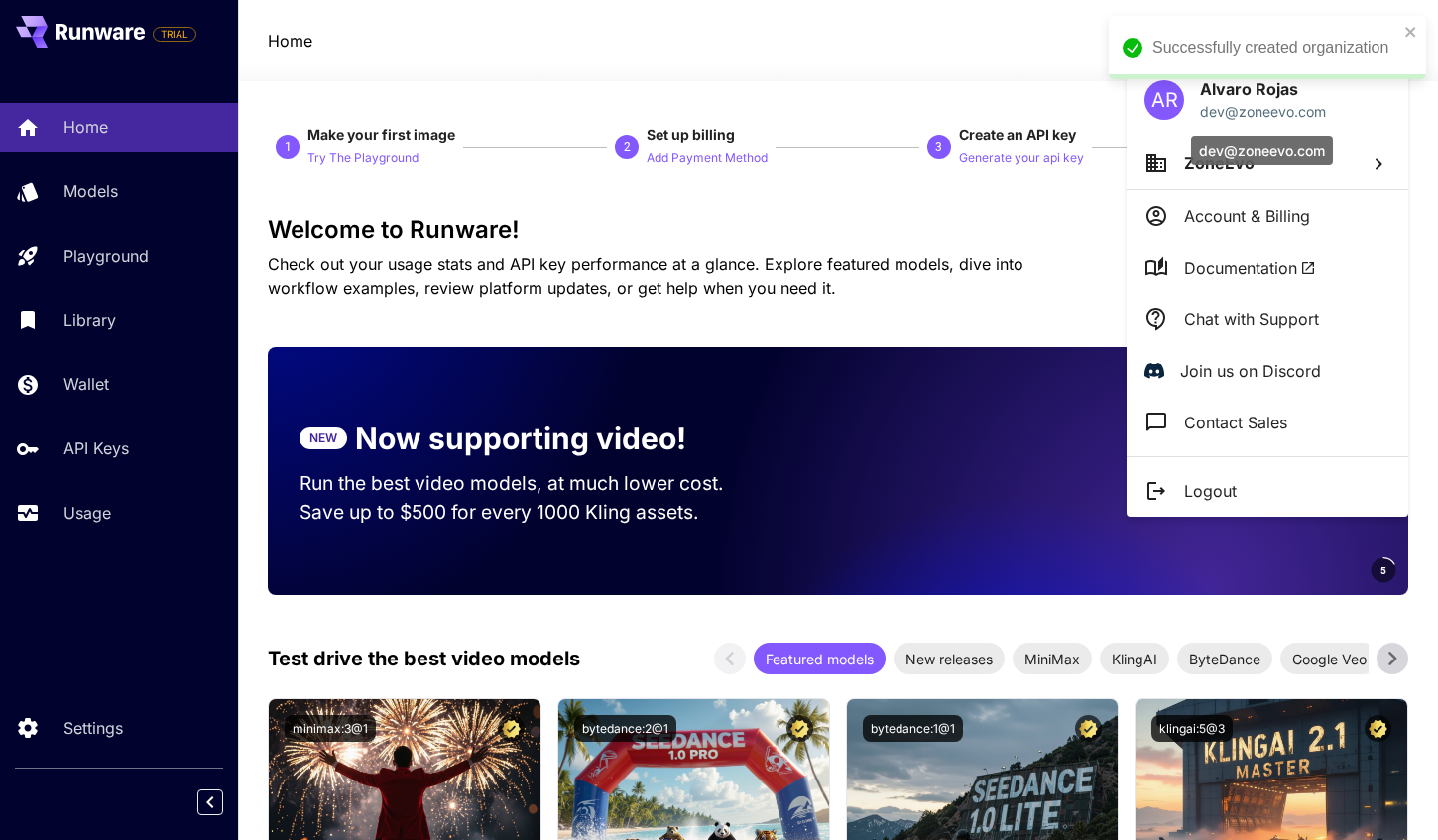 click on "dev@zoneevo.com" at bounding box center (1261, 150) 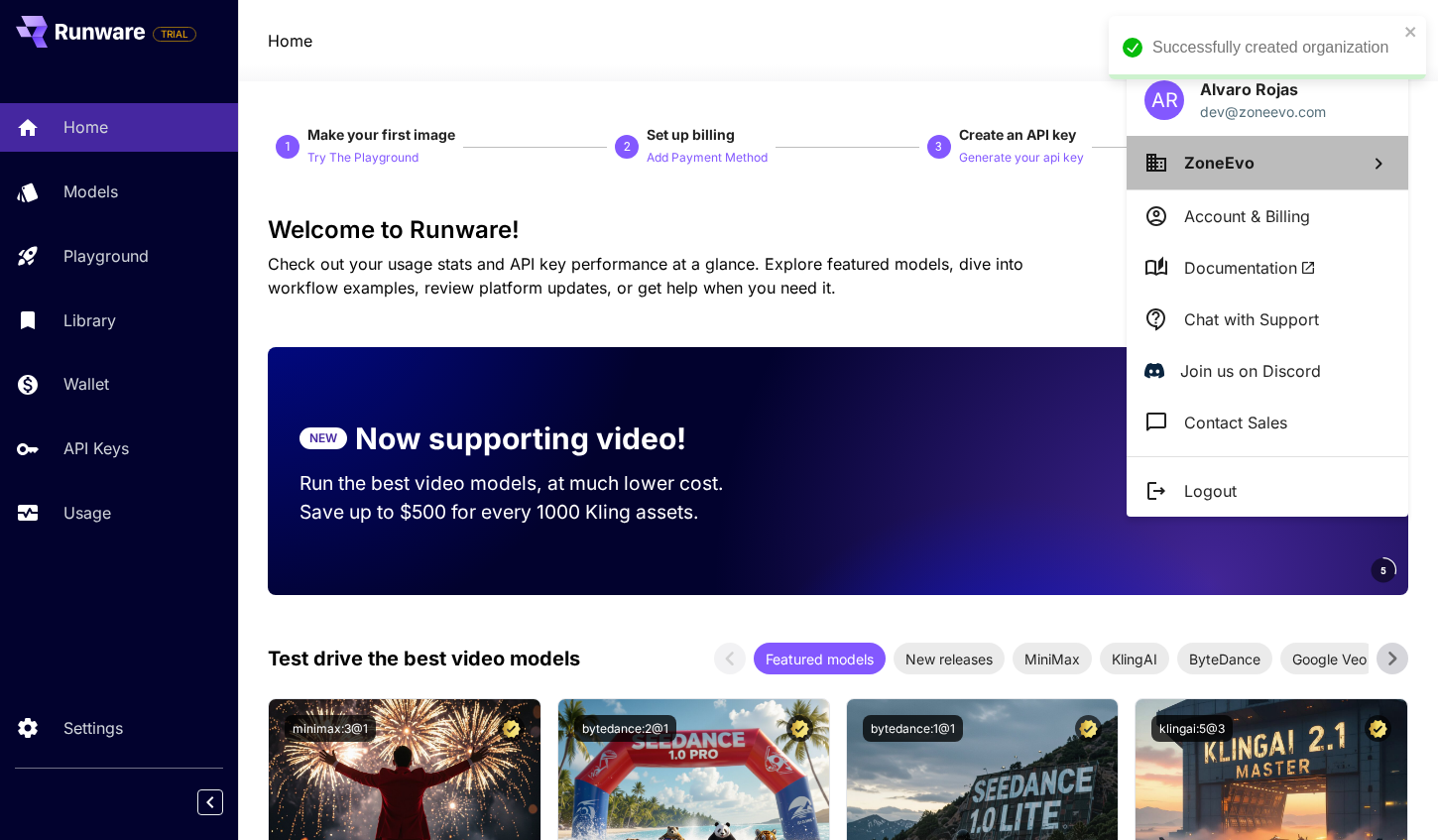 click on "ZoneEvo" at bounding box center (1267, 163) 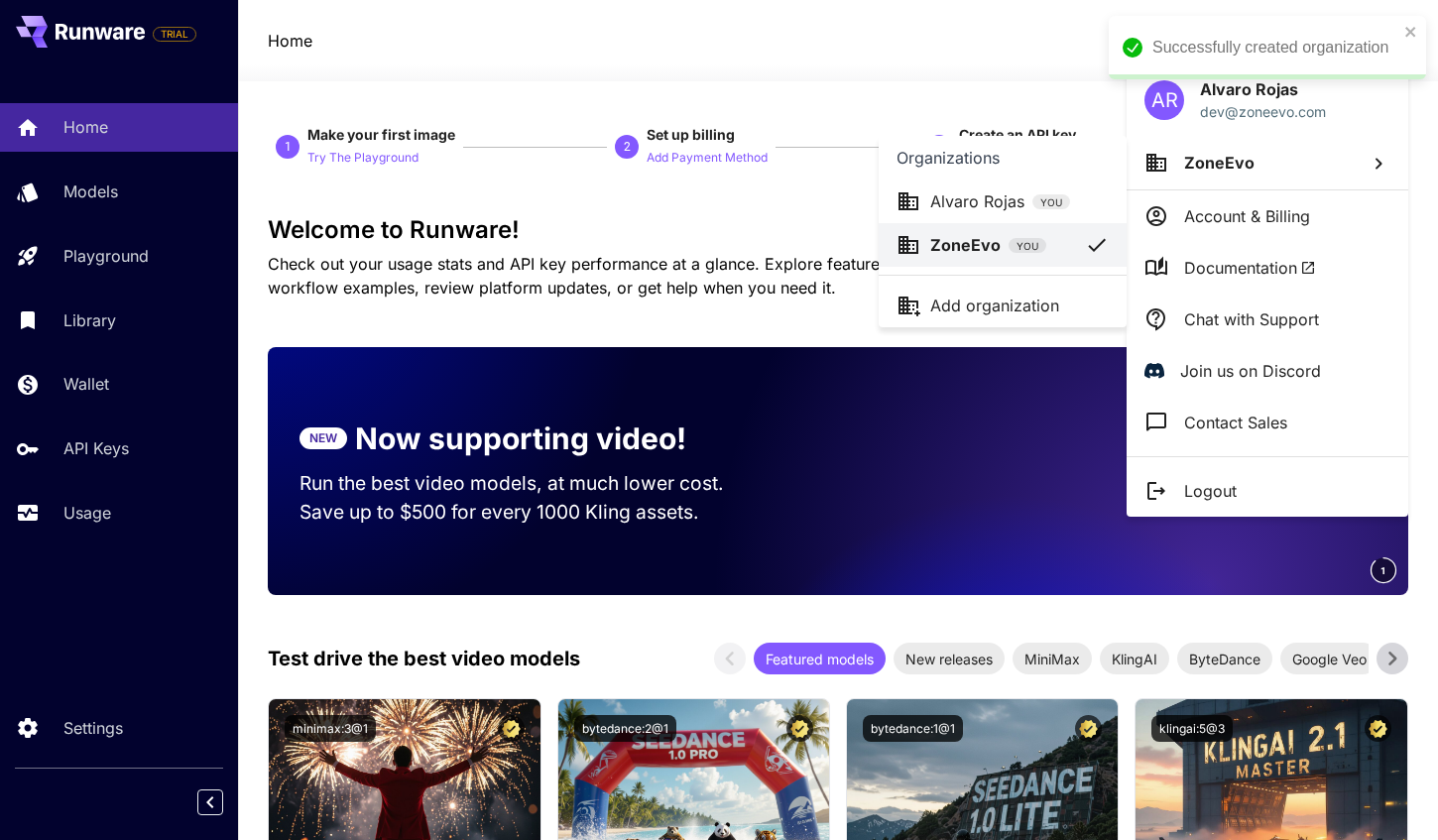 click at bounding box center (719, 420) 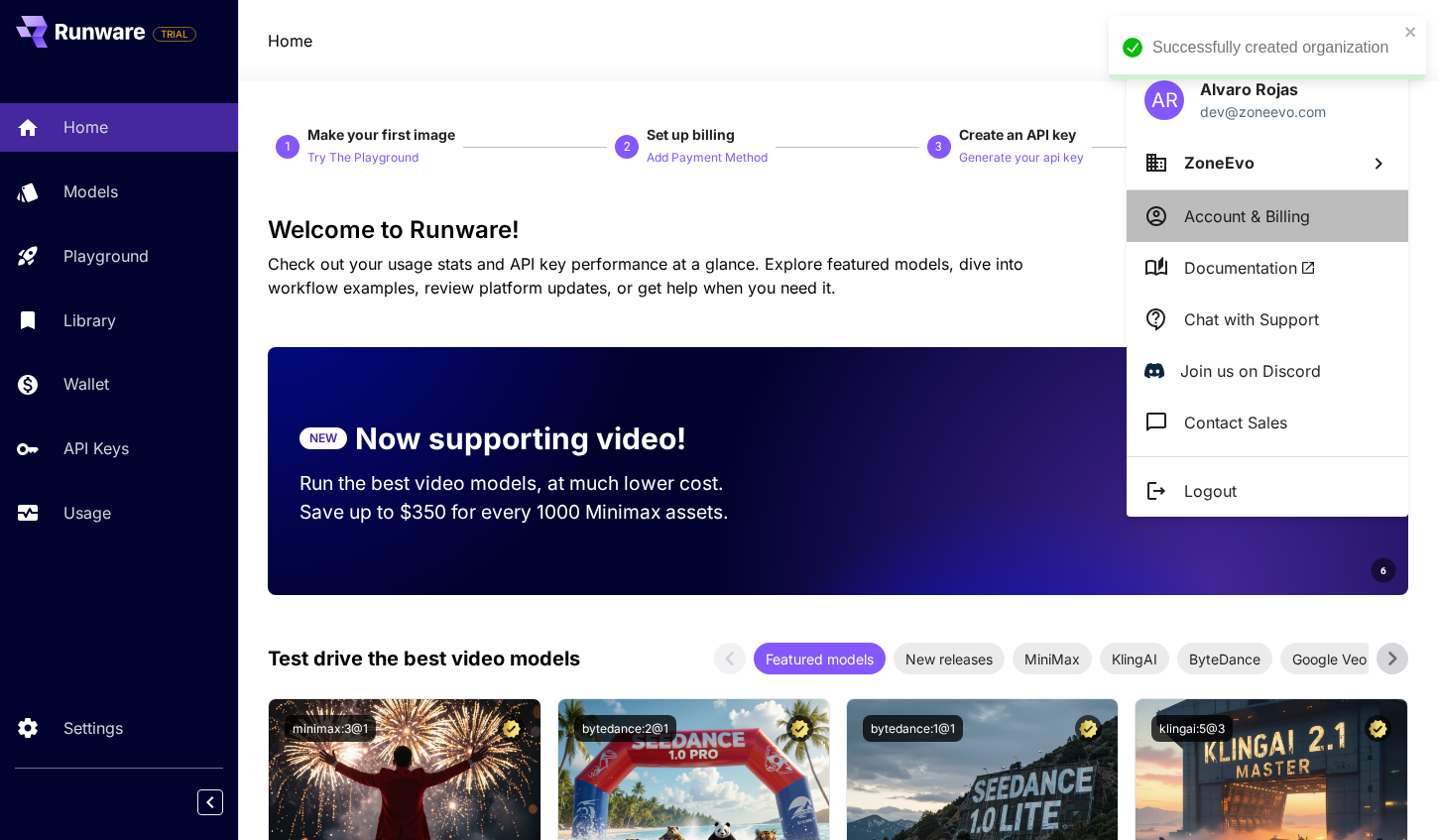 click on "Account & Billing" at bounding box center [1247, 216] 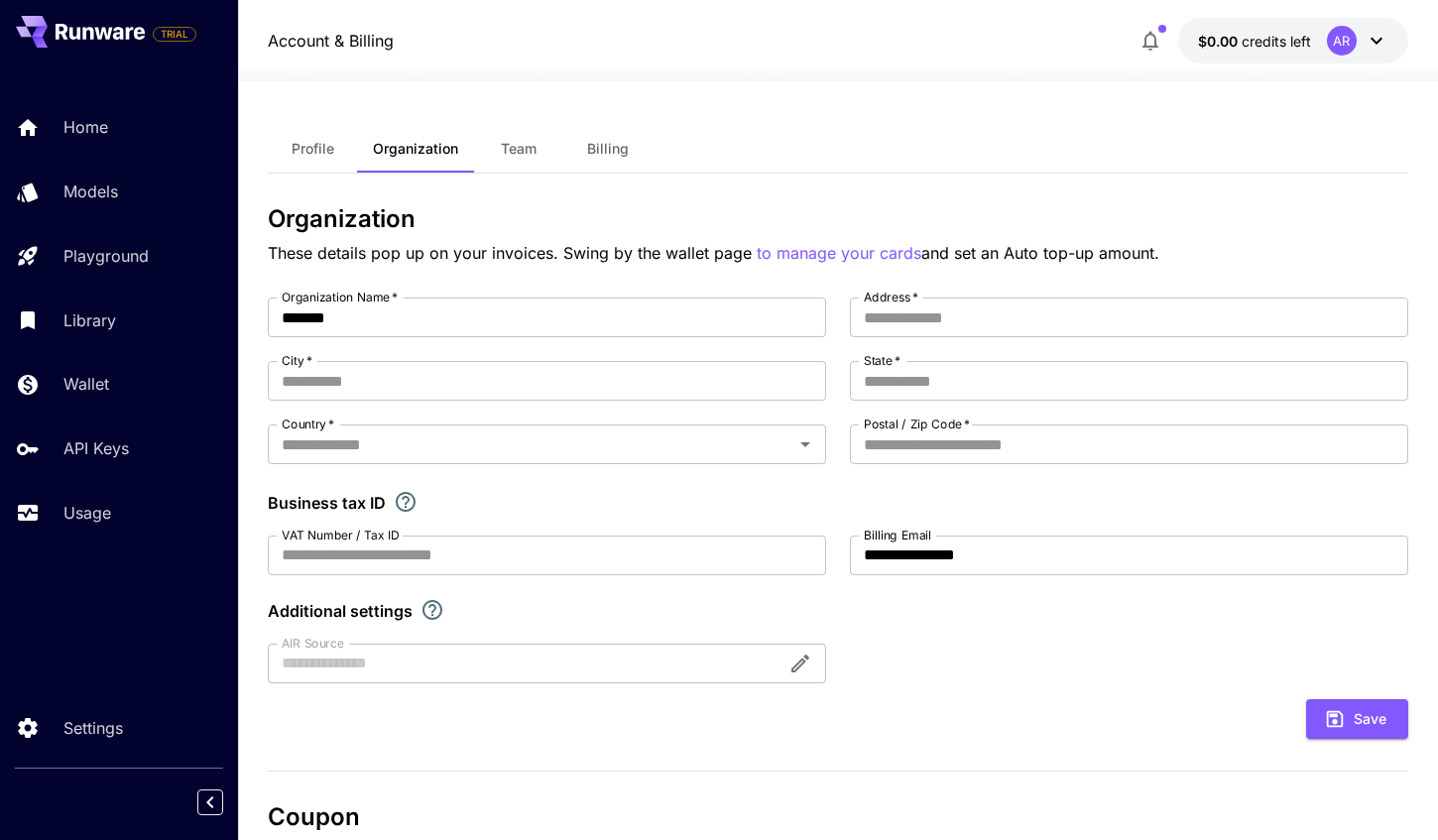 scroll, scrollTop: 0, scrollLeft: 0, axis: both 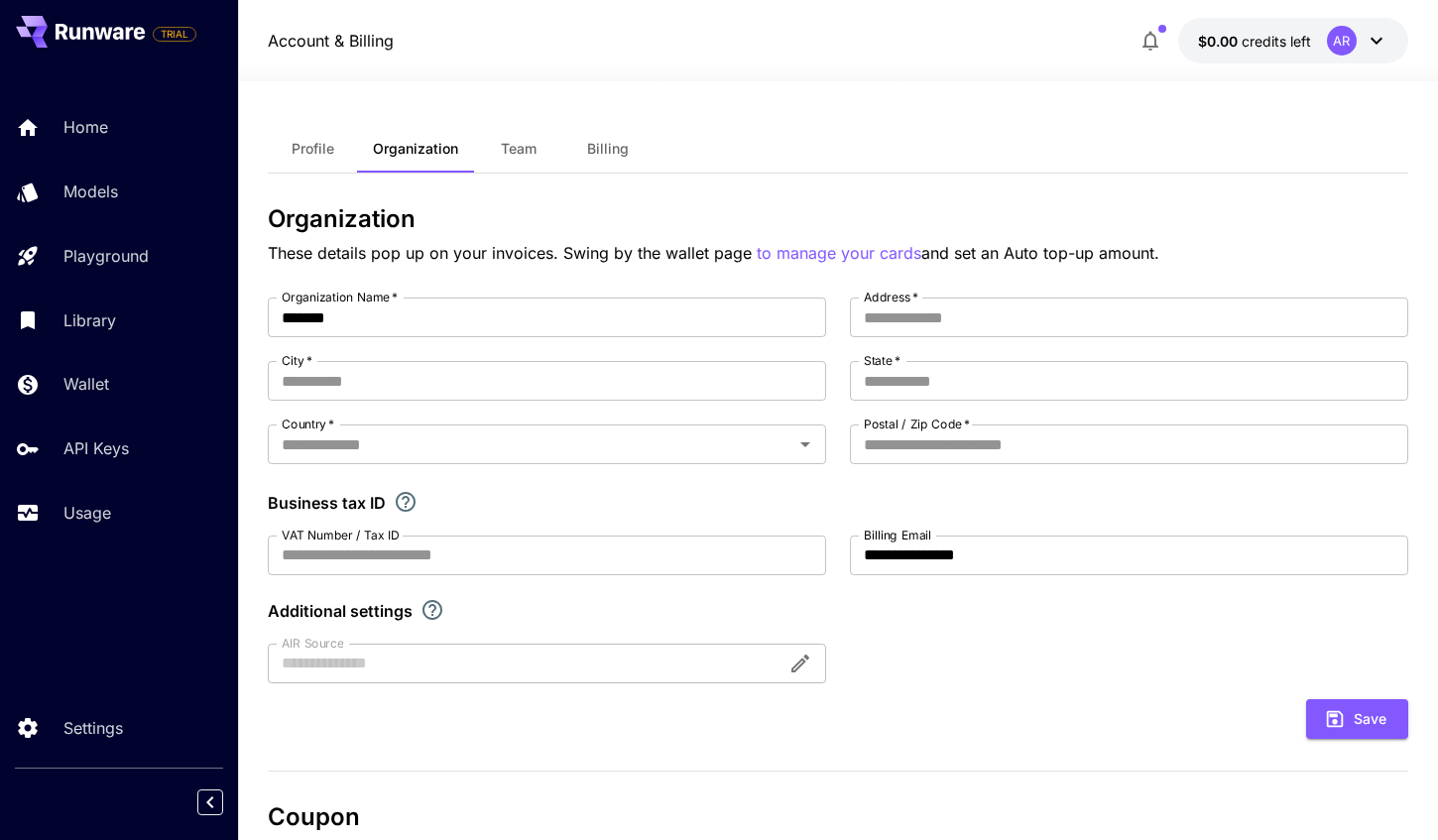 click 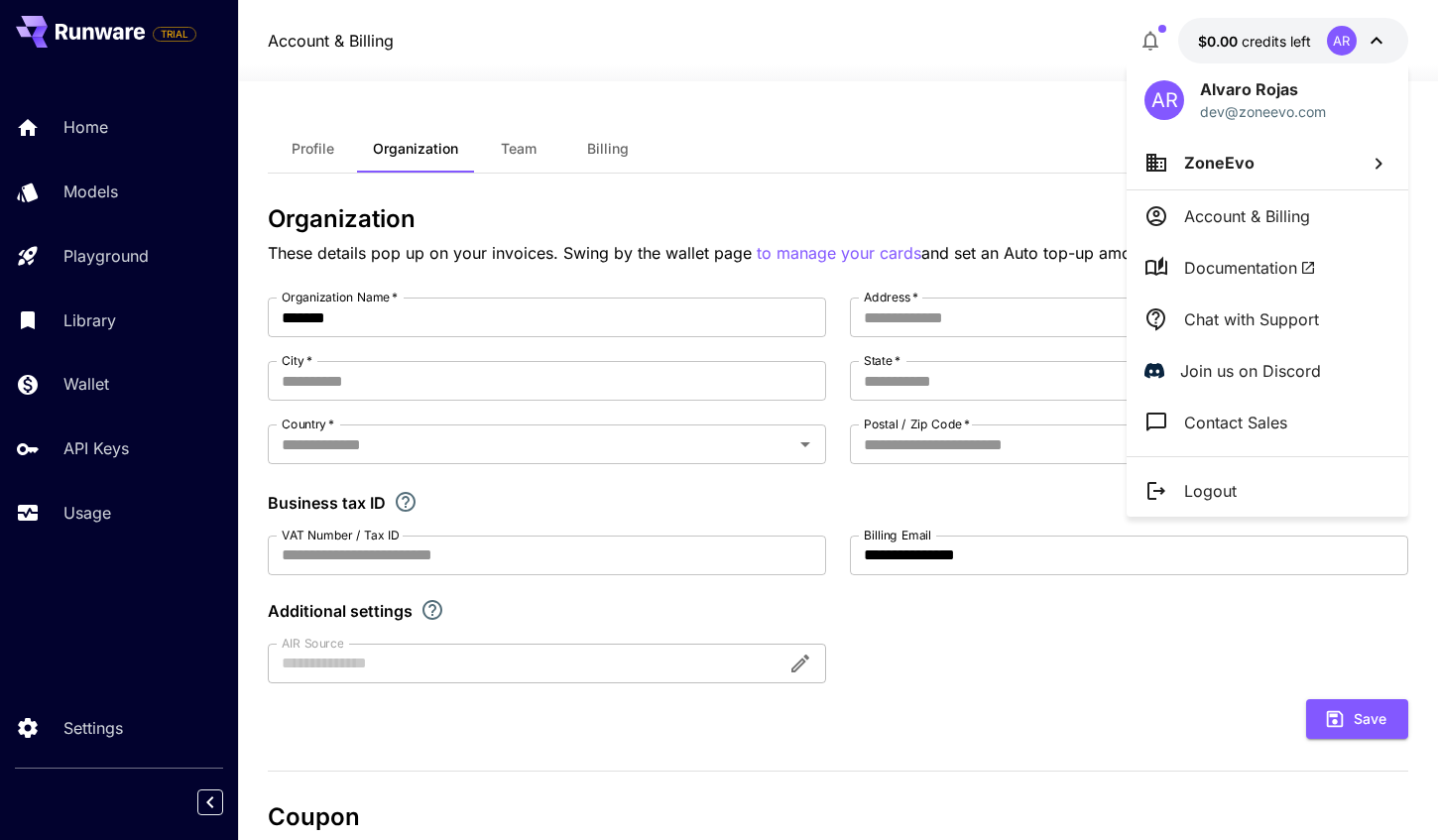 click on "ZoneEvo" at bounding box center [1267, 163] 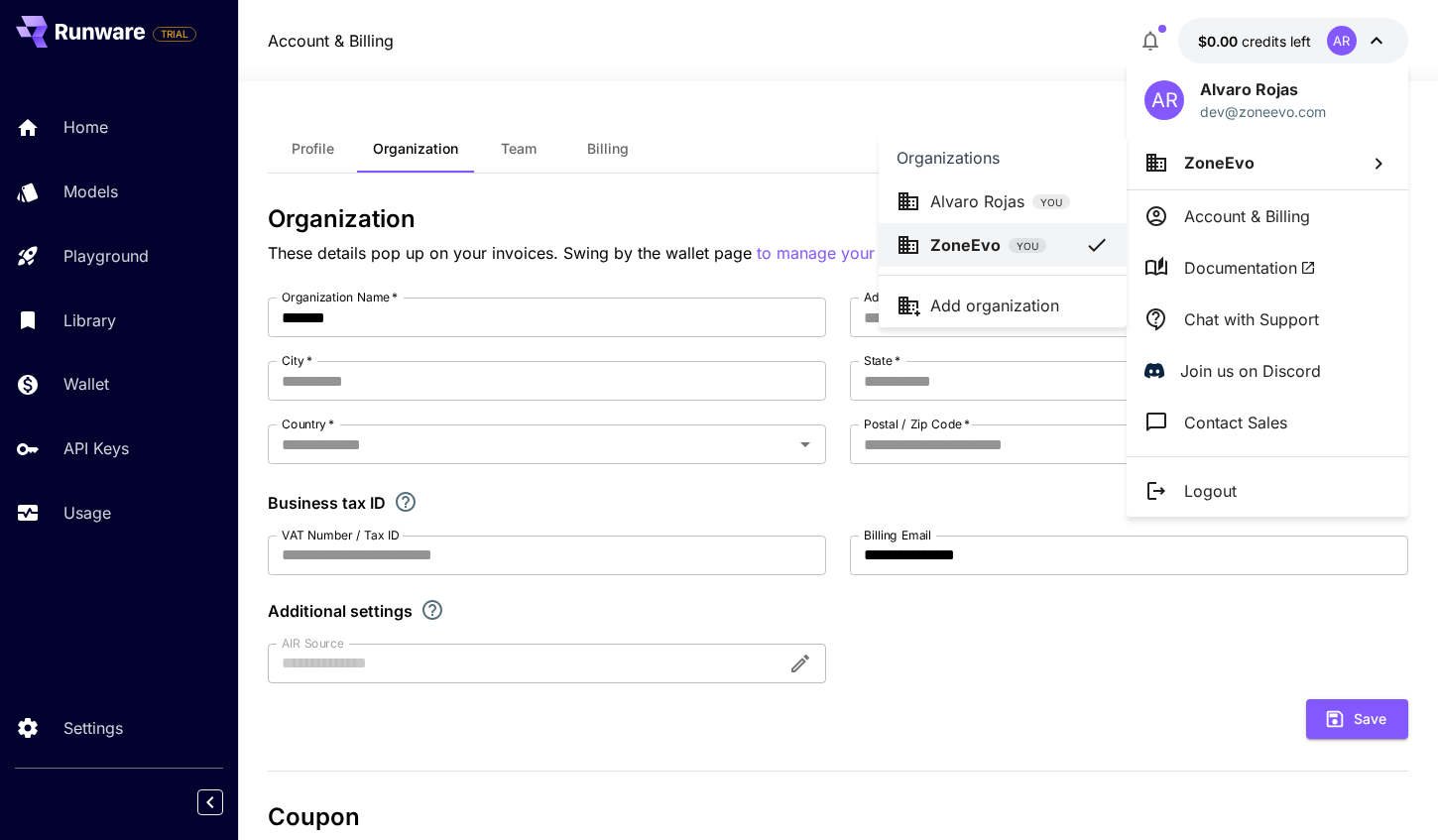 click on "YOU" at bounding box center (1051, 202) 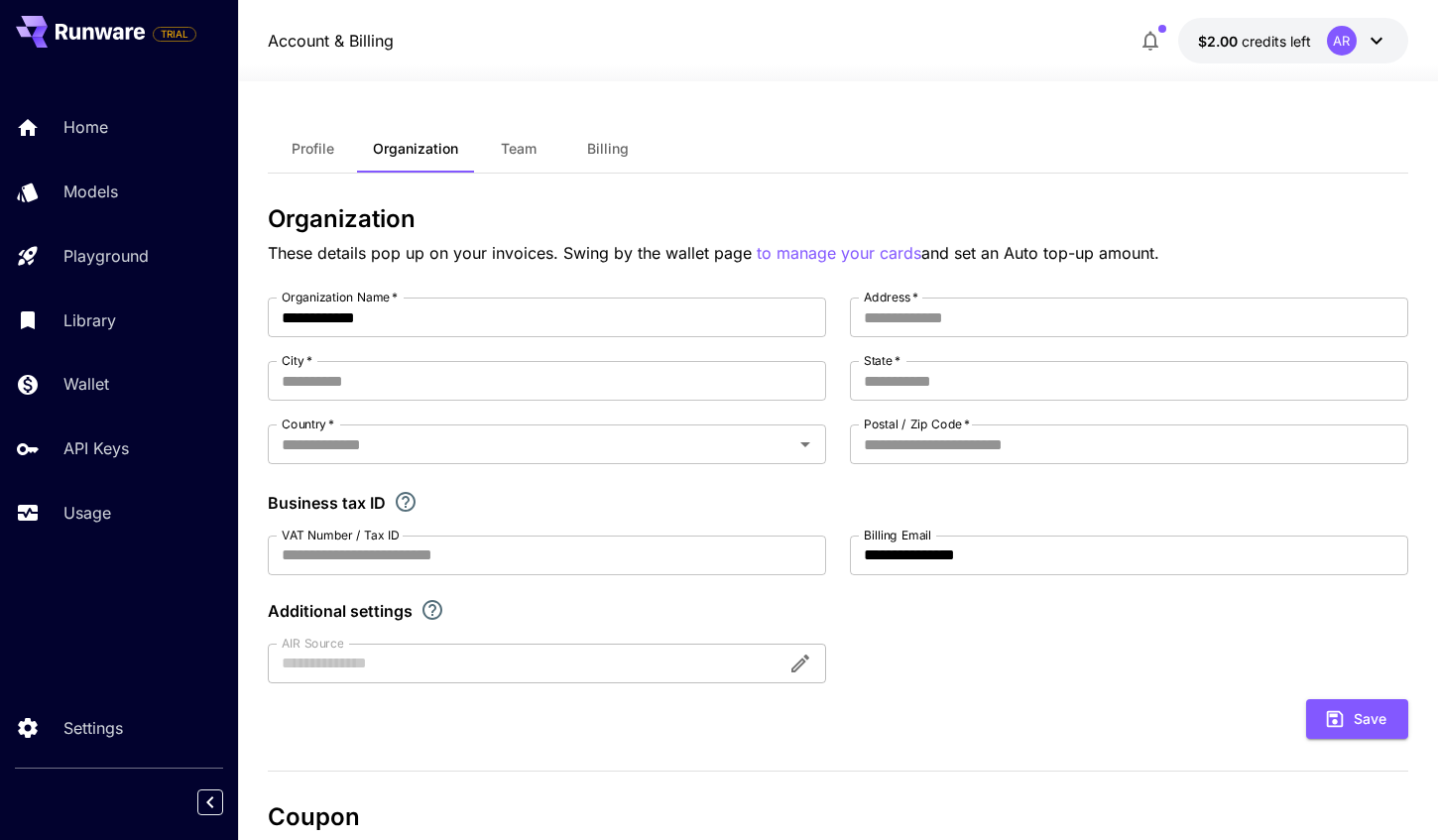 scroll, scrollTop: 0, scrollLeft: 0, axis: both 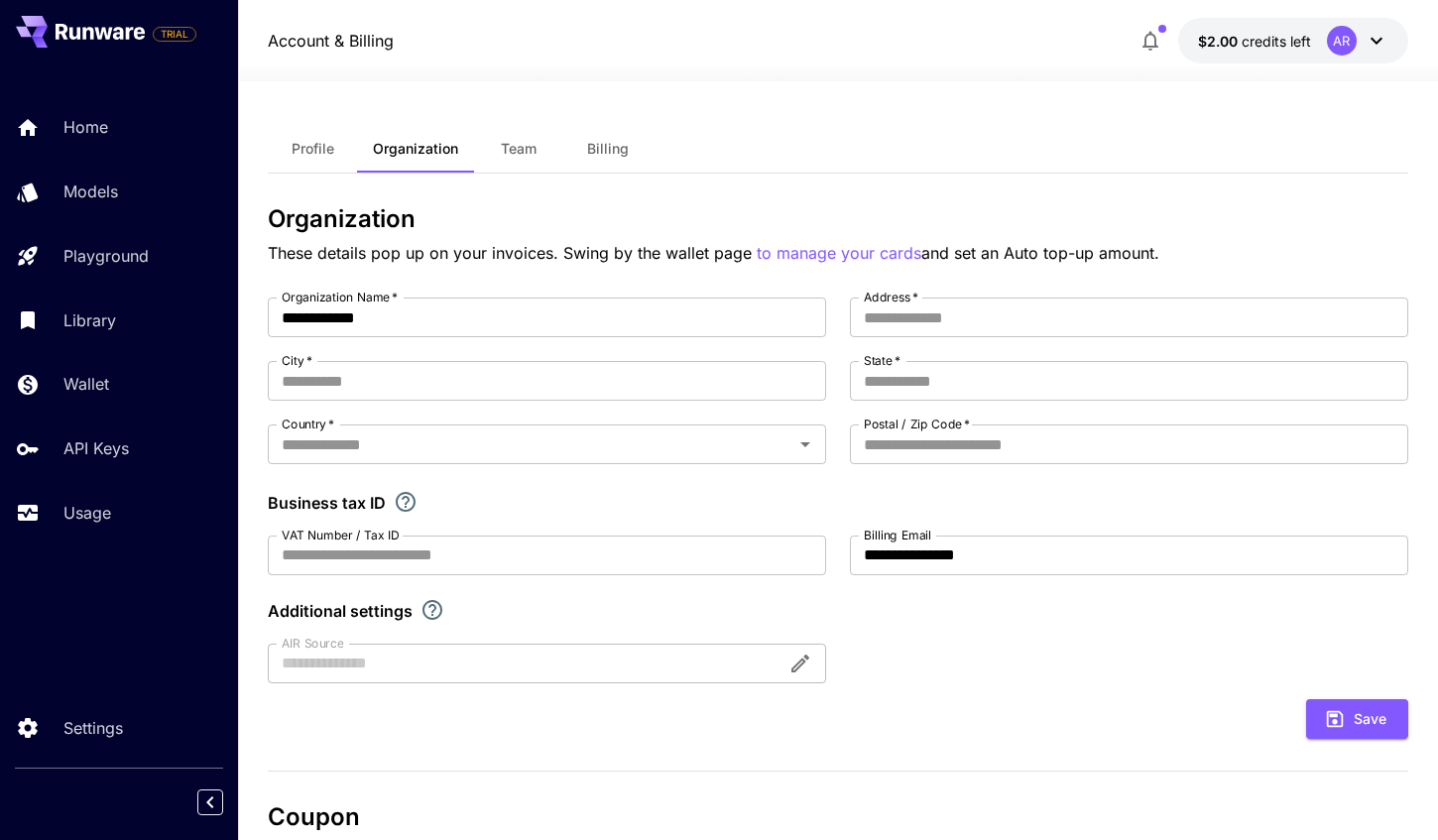 click 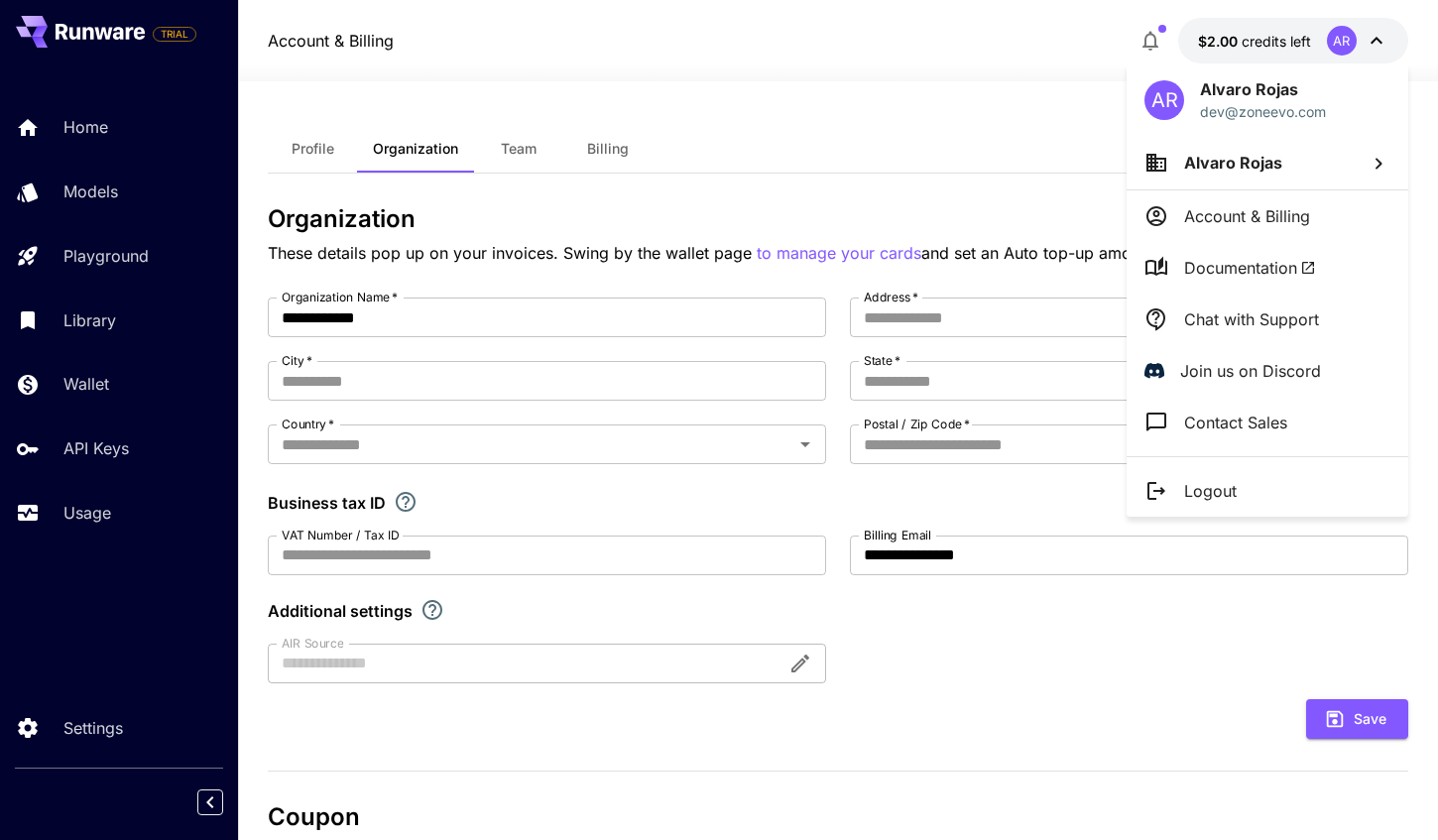 click on "Alvaro Rojas" at bounding box center (1233, 163) 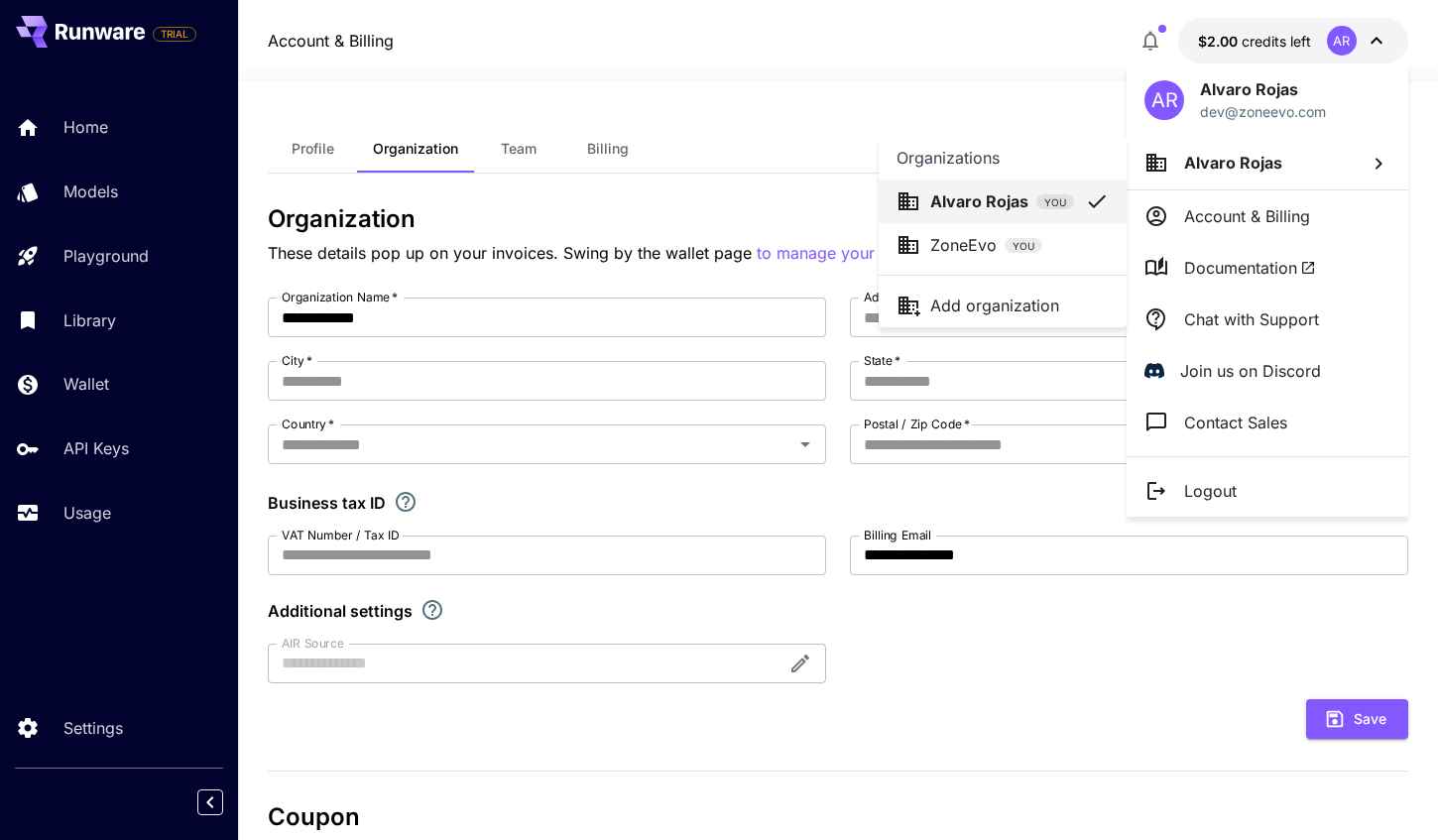 click on "YOU" at bounding box center (1023, 246) 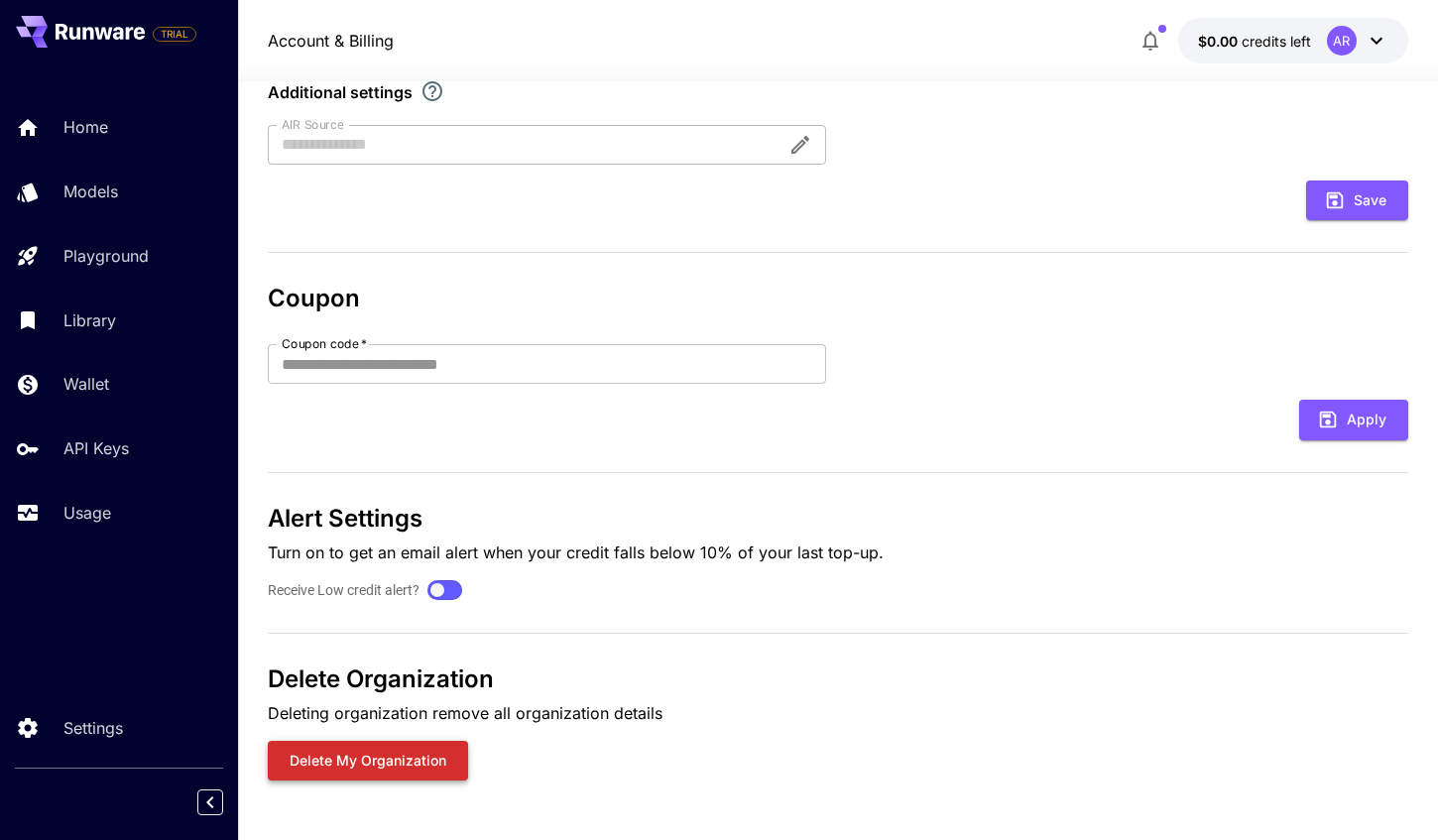 scroll, scrollTop: 518, scrollLeft: 0, axis: vertical 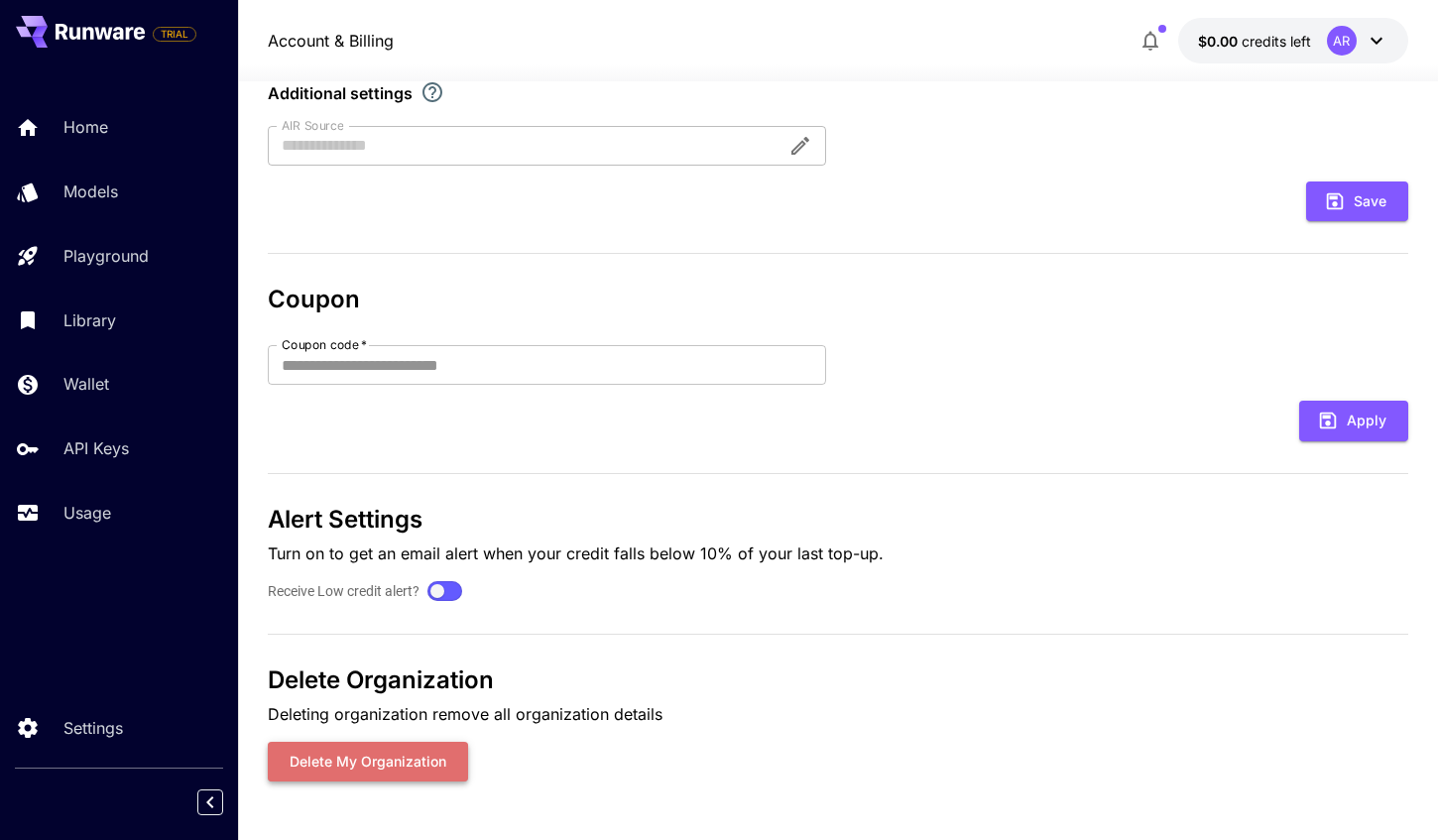 click on "Delete my organization" at bounding box center [368, 762] 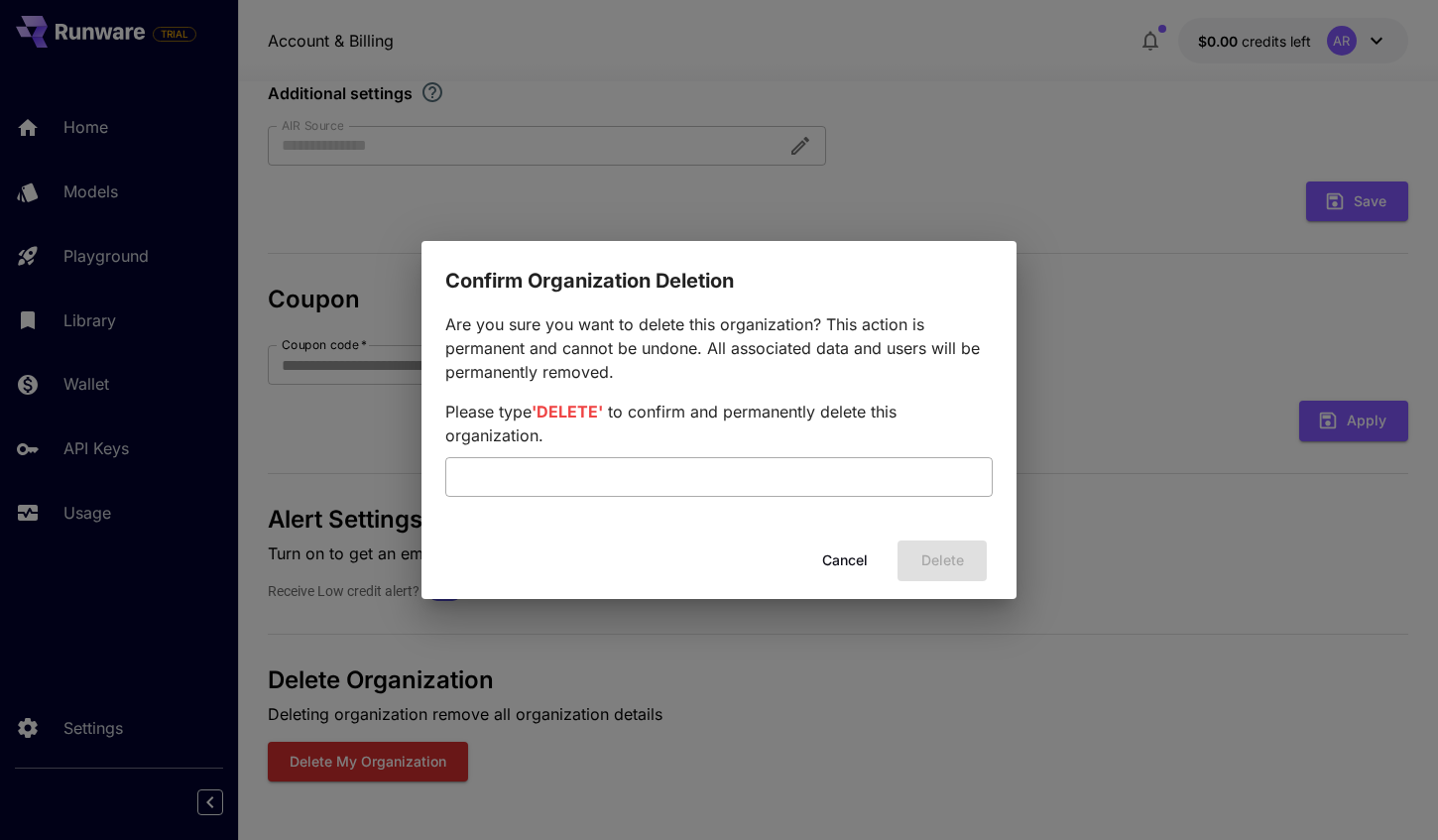 click at bounding box center [719, 477] 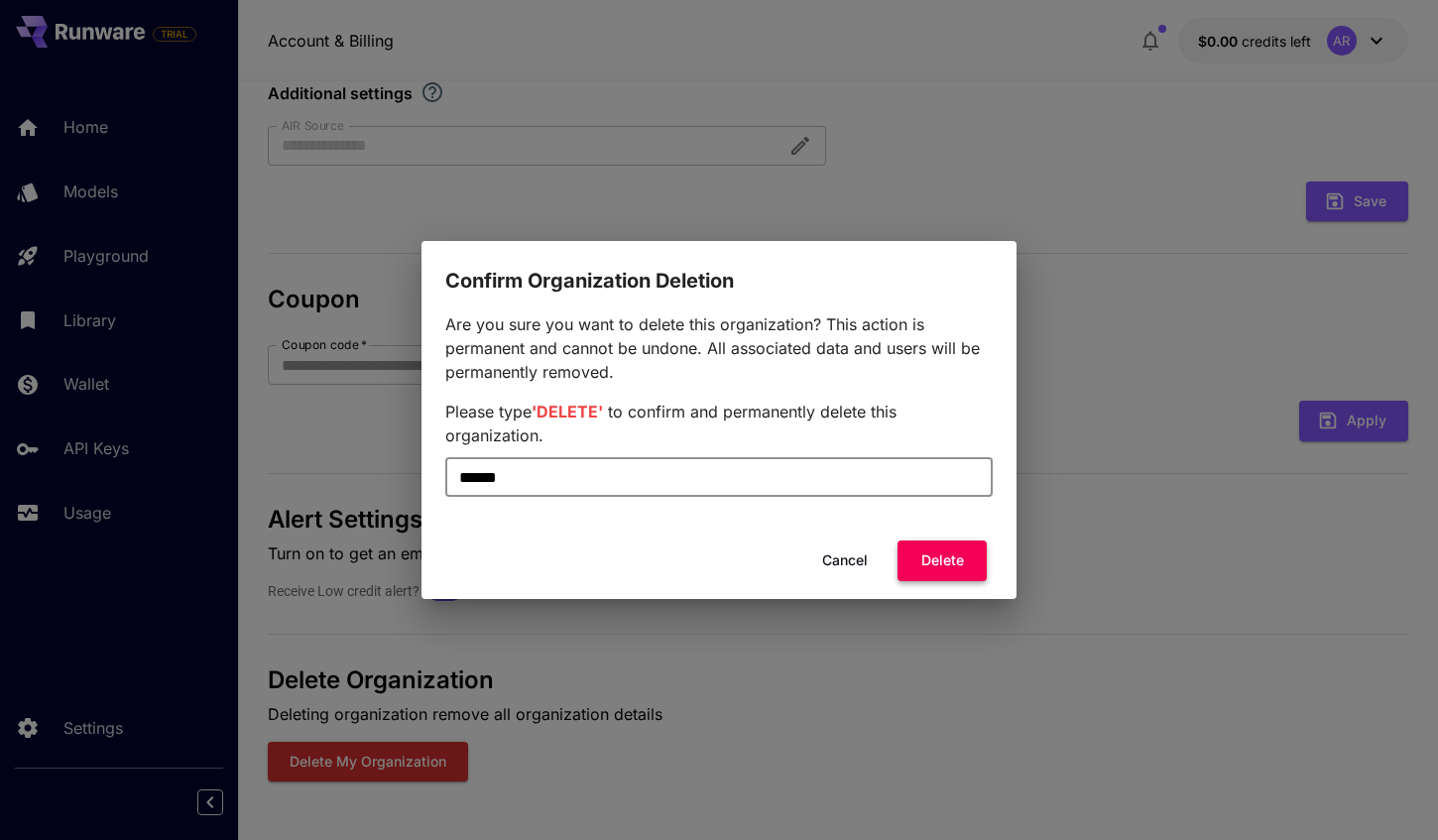 type on "******" 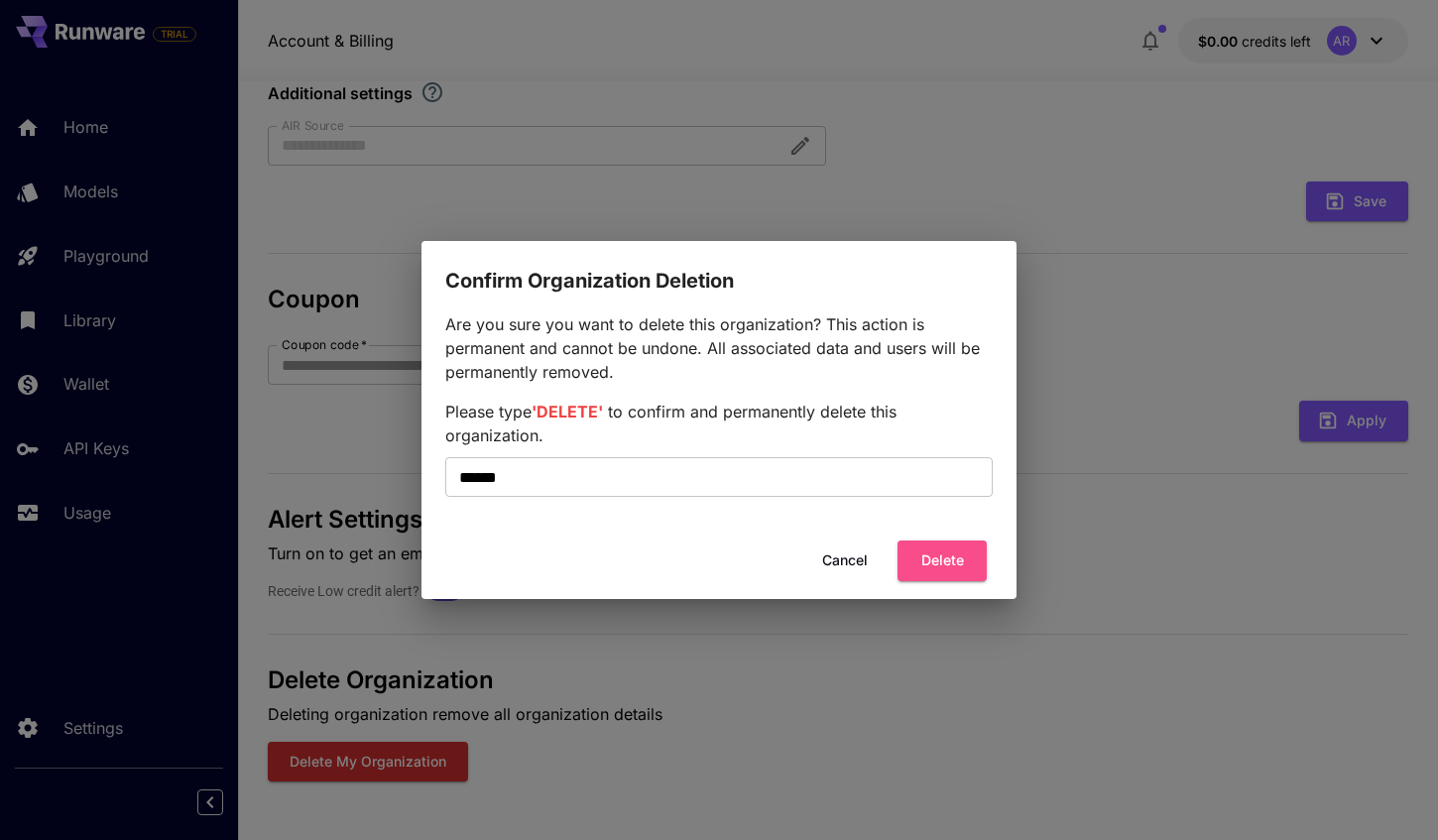 click on "Delete" at bounding box center [942, 560] 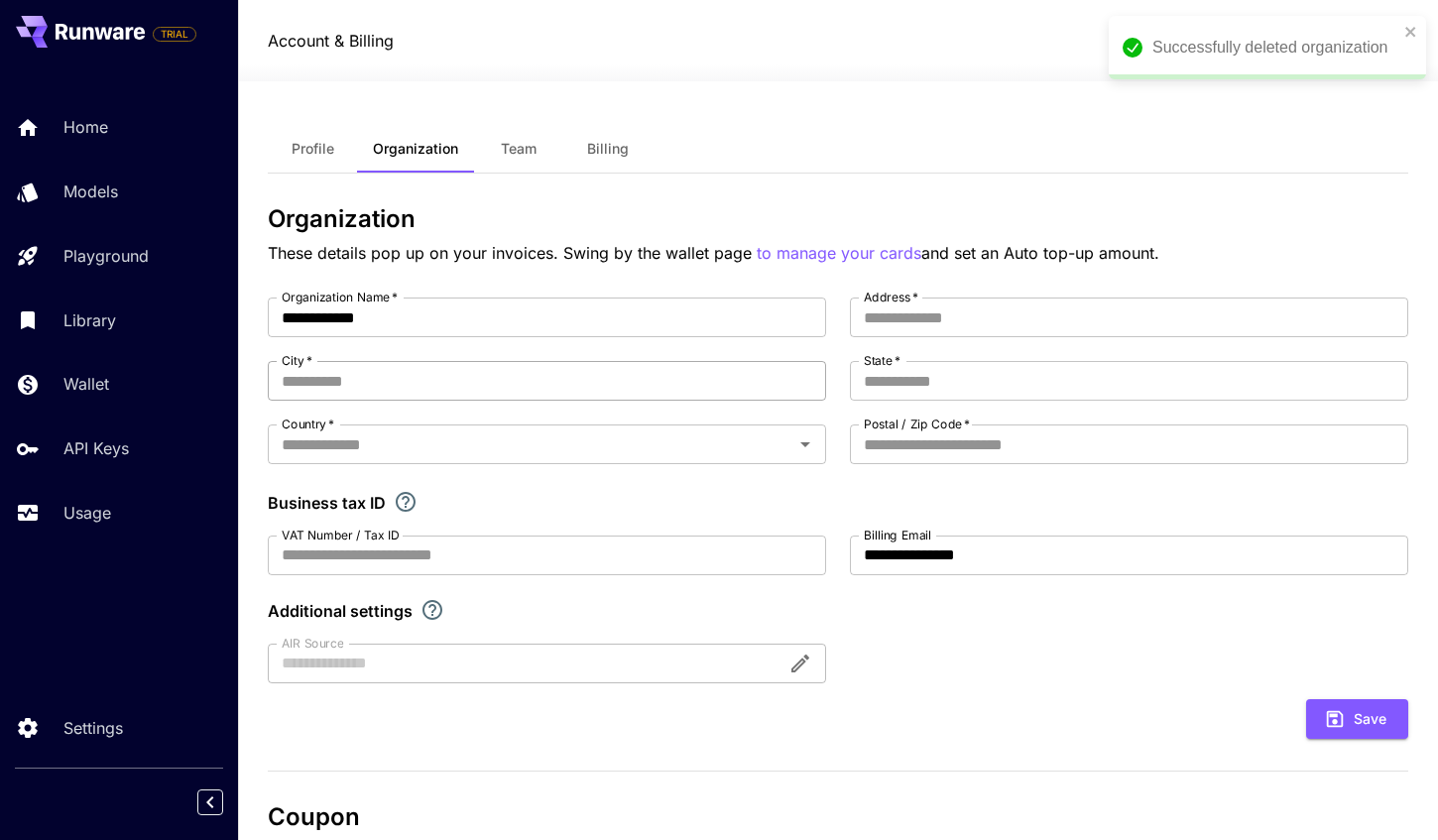 scroll, scrollTop: 0, scrollLeft: 0, axis: both 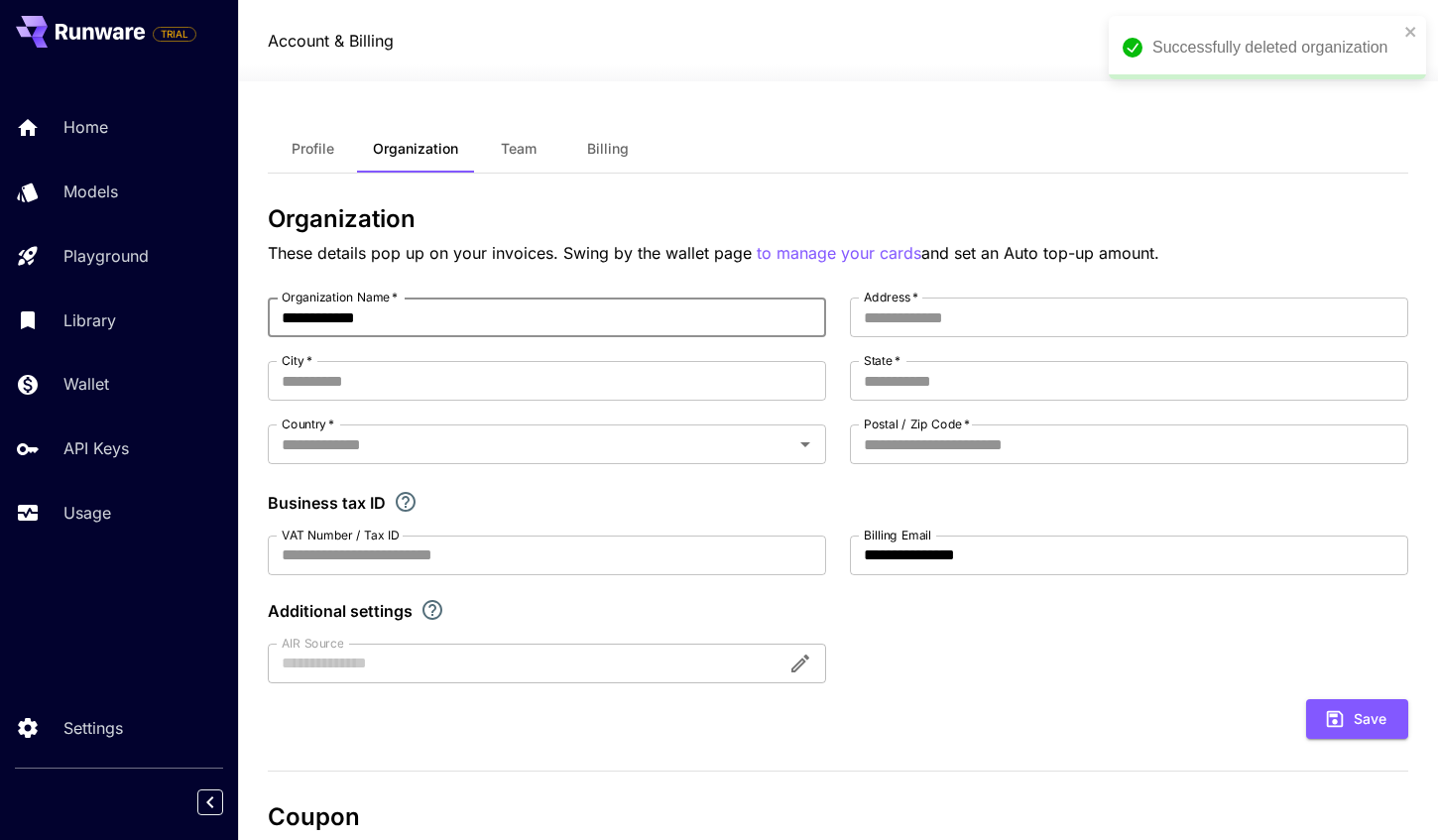 click on "**********" at bounding box center (546, 317) 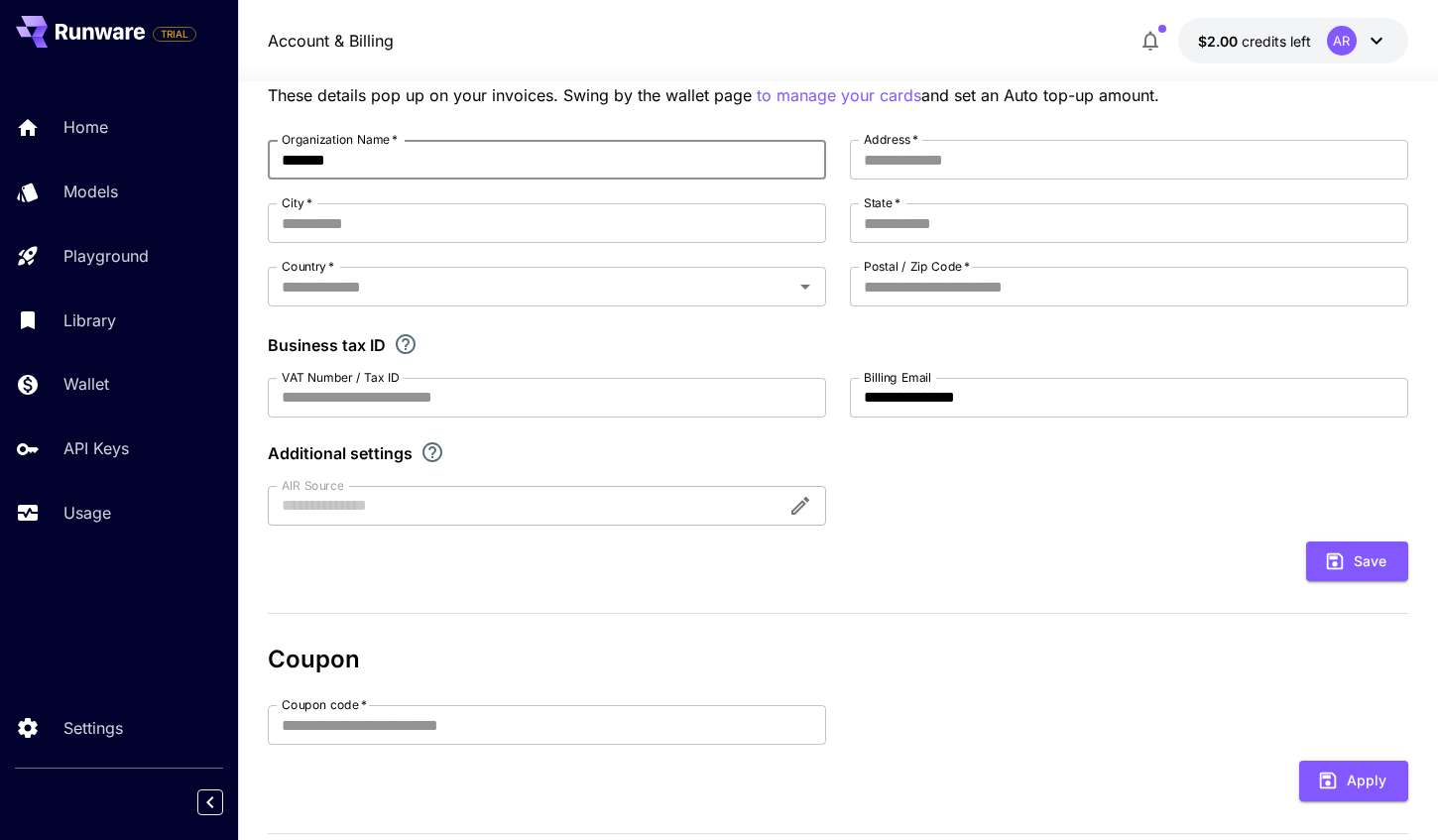 scroll, scrollTop: 149, scrollLeft: 0, axis: vertical 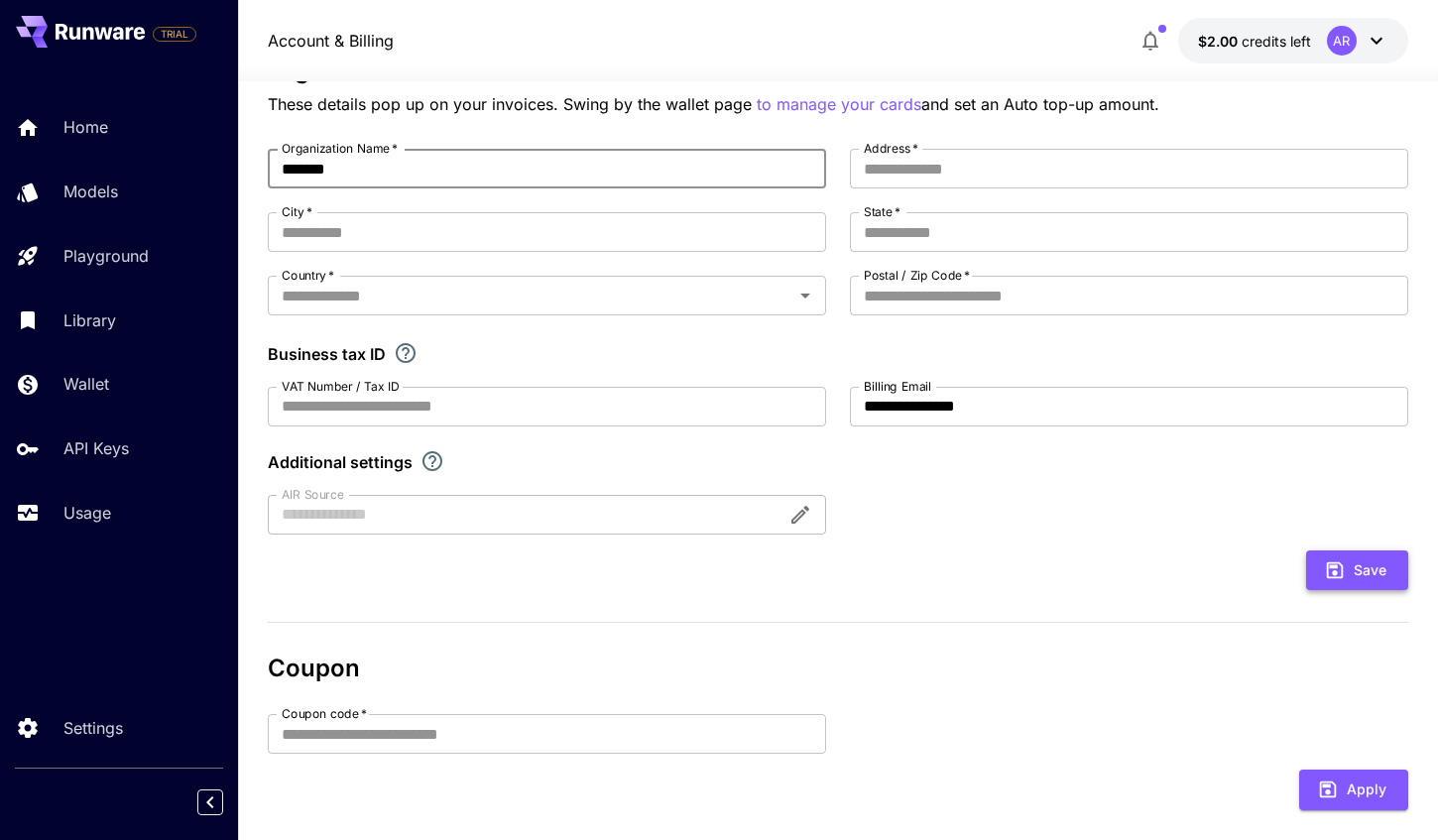 type on "*******" 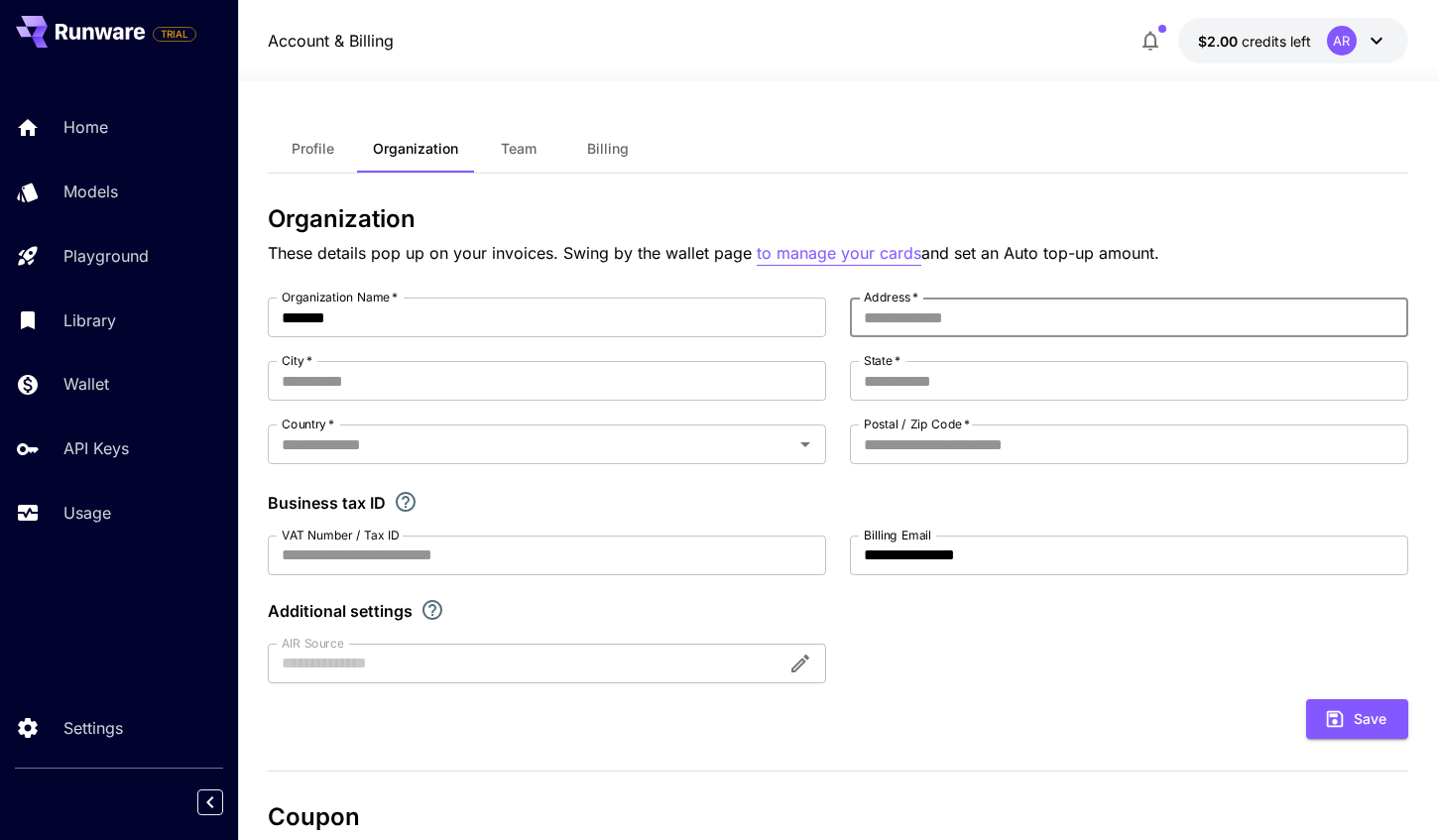 scroll, scrollTop: 0, scrollLeft: 0, axis: both 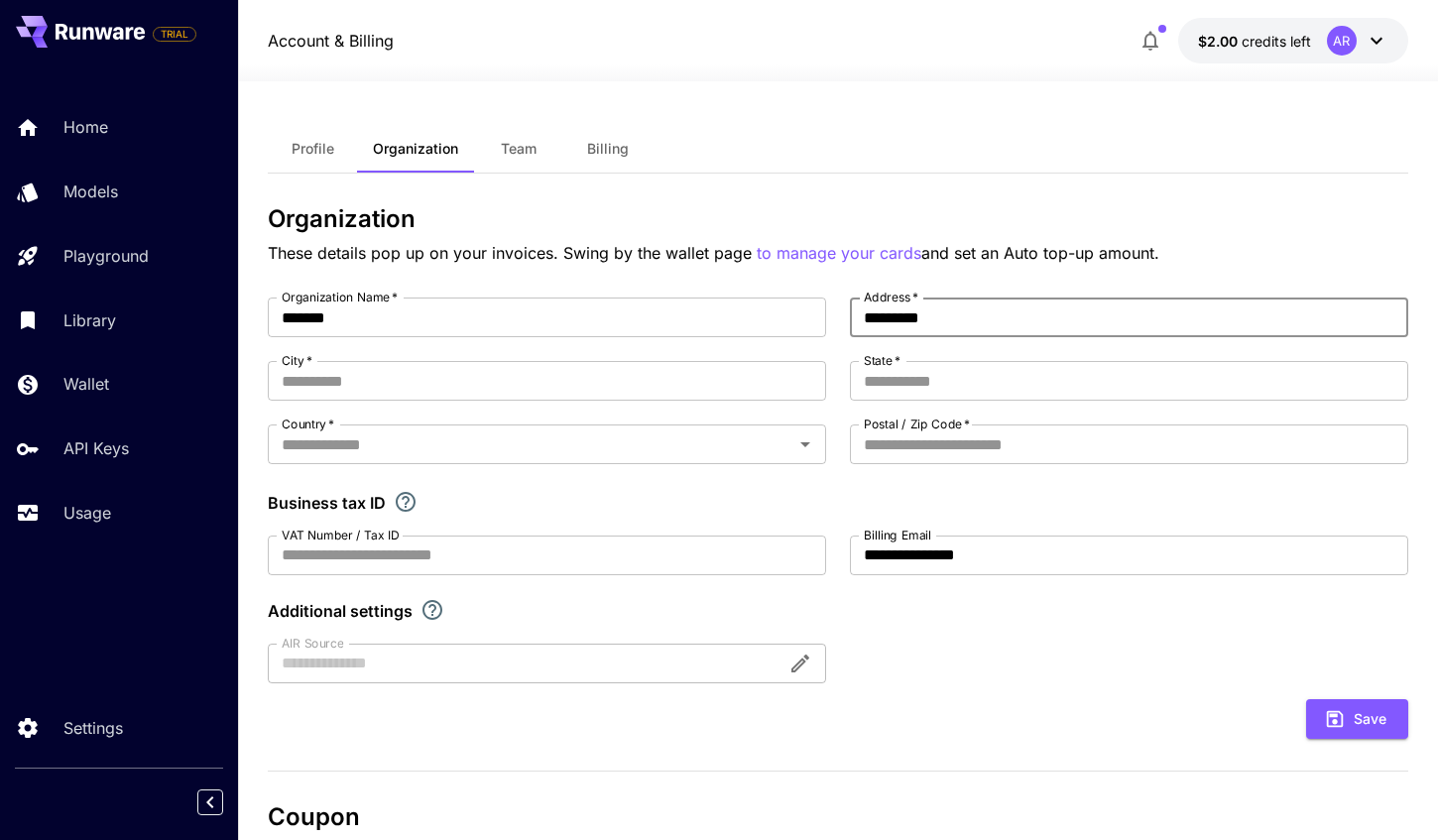 type on "**********" 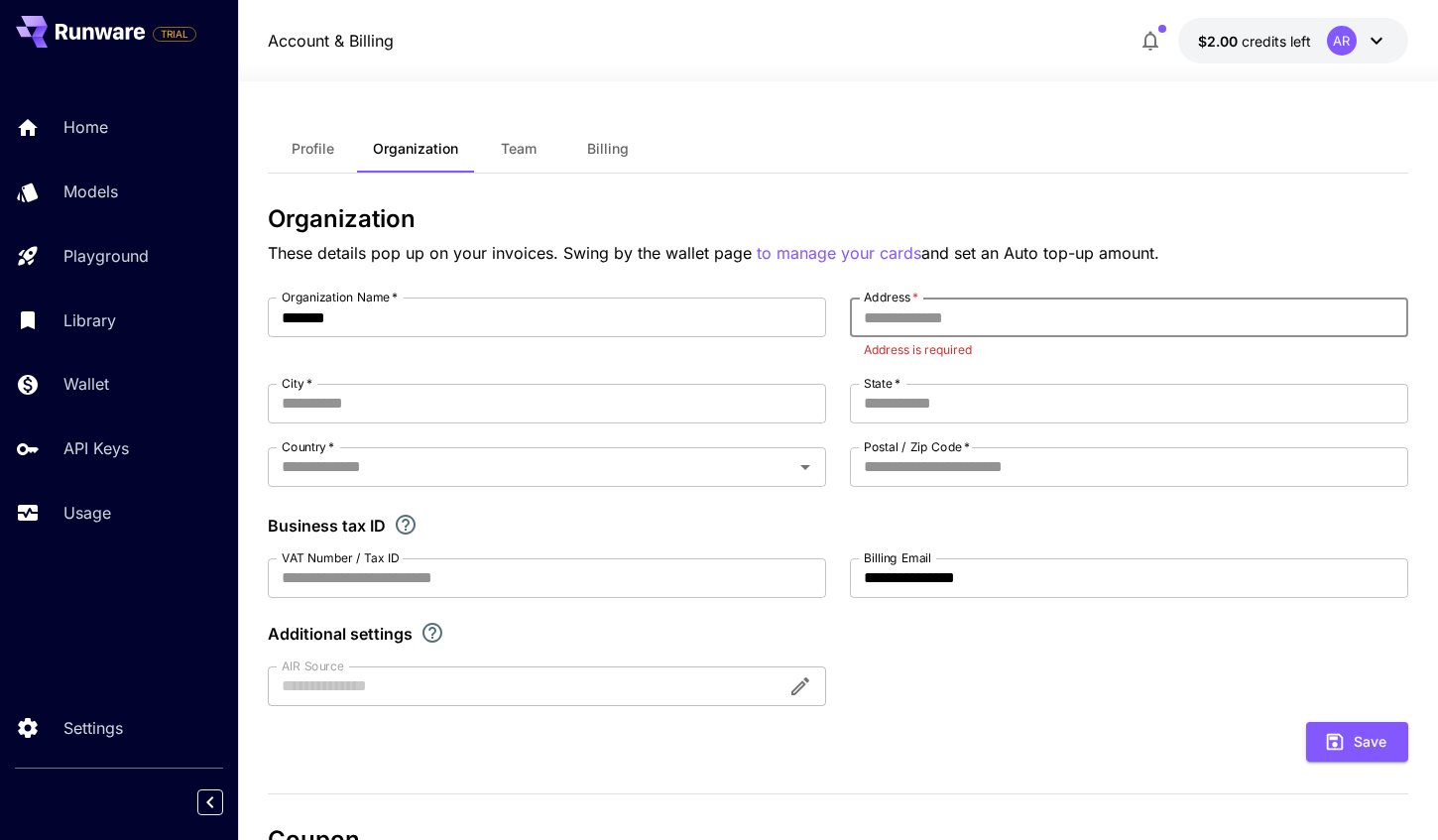 type on "**********" 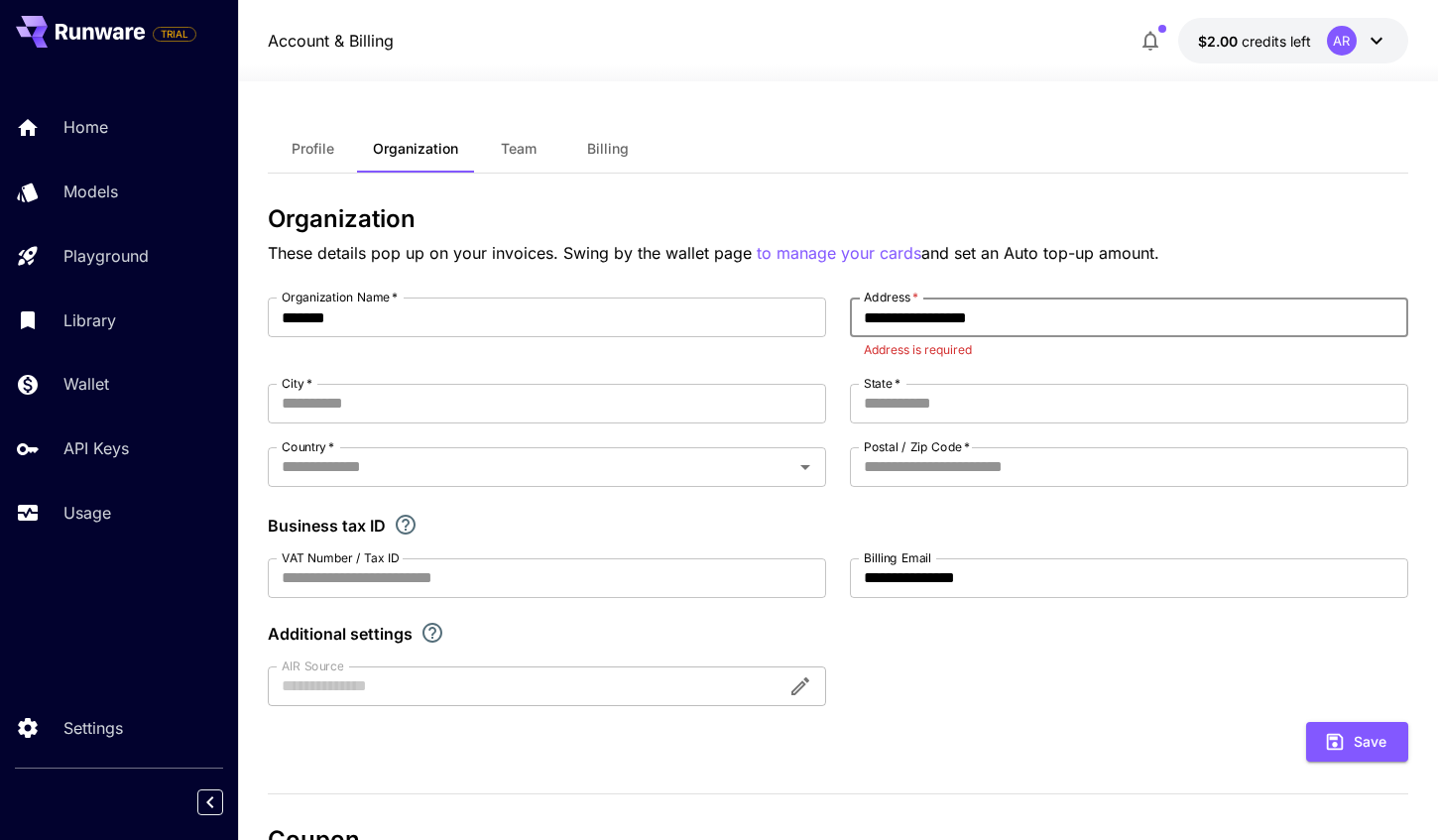 type on "*****" 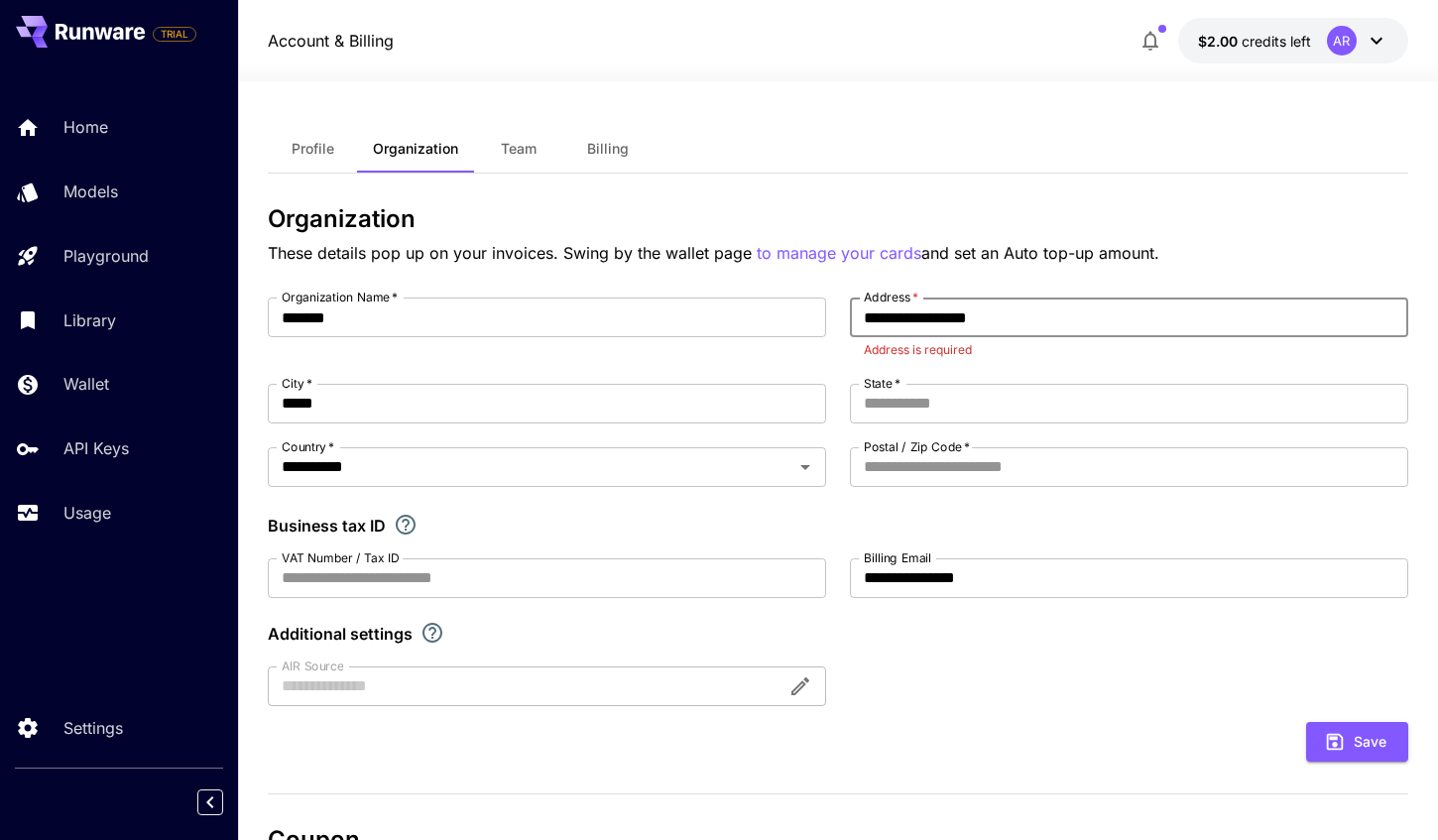 type on "**********" 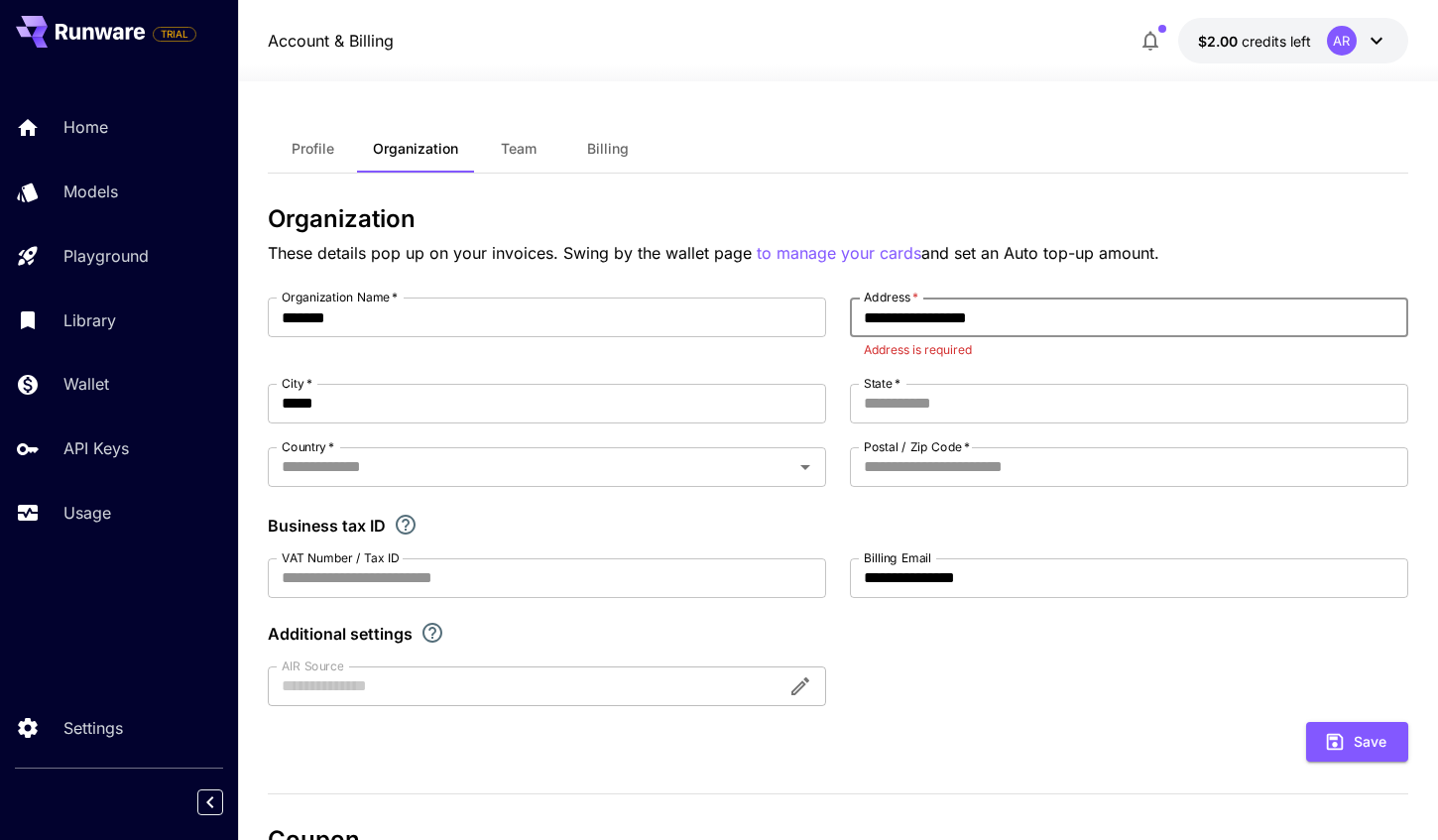 type on "*****" 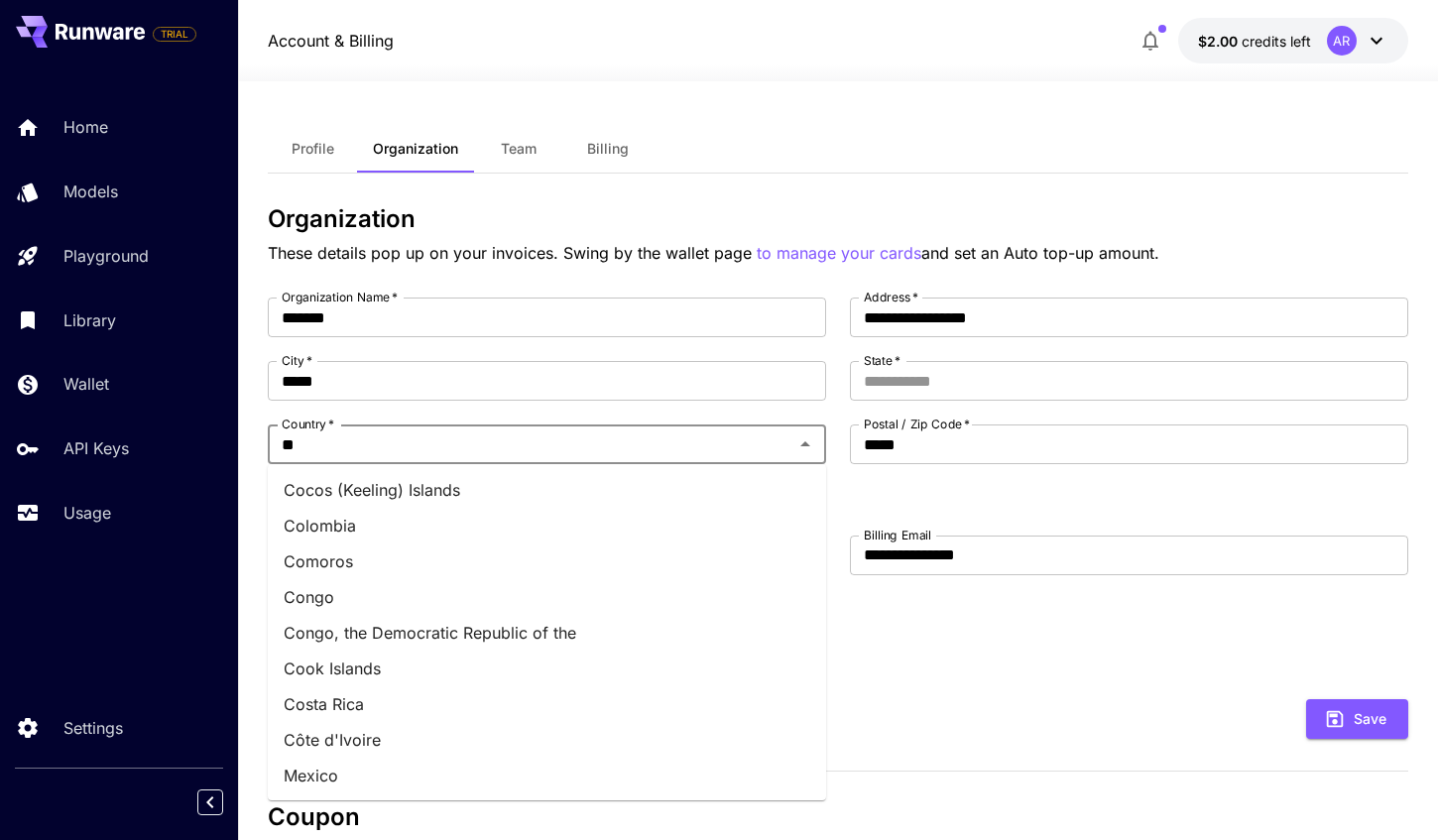 type on "***" 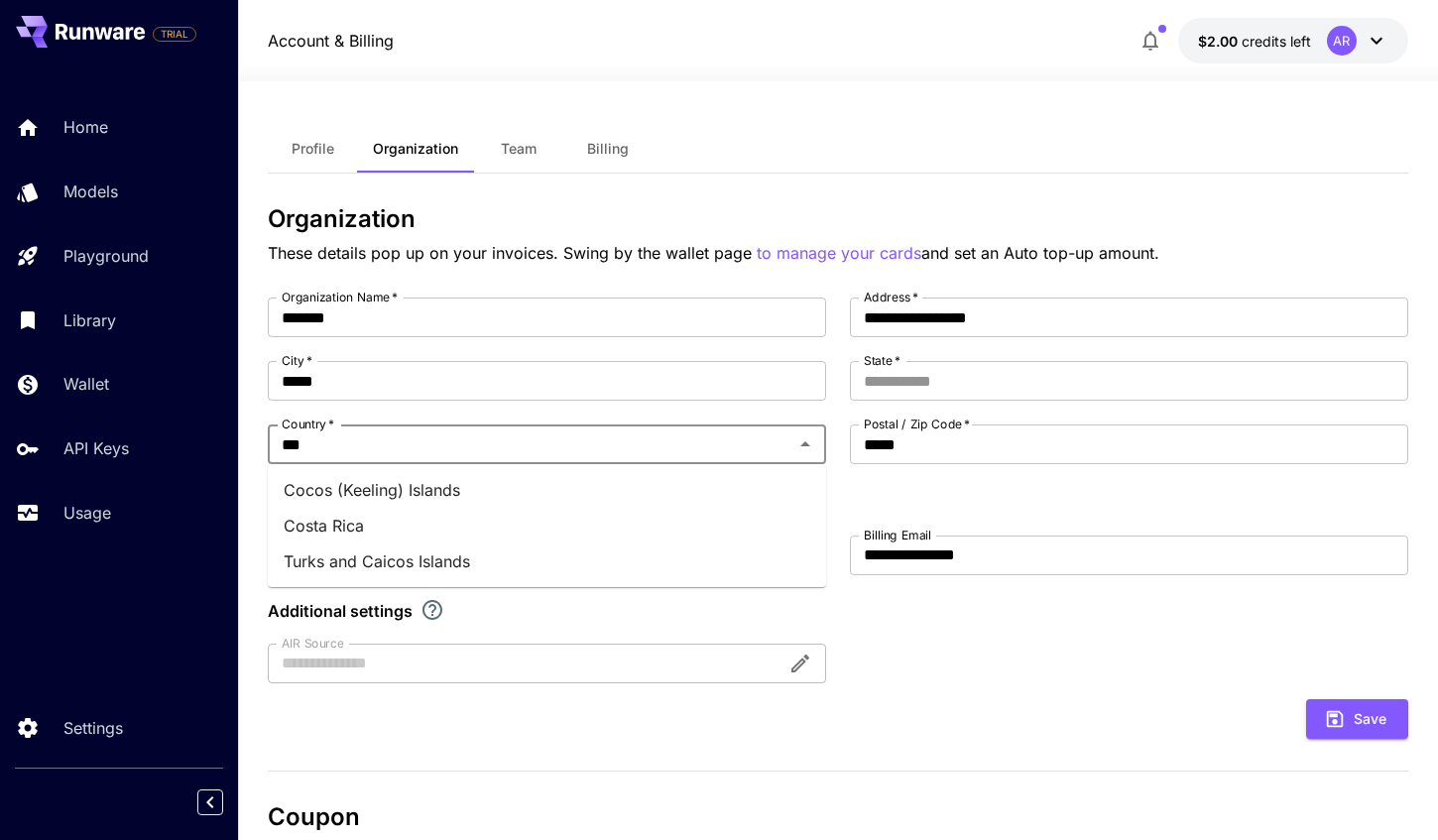 click on "Costa Rica" at bounding box center [546, 526] 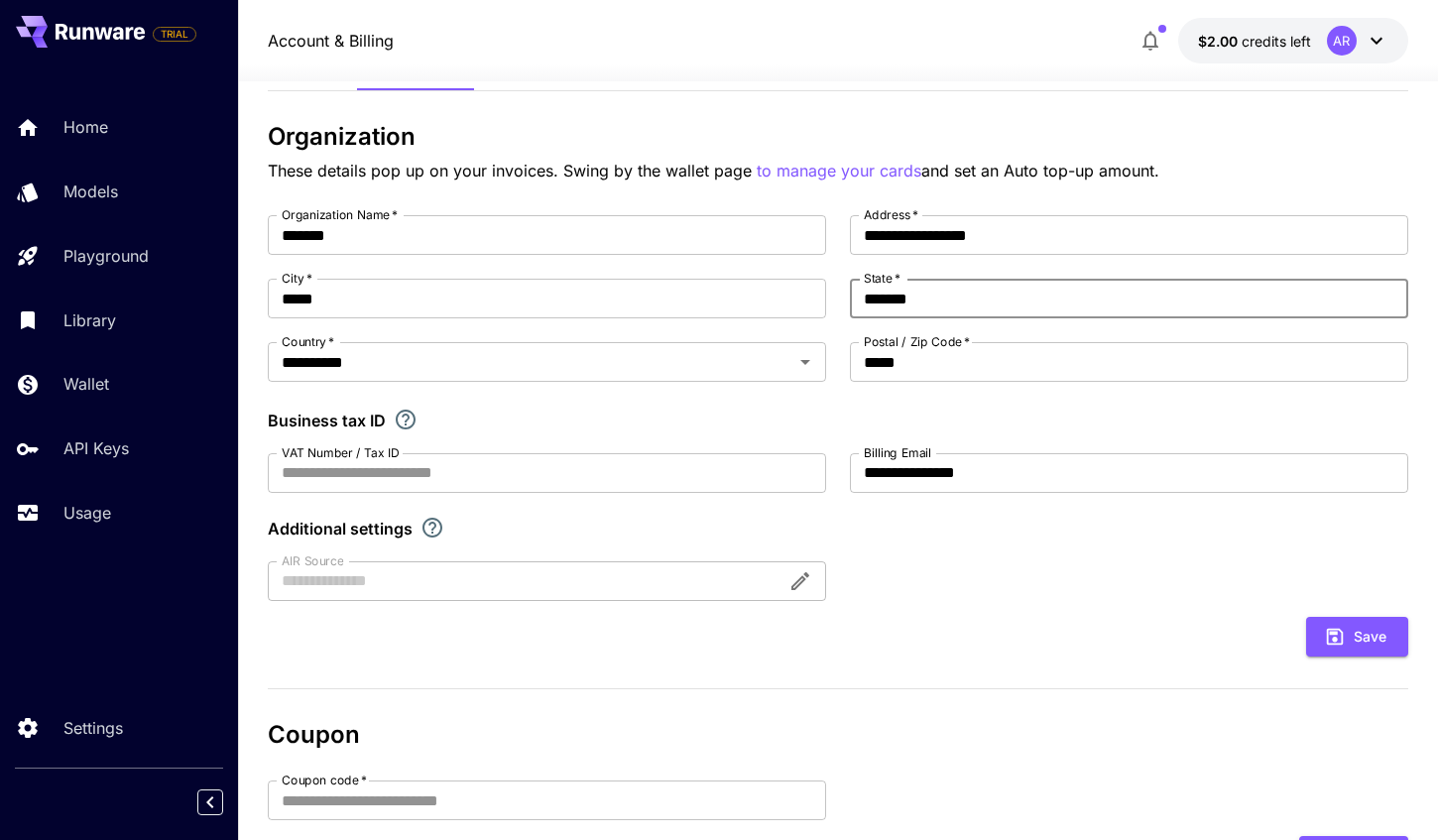 scroll, scrollTop: 90, scrollLeft: 0, axis: vertical 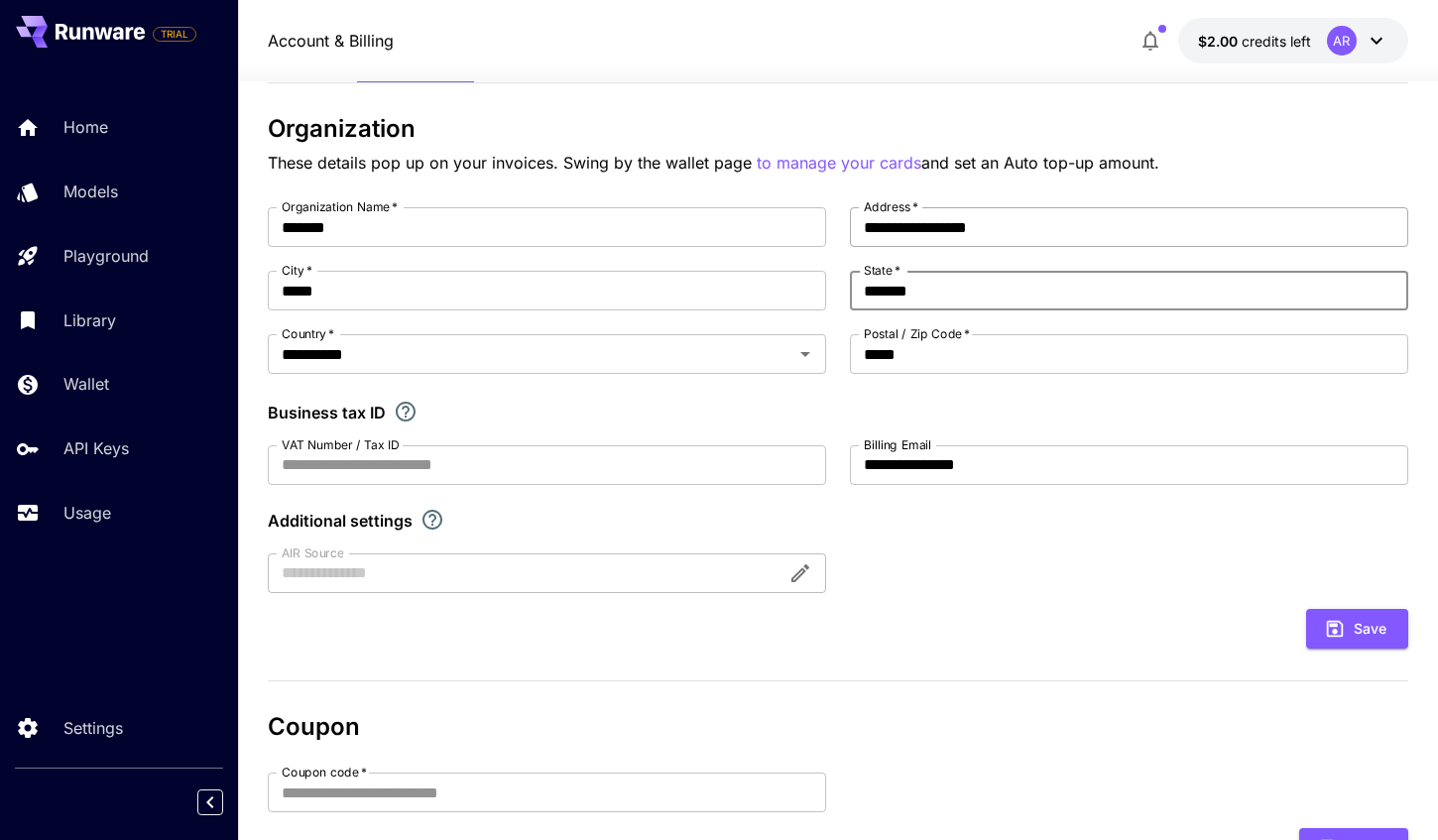type on "*******" 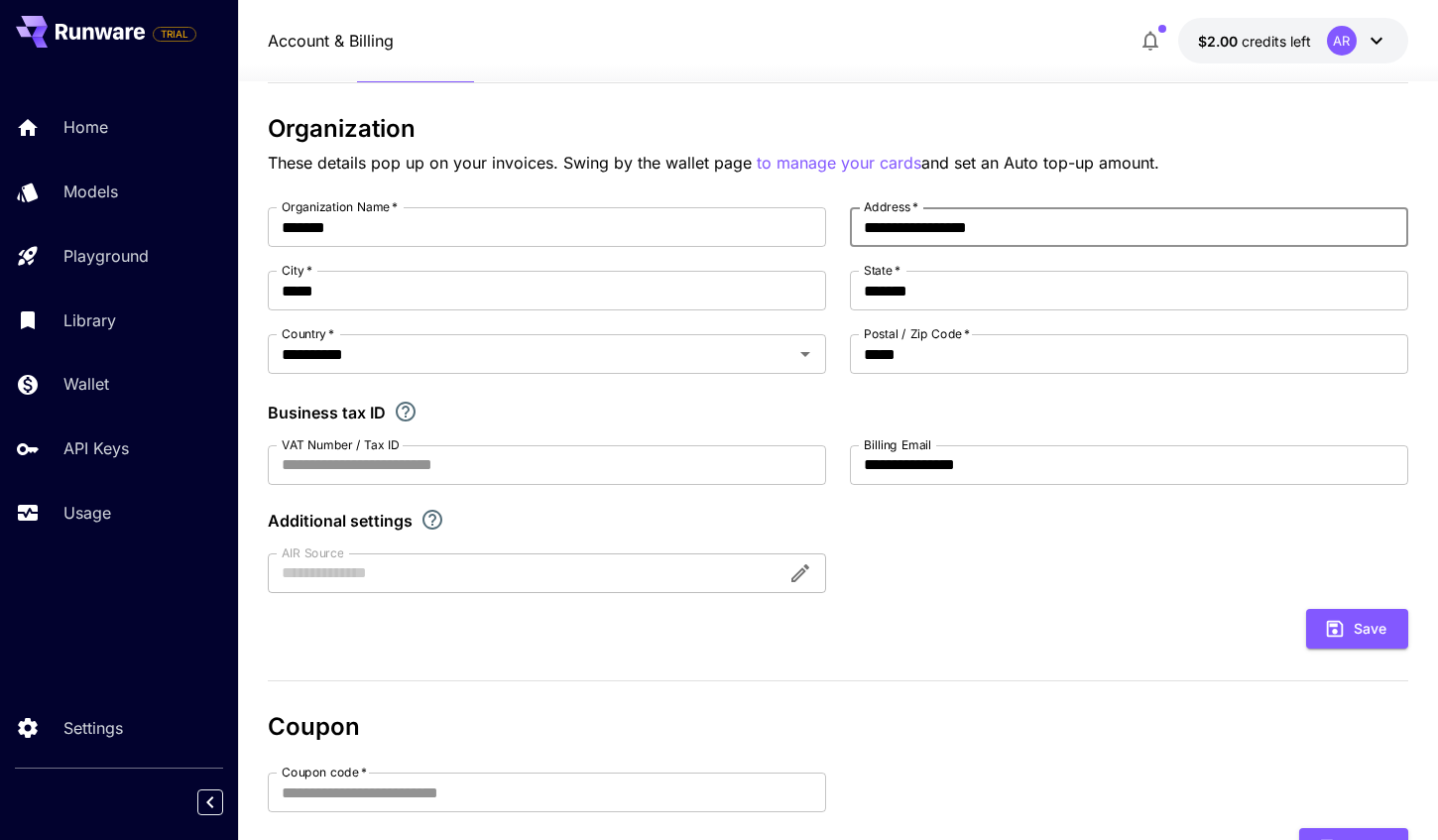 click on "**********" at bounding box center (1129, 227) 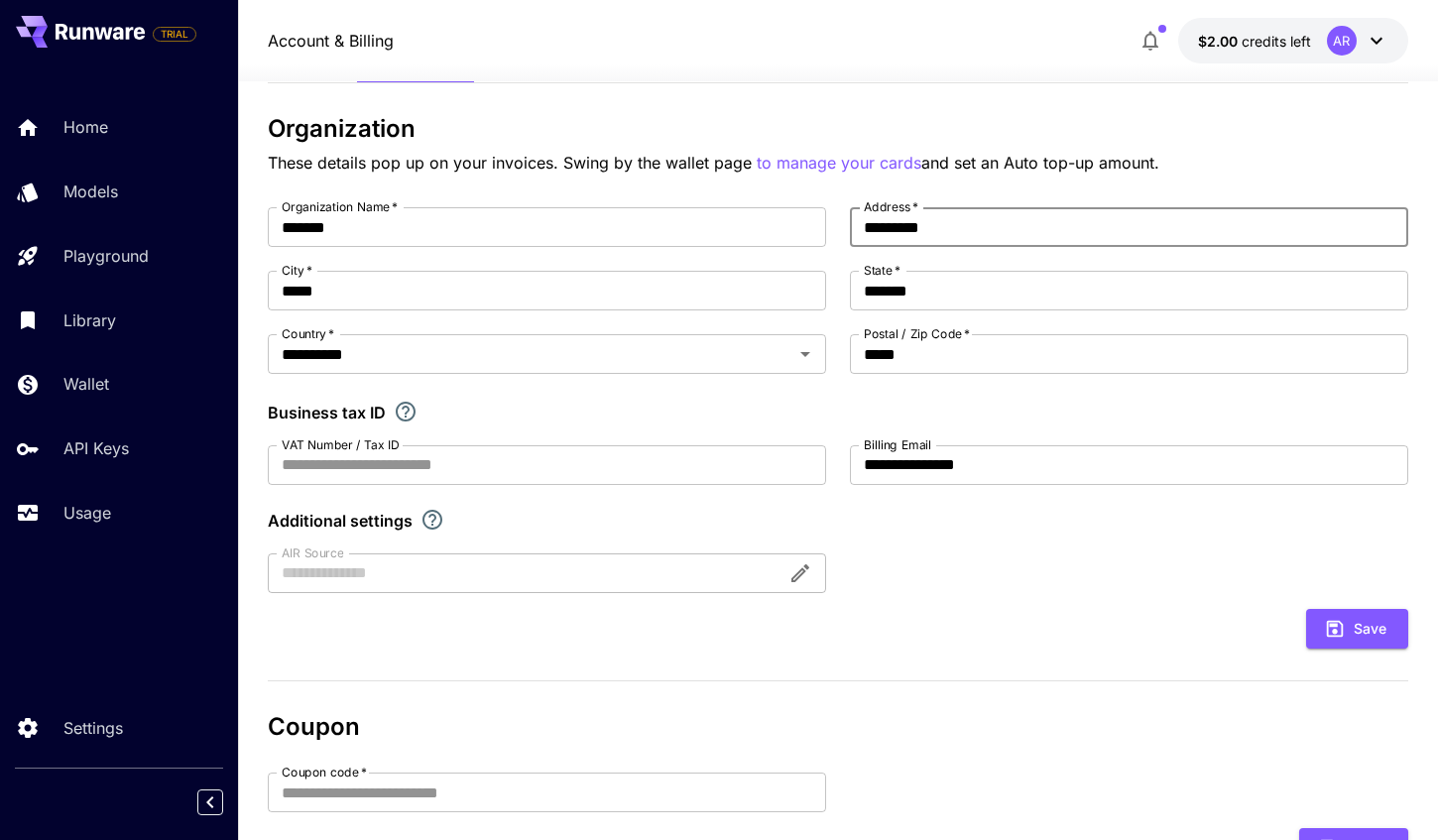 type on "*********" 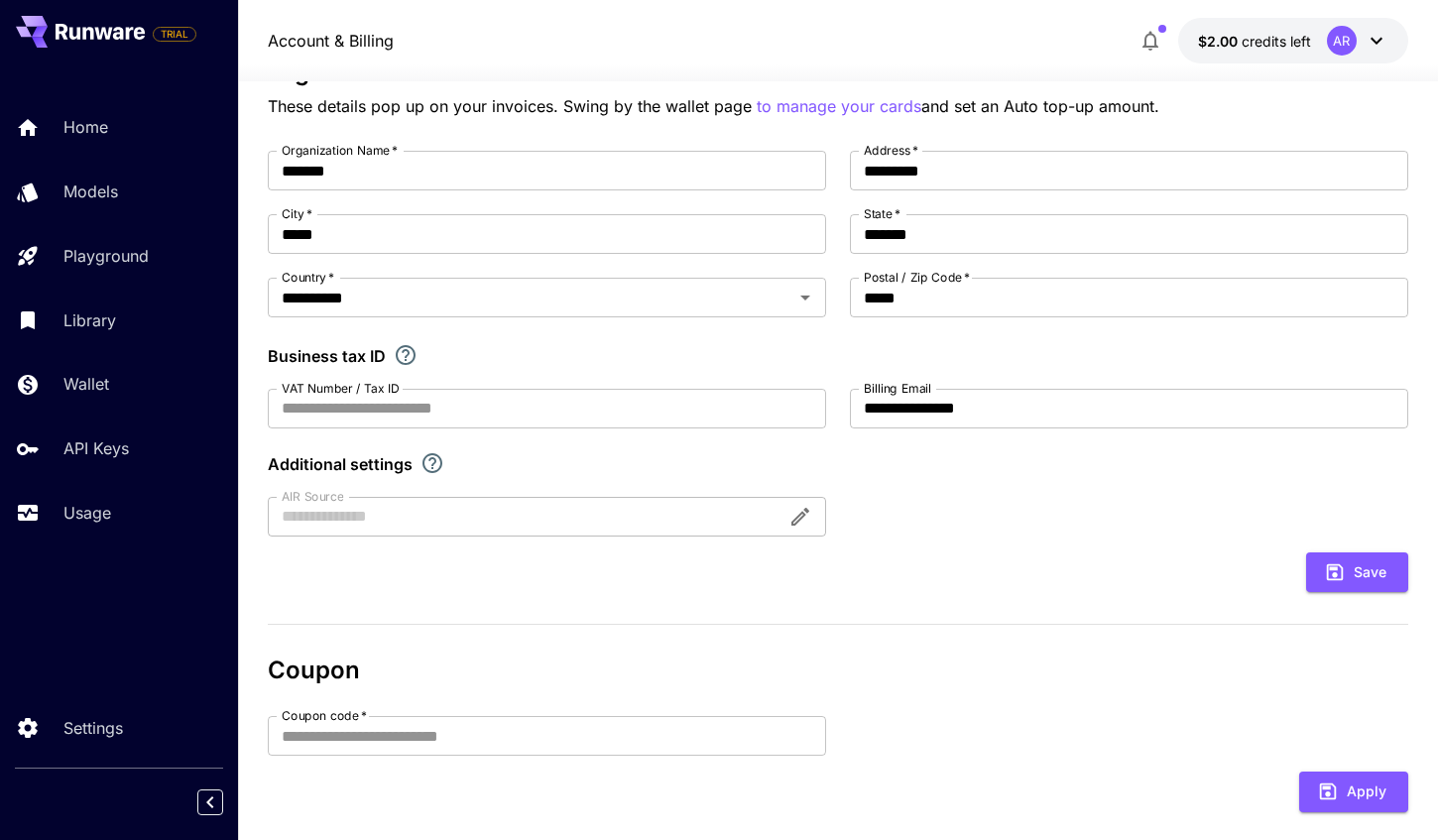 scroll, scrollTop: 162, scrollLeft: 0, axis: vertical 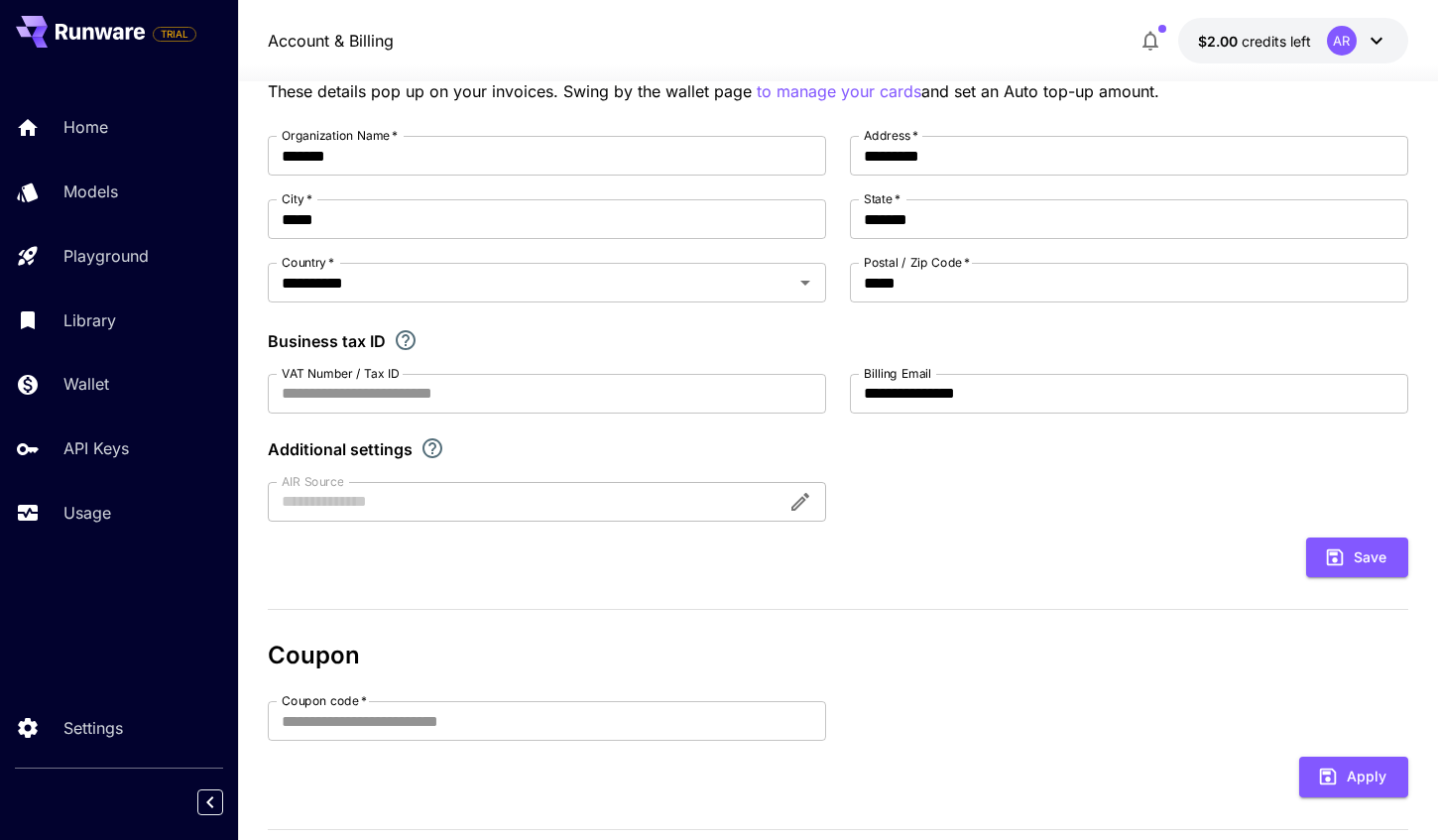 click at bounding box center (546, 502) 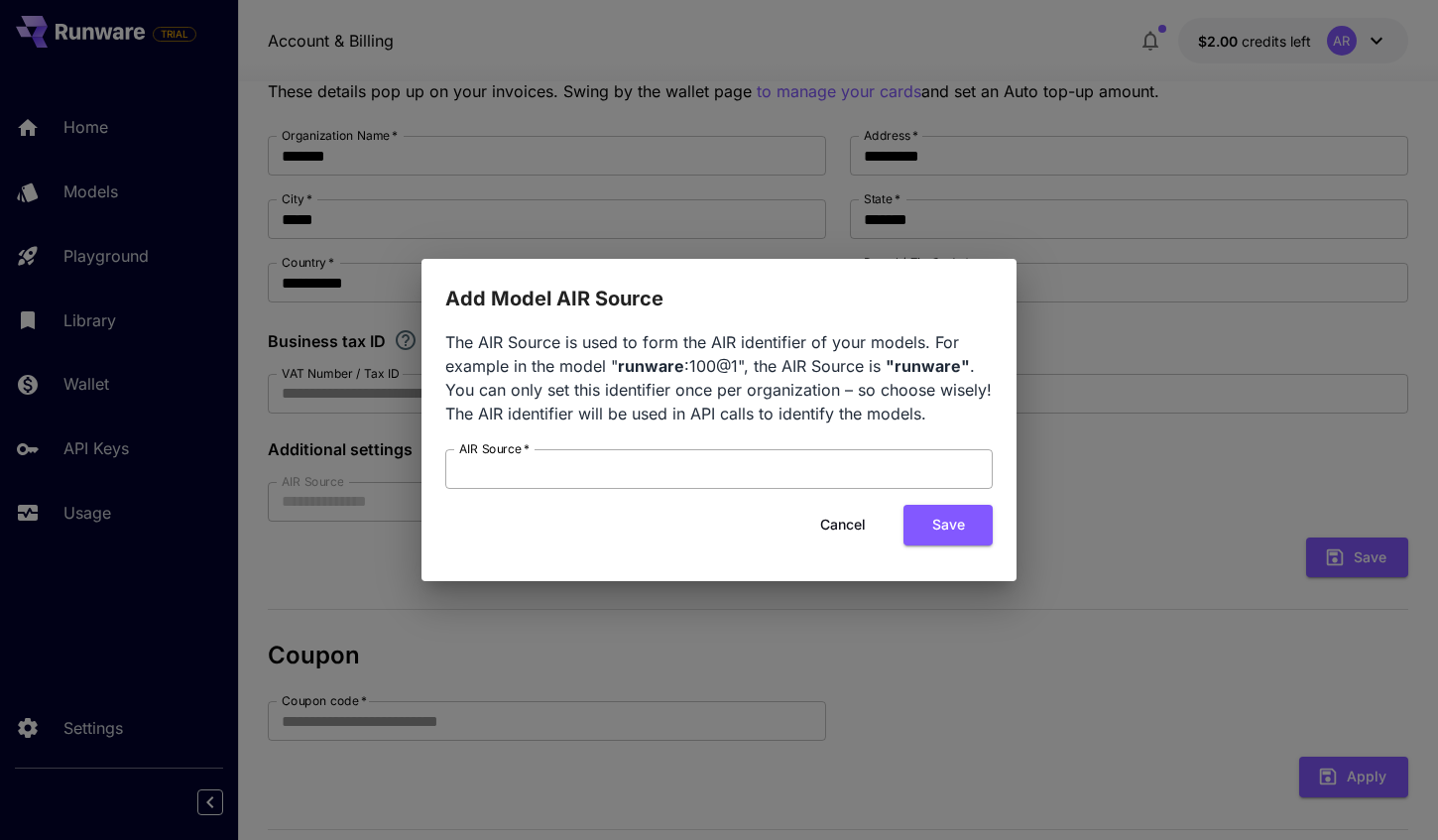 click on "AIR Source   *" at bounding box center (719, 469) 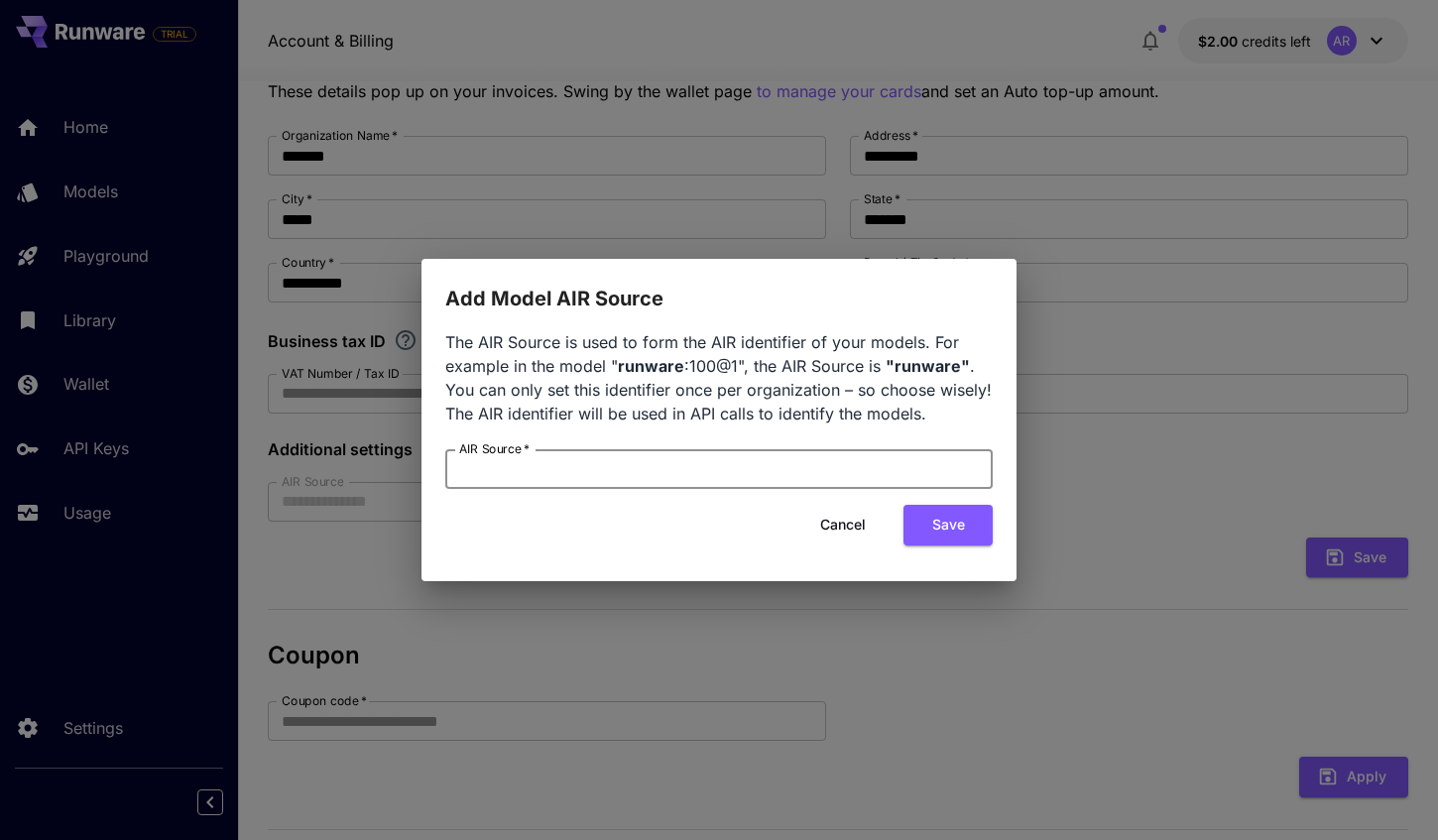 click on "Cancel" at bounding box center (843, 525) 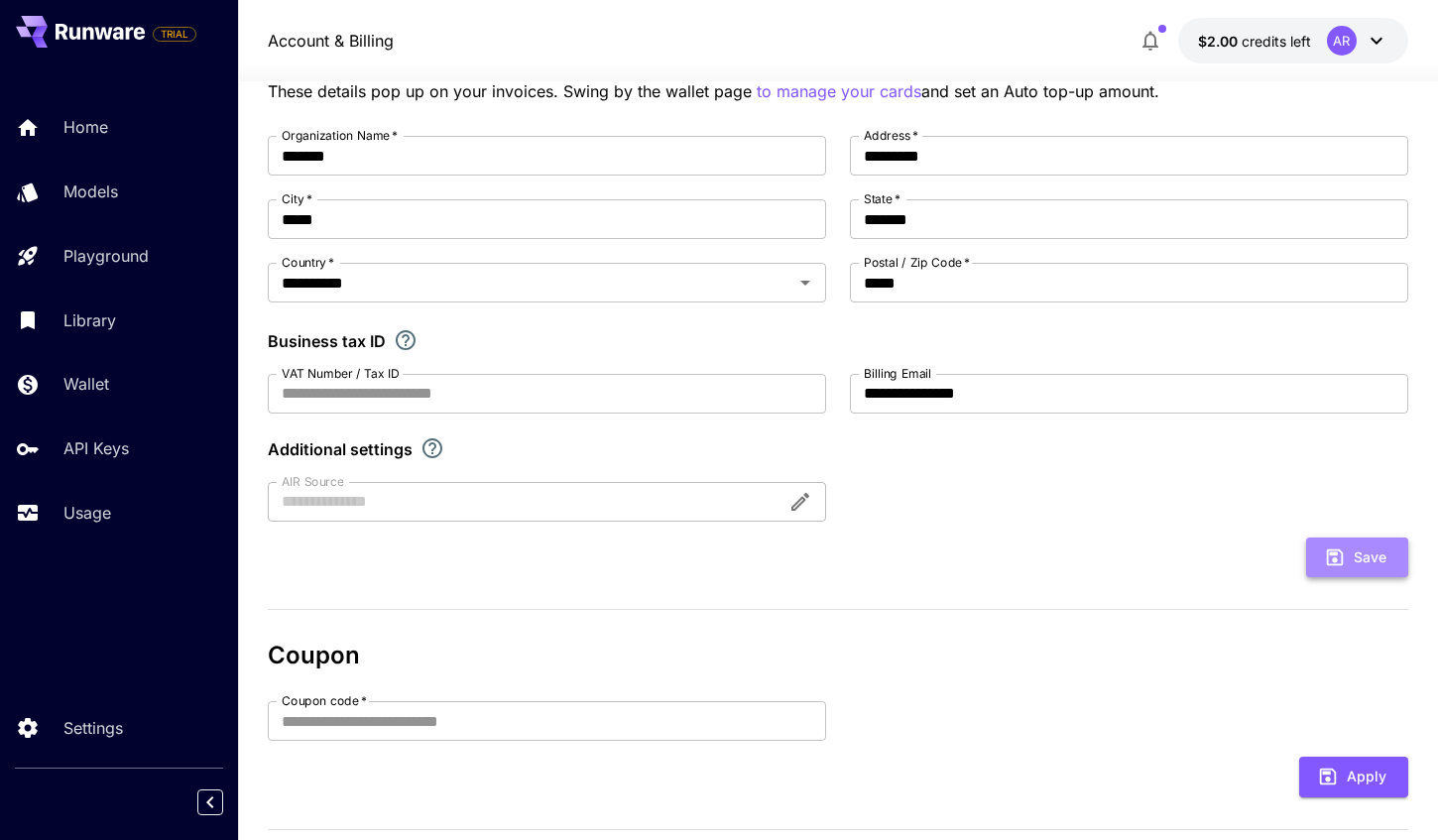 click 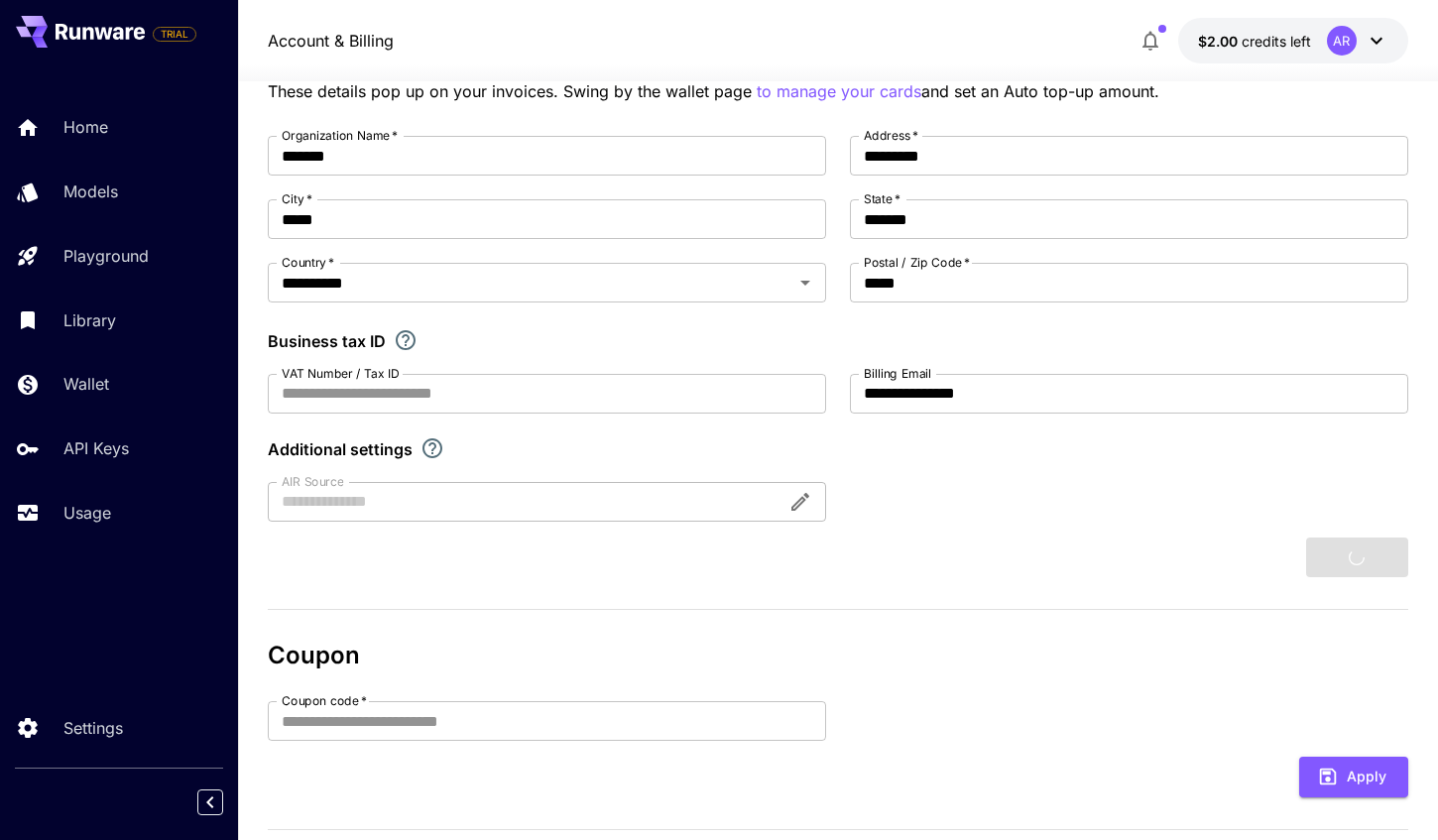 type on "**********" 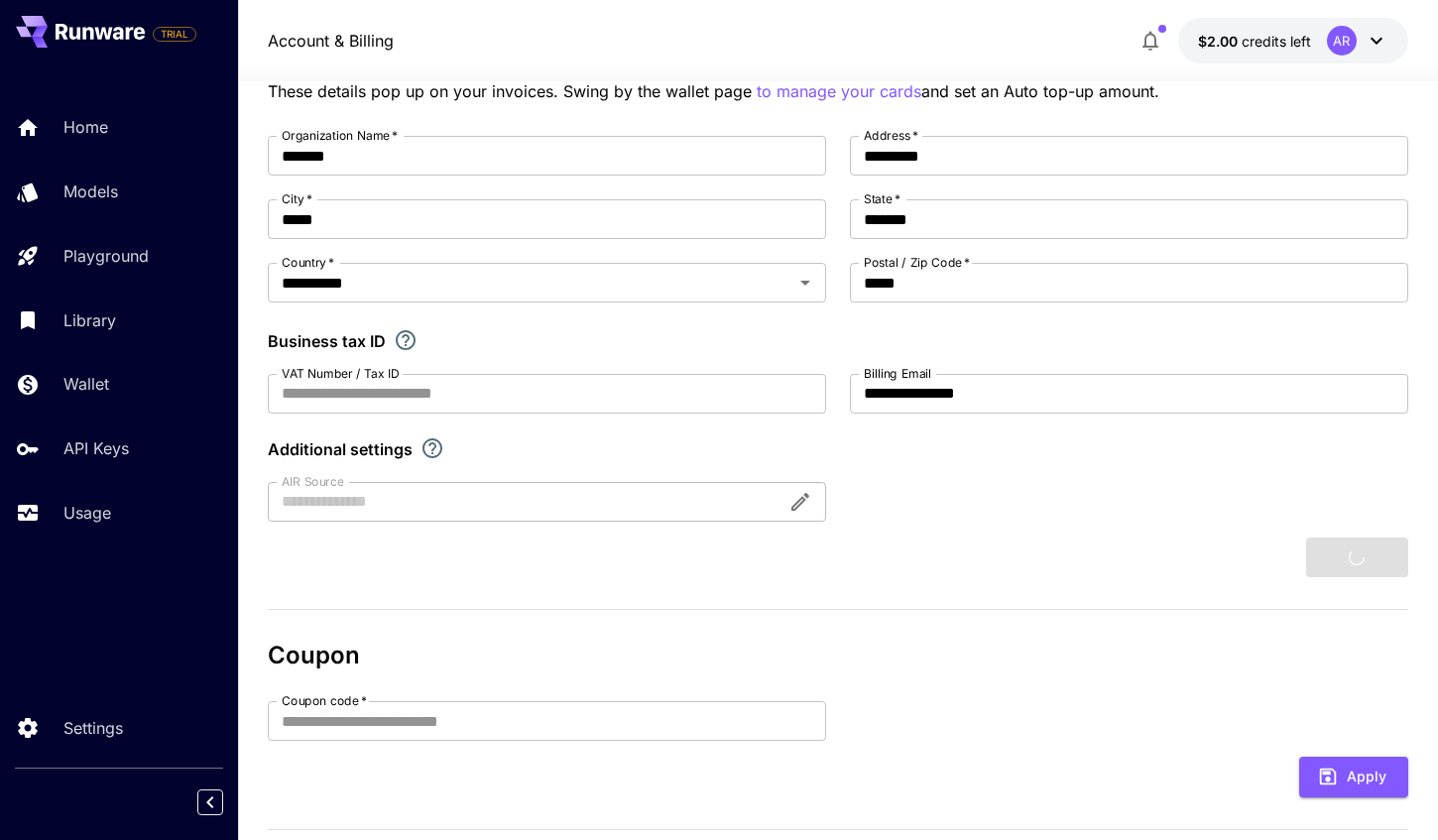 type 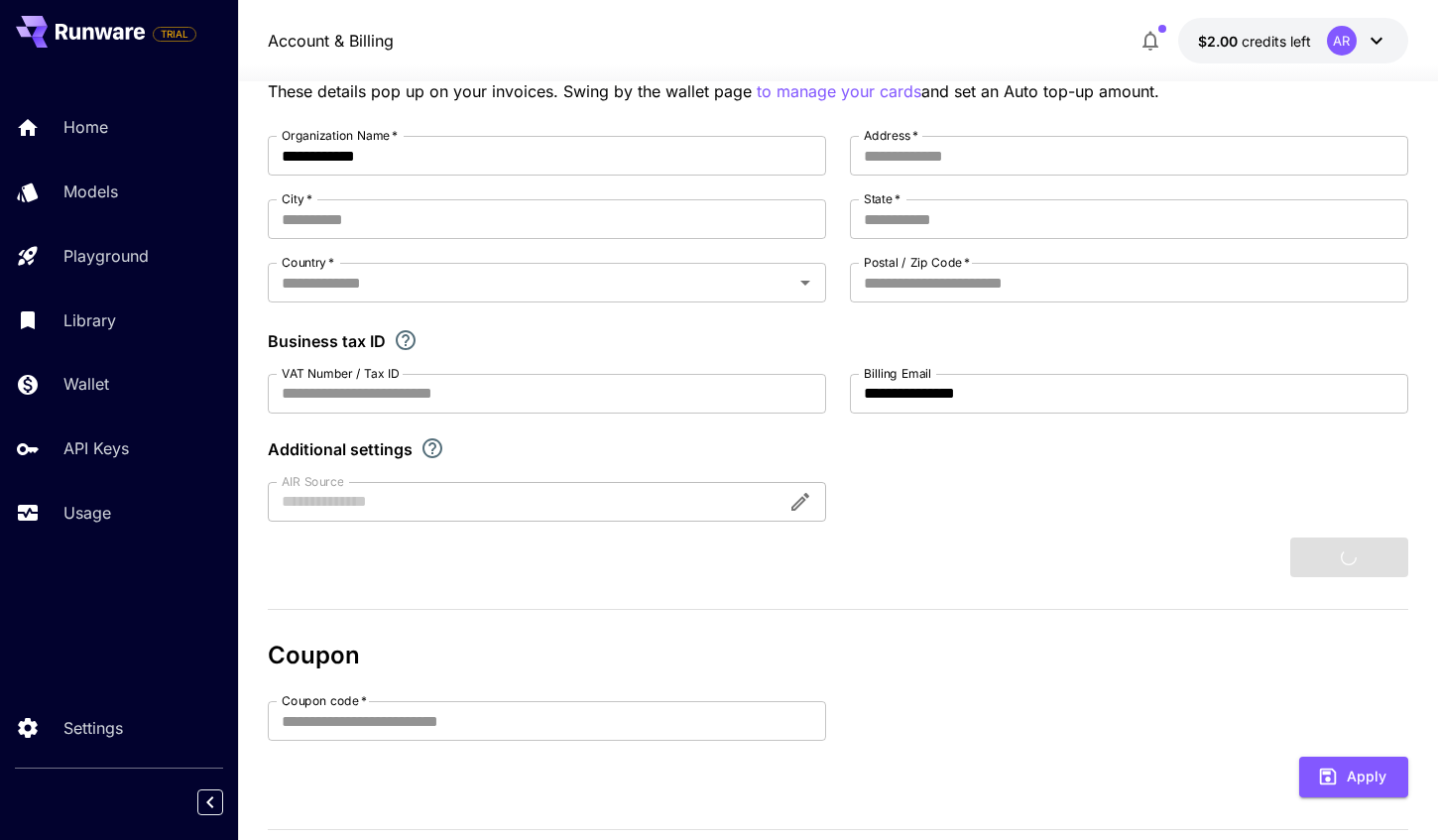 type on "*********" 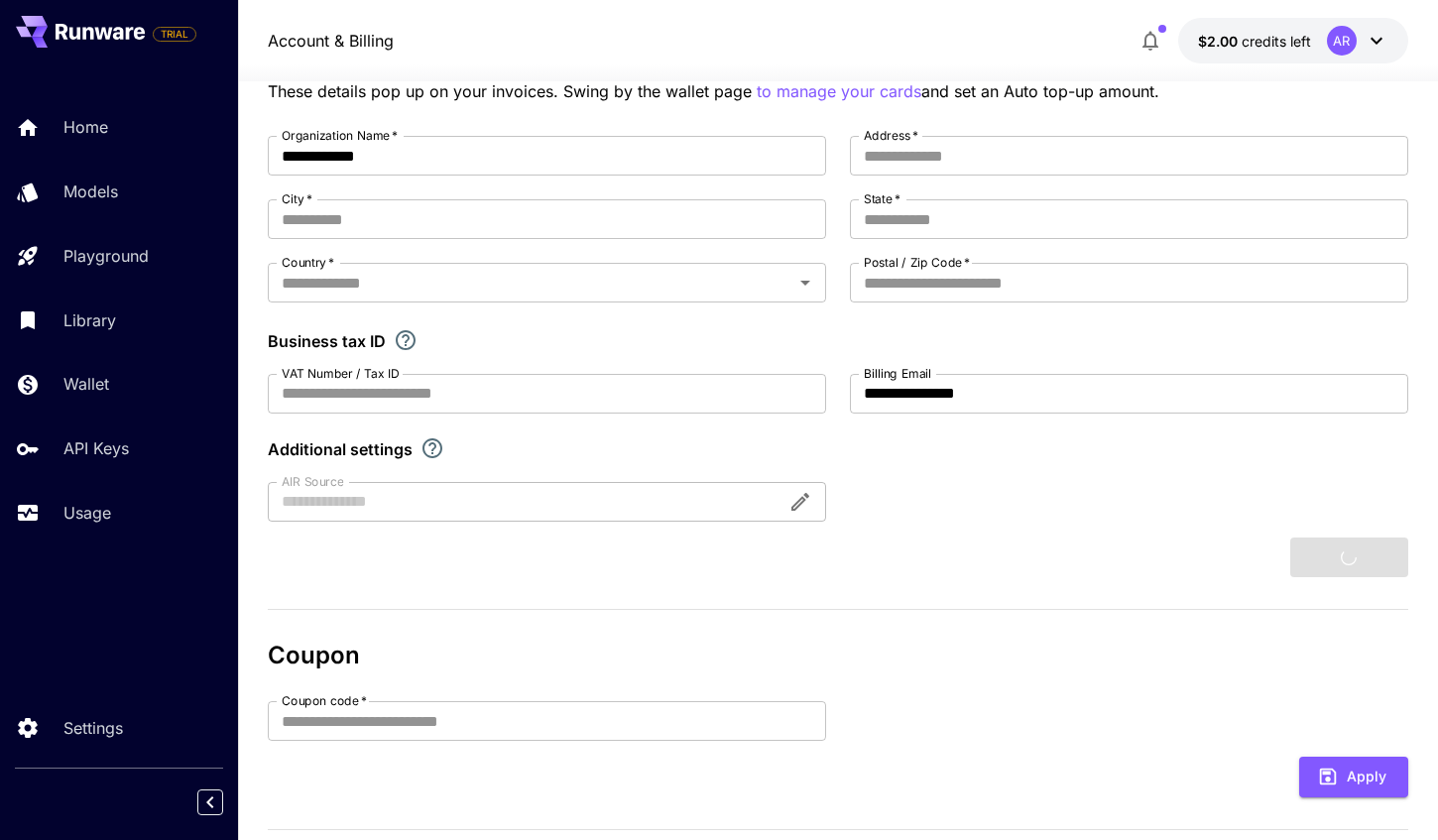 type on "*****" 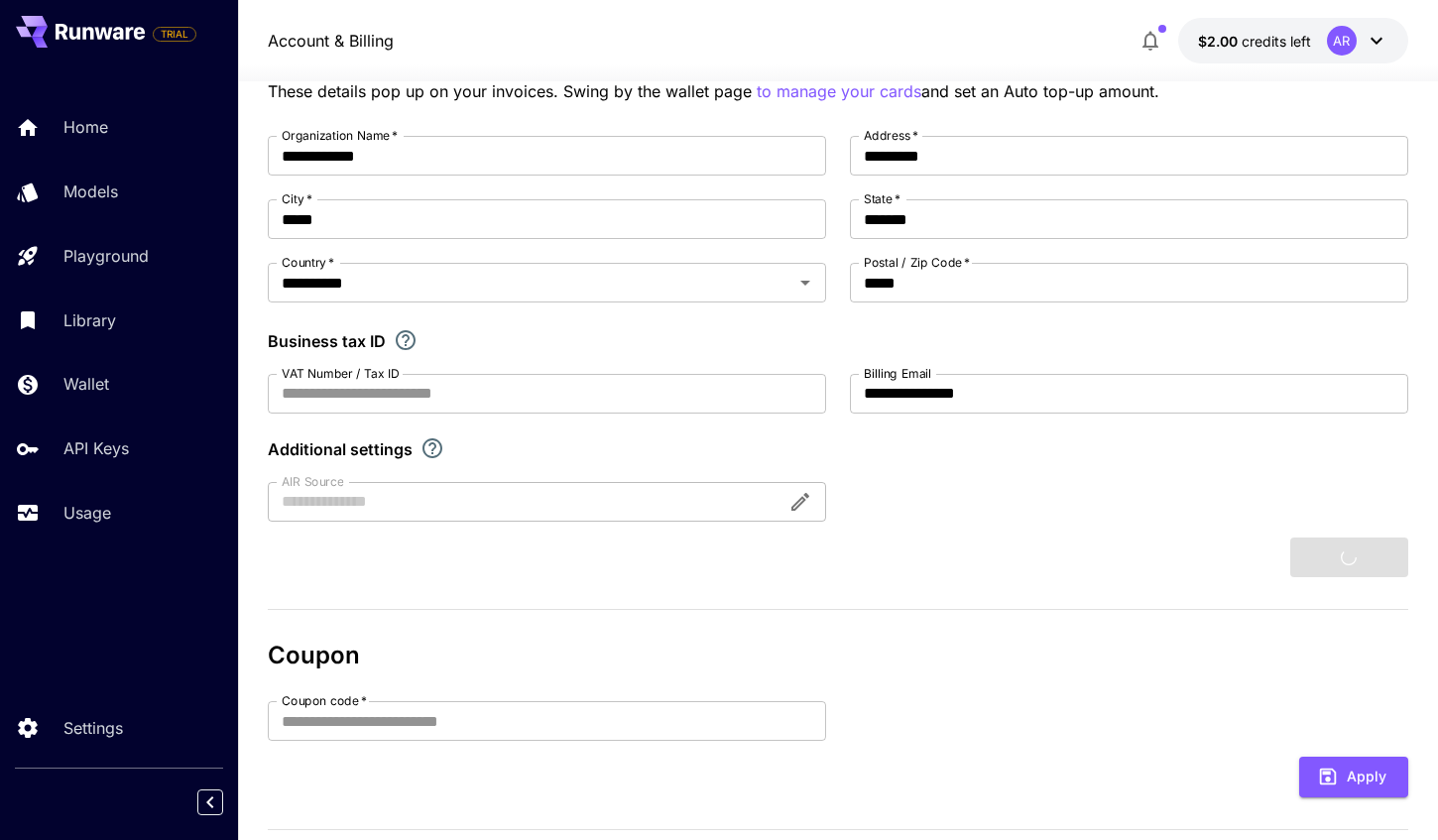 type on "*******" 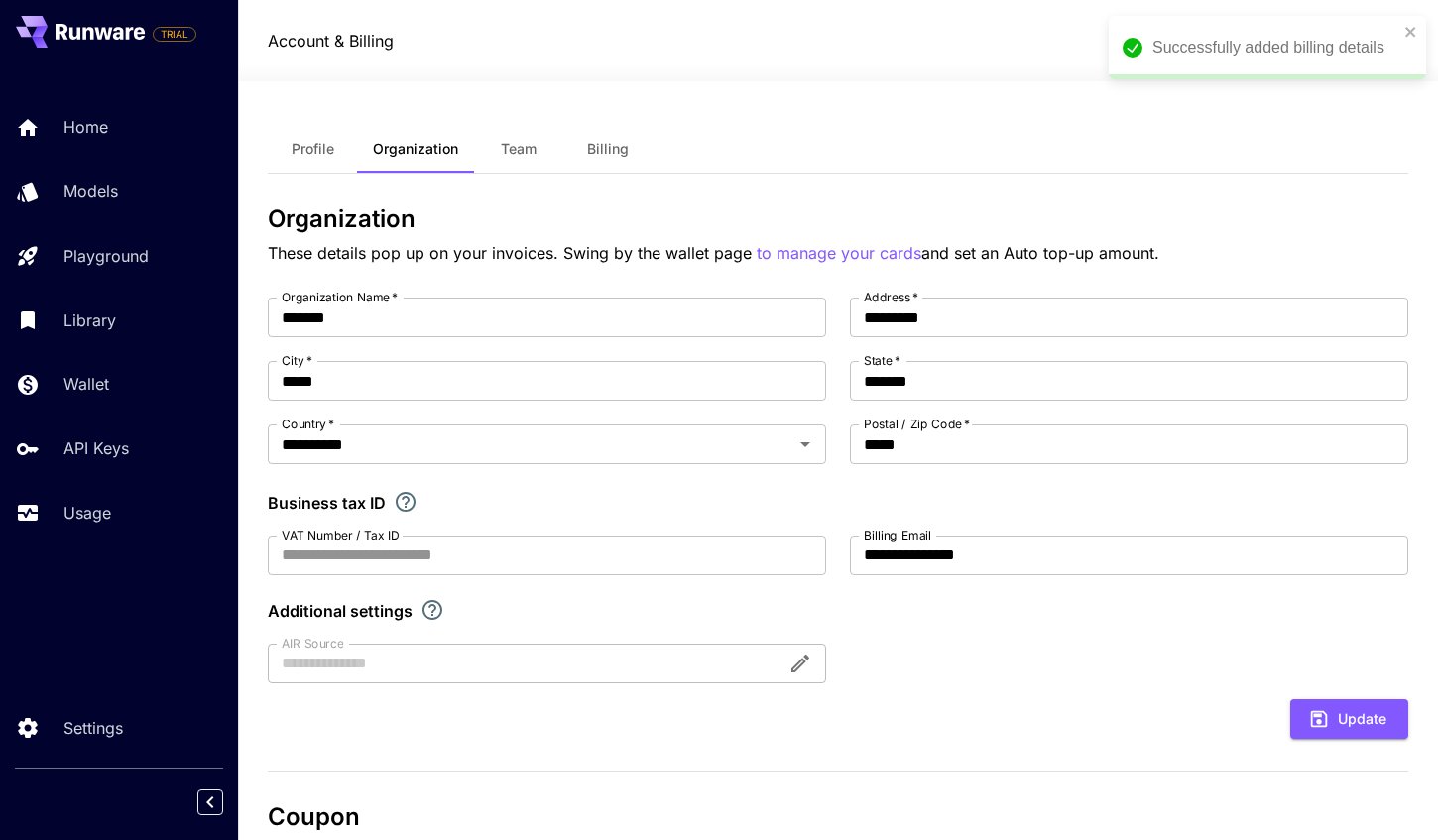 scroll, scrollTop: 0, scrollLeft: 0, axis: both 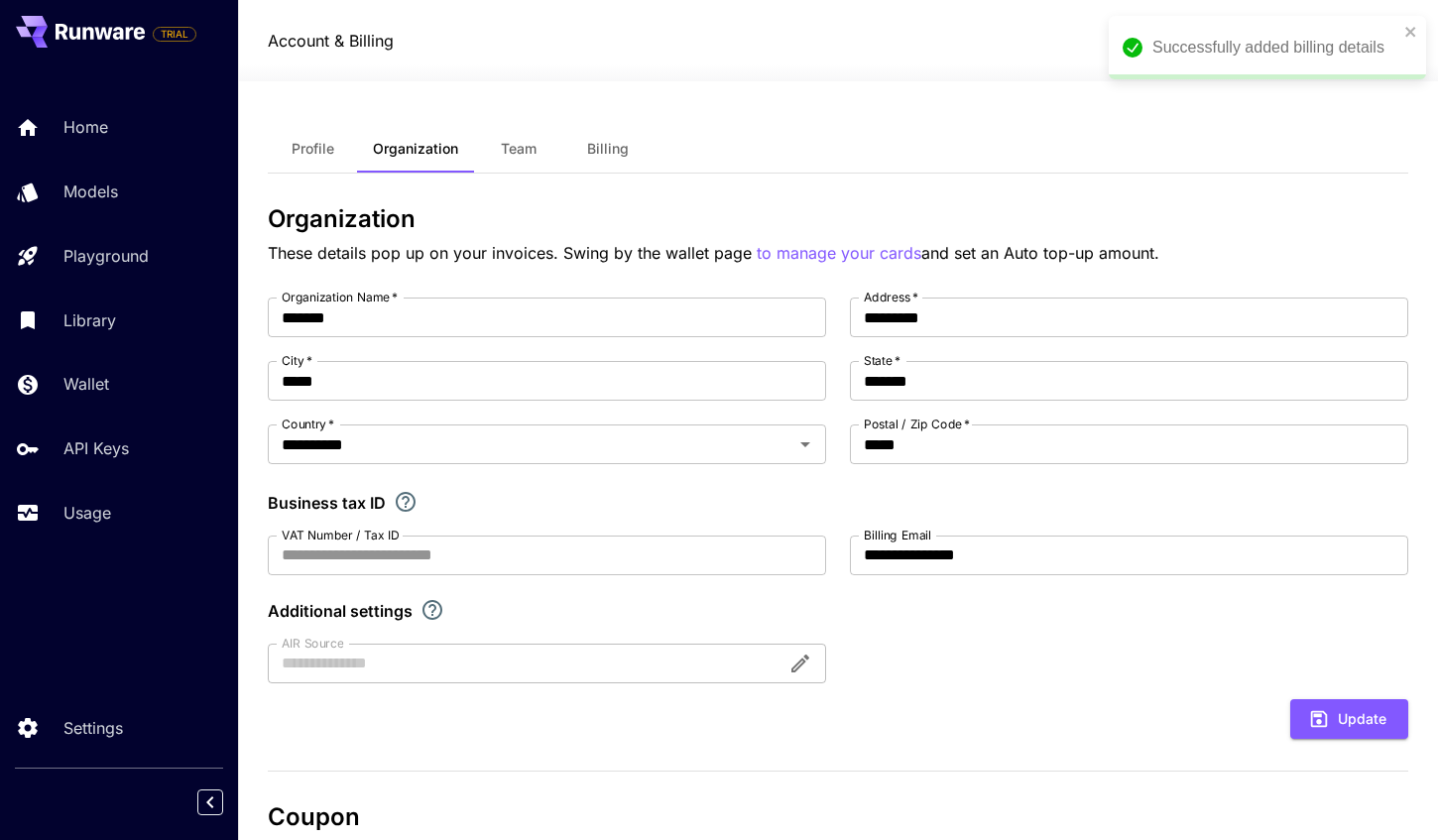 click on "Profile" at bounding box center (312, 149) 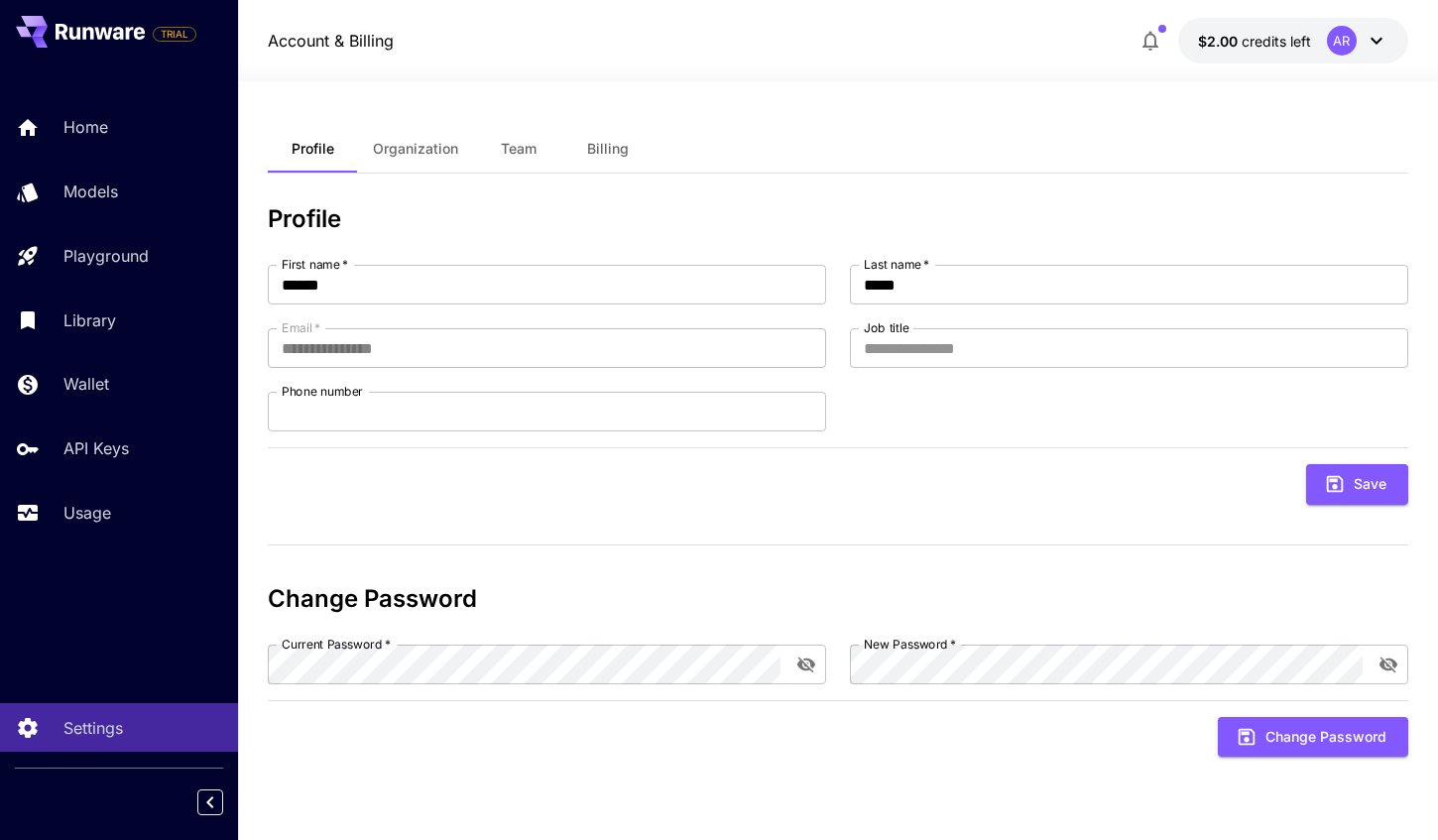 scroll, scrollTop: 0, scrollLeft: 0, axis: both 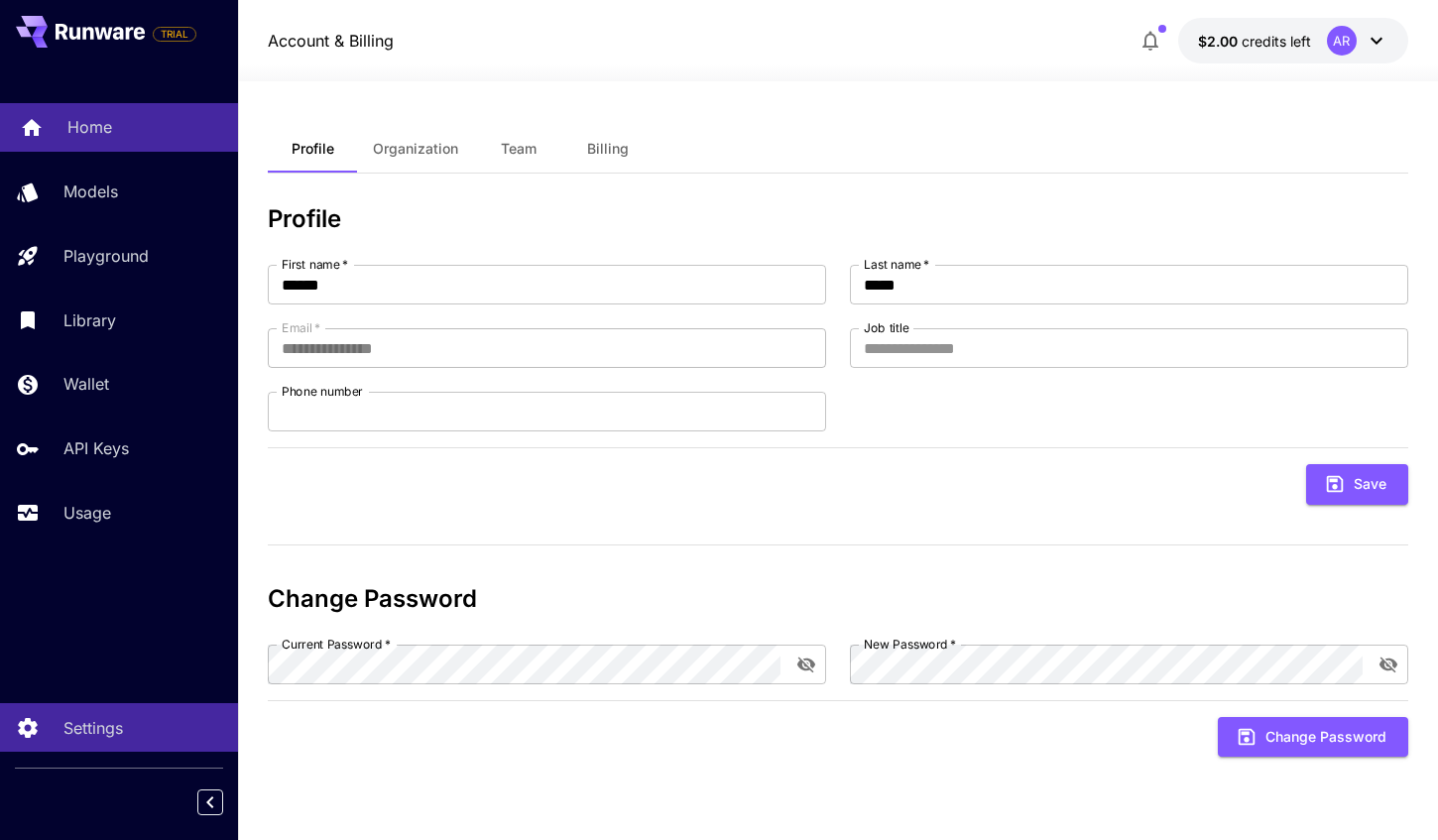click on "Home" at bounding box center (145, 127) 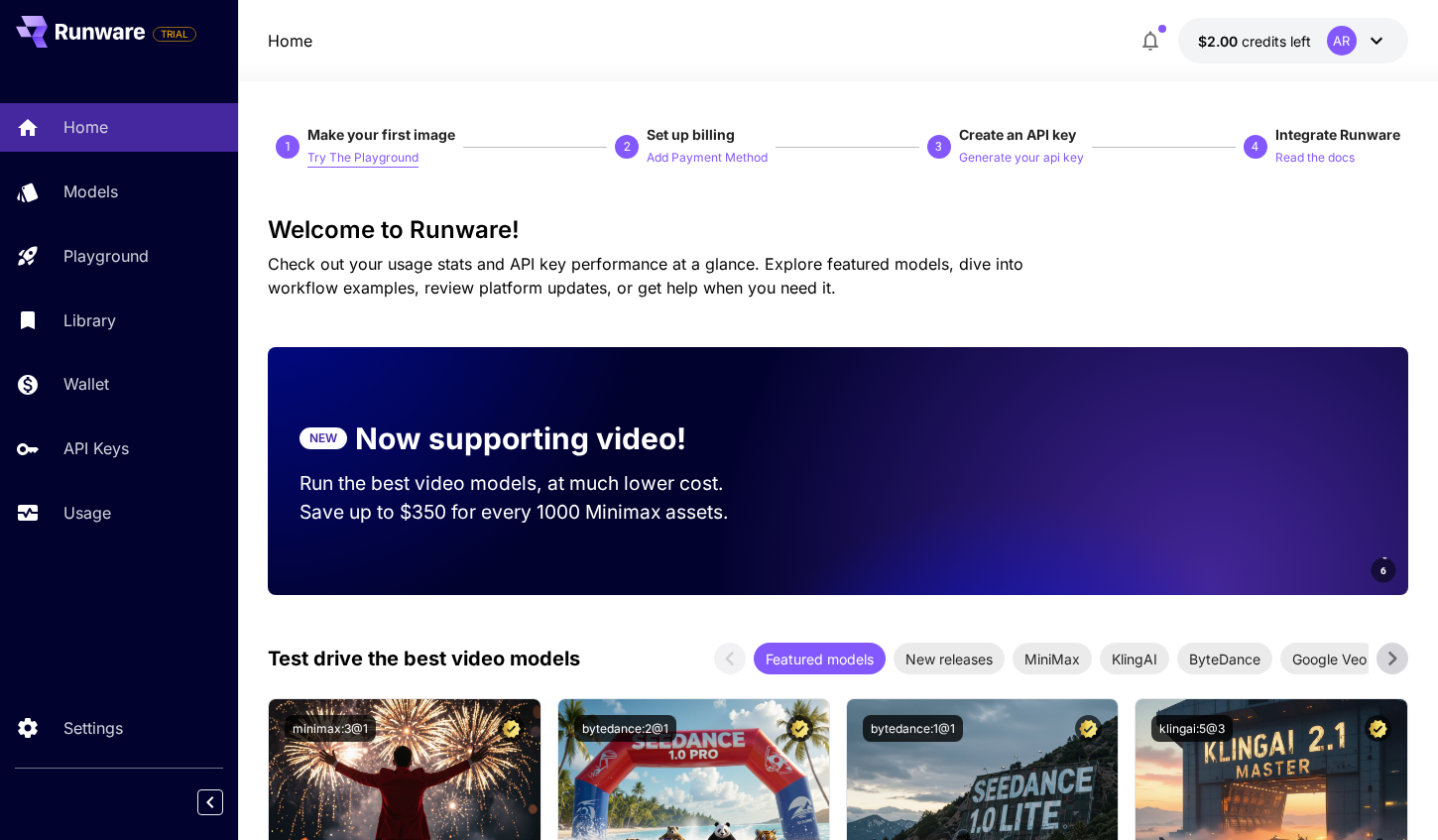 click on "Try The Playground" at bounding box center (363, 158) 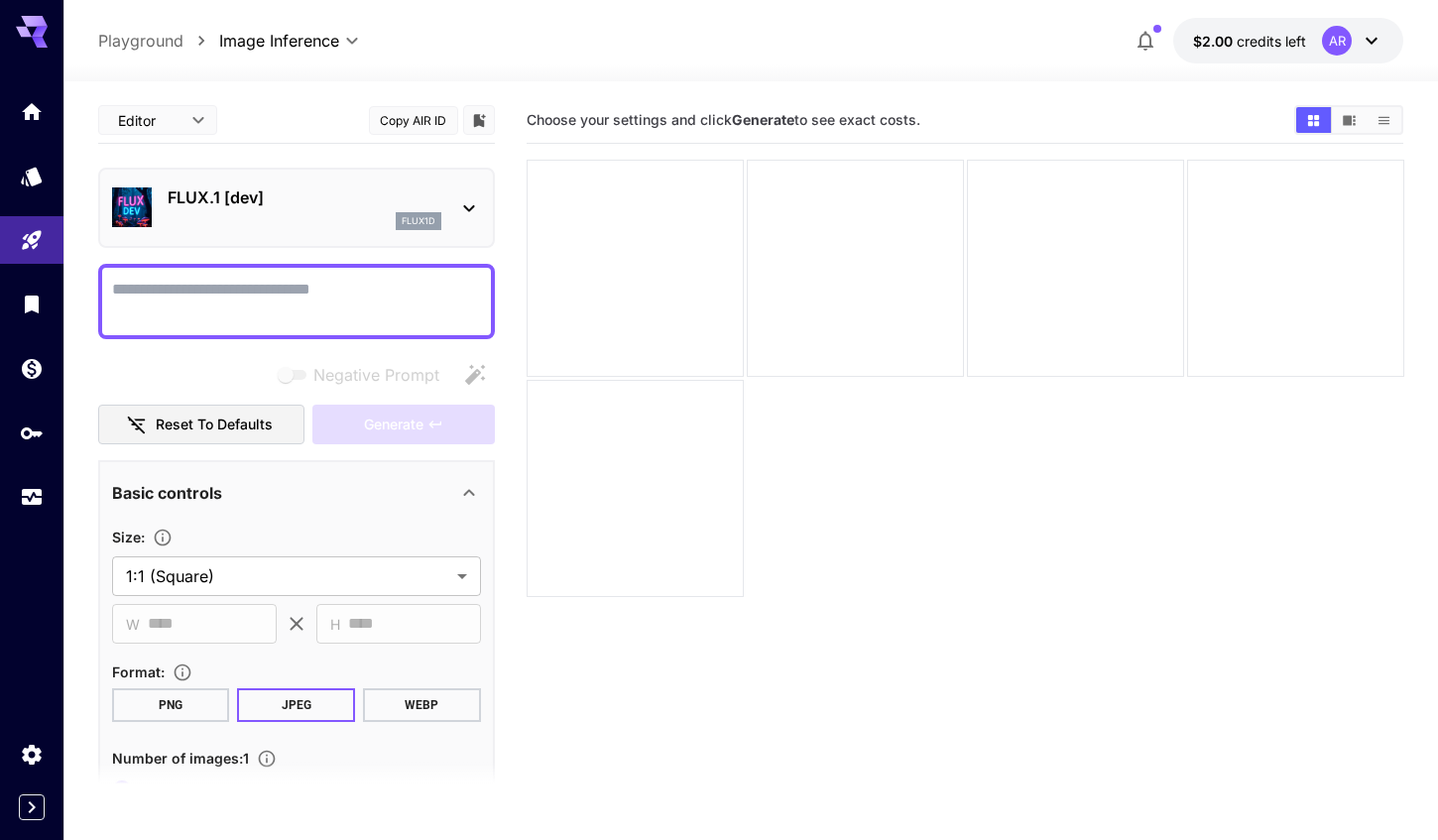 click on "**********" at bounding box center [719, 498] 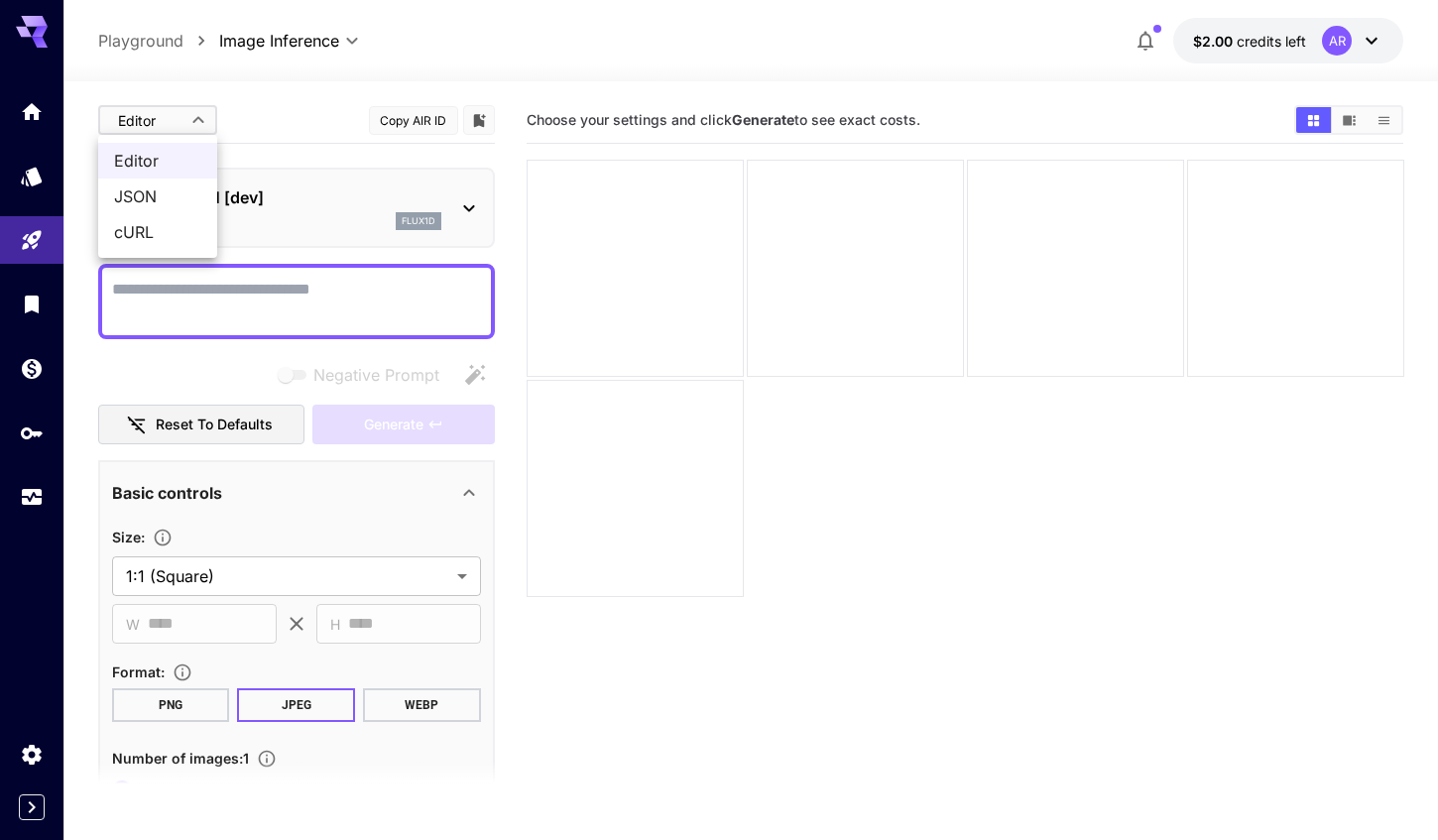 click at bounding box center [719, 420] 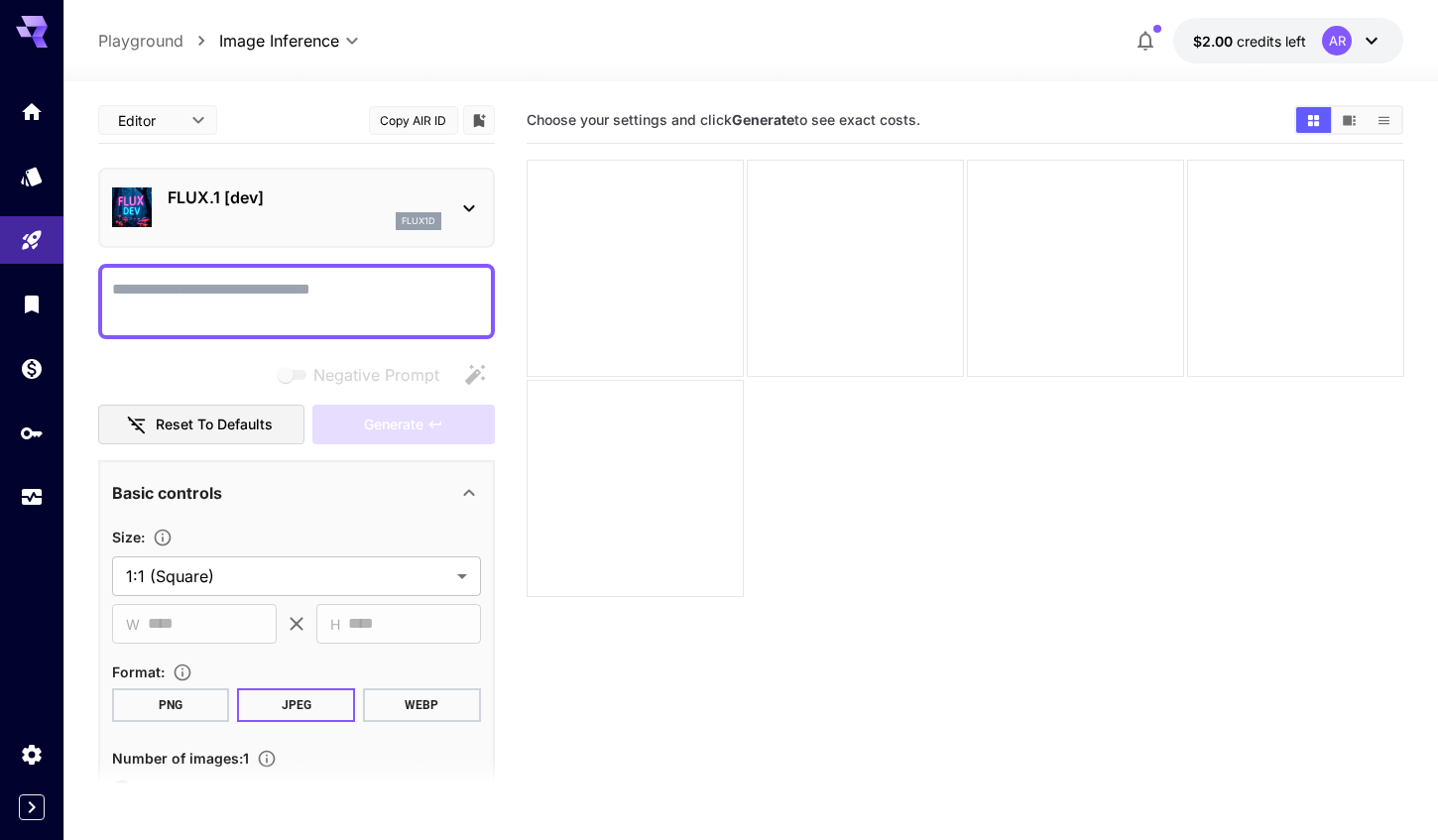 click on "flux1d" at bounding box center [419, 221] 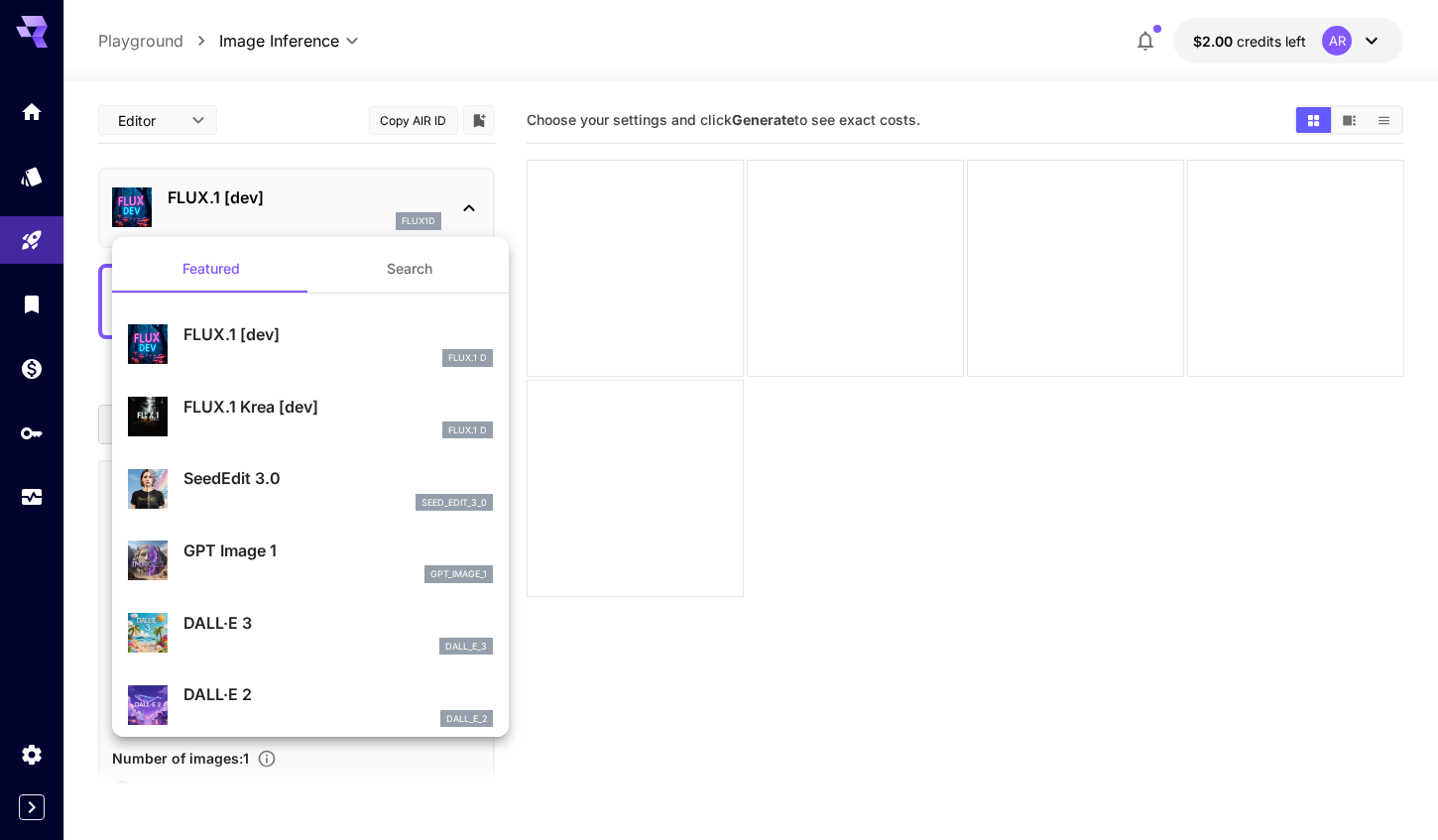 scroll, scrollTop: 0, scrollLeft: 0, axis: both 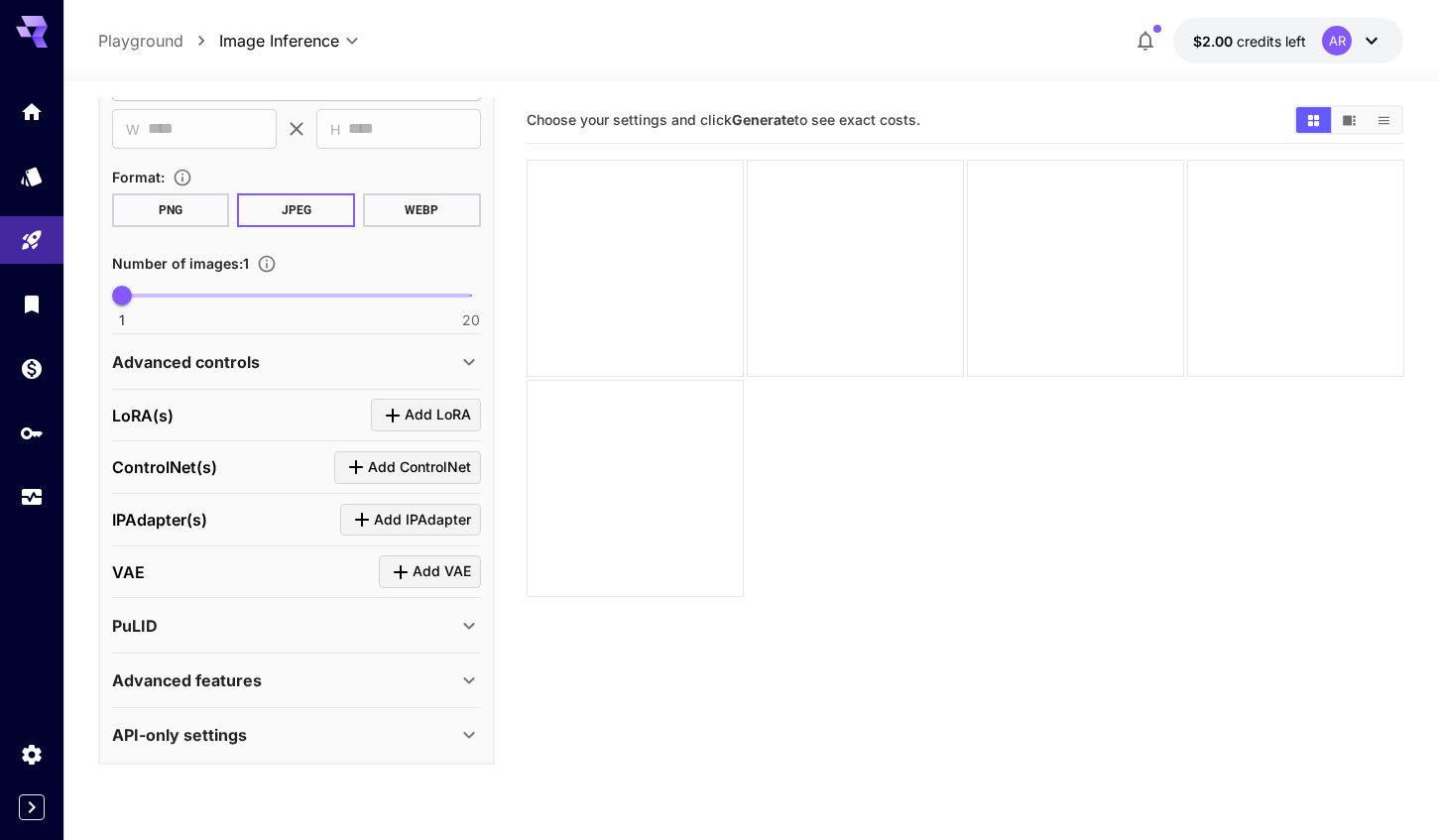 click on "Advanced features" at bounding box center (285, 680) 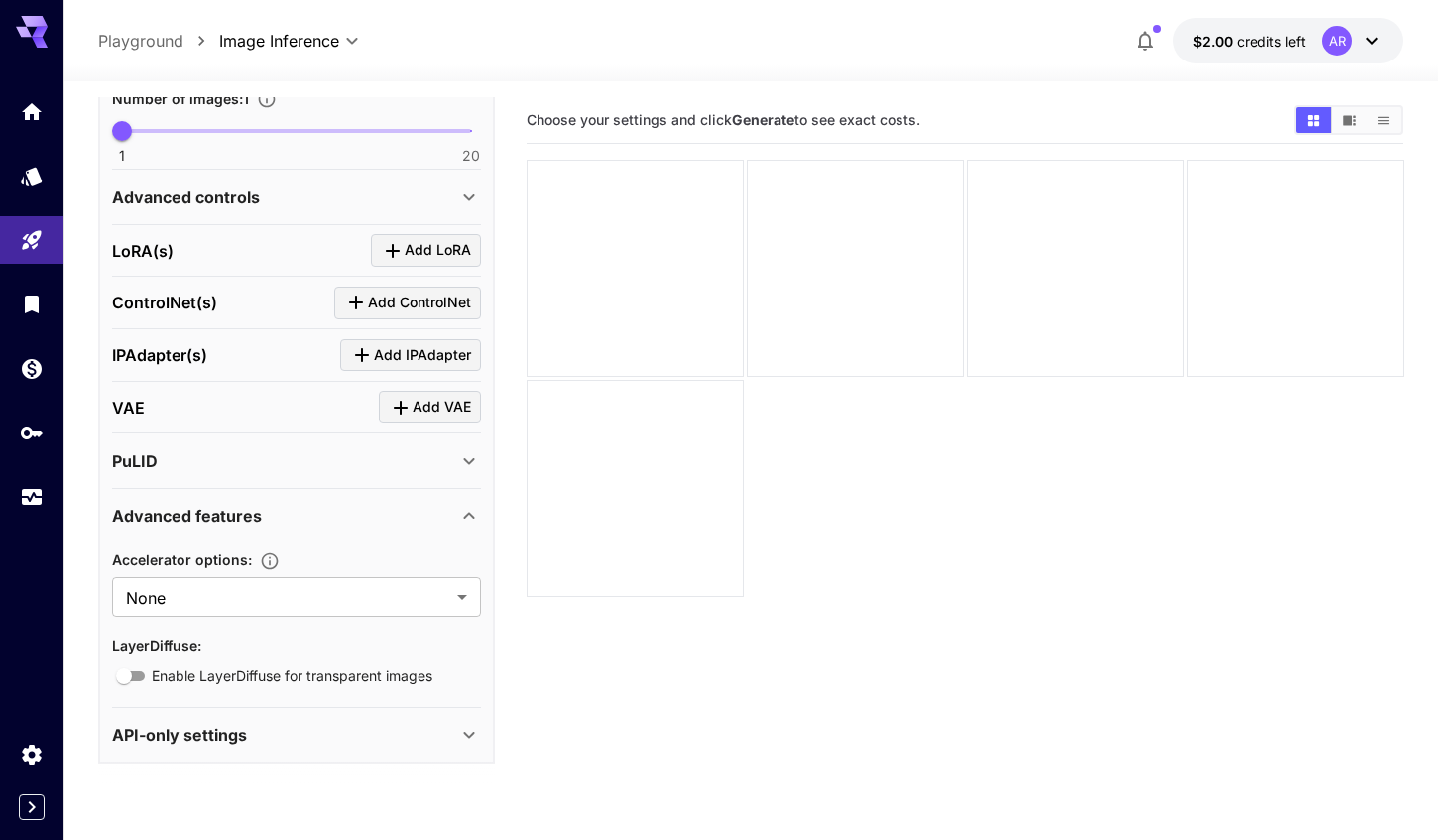 scroll, scrollTop: 659, scrollLeft: 0, axis: vertical 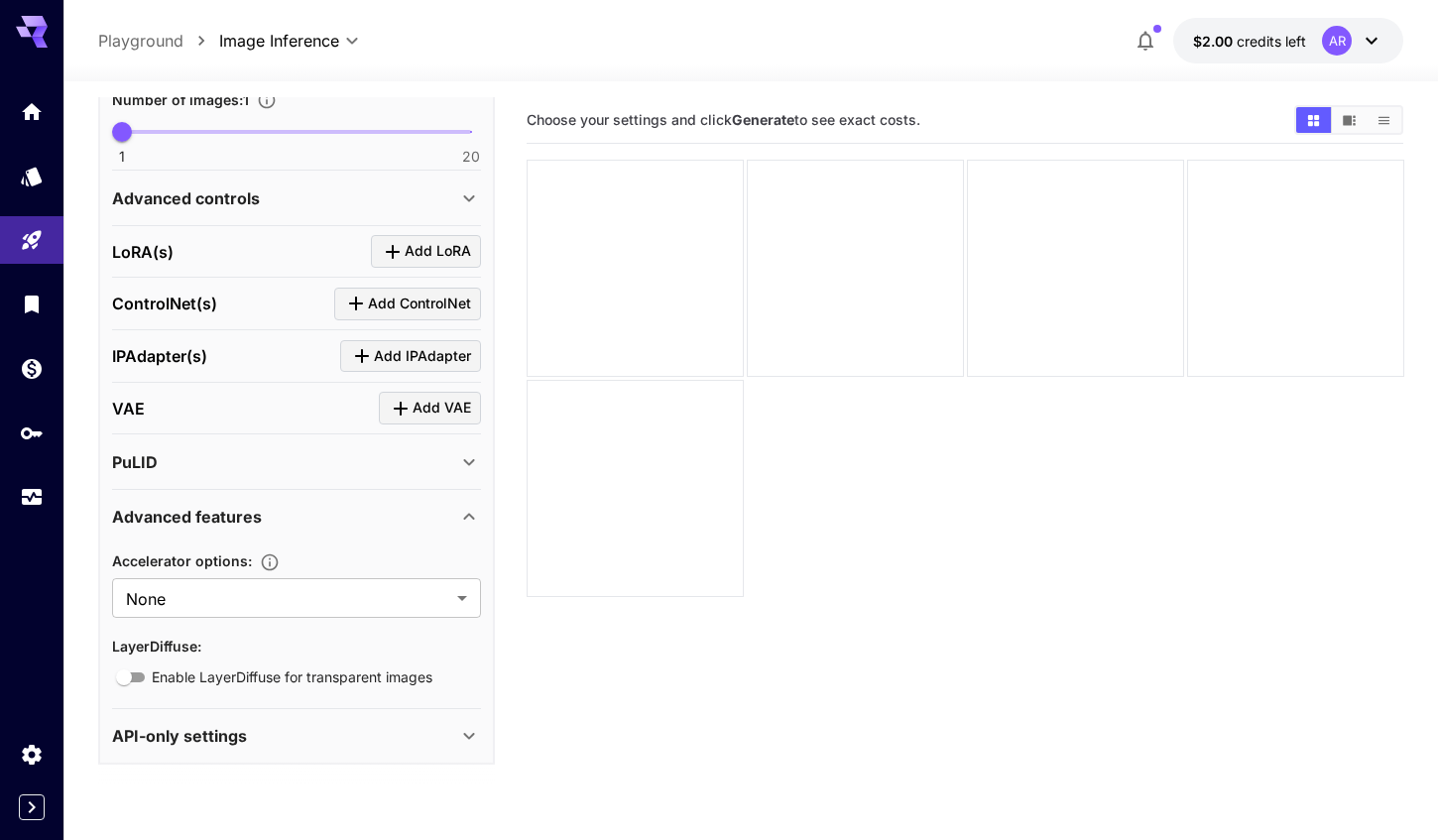 click on "Advanced features" at bounding box center (285, 517) 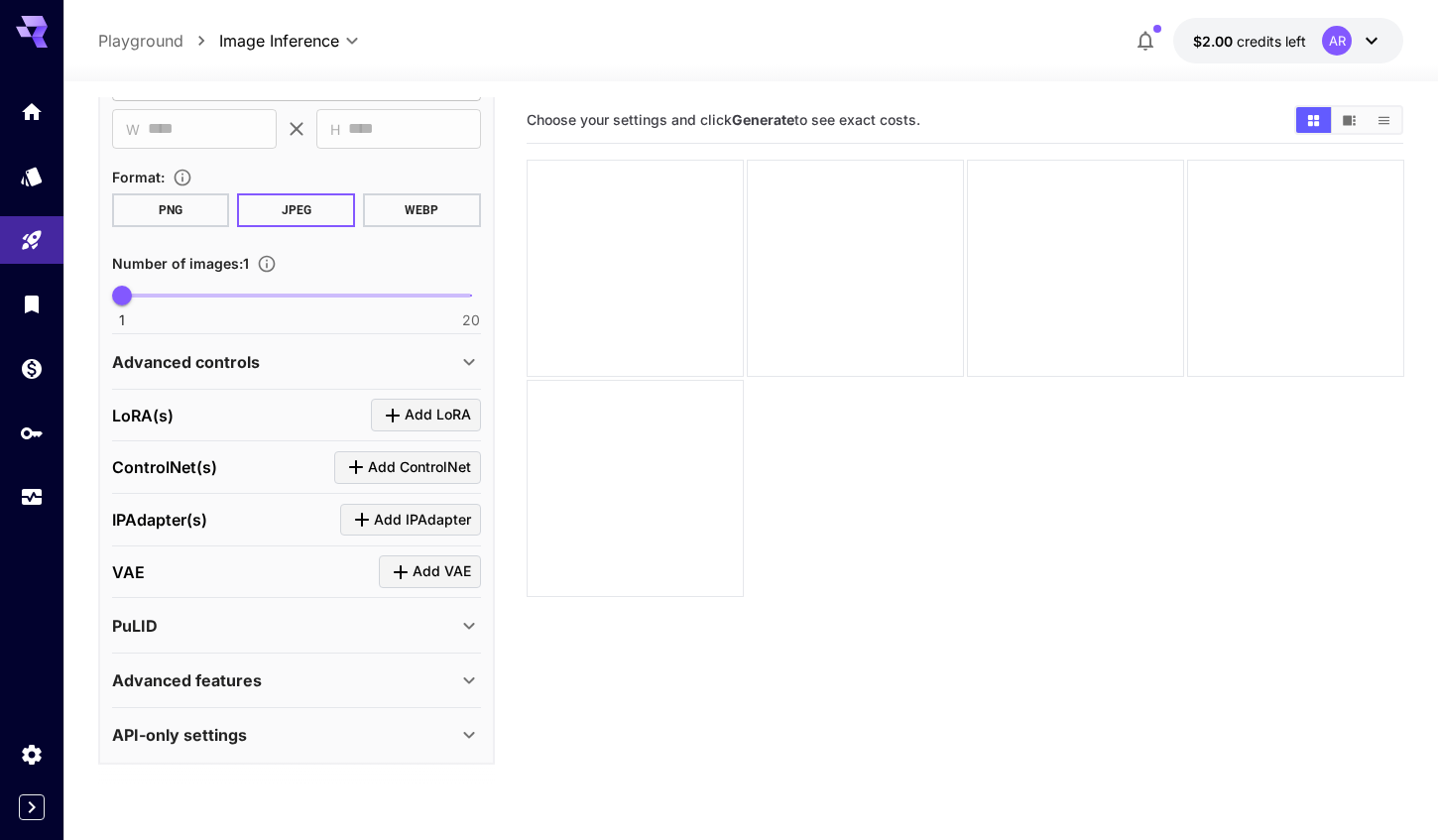 scroll, scrollTop: 495, scrollLeft: 0, axis: vertical 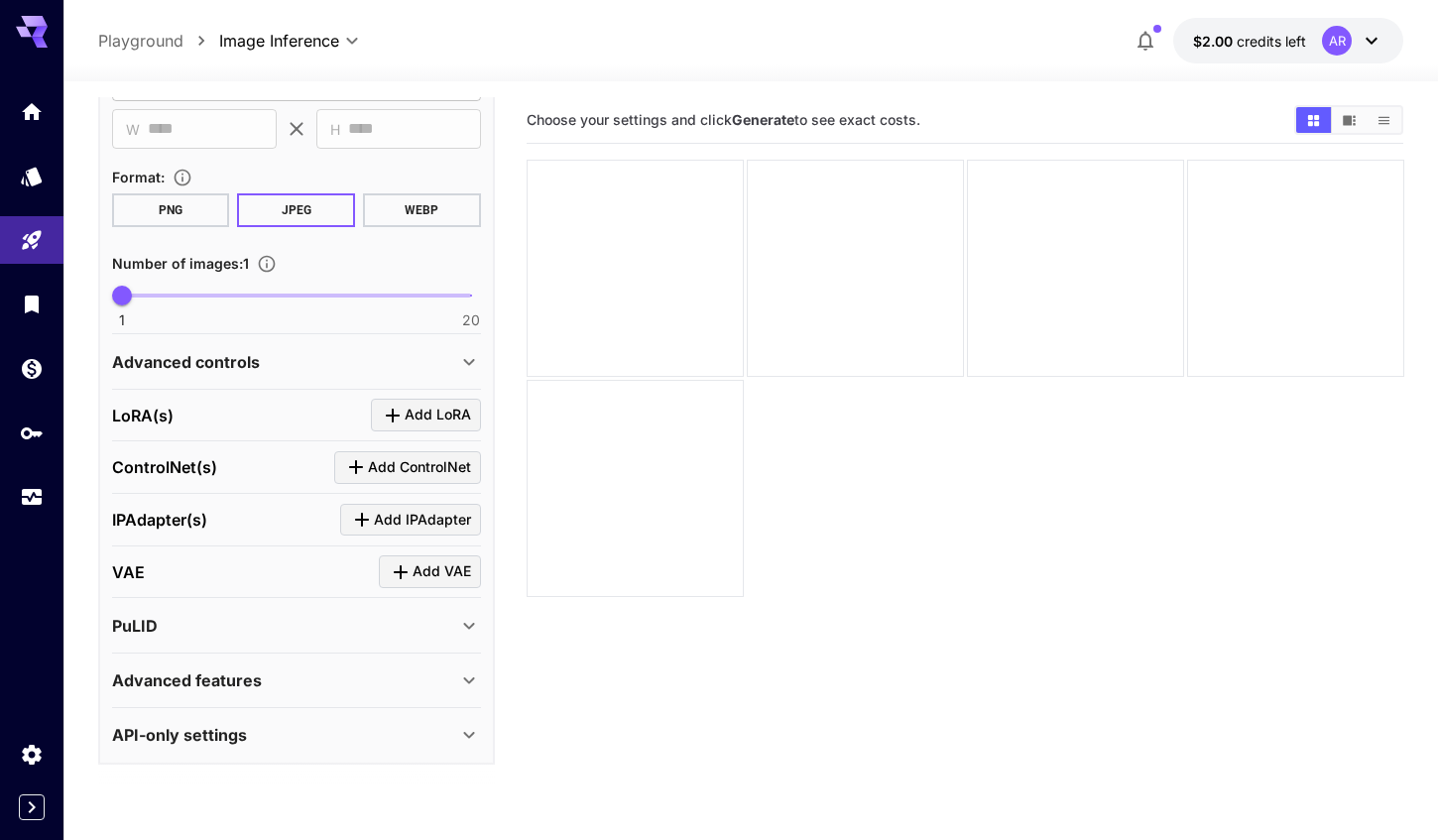 click on "API-only settings" at bounding box center (285, 735) 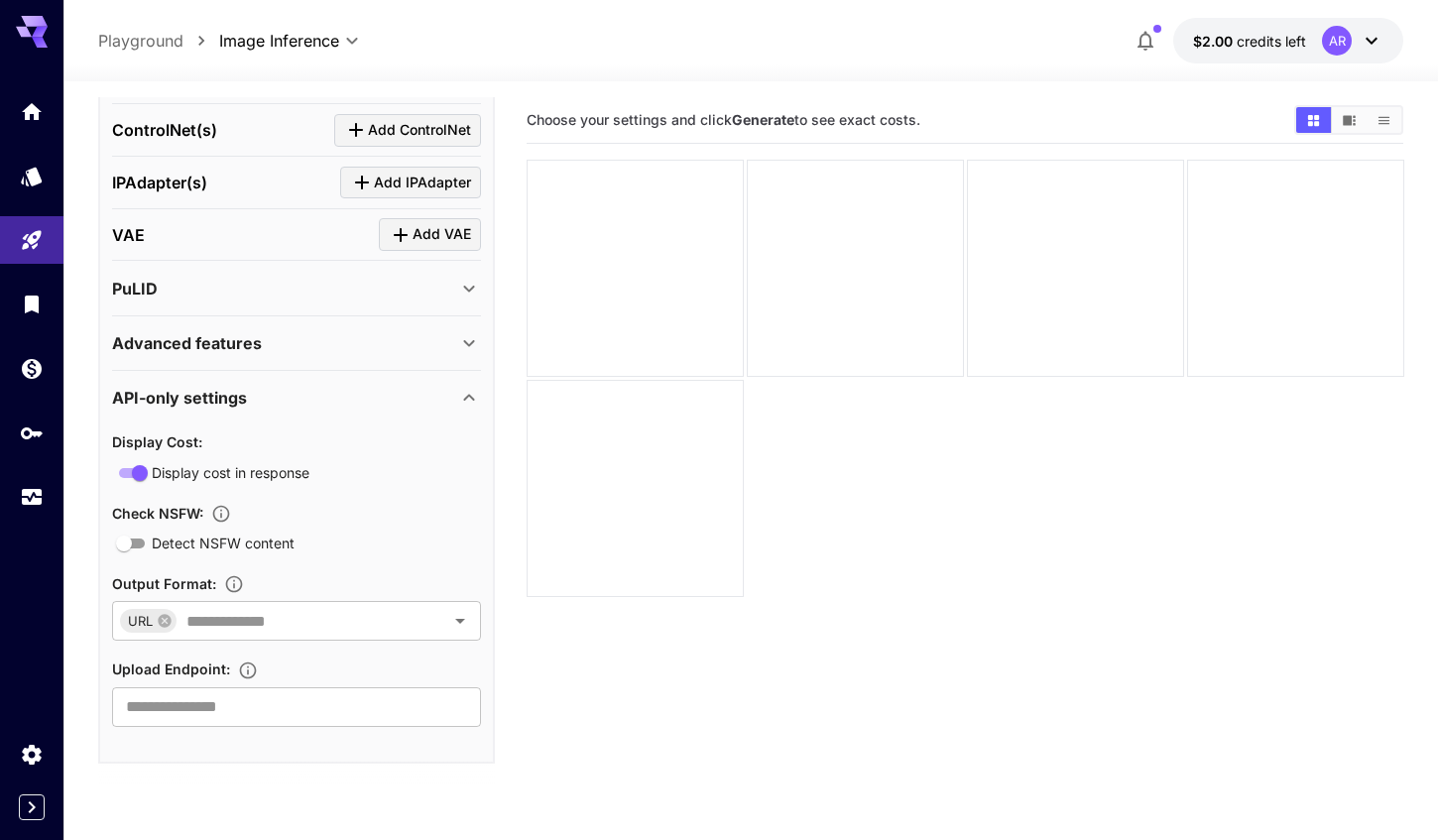 scroll, scrollTop: 831, scrollLeft: 0, axis: vertical 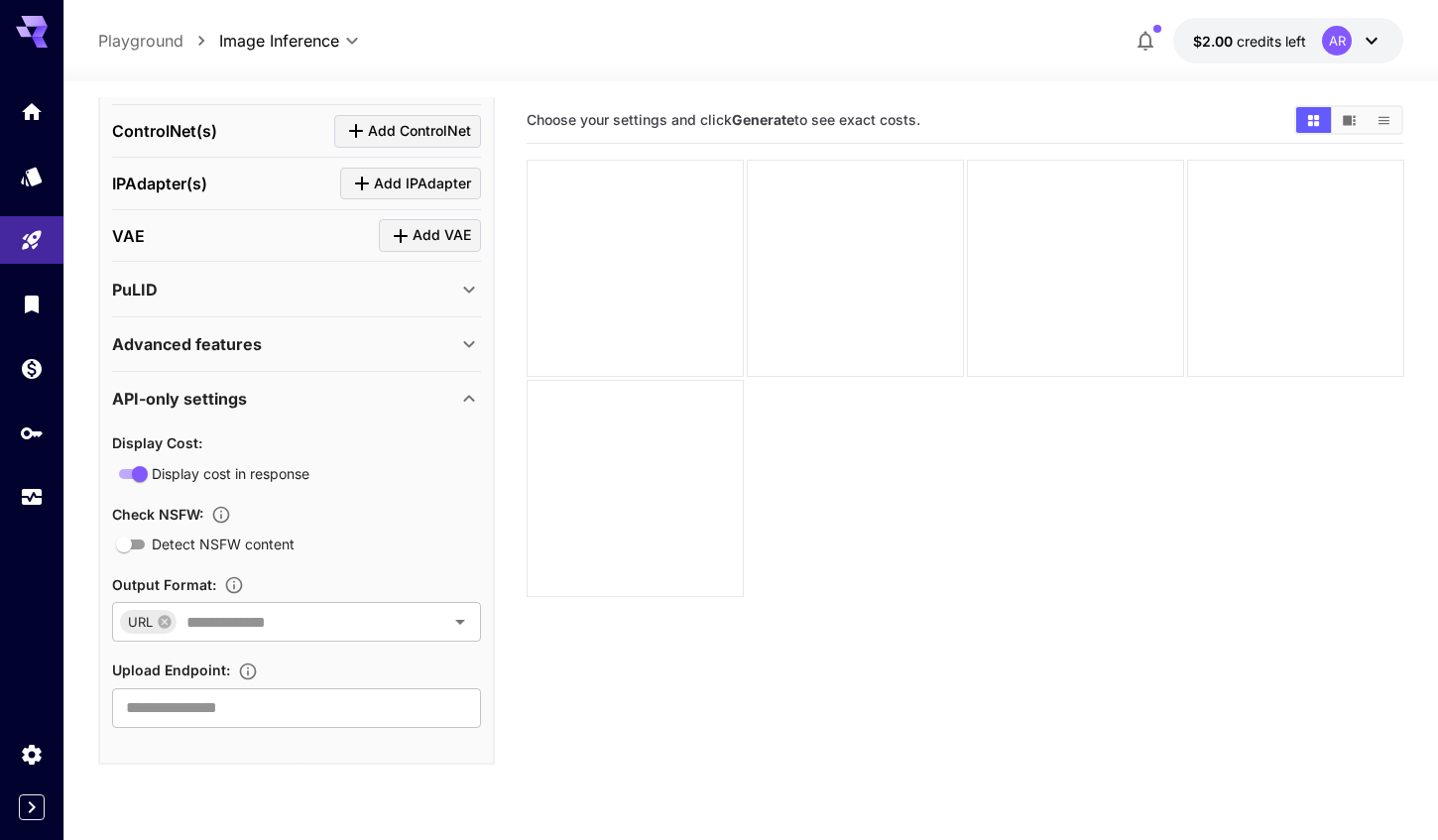click on "API-only settings" at bounding box center [285, 399] 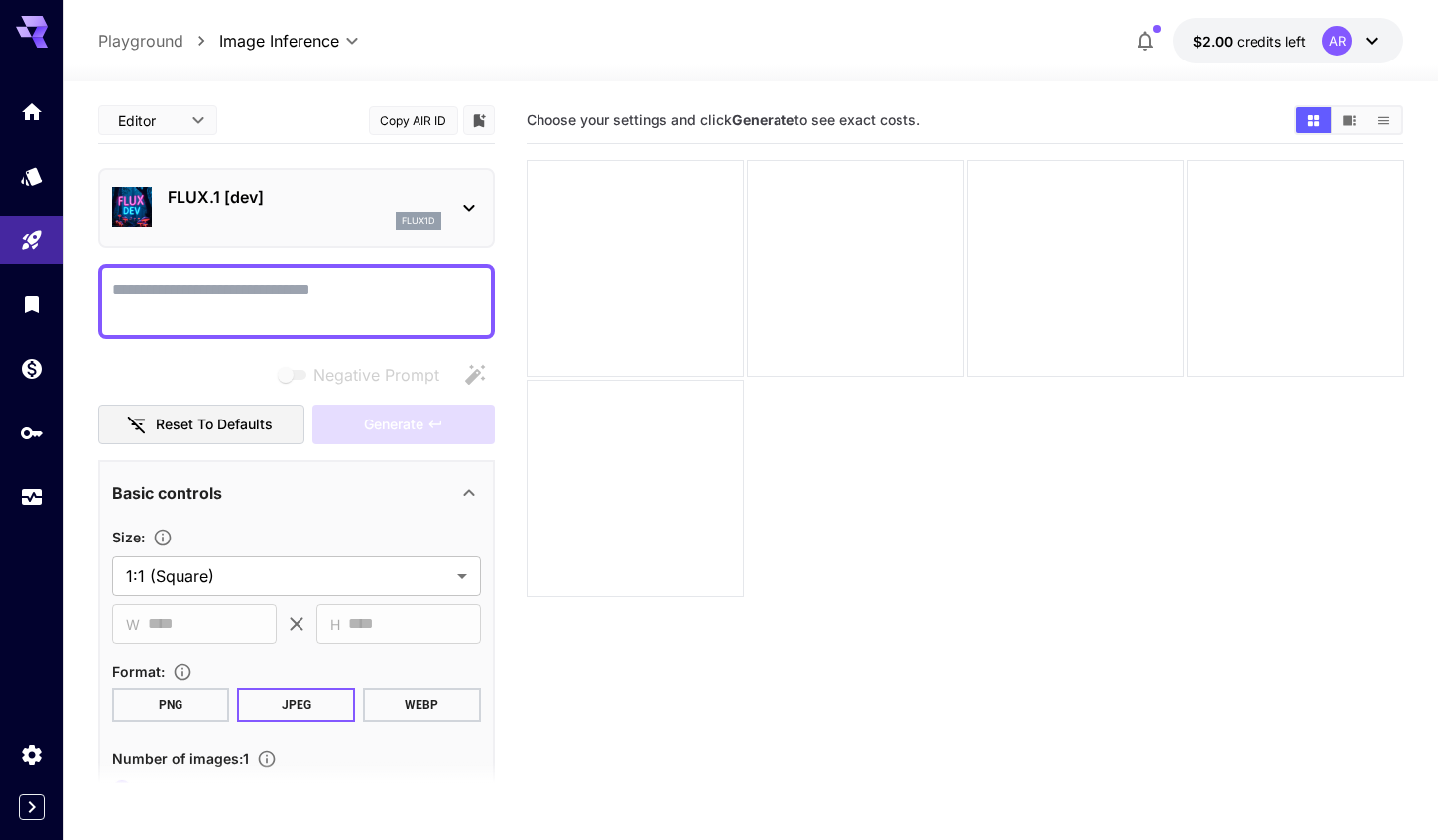 scroll, scrollTop: 0, scrollLeft: 0, axis: both 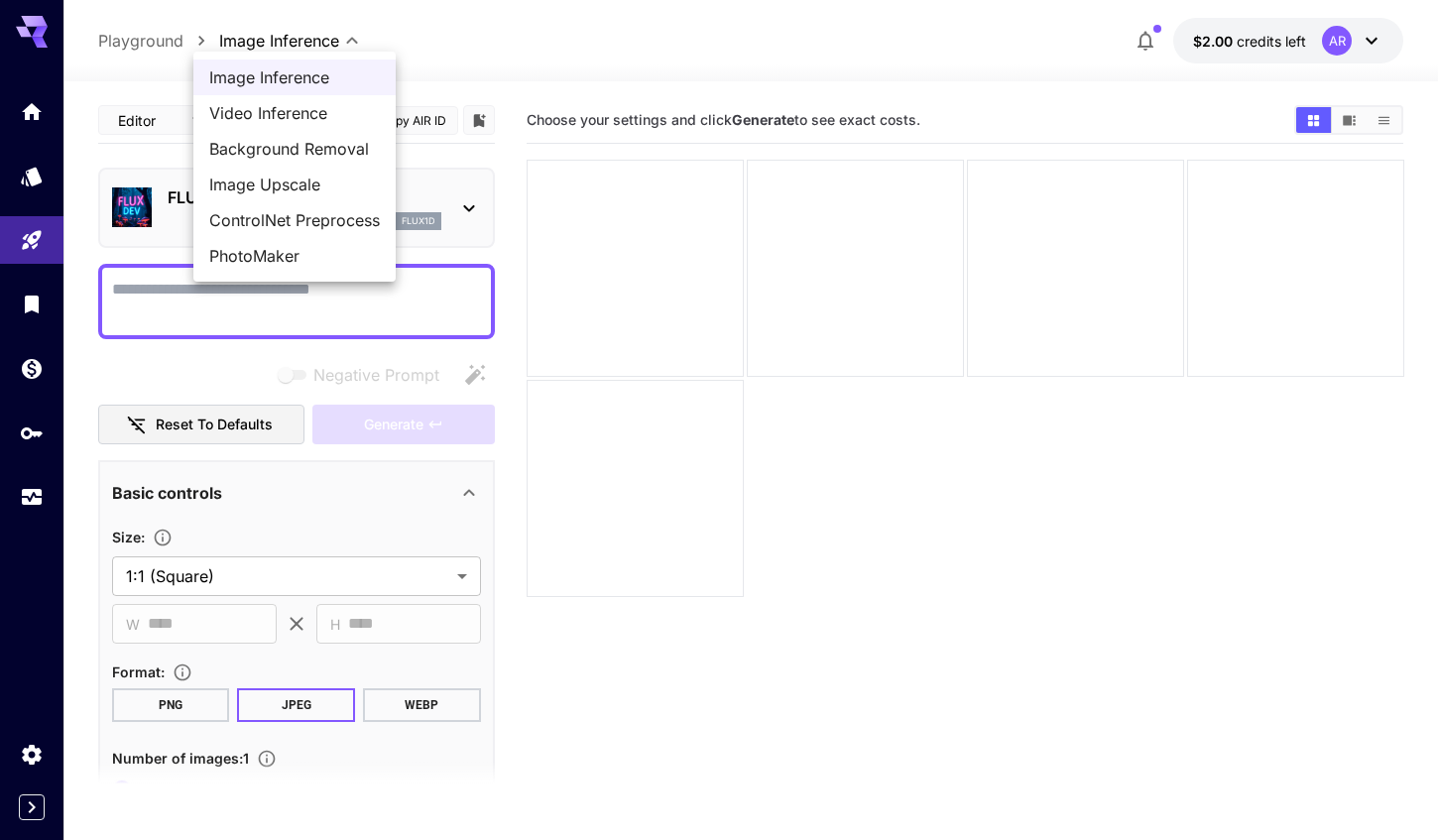 click on "**********" at bounding box center [719, 498] 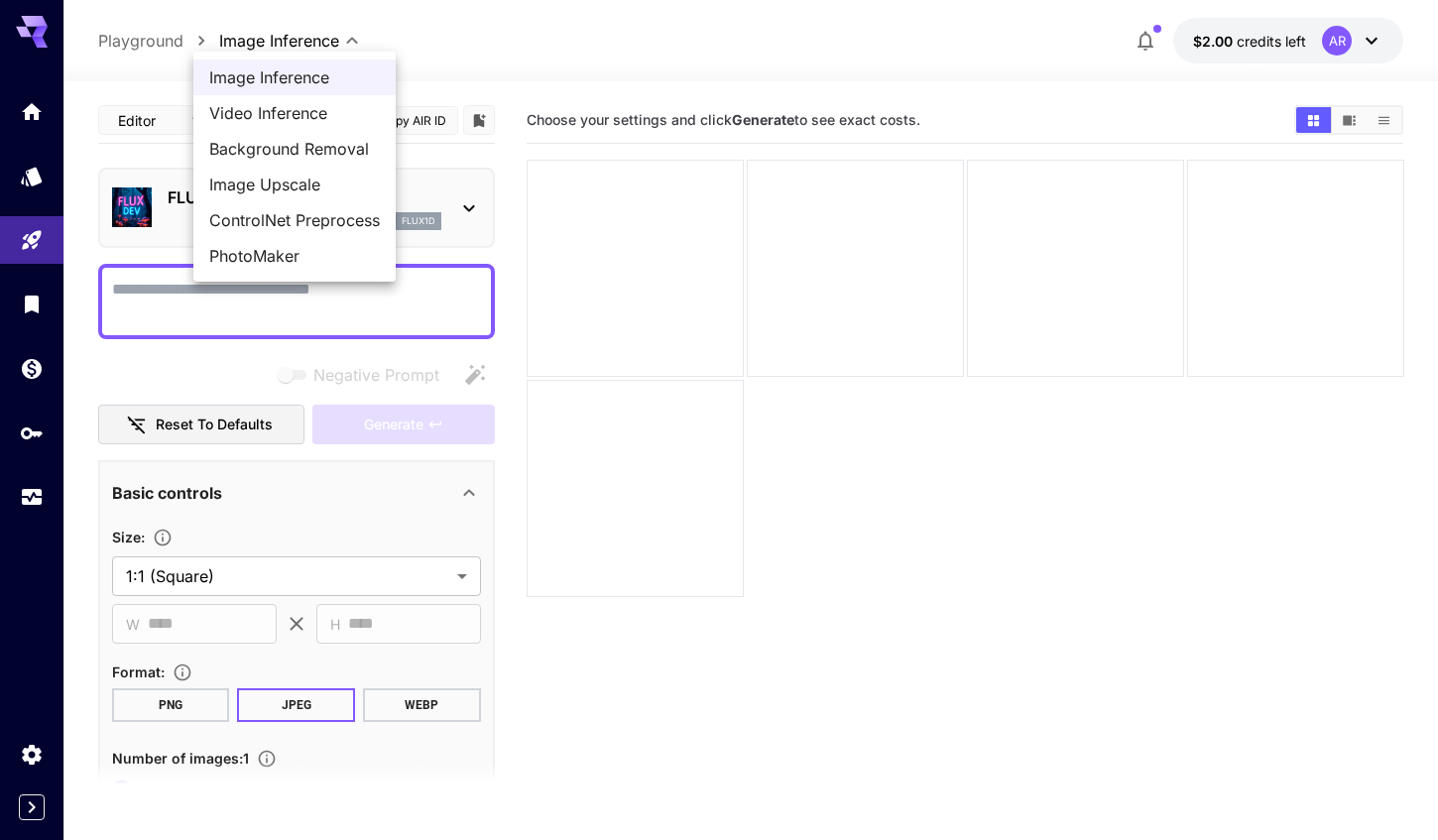 click at bounding box center (719, 420) 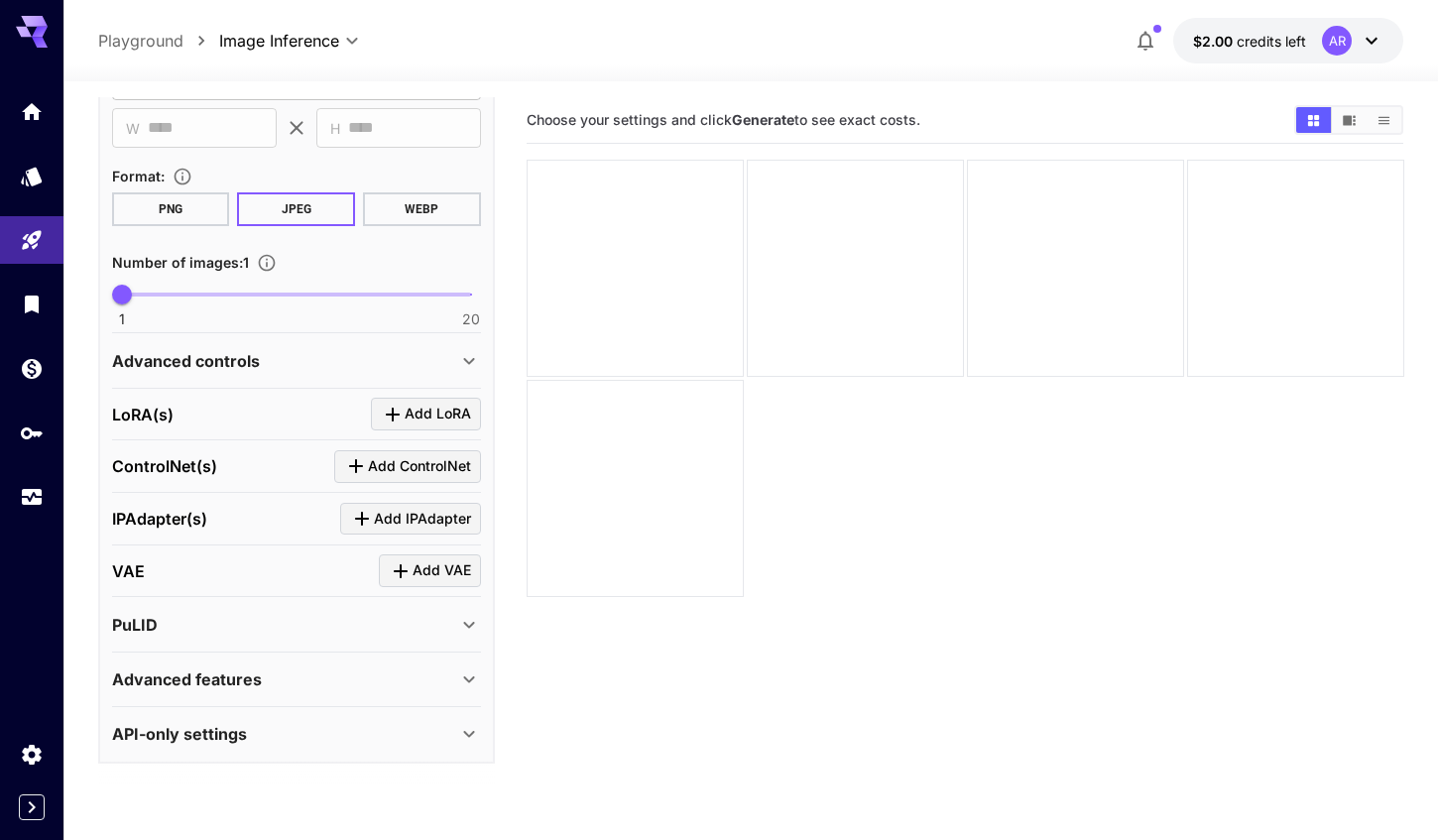 scroll, scrollTop: 495, scrollLeft: 0, axis: vertical 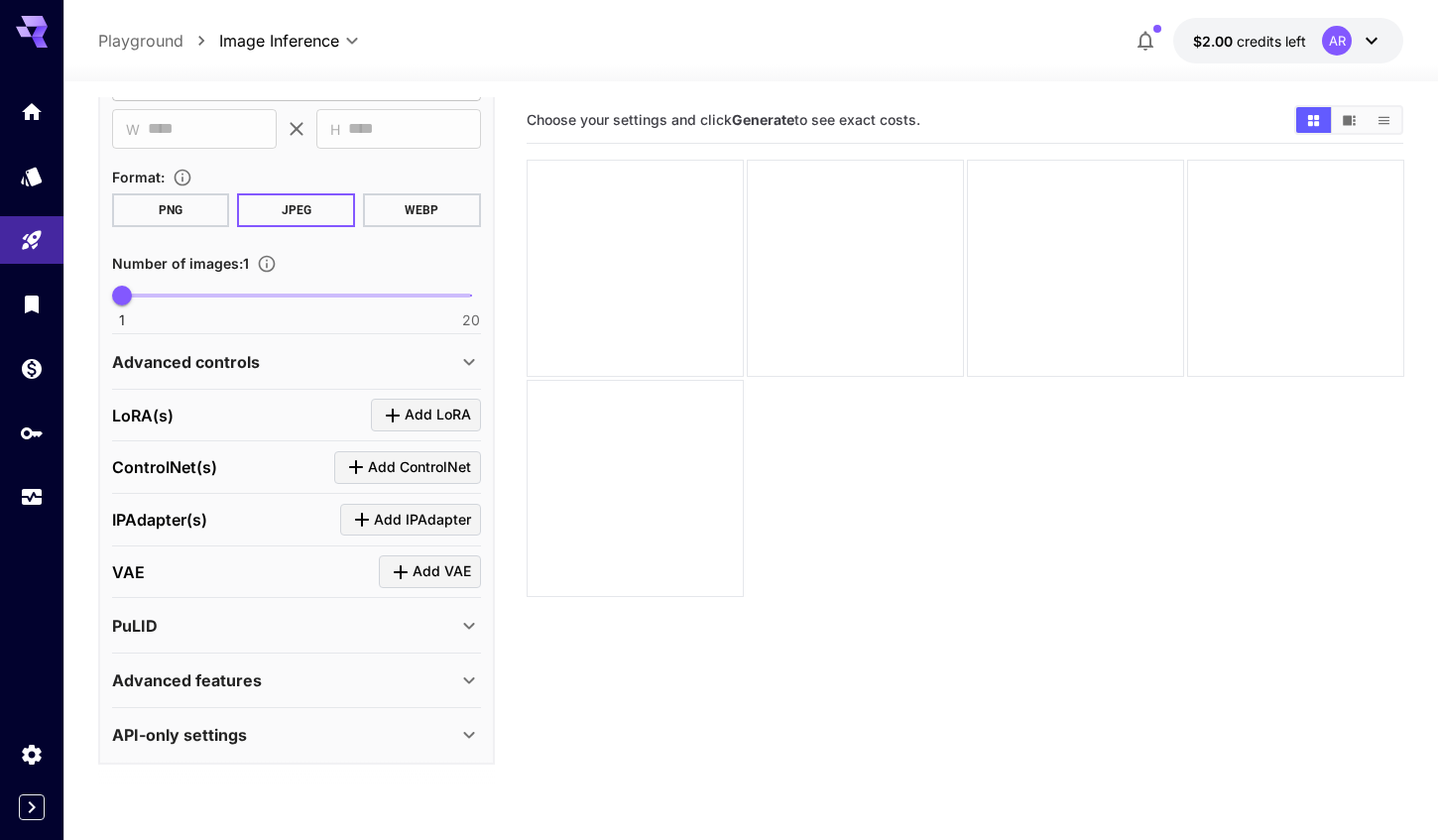 click on "Advanced features" at bounding box center [285, 680] 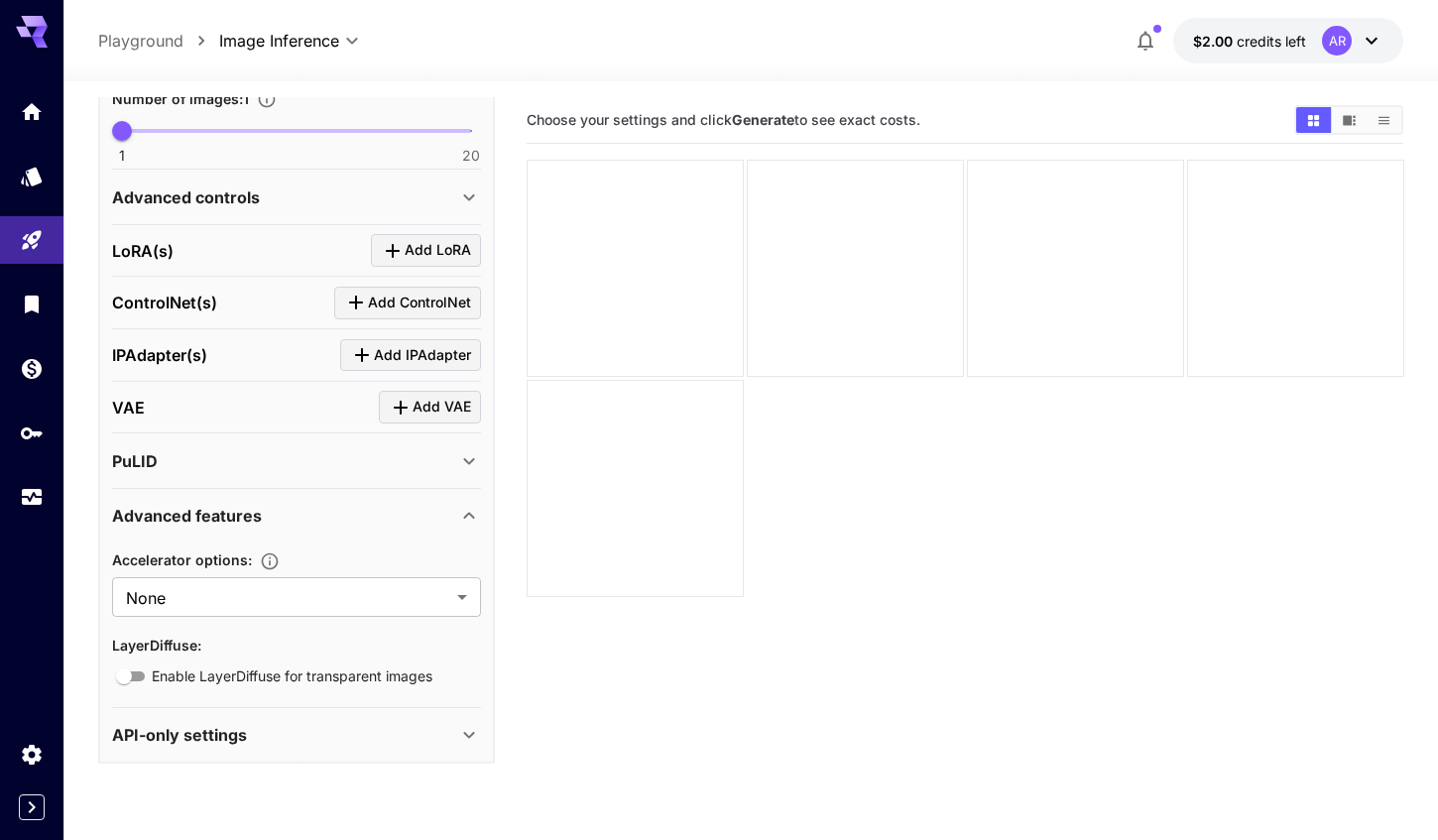 scroll, scrollTop: 659, scrollLeft: 0, axis: vertical 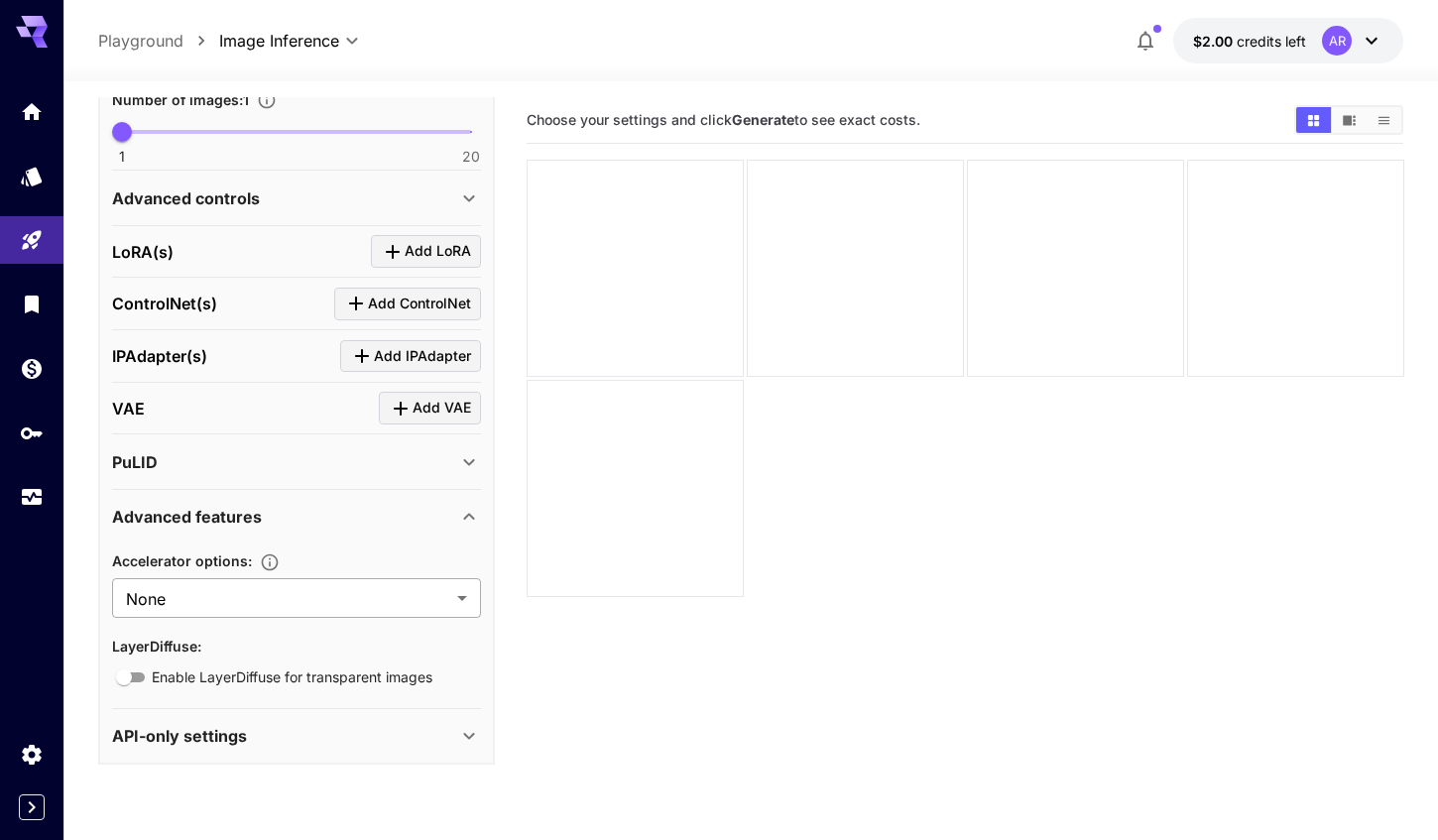 click on "**********" at bounding box center [719, 498] 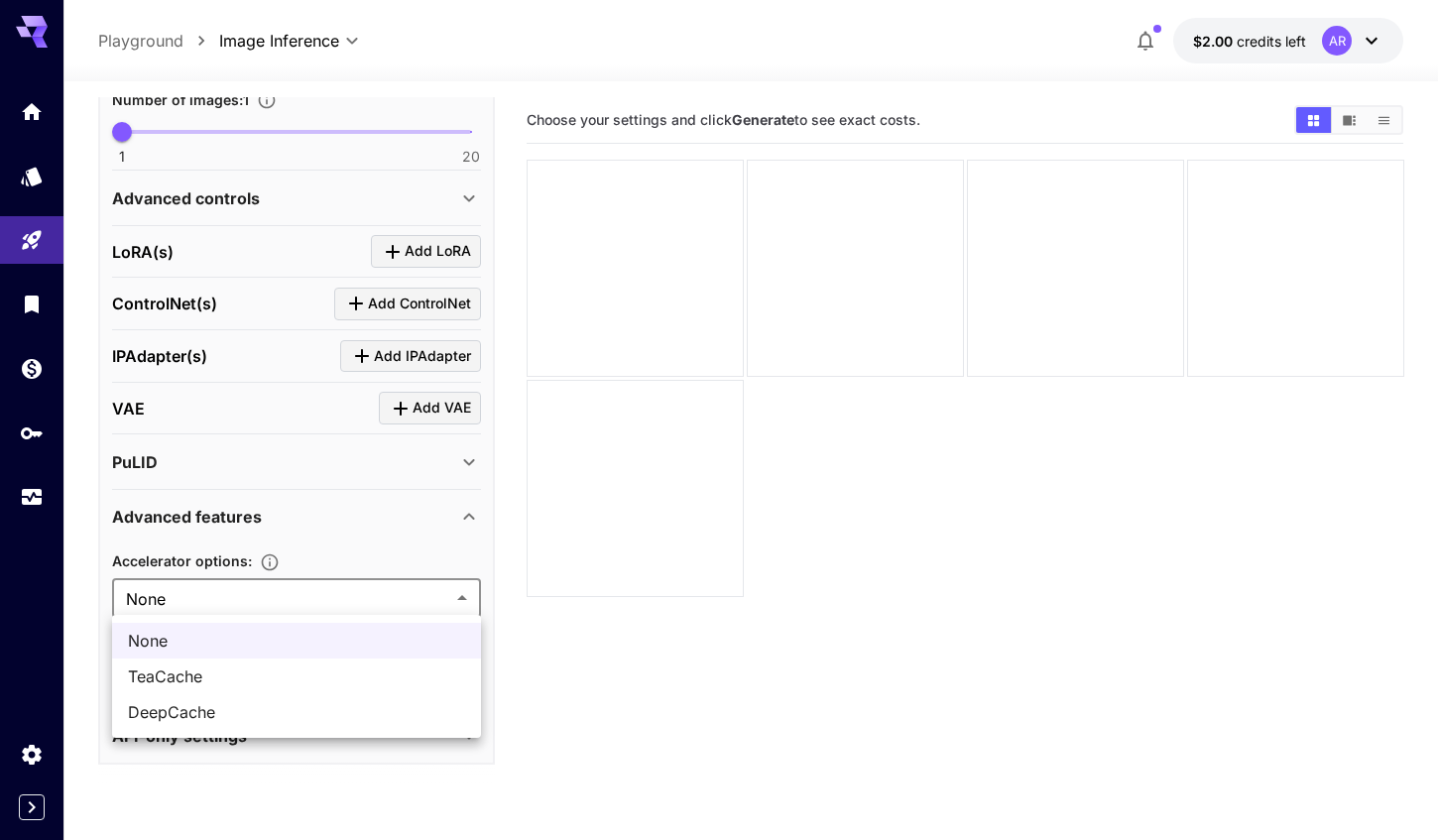 click at bounding box center (719, 420) 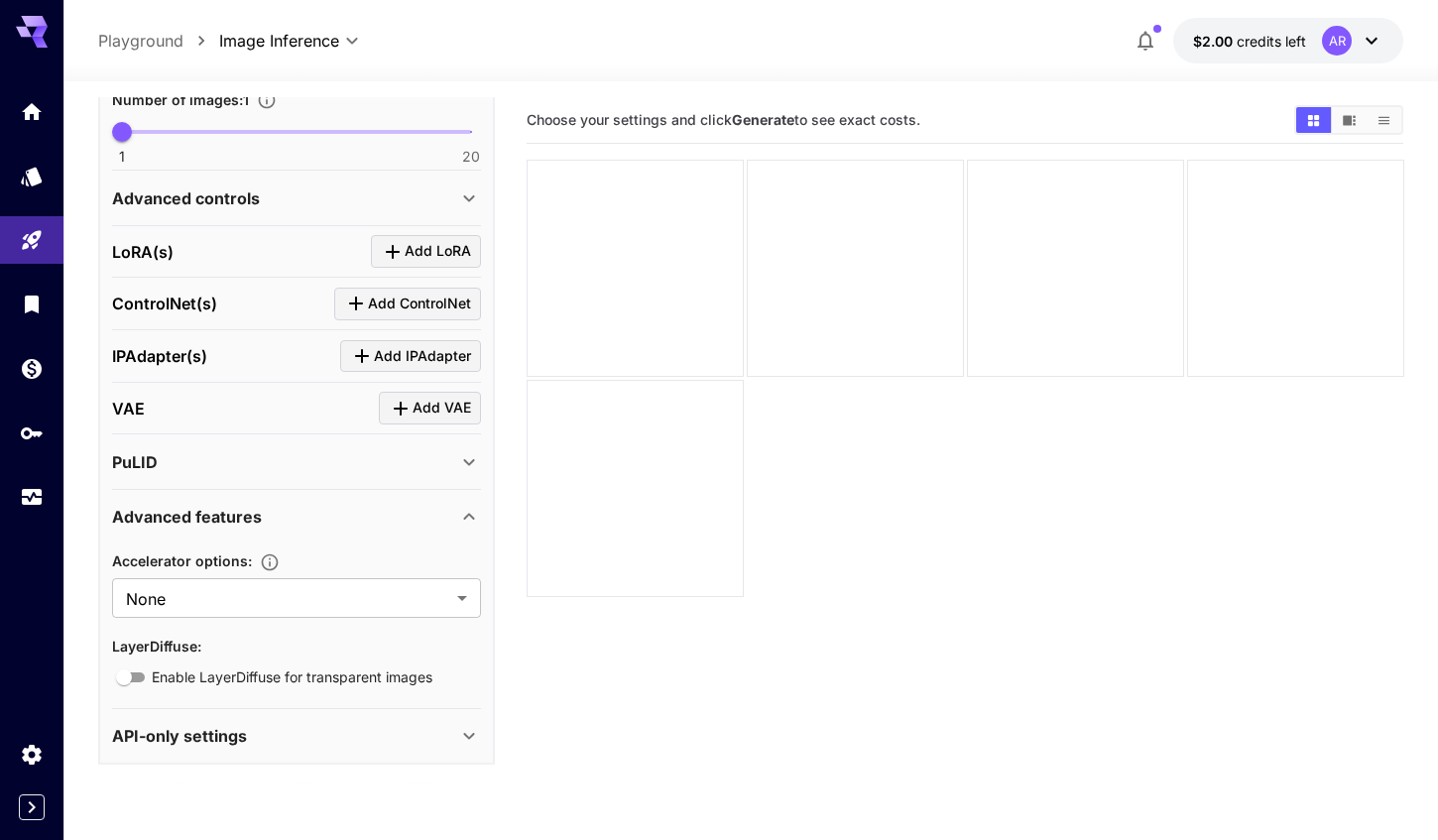 click 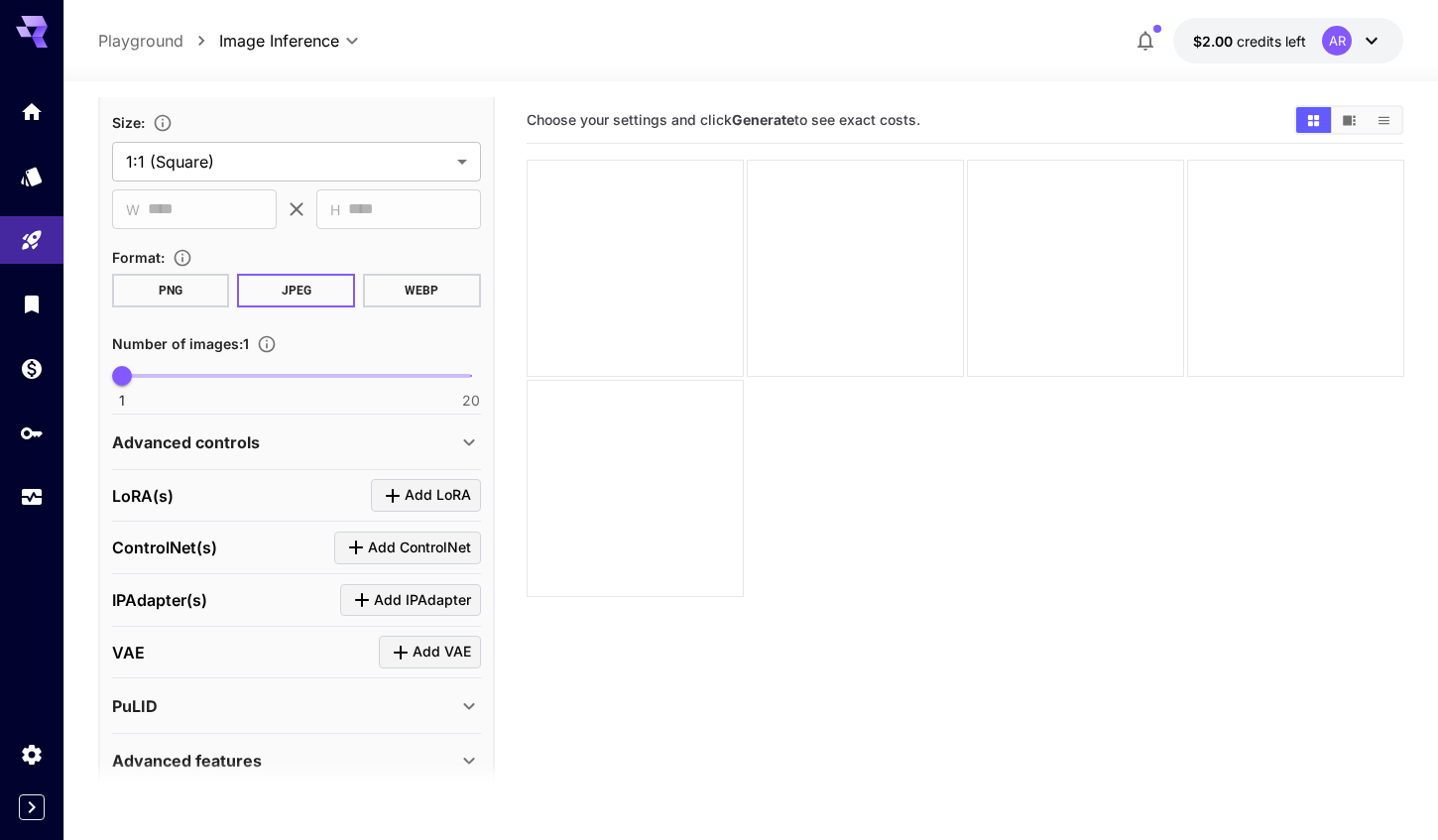 scroll, scrollTop: 420, scrollLeft: 0, axis: vertical 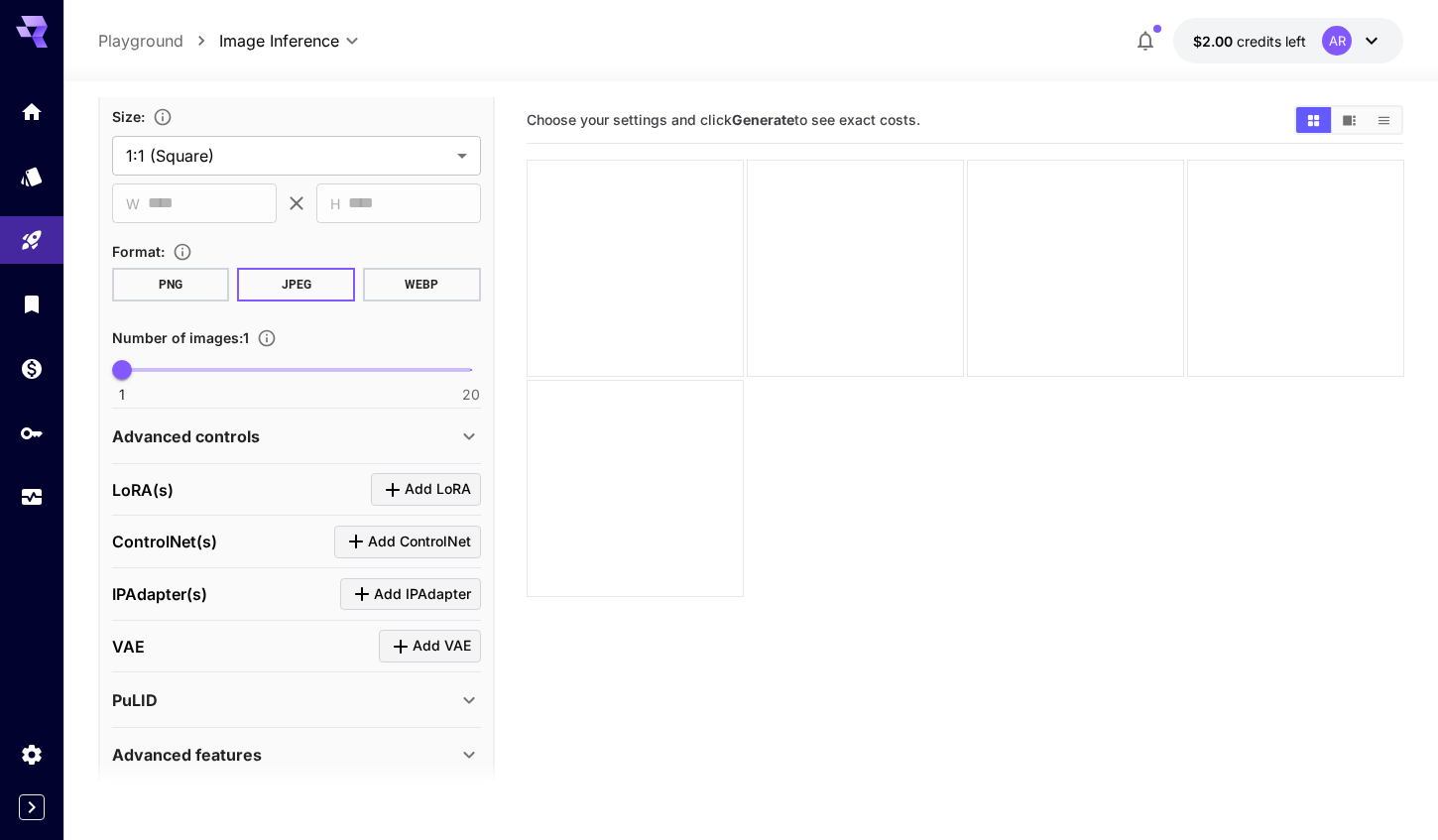 click on "Advanced controls" at bounding box center [285, 436] 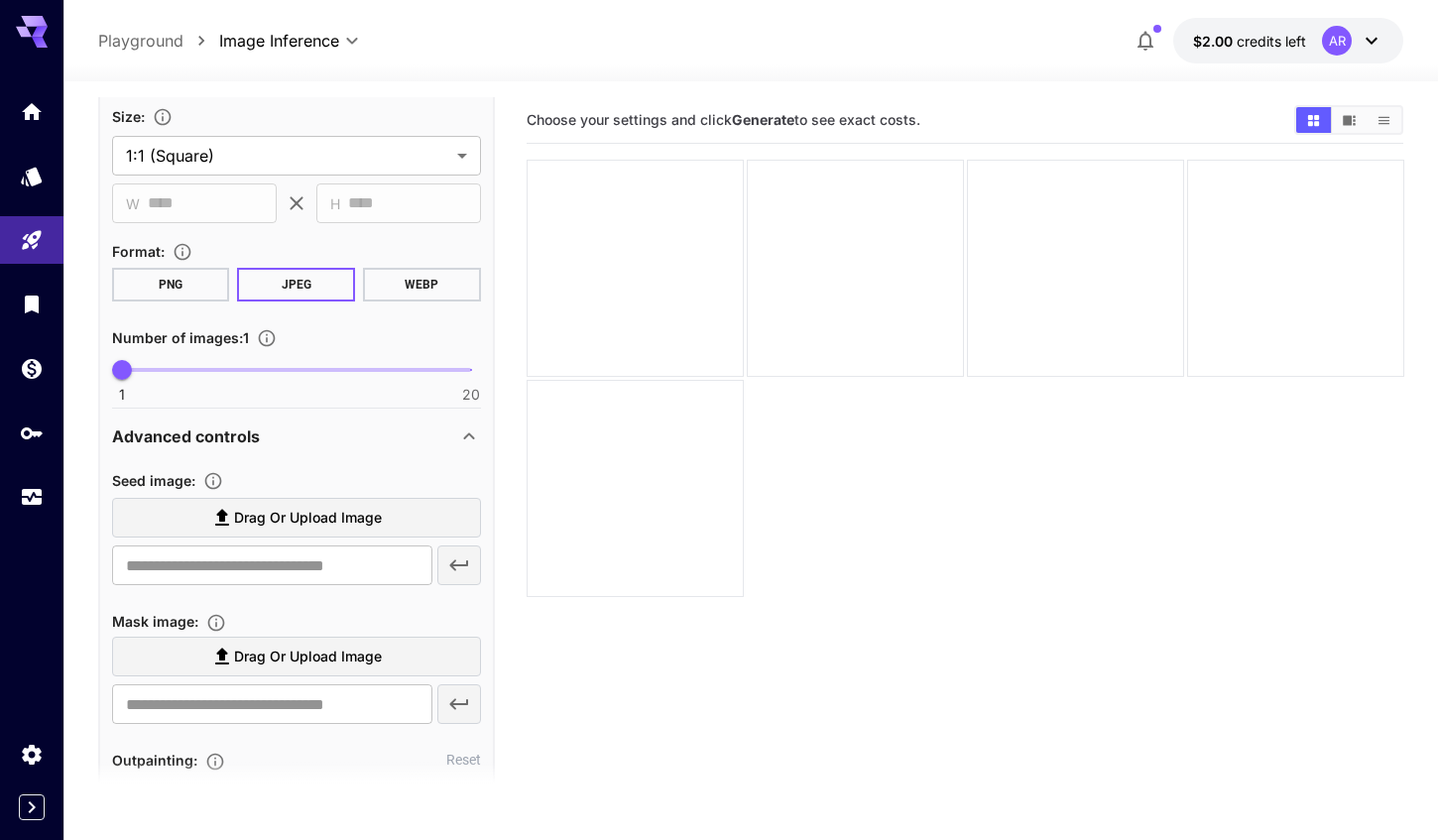 click on "Drag or upload image" at bounding box center (307, 518) 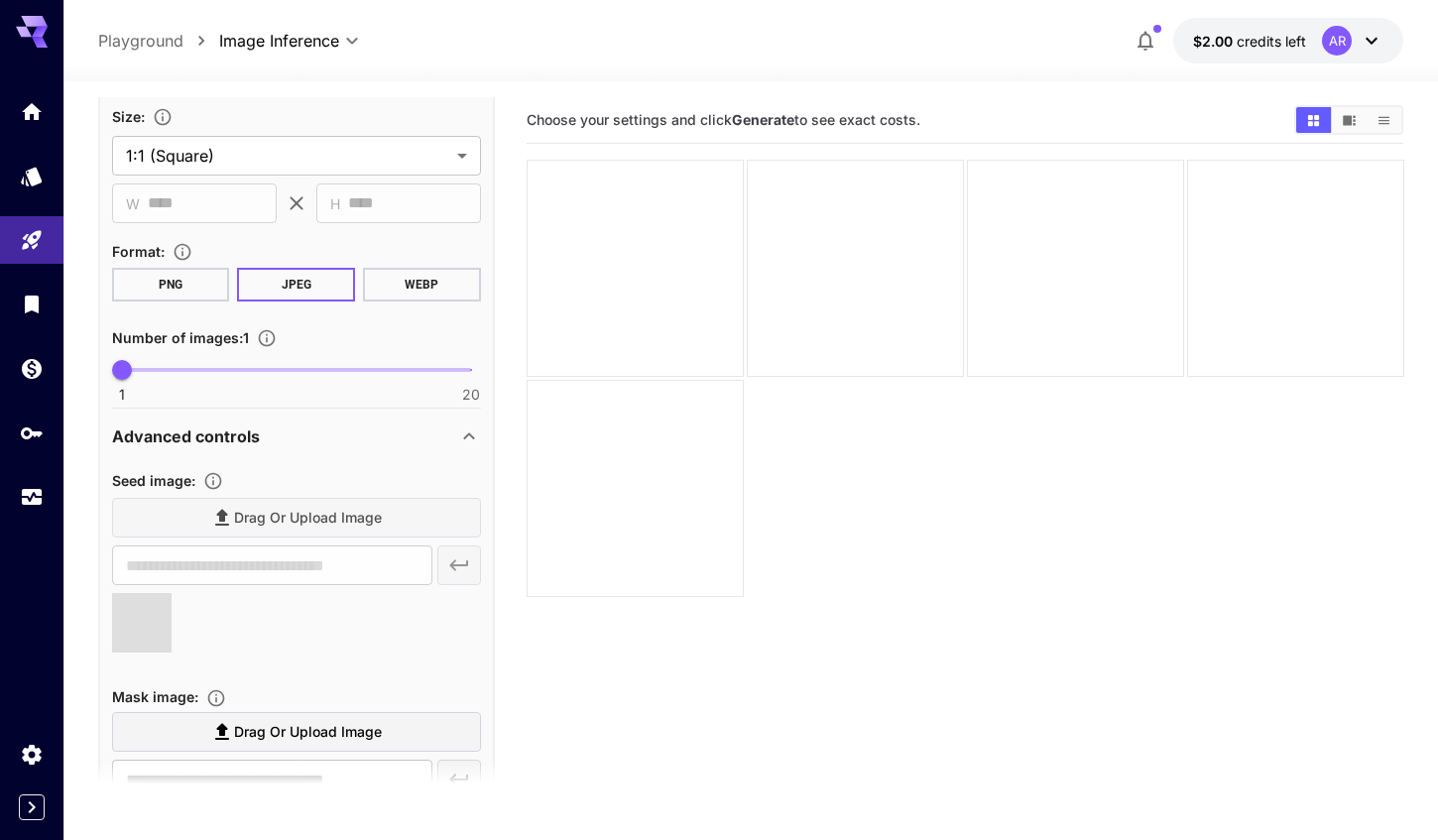 type on "**********" 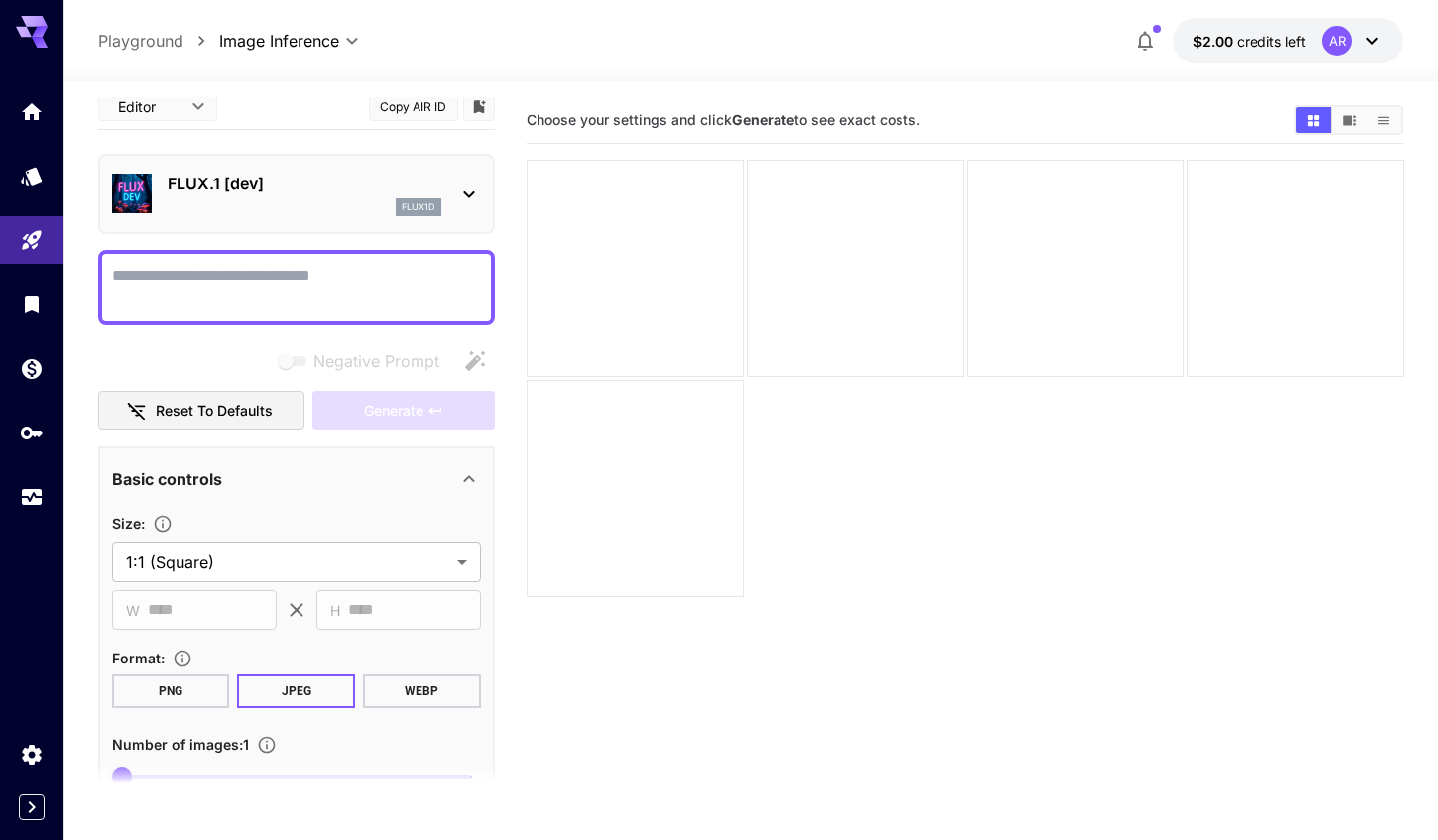 scroll, scrollTop: 0, scrollLeft: 0, axis: both 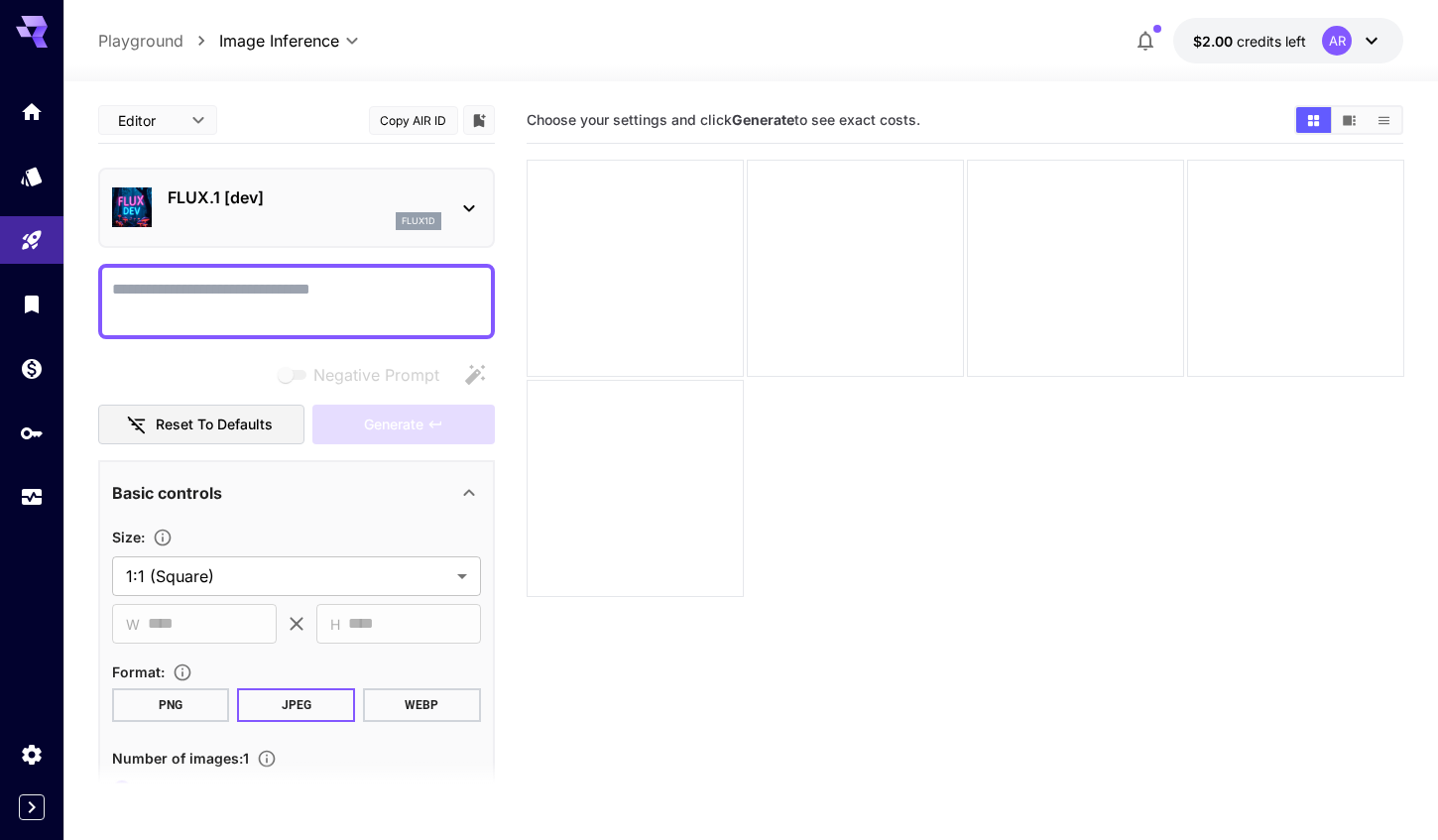 click on "Negative Prompt" at bounding box center [297, 301] 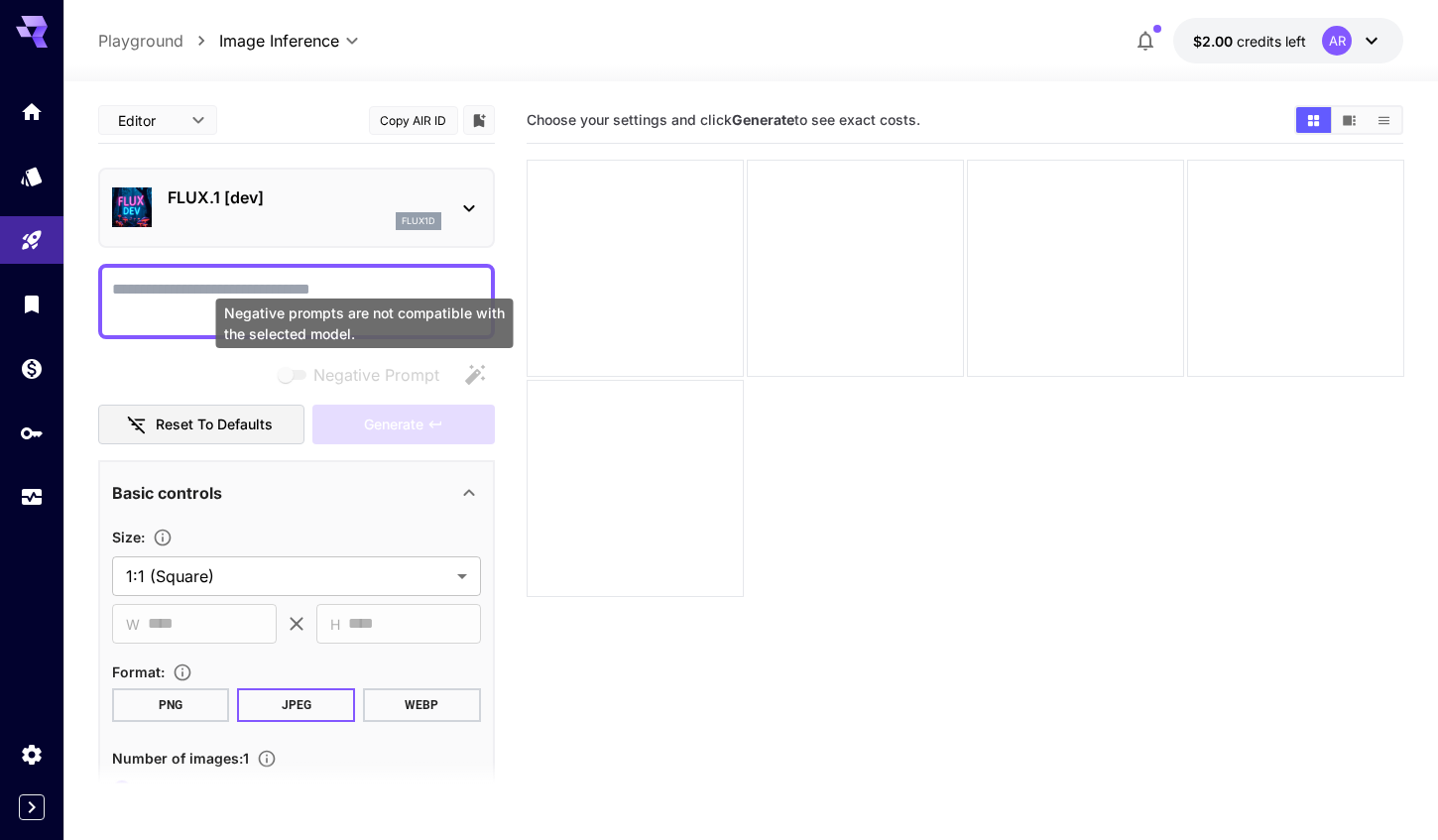 paste on "**********" 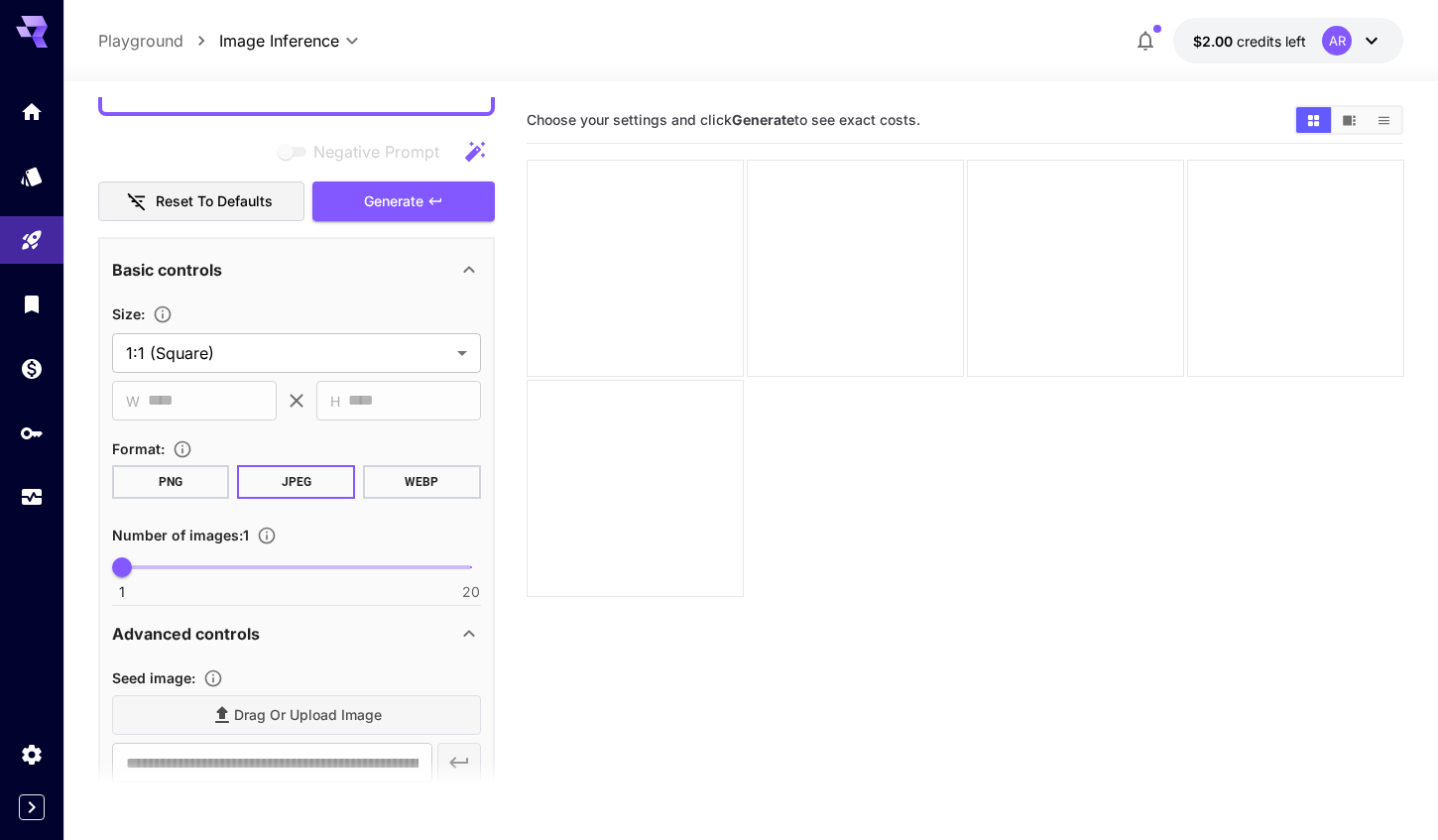 scroll, scrollTop: 272, scrollLeft: 0, axis: vertical 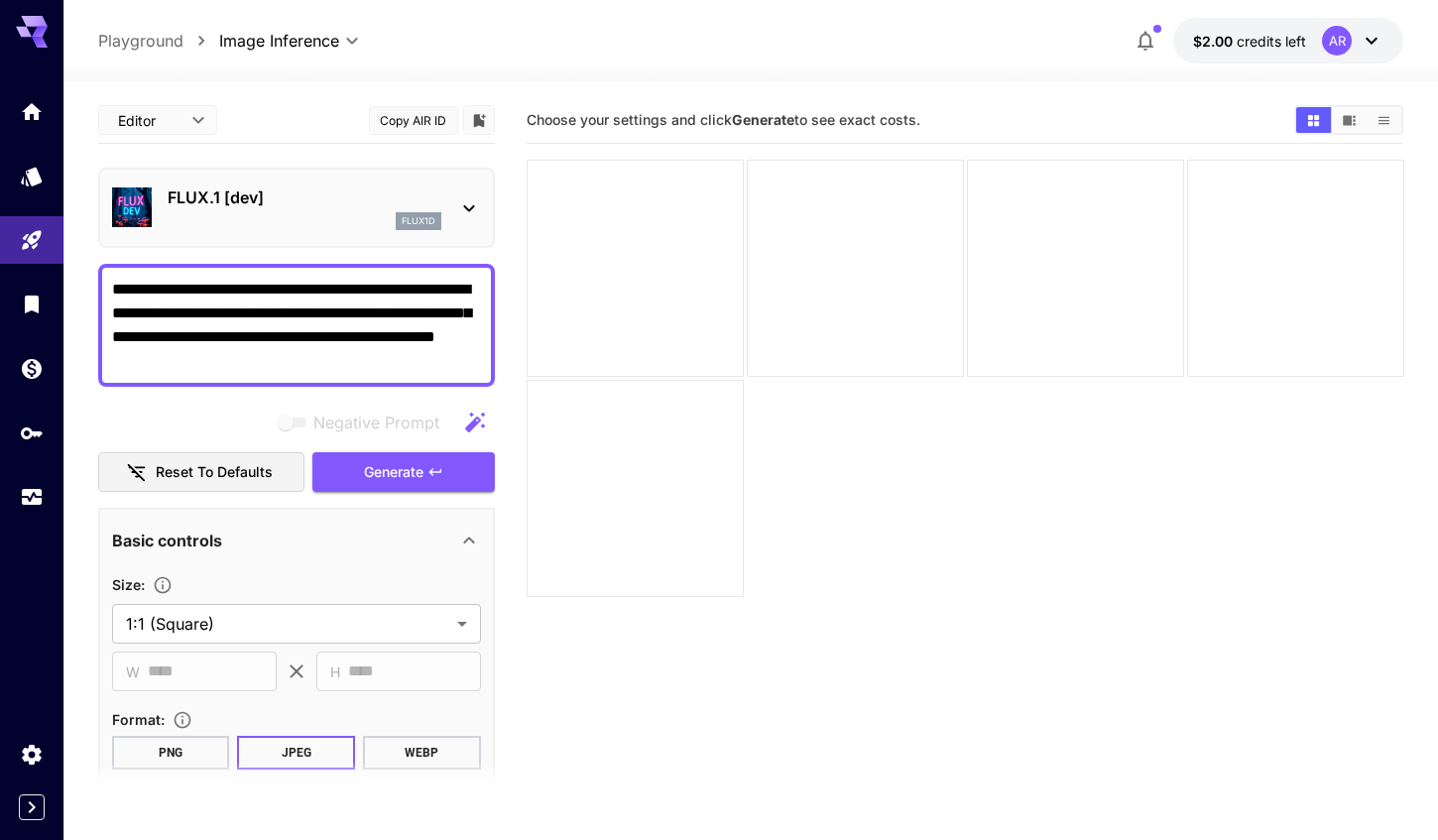 type on "**********" 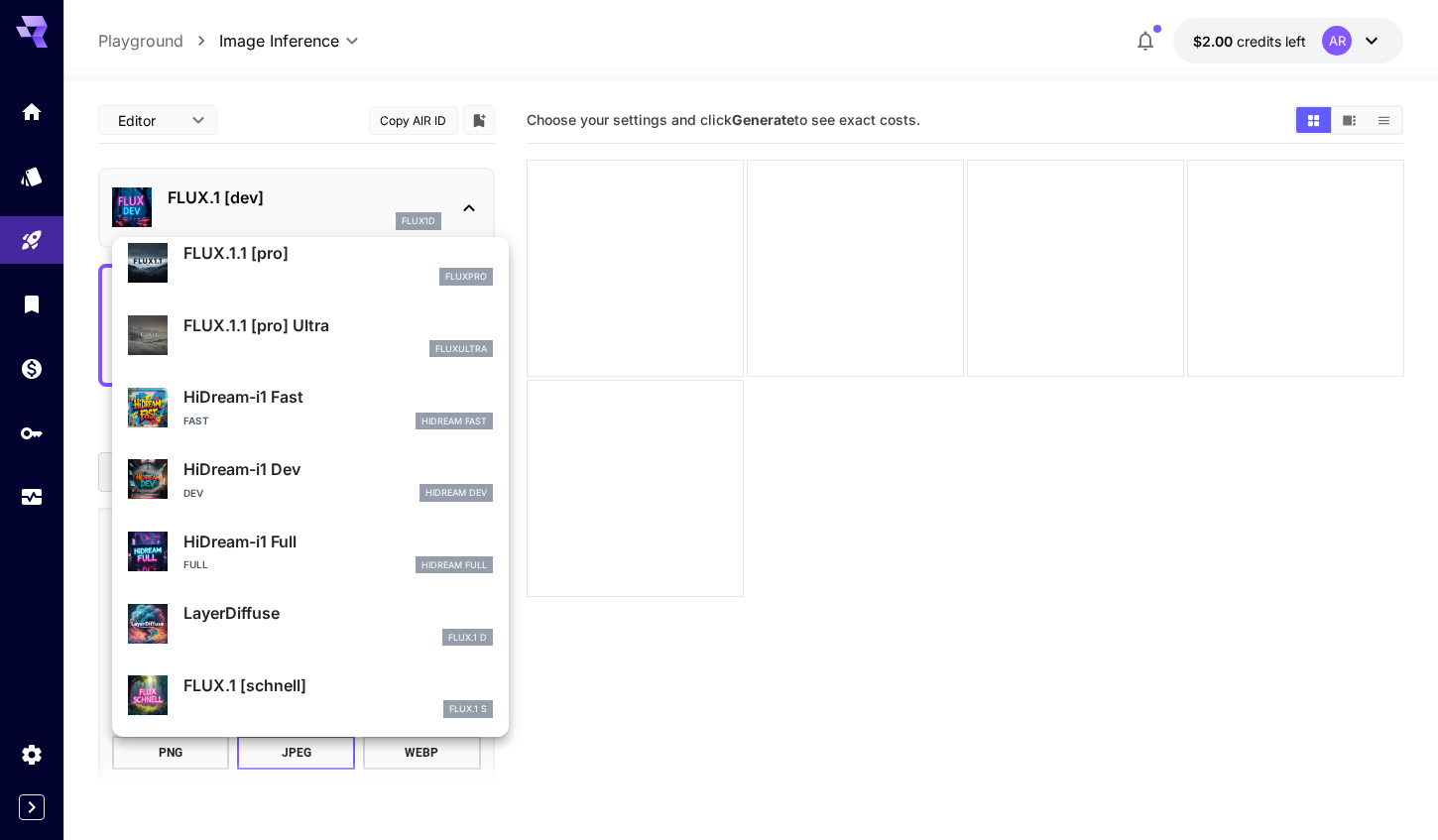scroll, scrollTop: 1080, scrollLeft: 0, axis: vertical 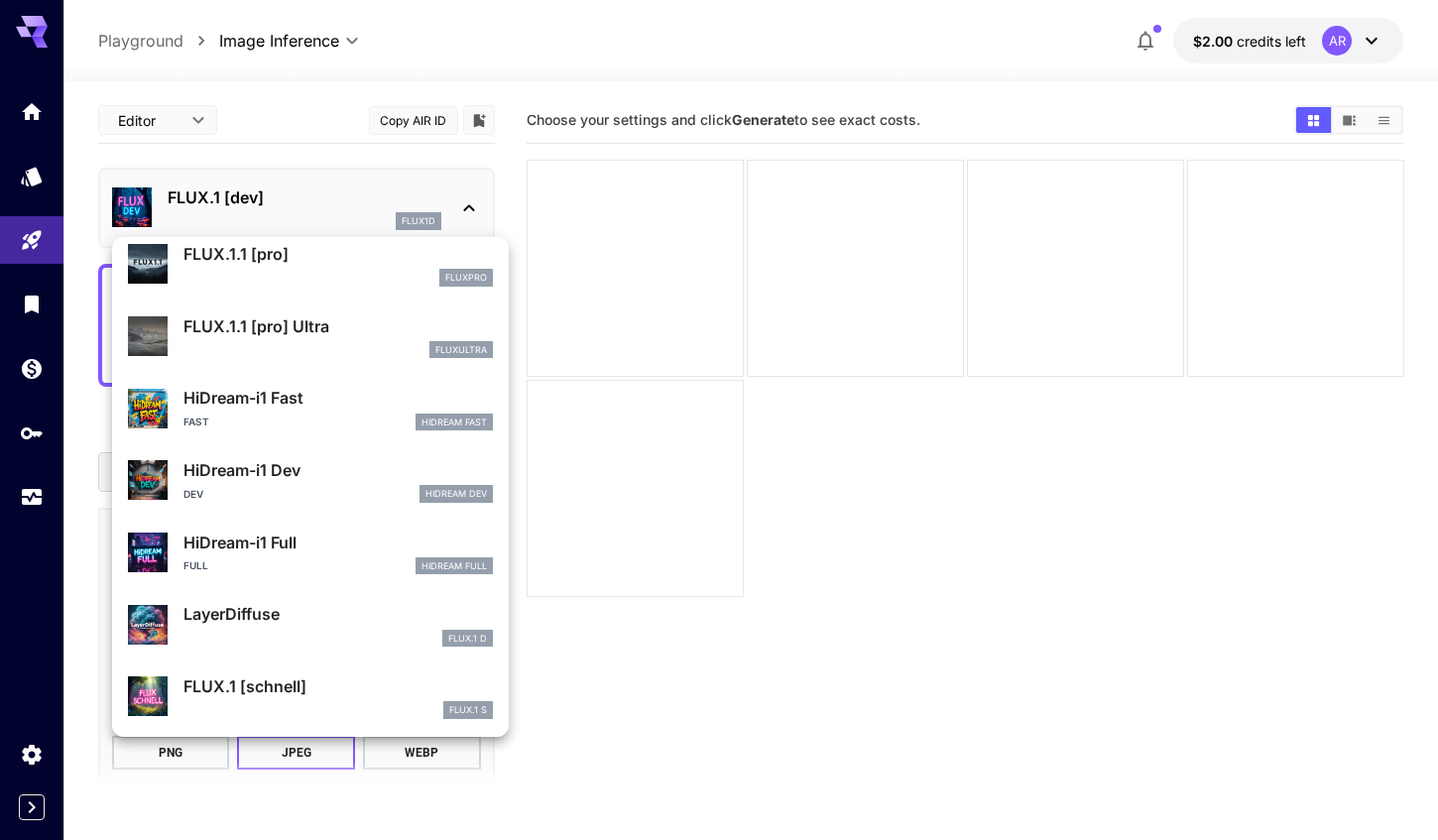 click on "FLUX.1 [schnell]" at bounding box center (338, 686) 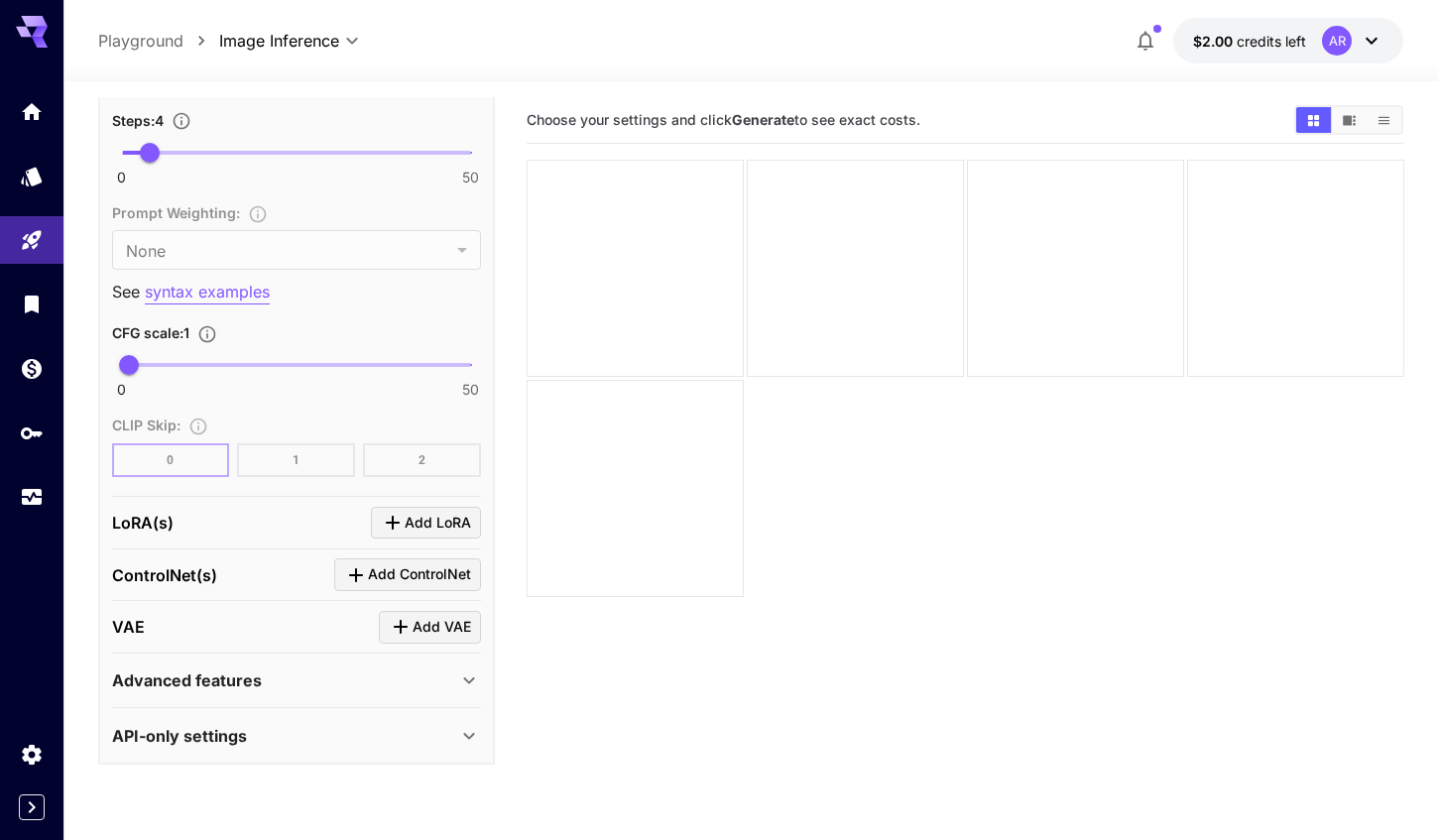 scroll, scrollTop: 1586, scrollLeft: 0, axis: vertical 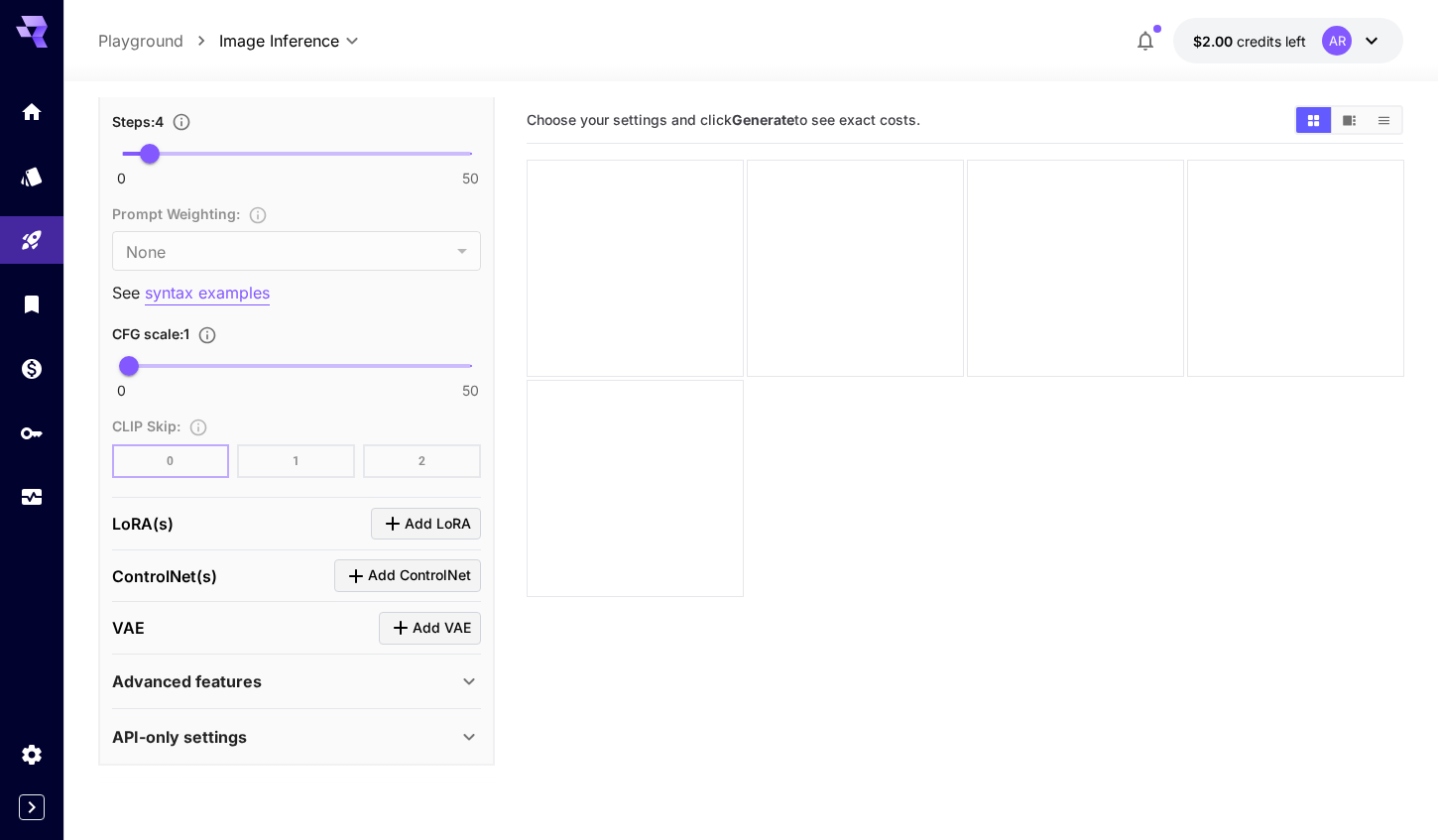 click on "Advanced features" at bounding box center [285, 681] 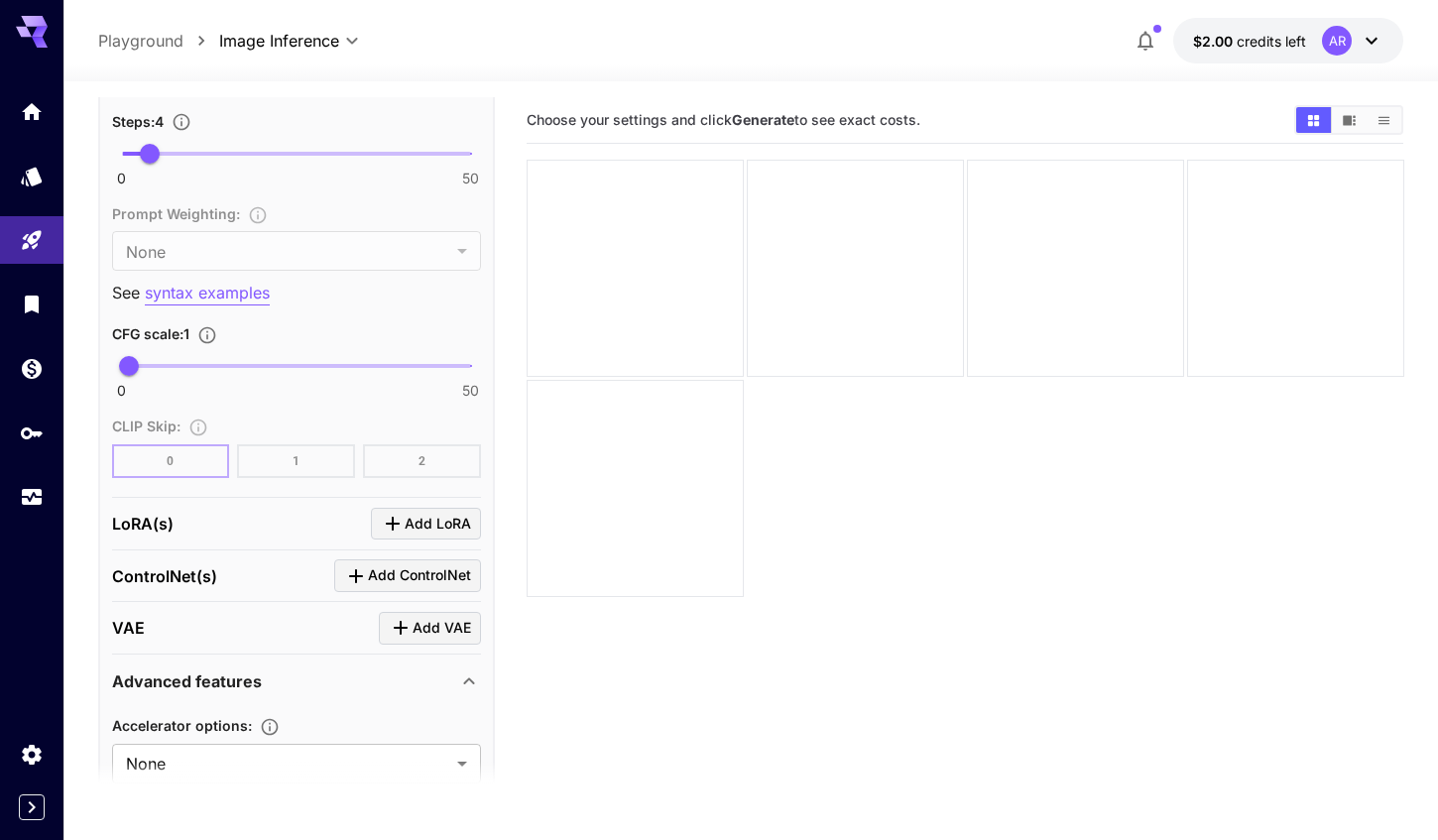 click on "Advanced features" at bounding box center (285, 681) 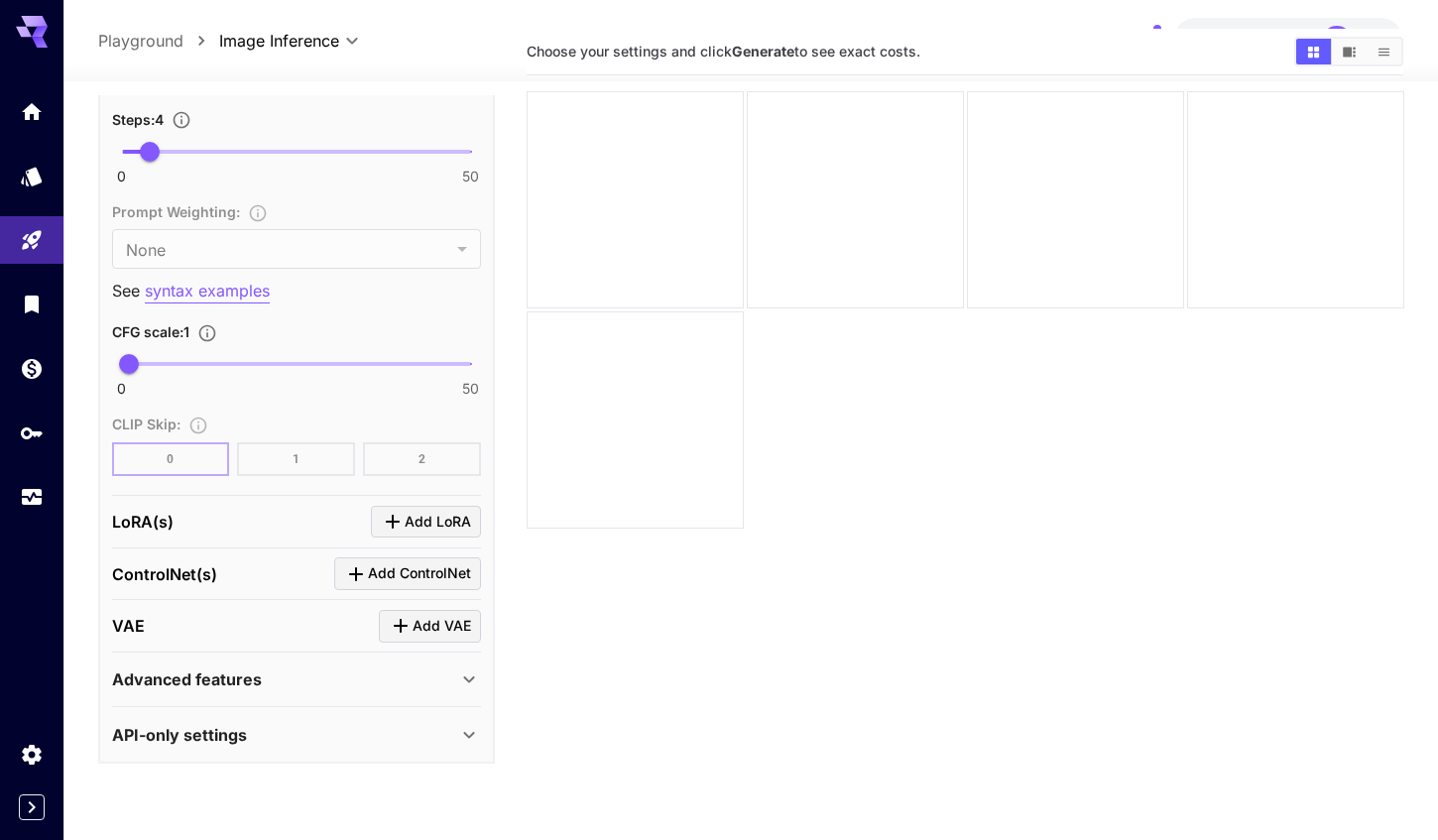 scroll, scrollTop: 78, scrollLeft: 0, axis: vertical 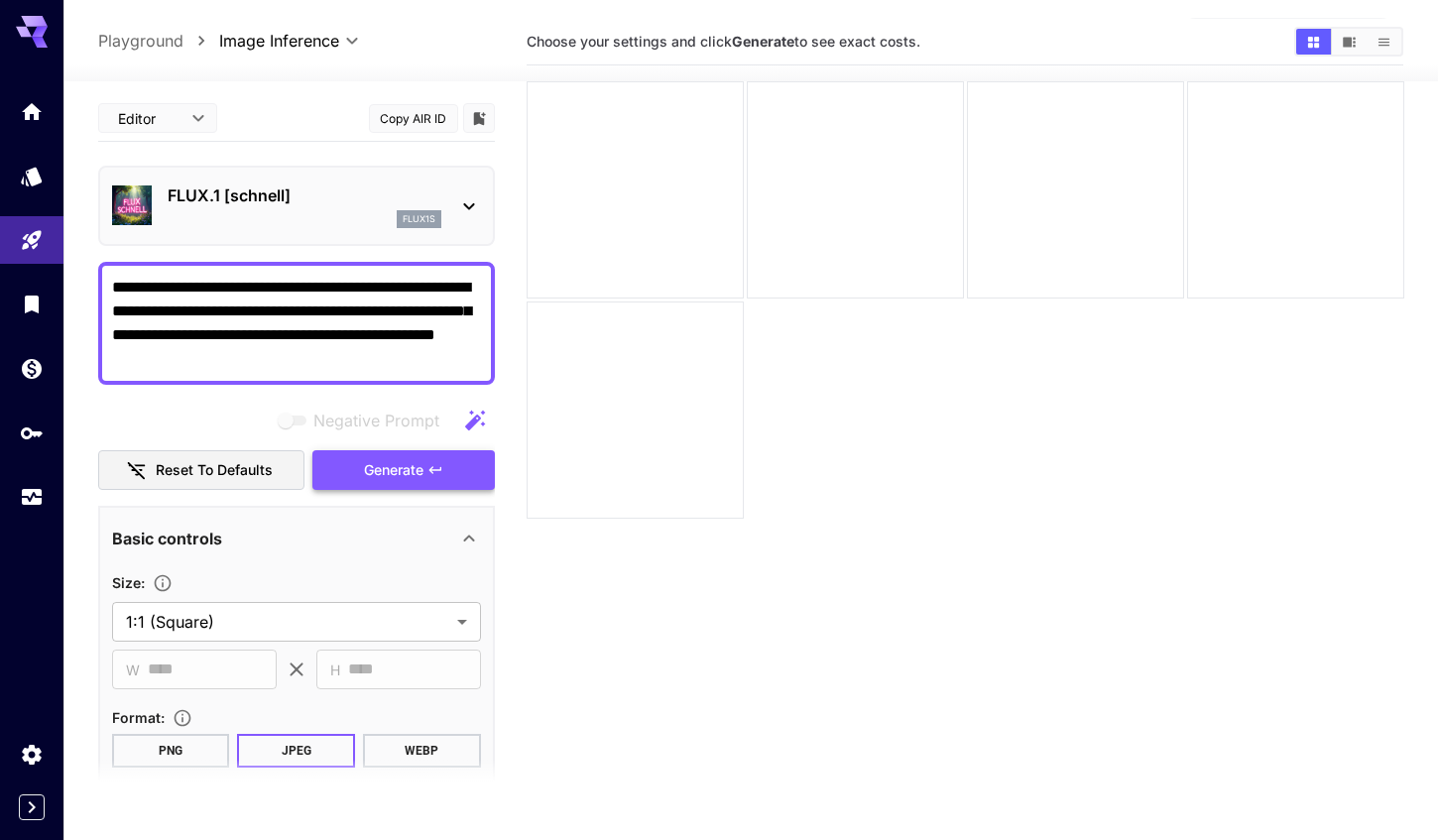 click on "Generate" at bounding box center [394, 470] 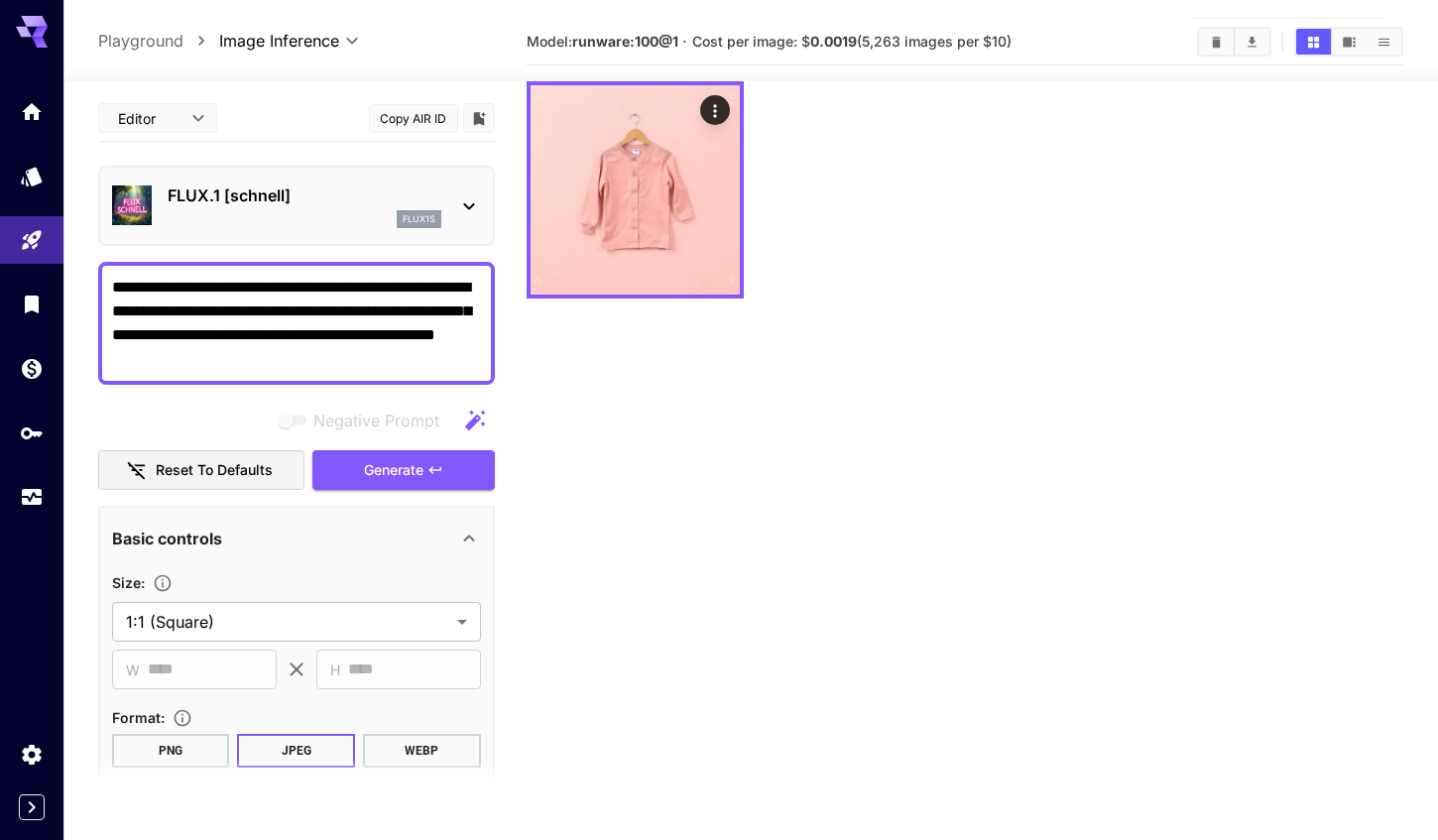 scroll, scrollTop: 0, scrollLeft: 0, axis: both 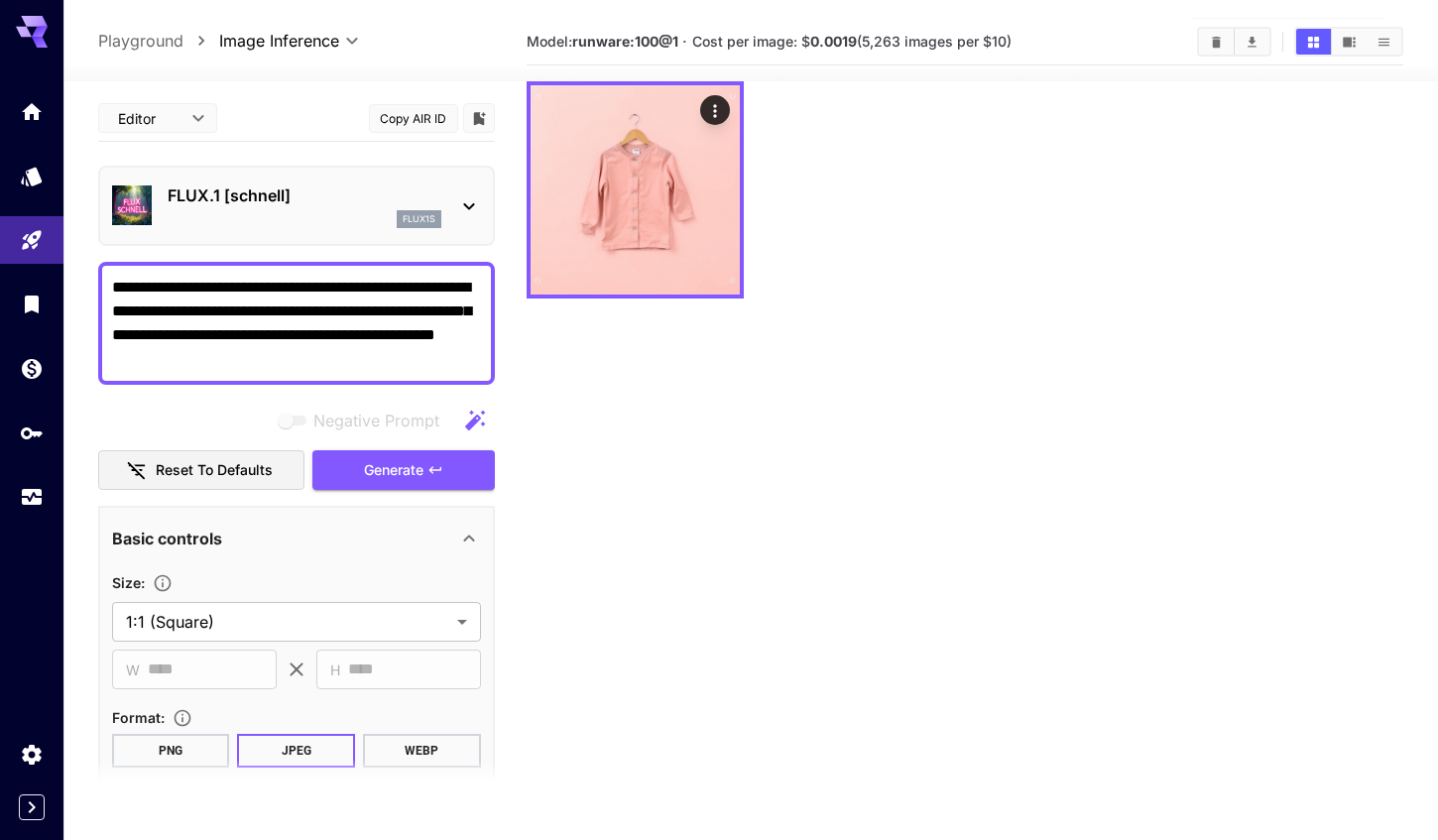 click on "FLUX.1 [schnell] flux1s" at bounding box center [297, 205] 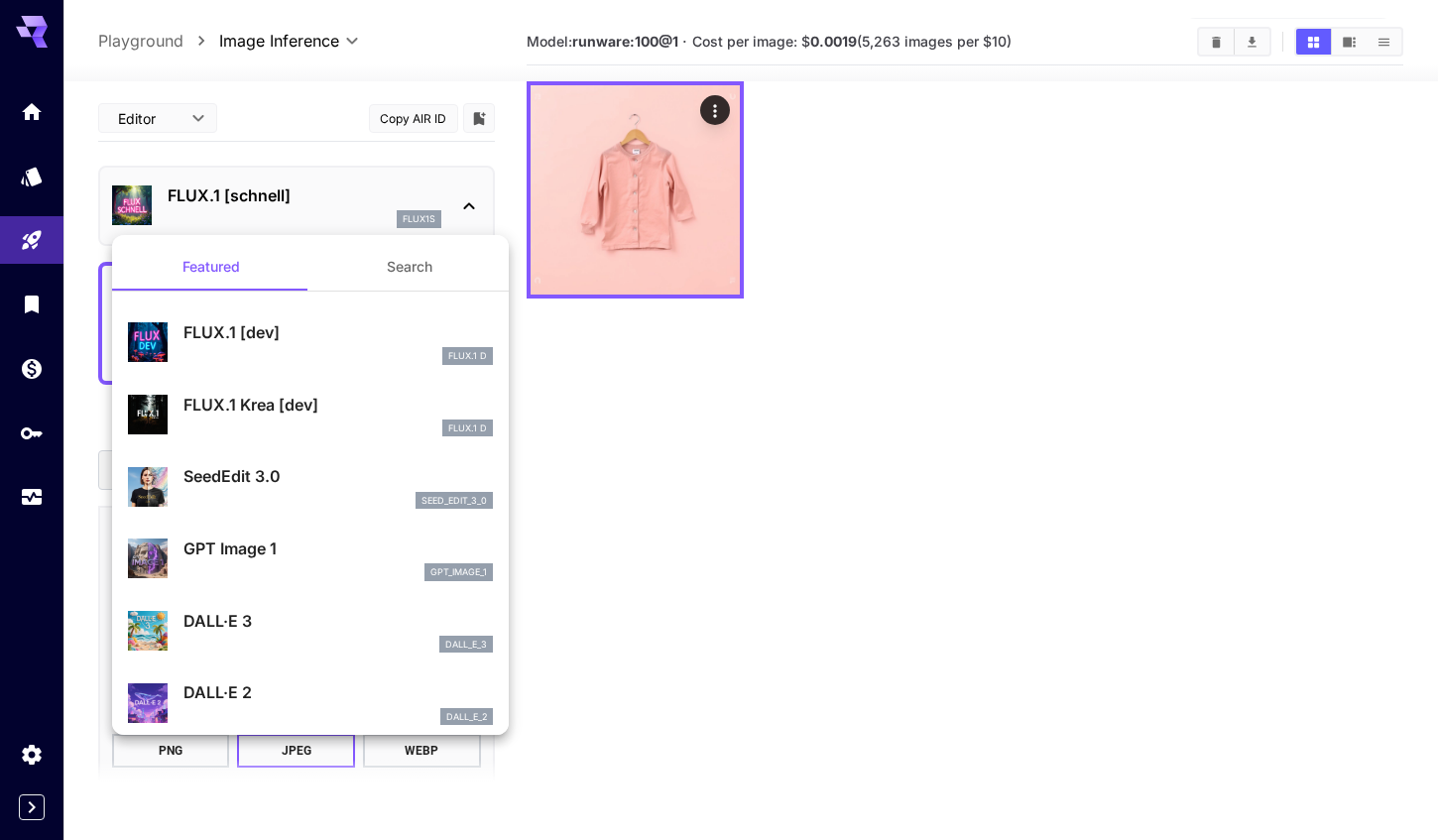 click on "FLUX.1 D" at bounding box center [338, 356] 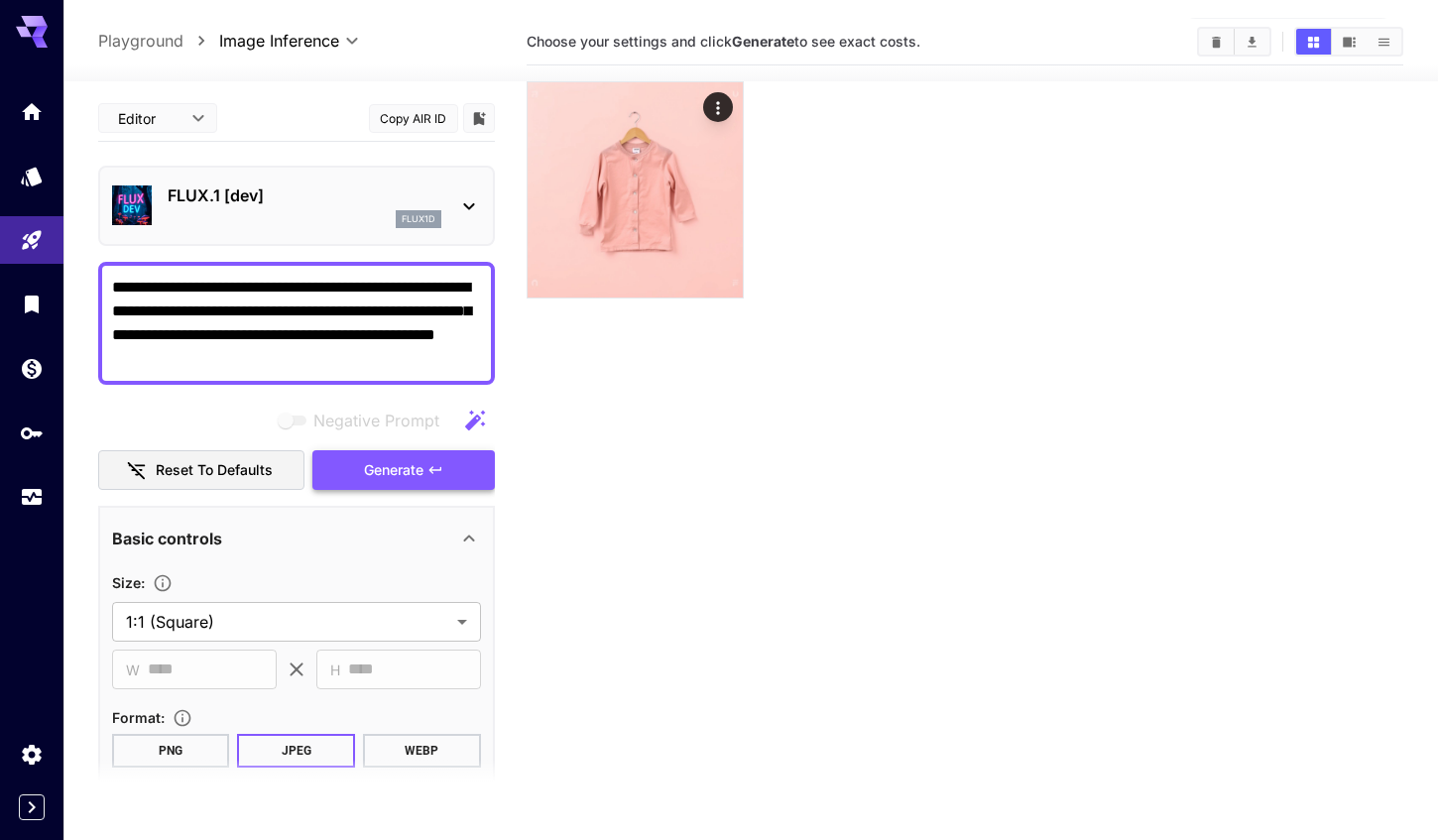scroll, scrollTop: 0, scrollLeft: 0, axis: both 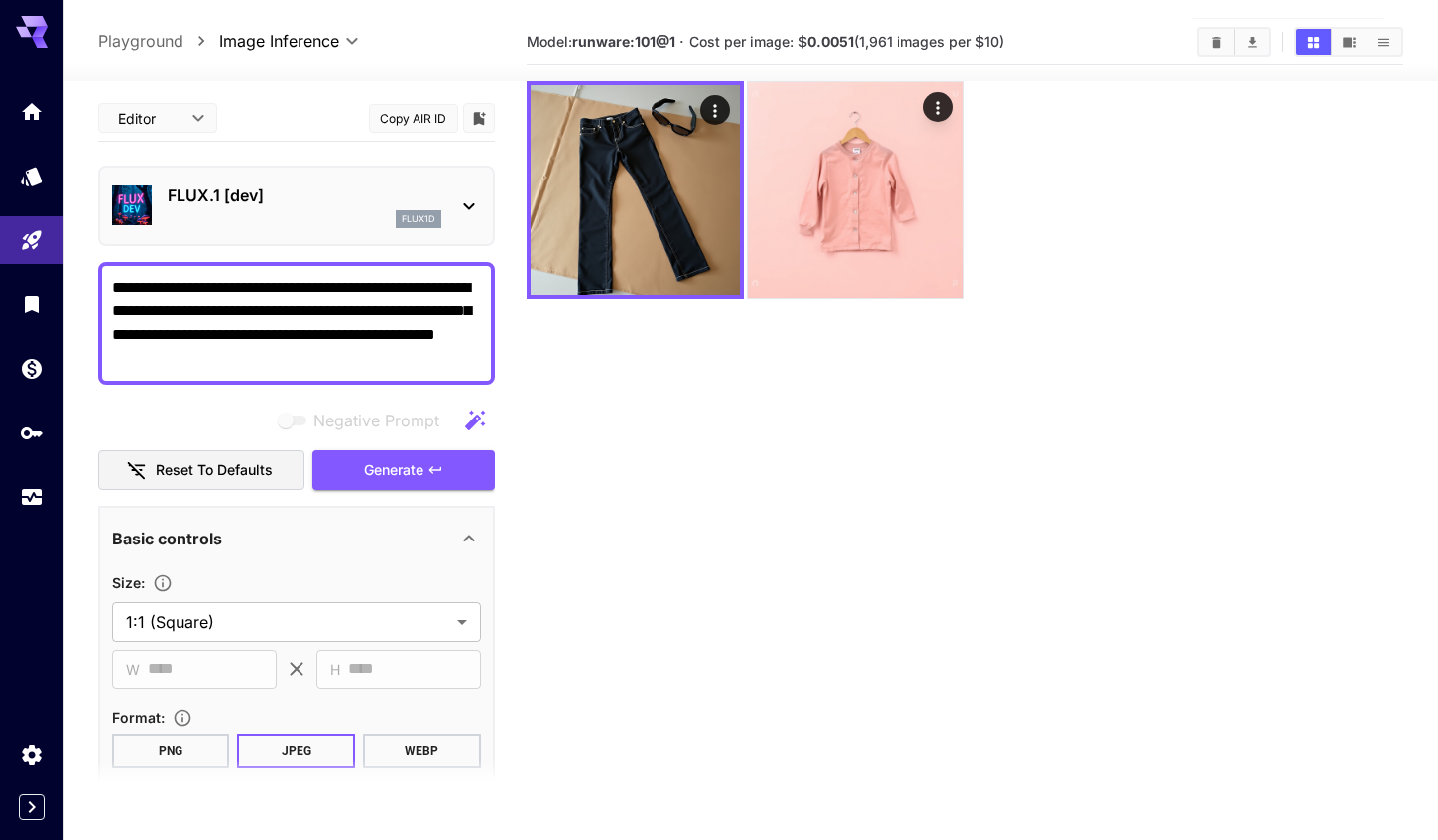 click on "Model:  runware:101@1 · Cost per image: $ 0.0051  (1,961 images per $10)" at bounding box center [965, 438] 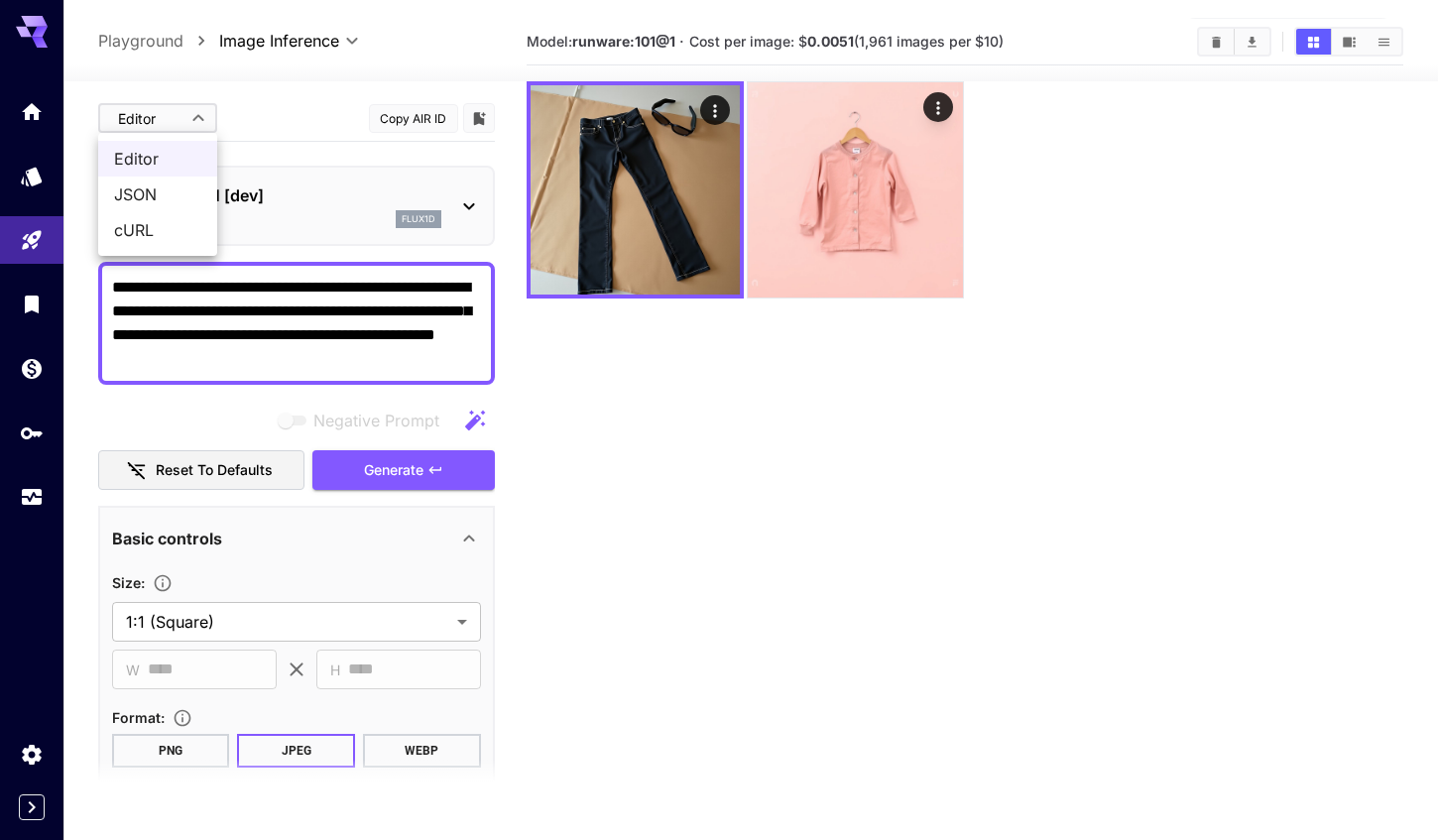 click on "**********" at bounding box center (719, 420) 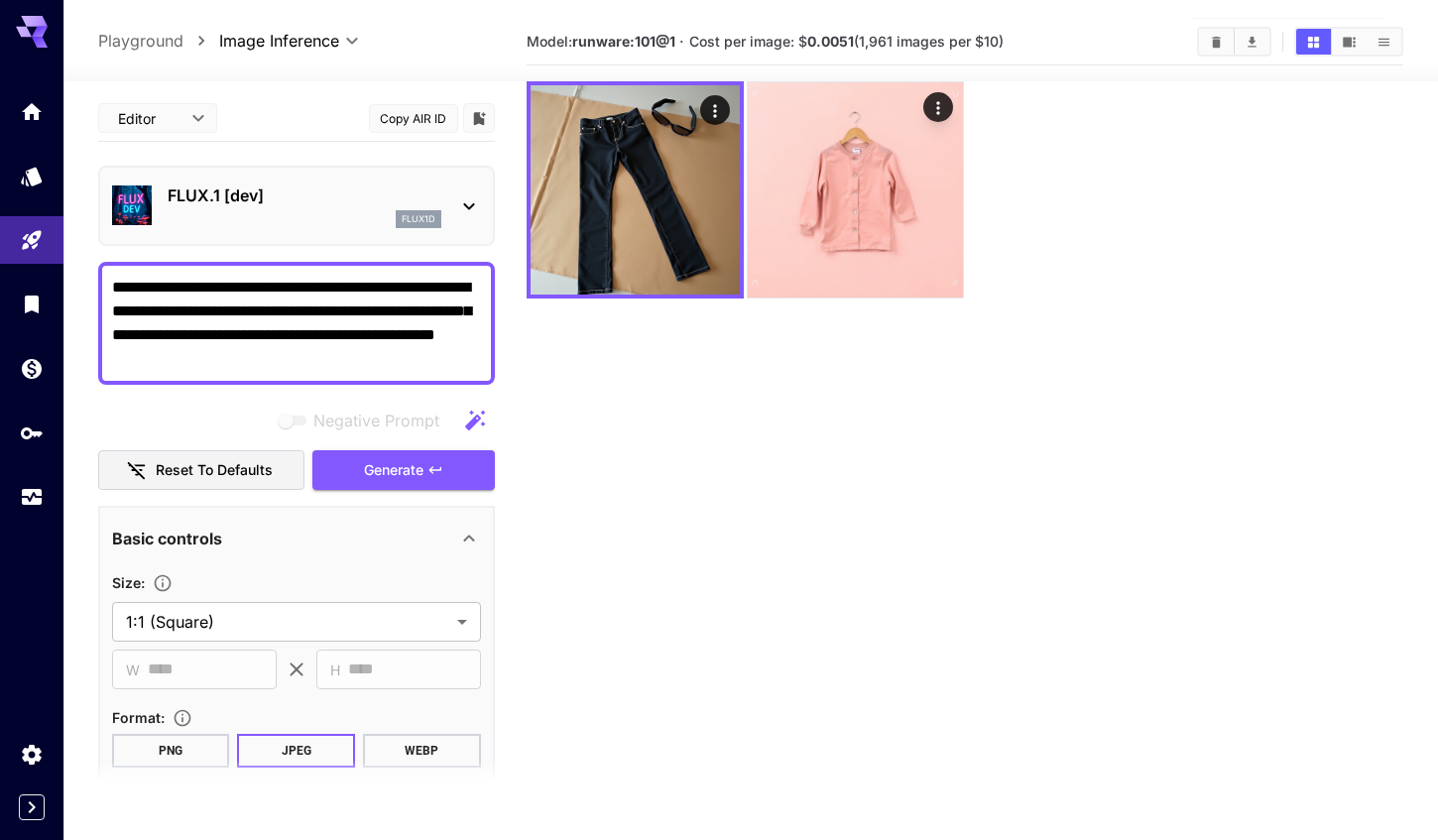 click on "**********" at bounding box center [751, 41] 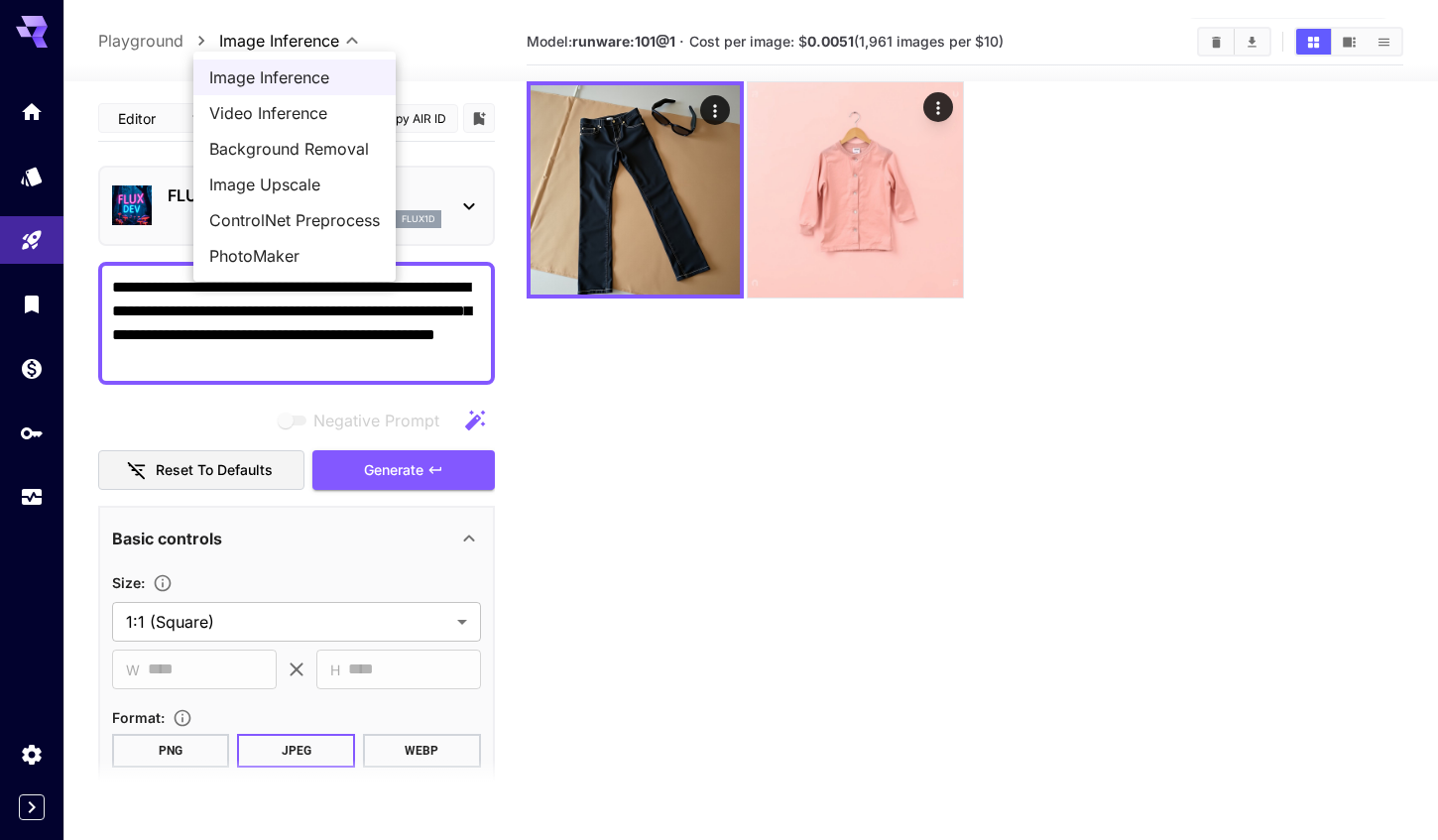 click on "**********" at bounding box center (719, 420) 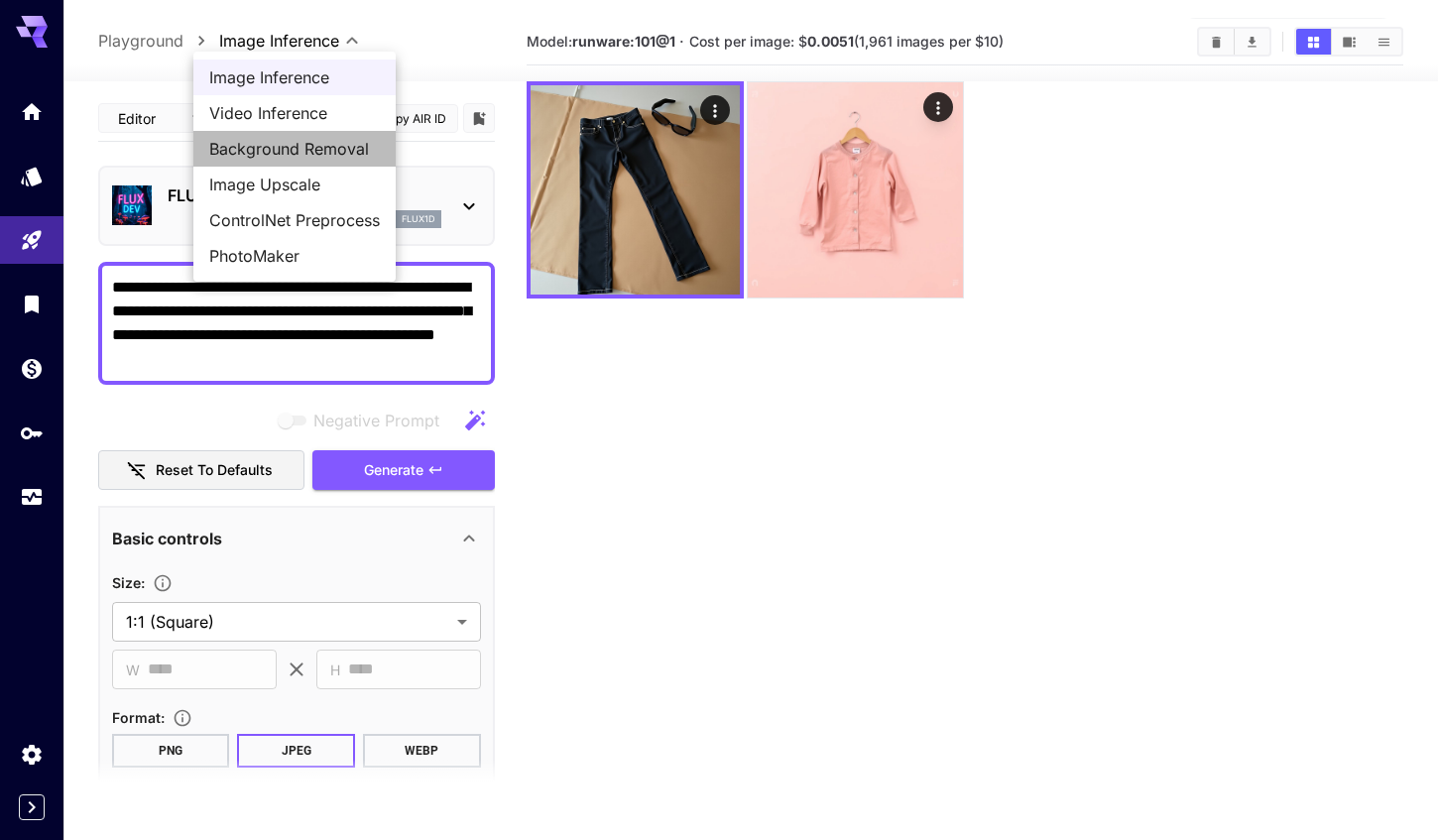 click on "Background Removal" at bounding box center [295, 149] 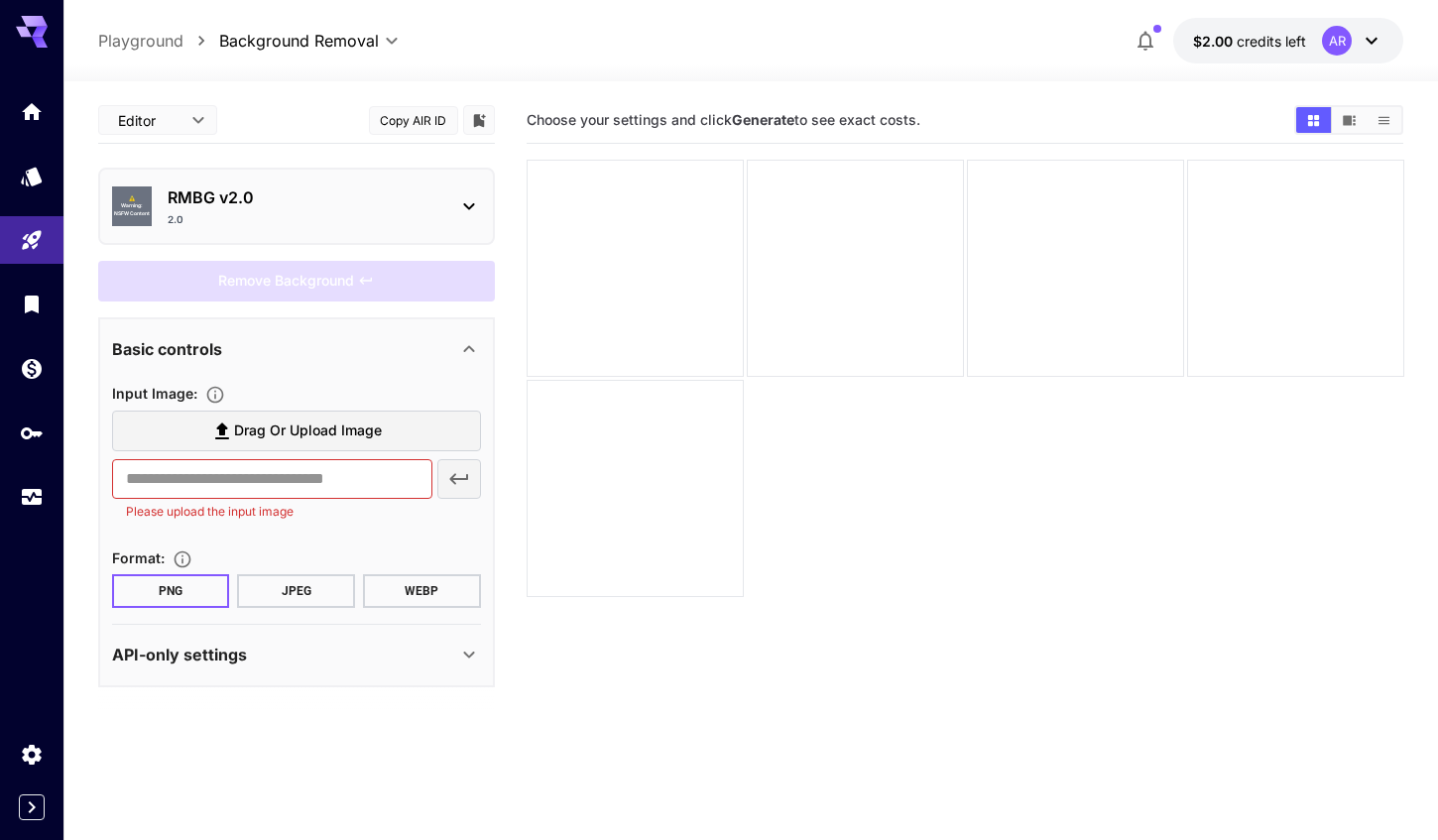 scroll, scrollTop: 0, scrollLeft: 0, axis: both 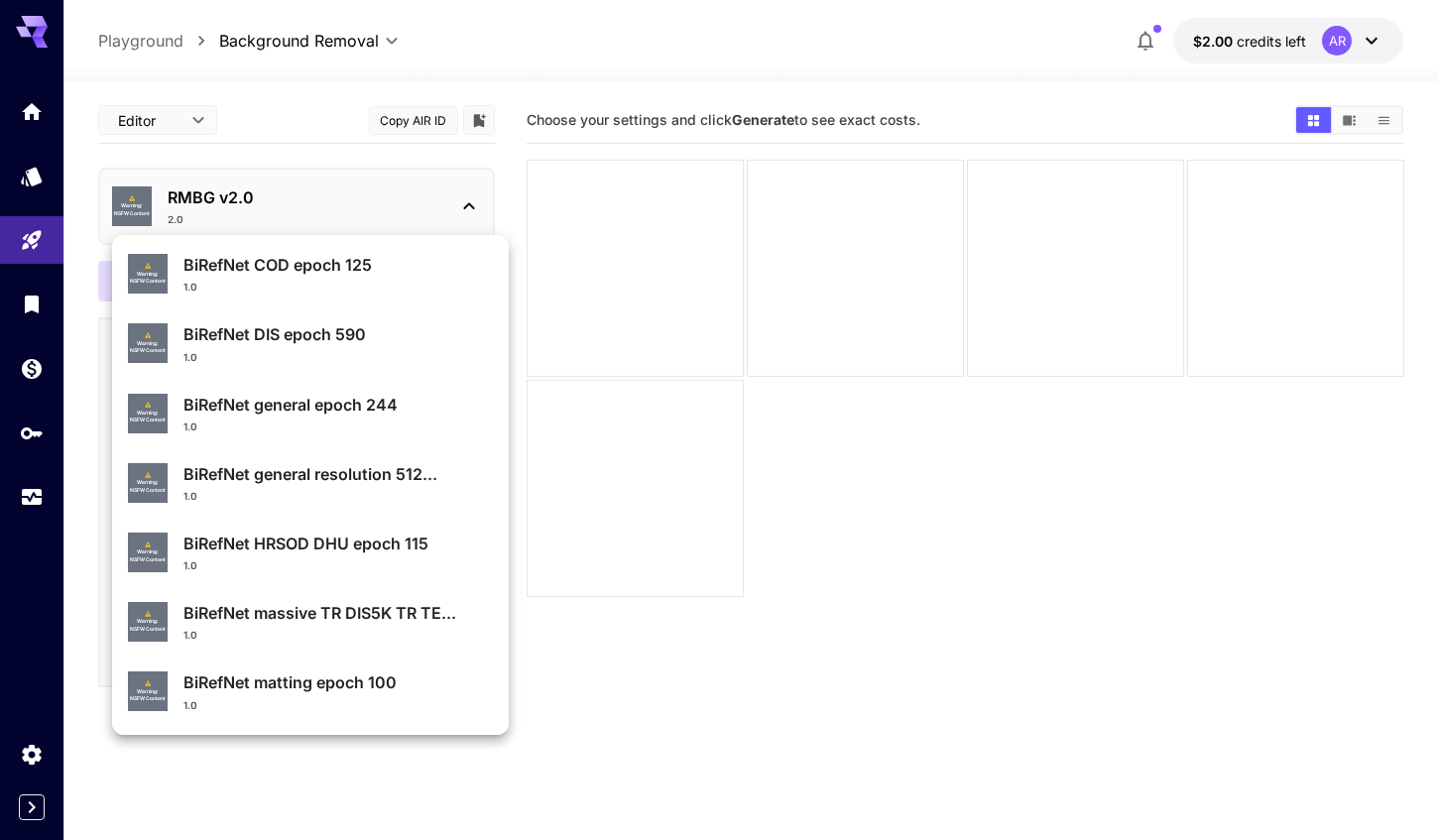 click at bounding box center [719, 420] 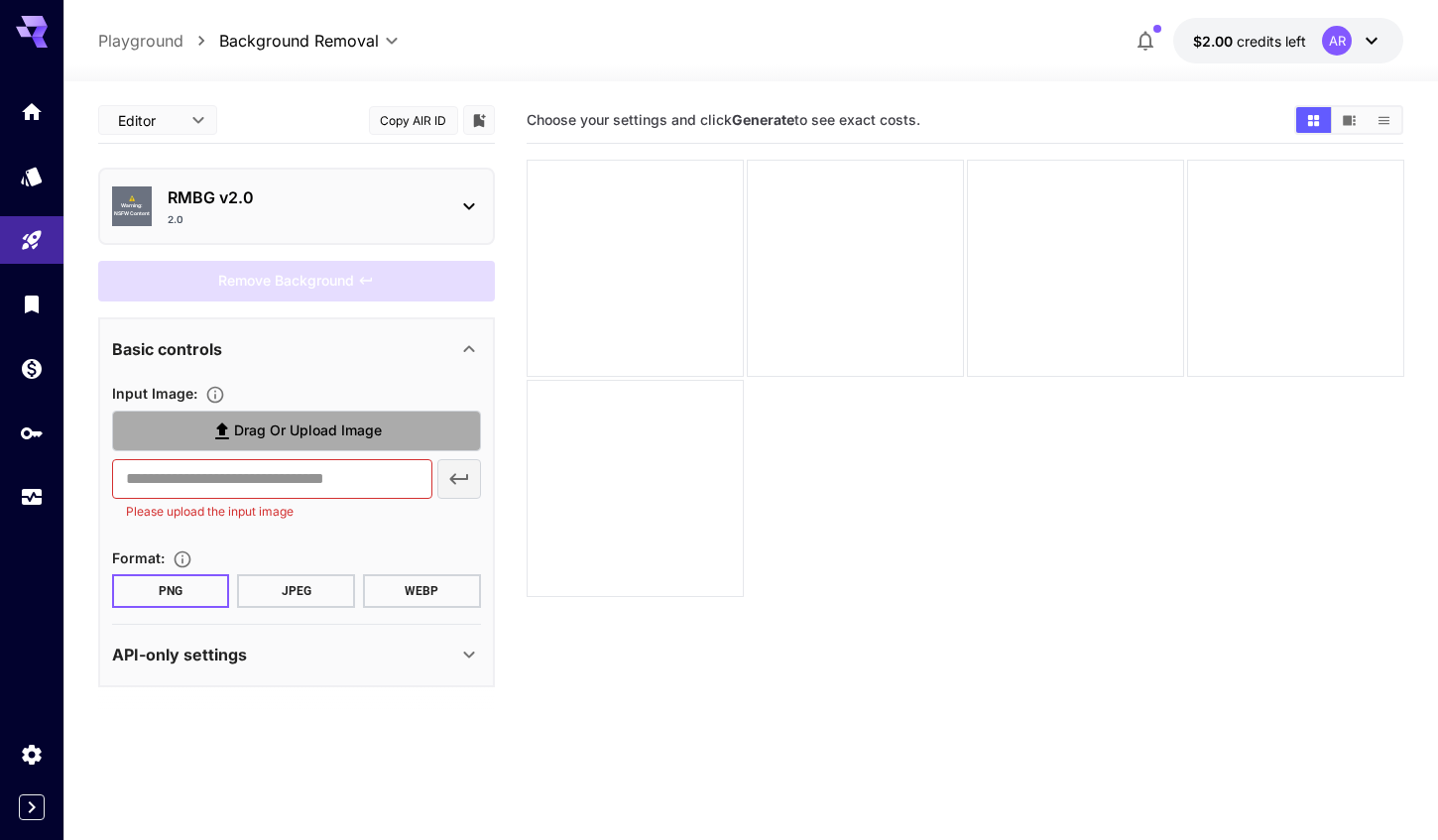 click on "Drag or upload image" at bounding box center [307, 430] 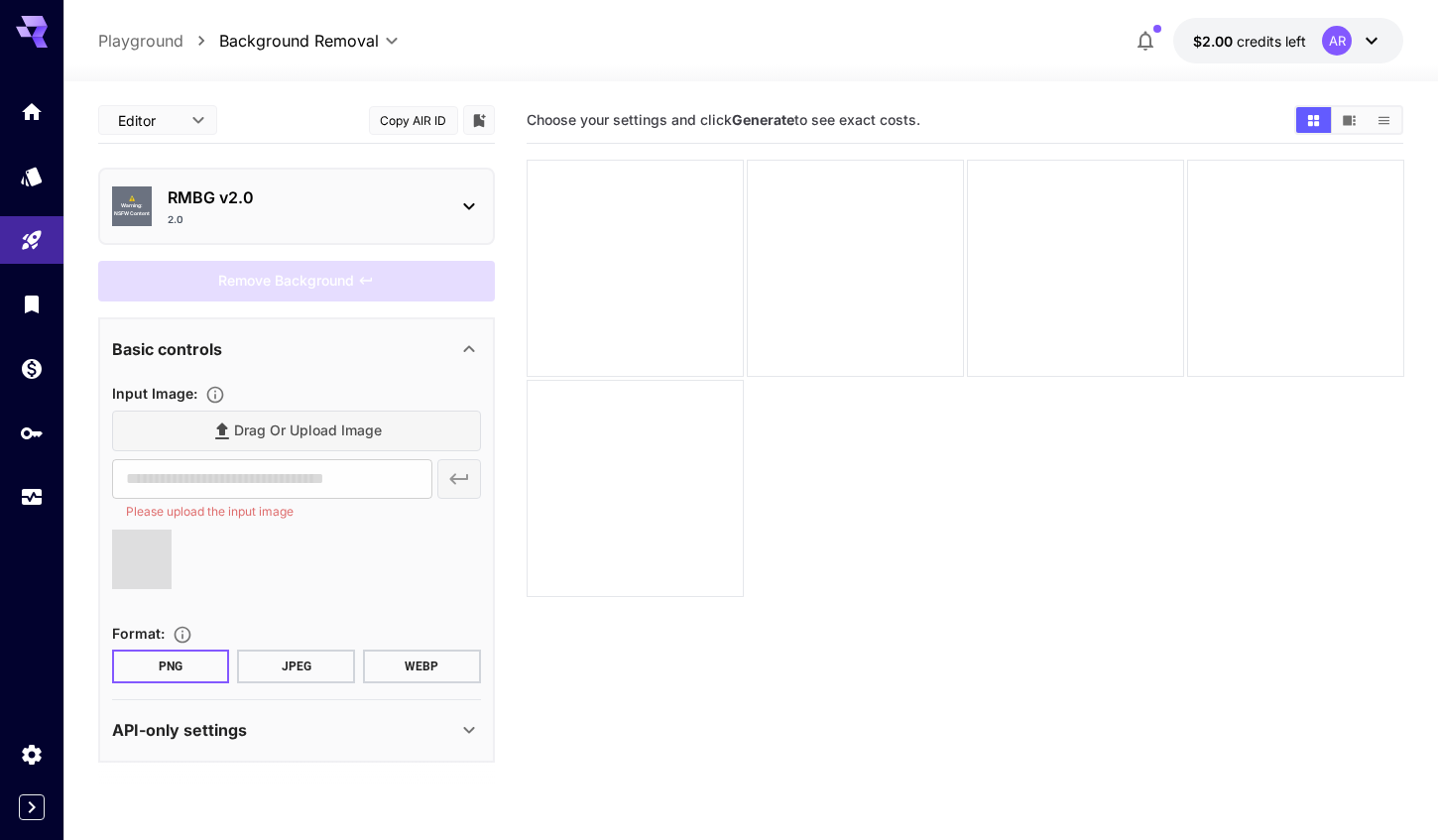 type on "**********" 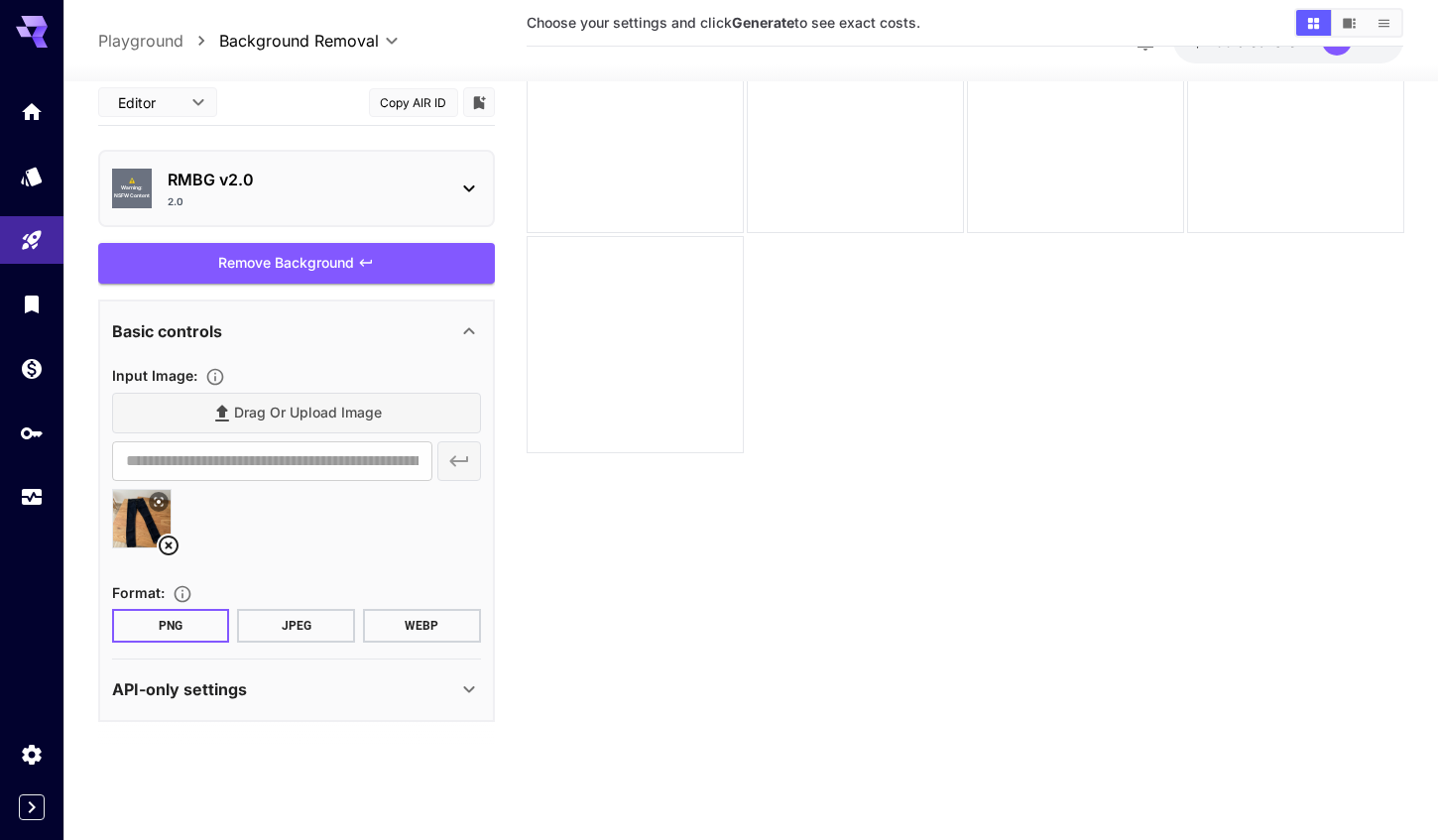 scroll, scrollTop: 150, scrollLeft: 0, axis: vertical 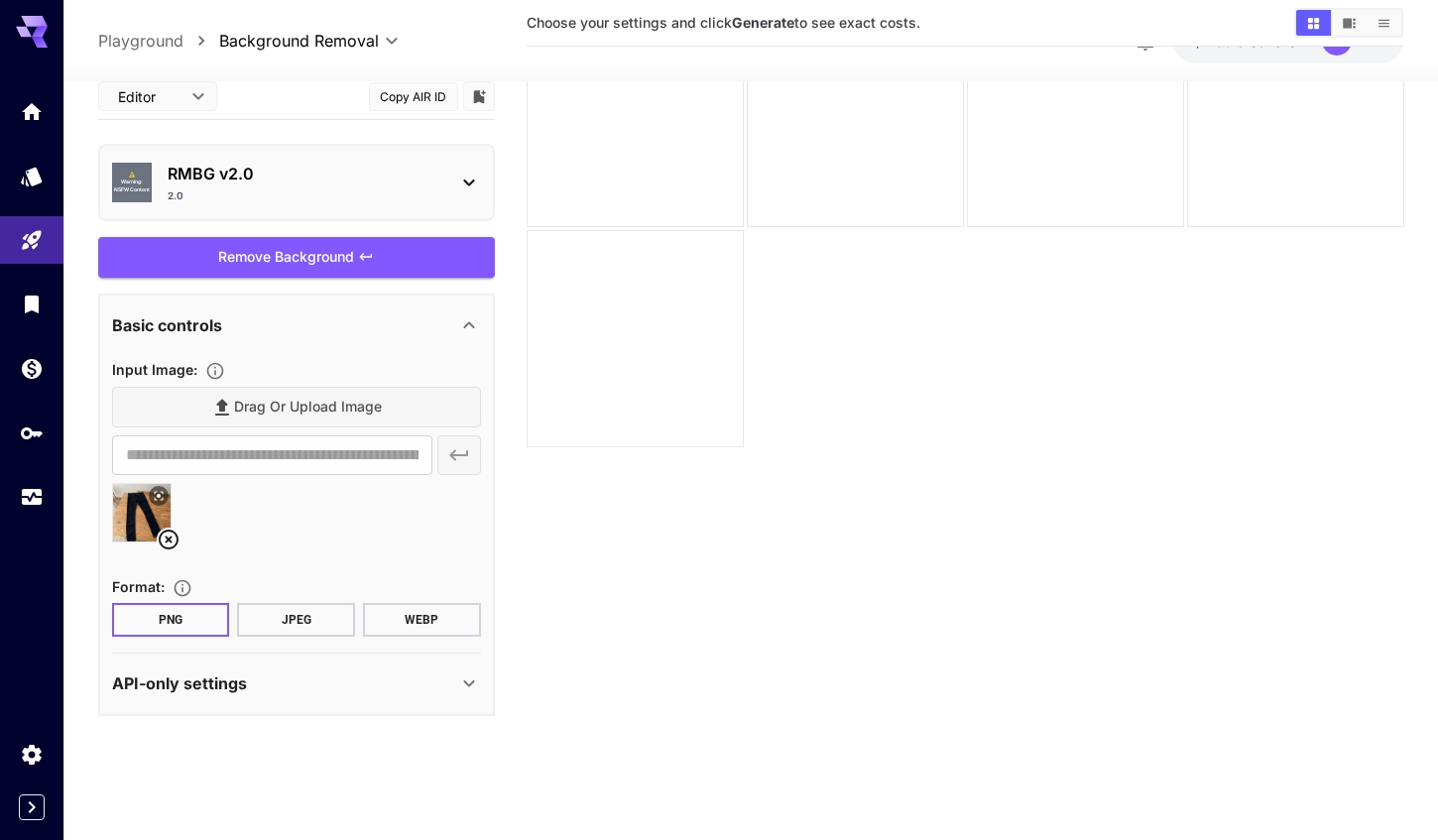 click on "JPEG" at bounding box center [296, 620] 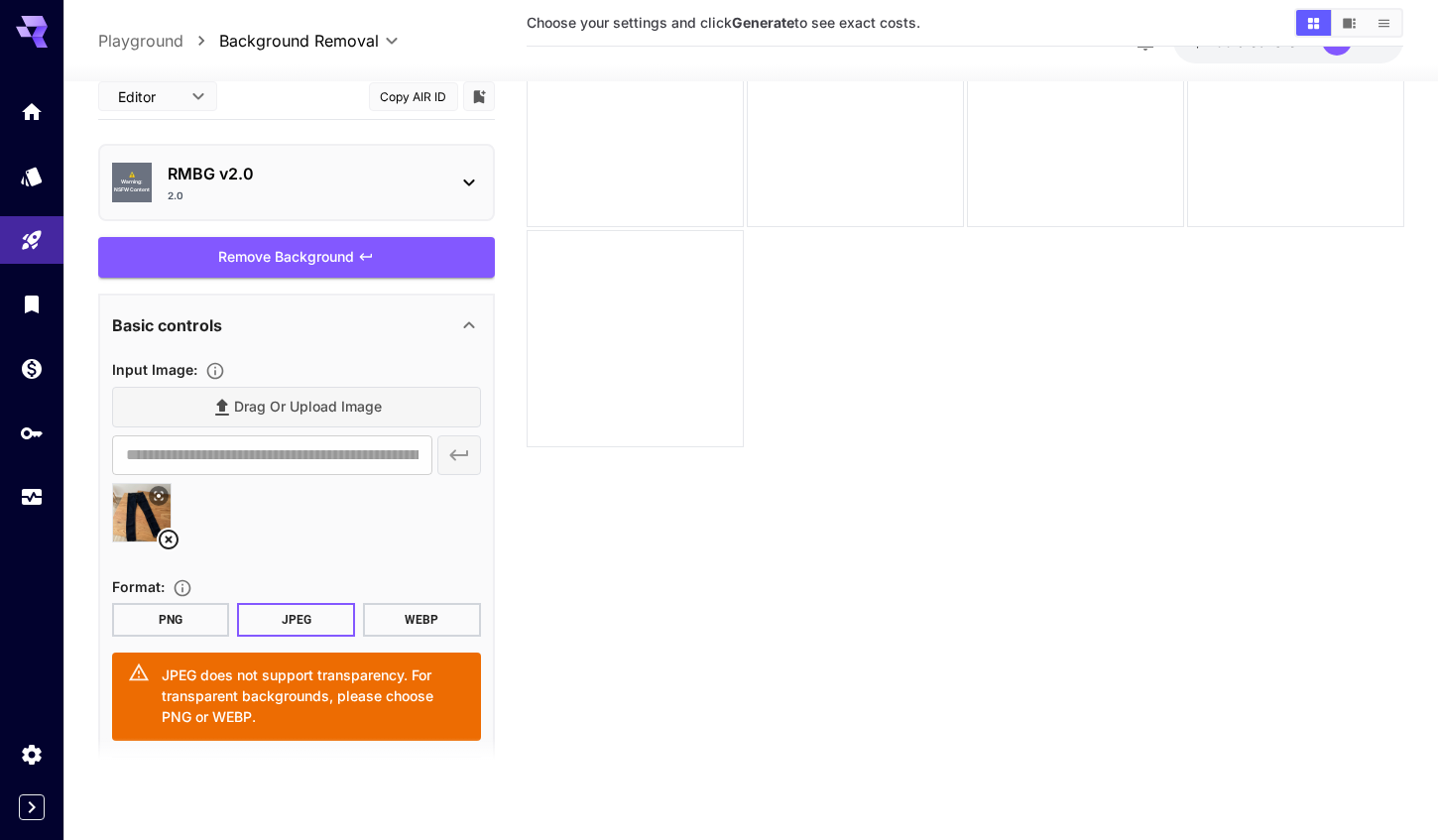click on "Basic controls" at bounding box center (285, 325) 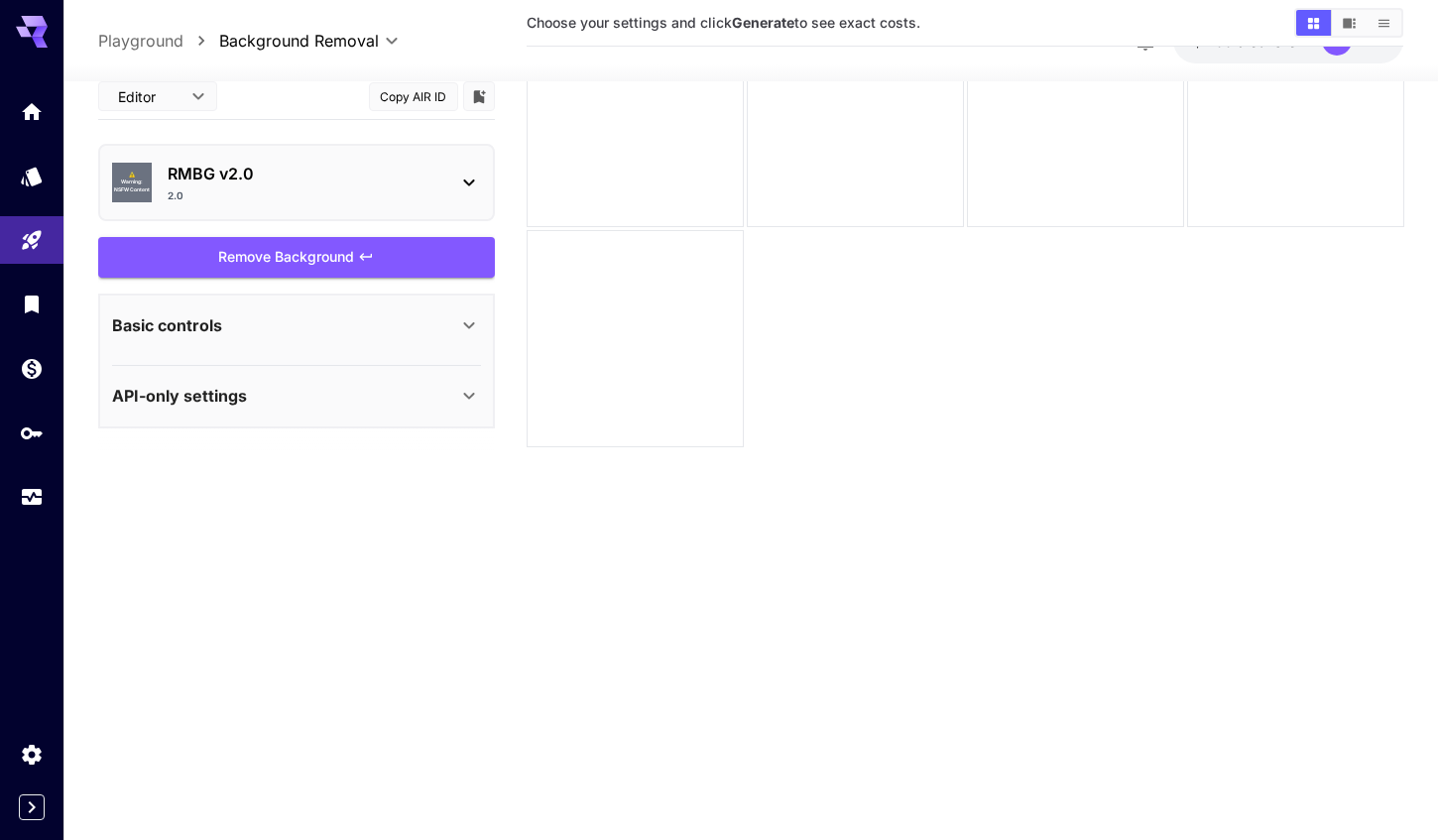 click on "API-only settings" at bounding box center [285, 397] 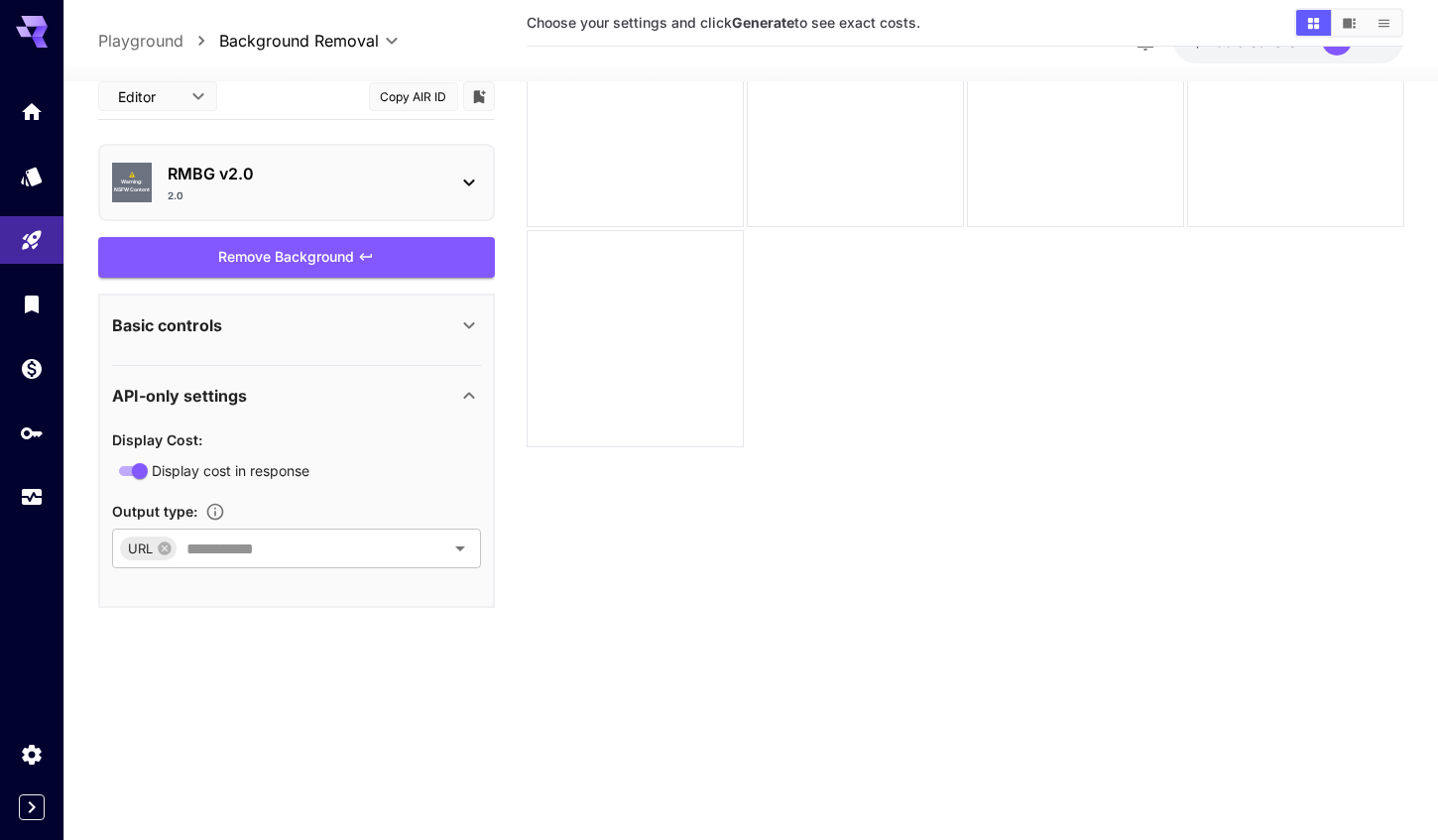 click on "API-only settings" at bounding box center (285, 397) 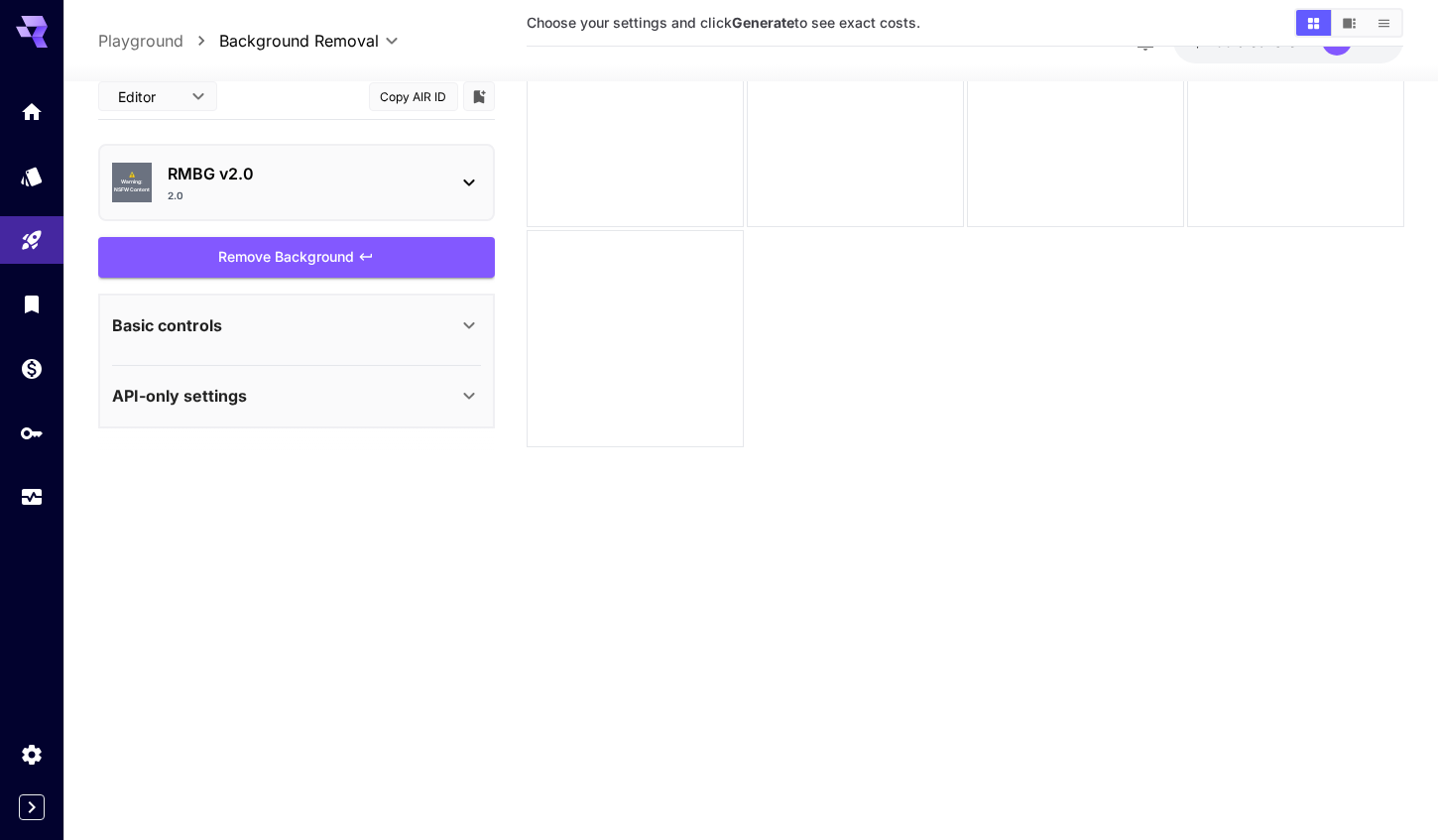click on "Basic controls" at bounding box center (285, 325) 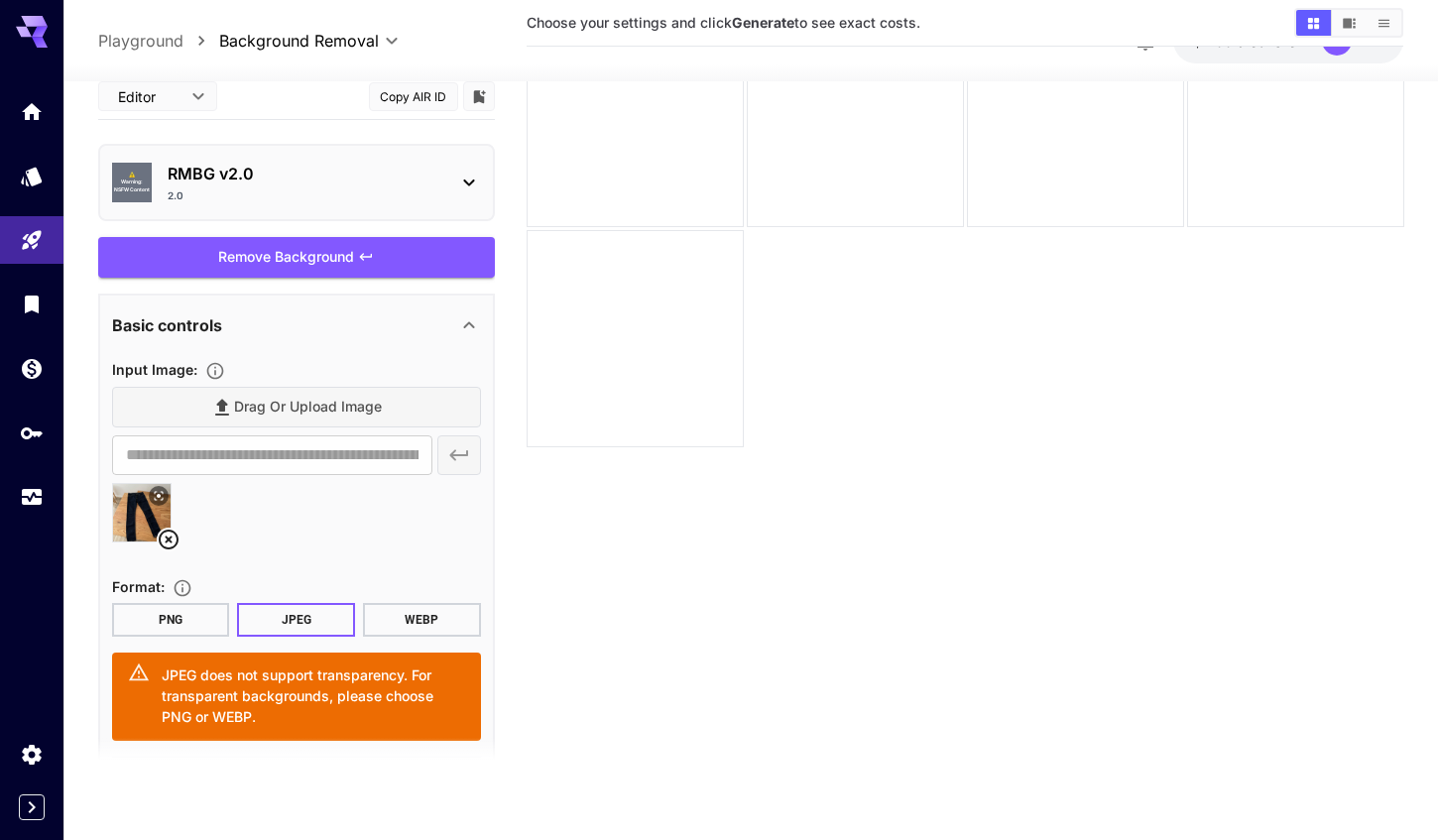 scroll, scrollTop: 0, scrollLeft: 0, axis: both 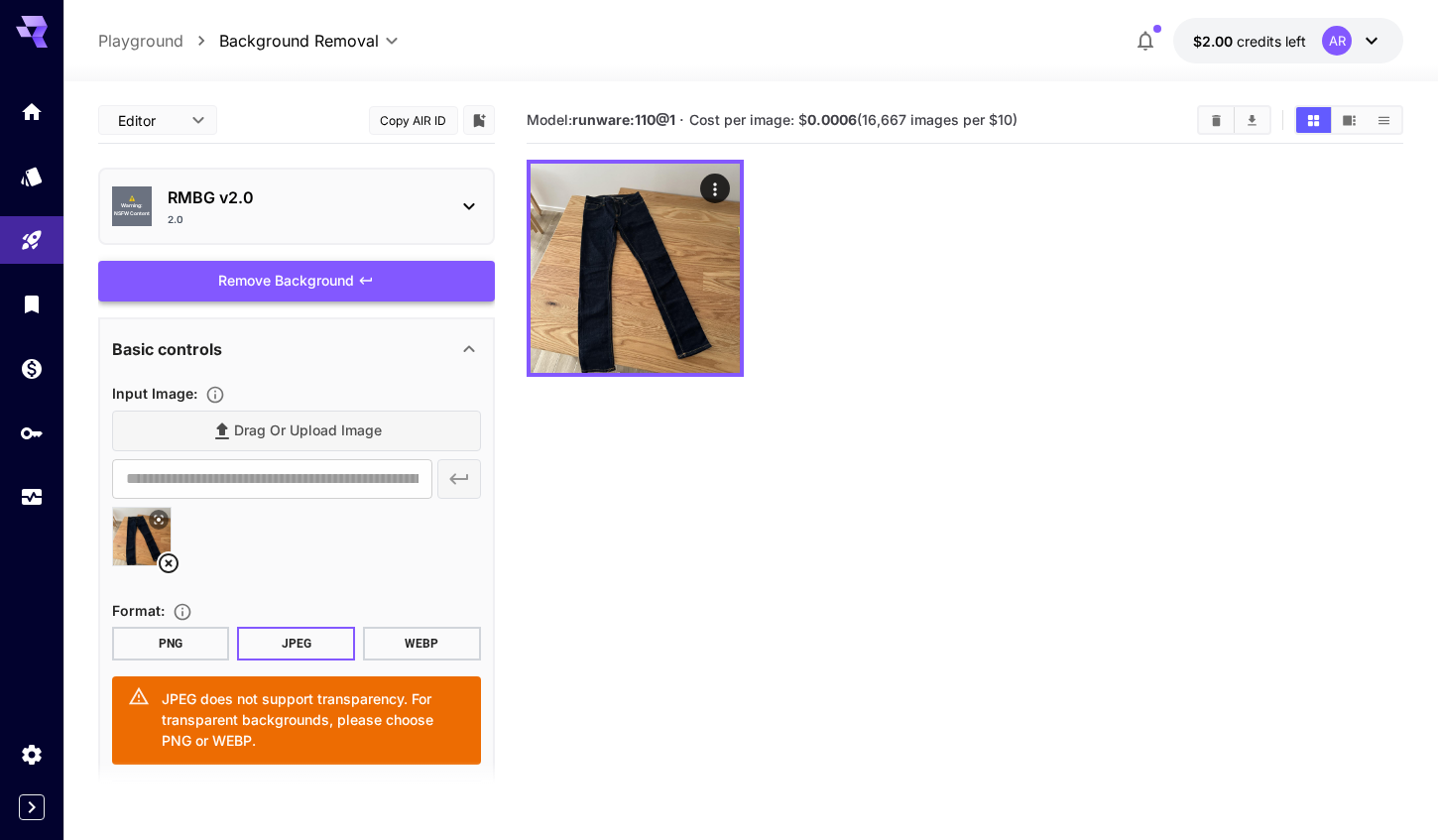 click on "PNG" at bounding box center [171, 644] 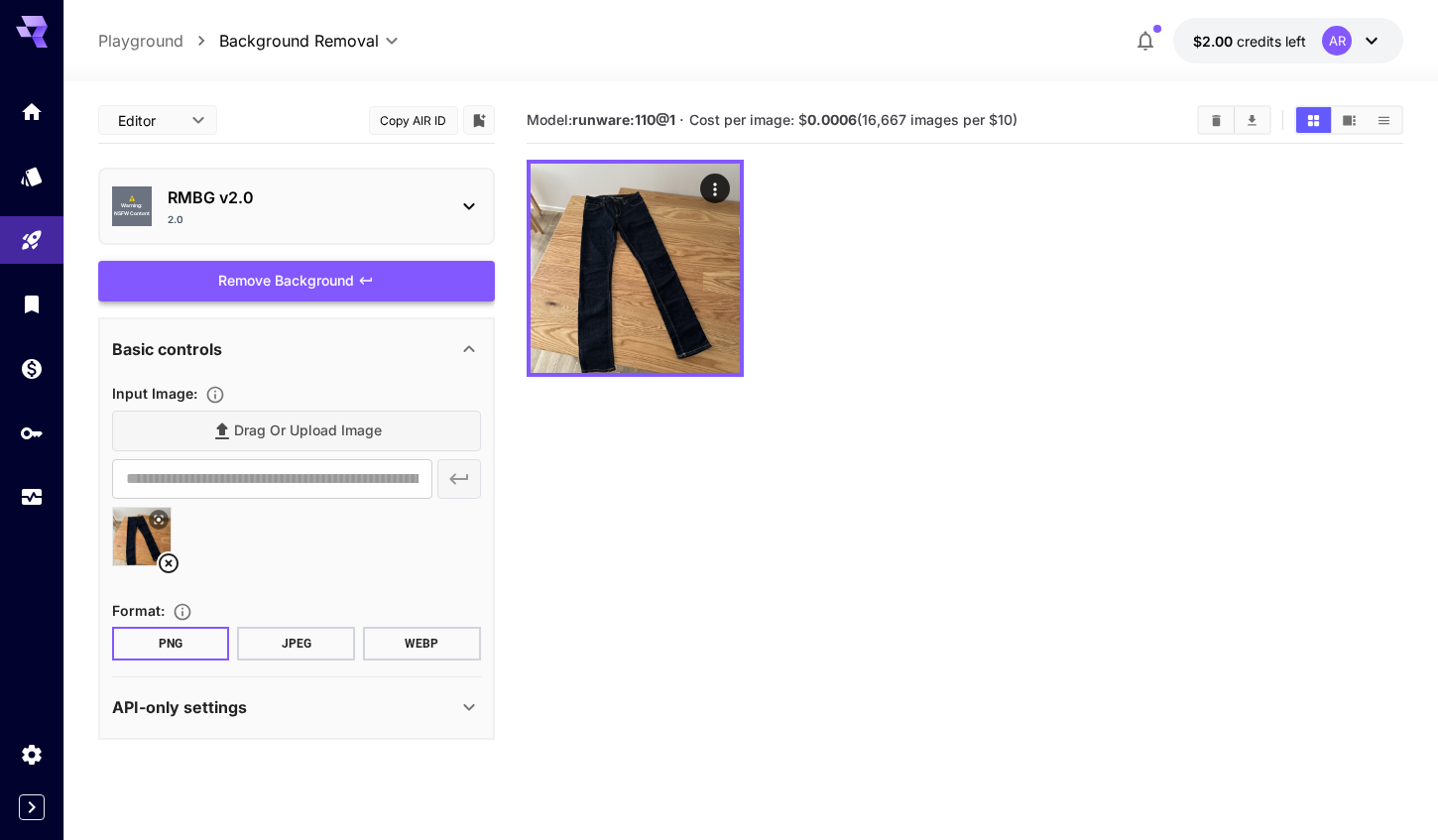 click on "Remove Background" at bounding box center (297, 281) 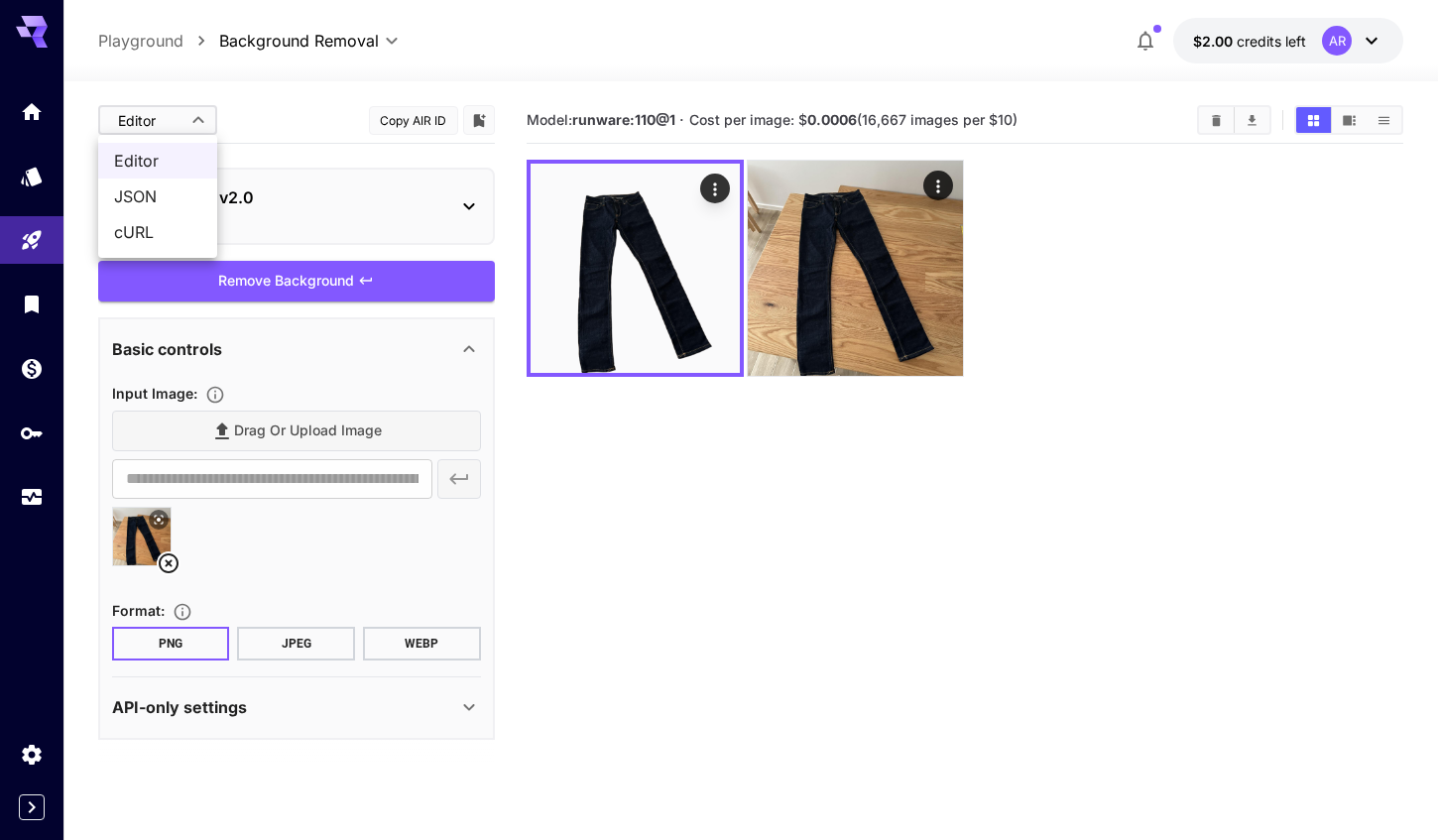 click on "**********" at bounding box center (719, 498) 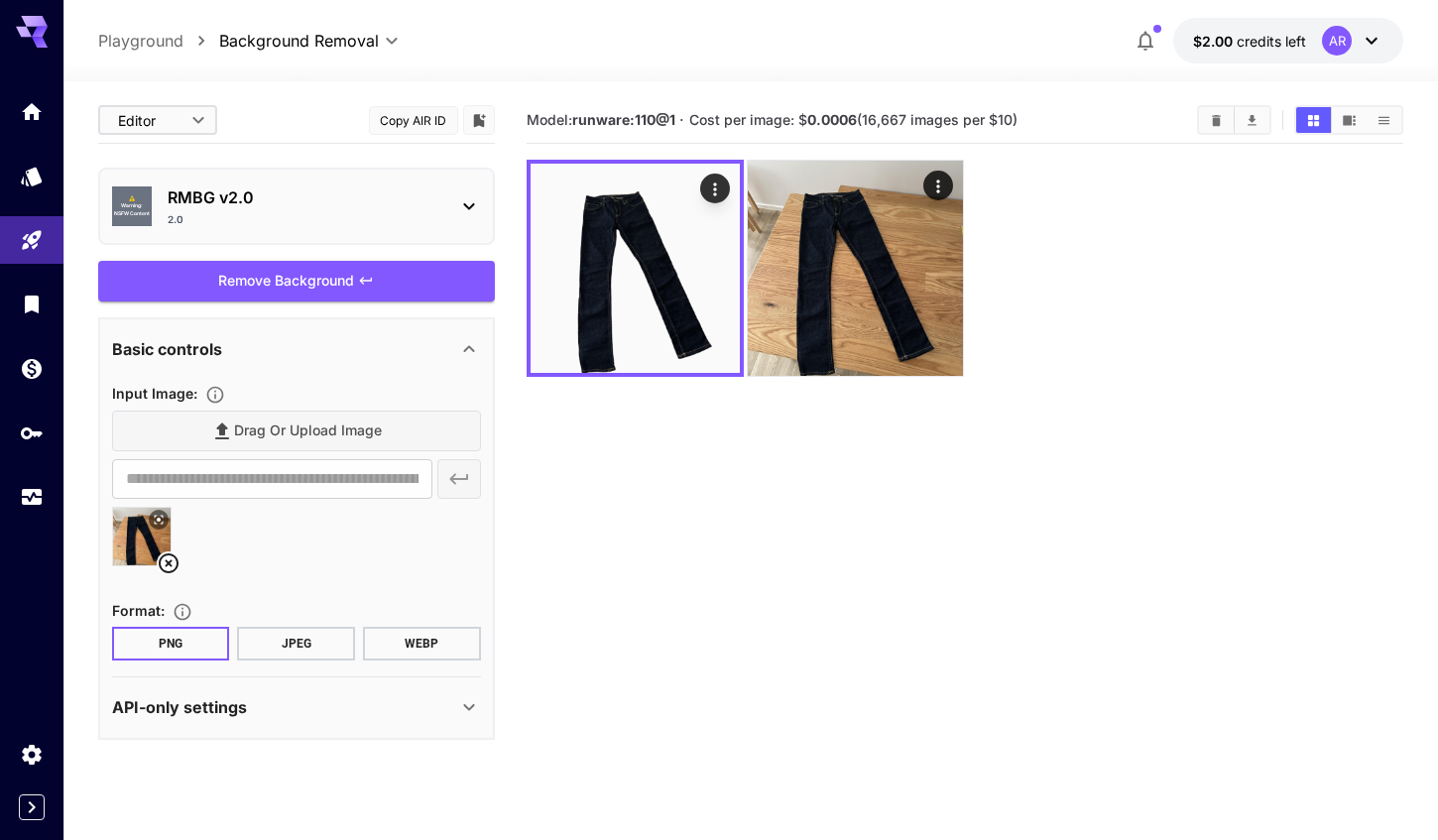 click on "**********" at bounding box center [719, 498] 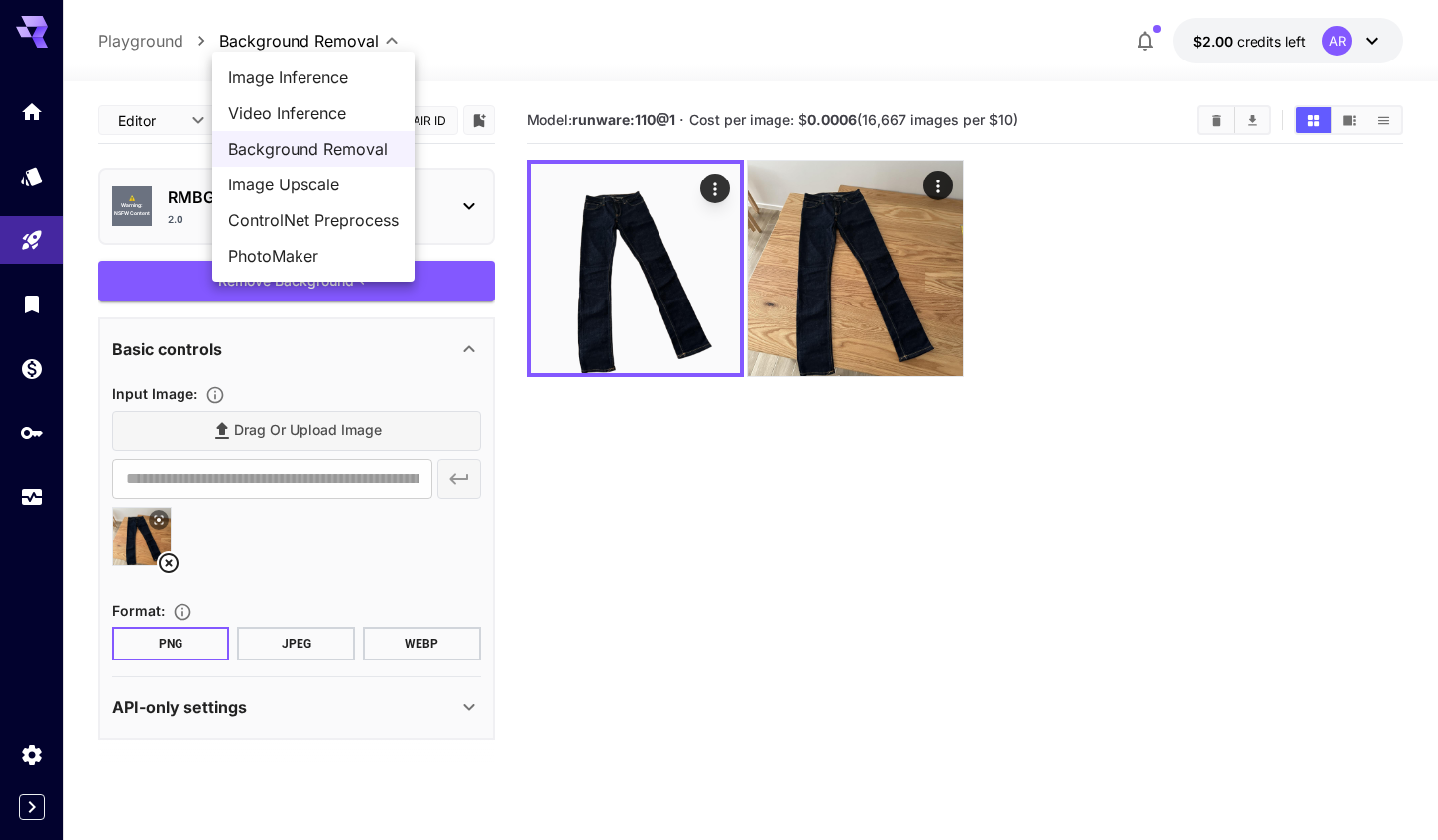 click on "Image Inference" at bounding box center [313, 77] 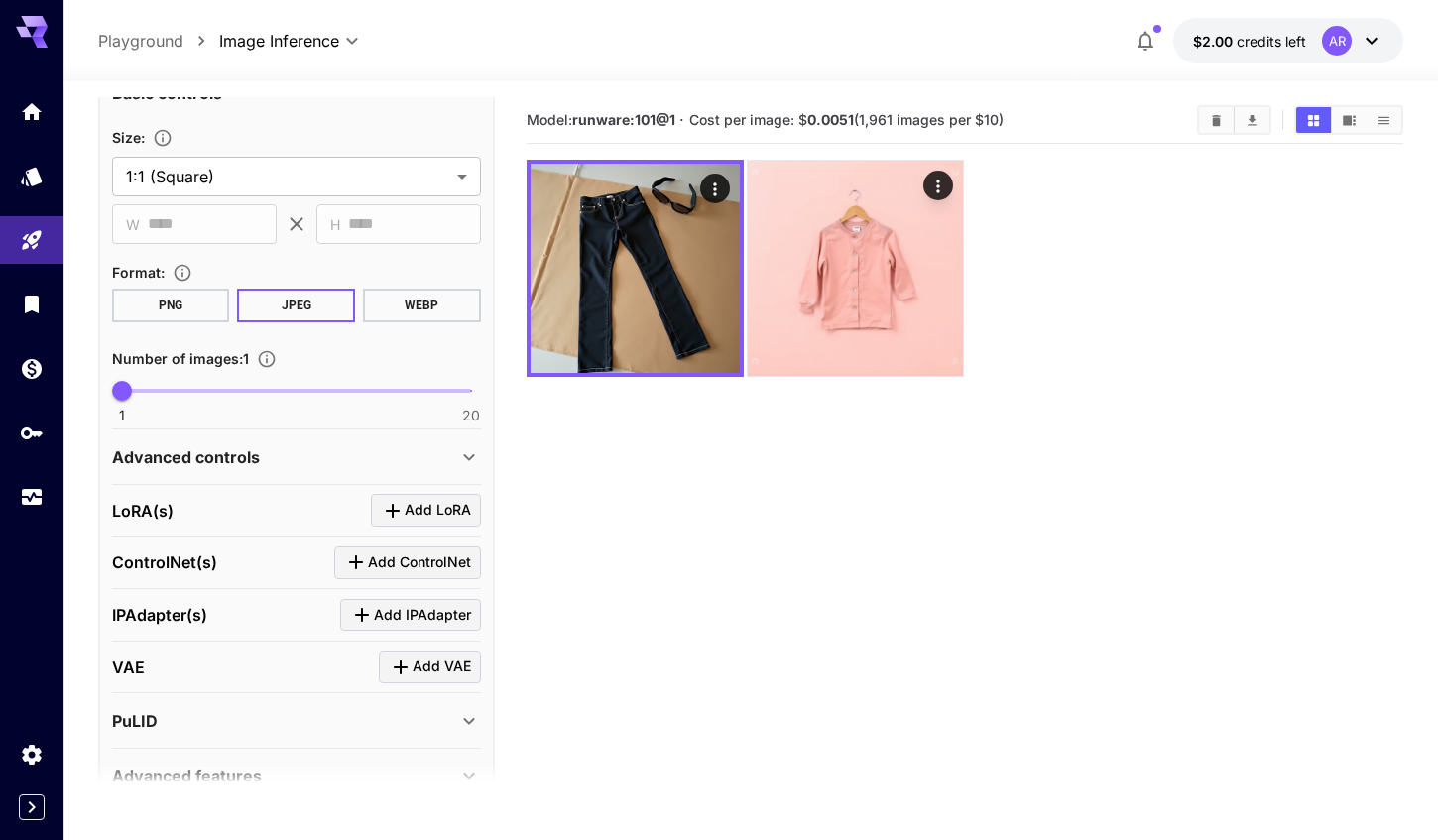 scroll, scrollTop: 459, scrollLeft: 0, axis: vertical 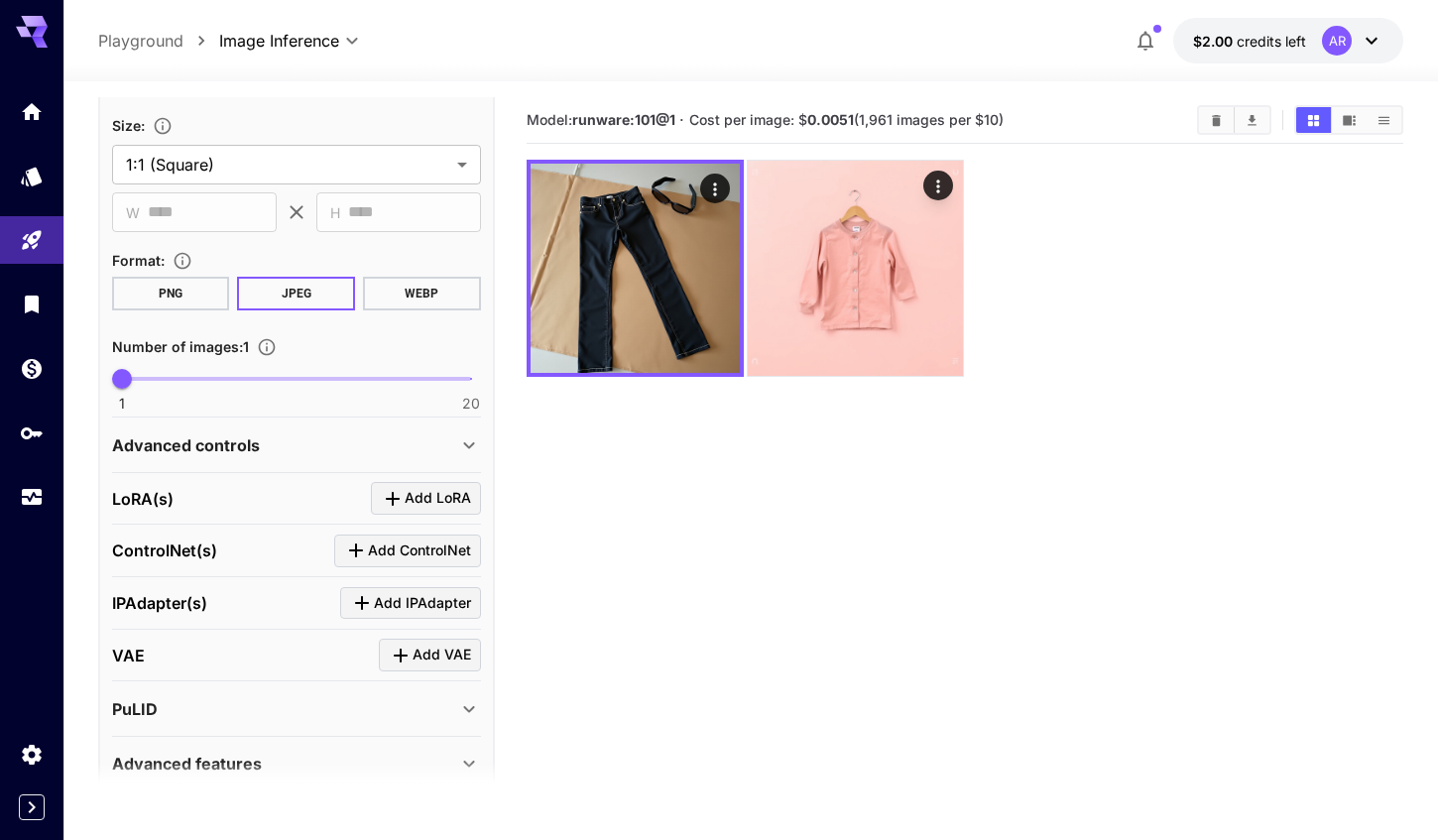 click on "Advanced controls" at bounding box center [285, 445] 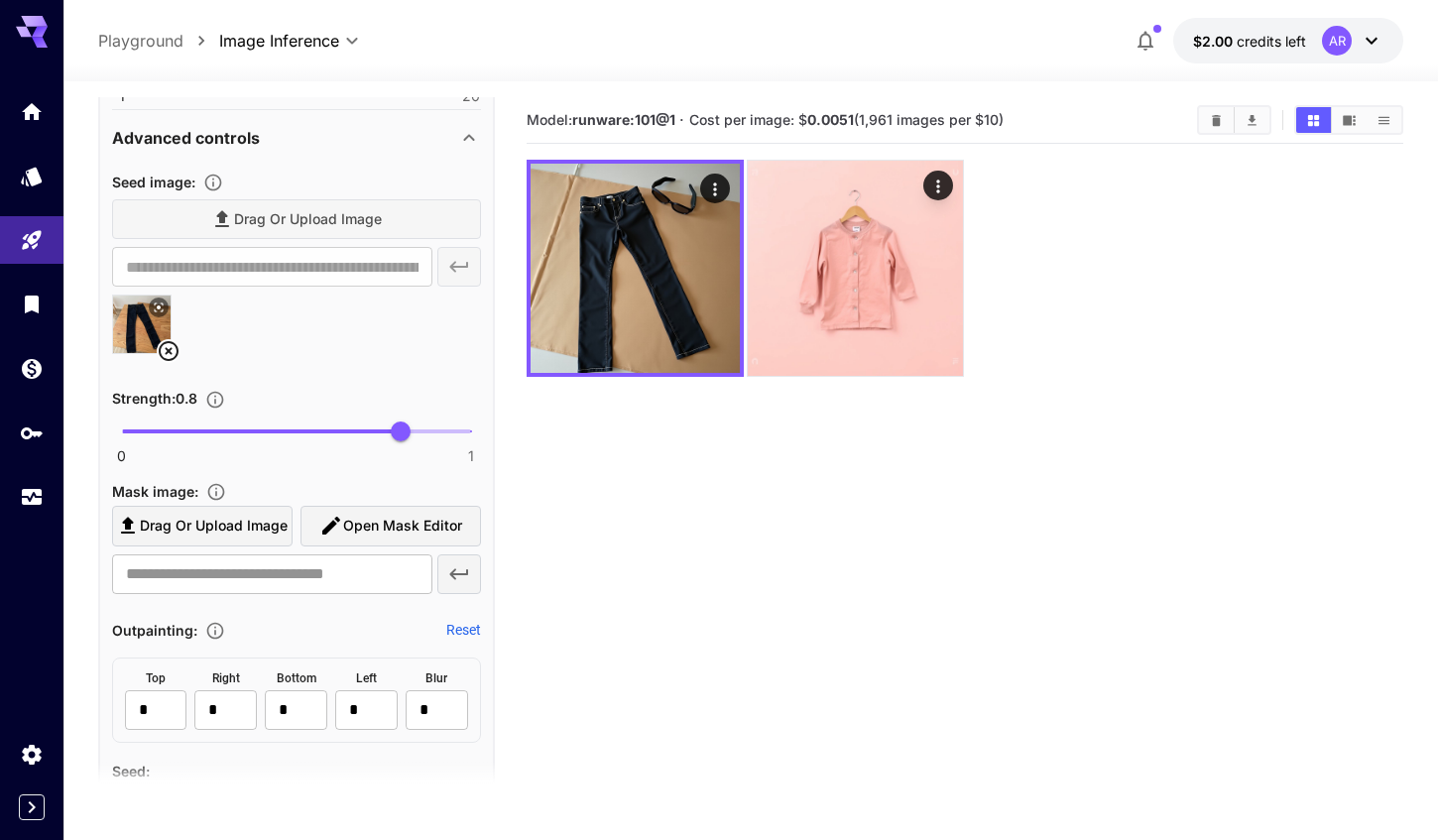 scroll, scrollTop: 768, scrollLeft: 0, axis: vertical 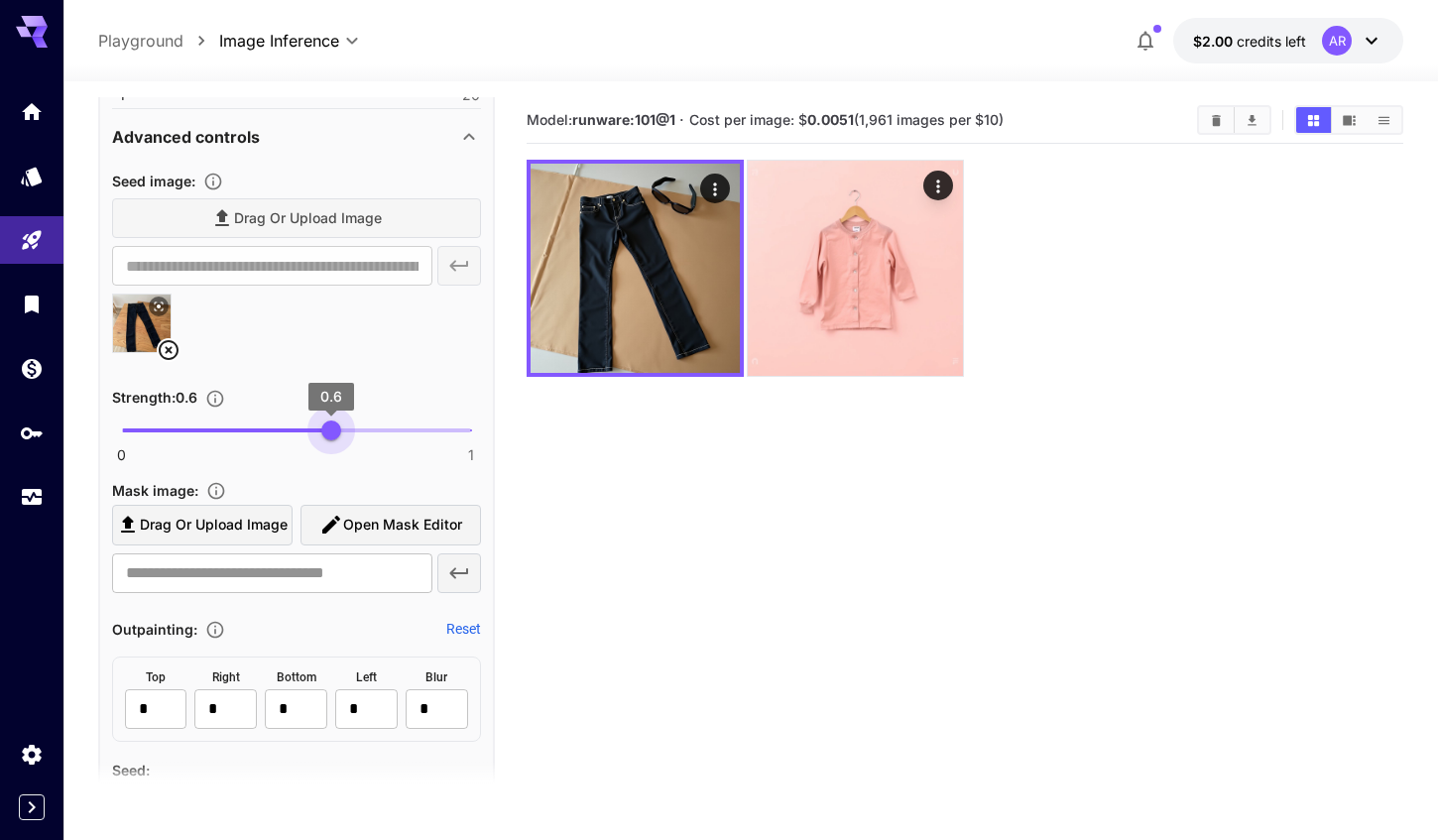 drag, startPoint x: 399, startPoint y: 428, endPoint x: 331, endPoint y: 432, distance: 68.117545 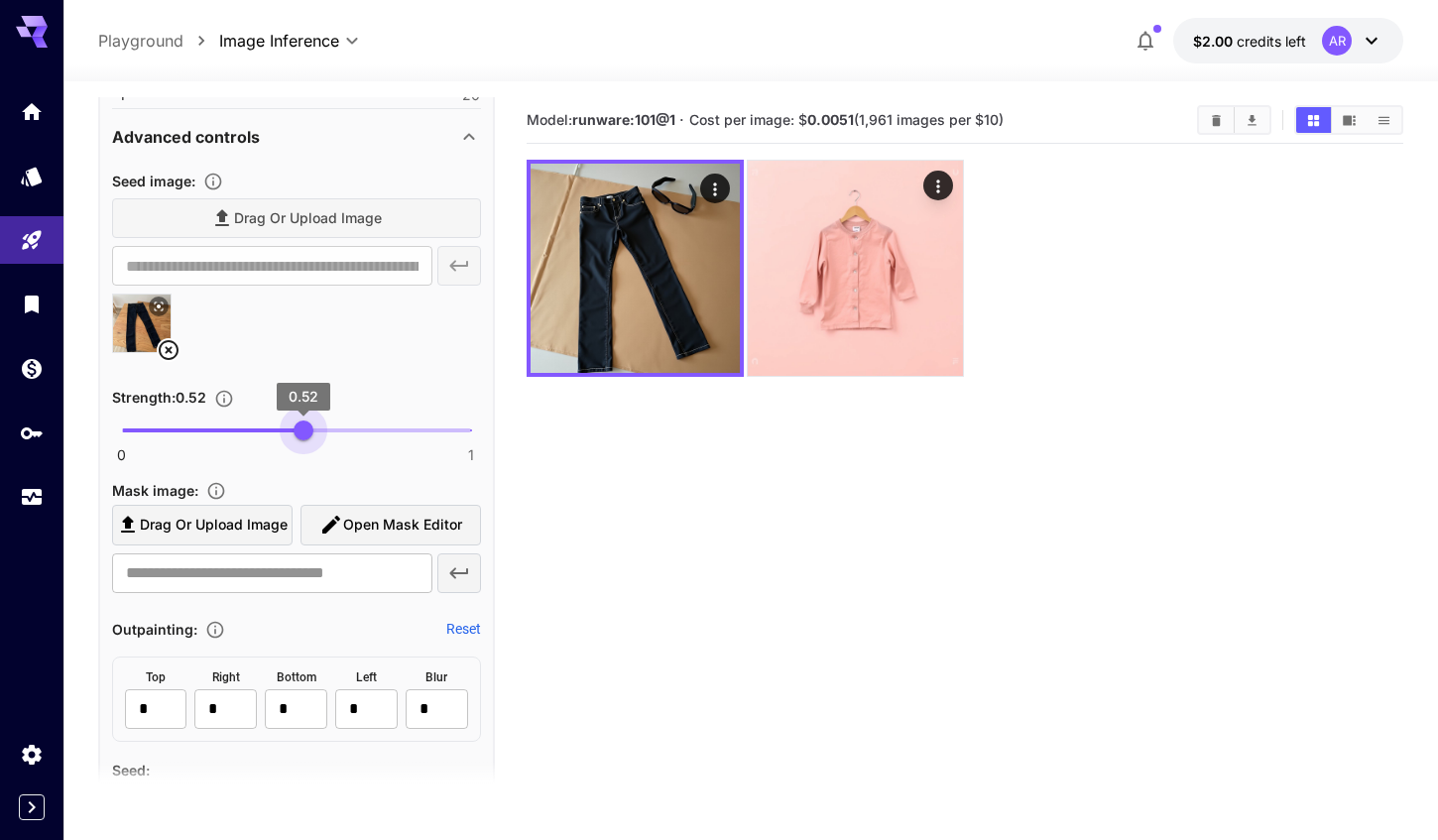 type on "***" 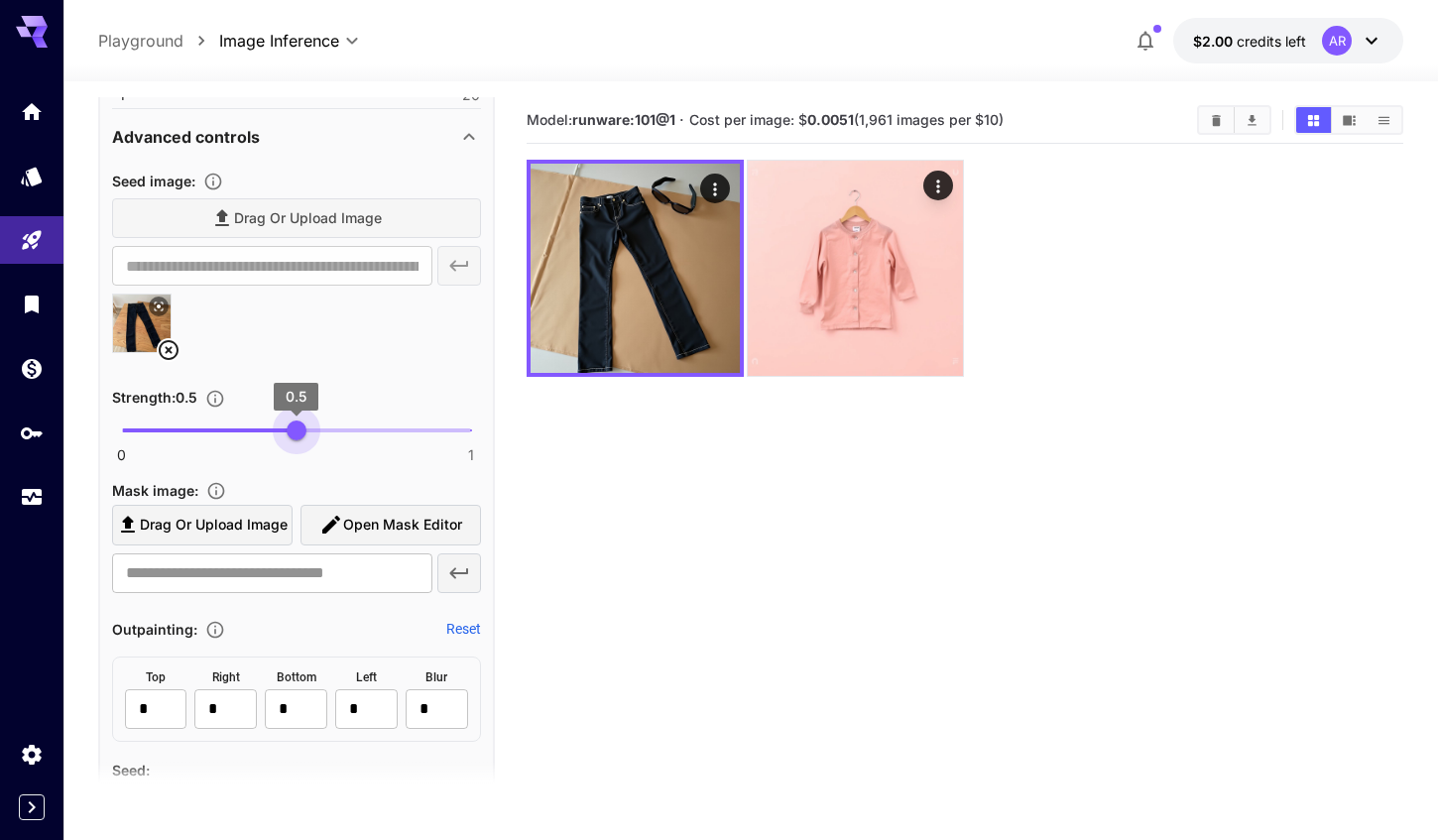 drag, startPoint x: 329, startPoint y: 431, endPoint x: 295, endPoint y: 431, distance: 34 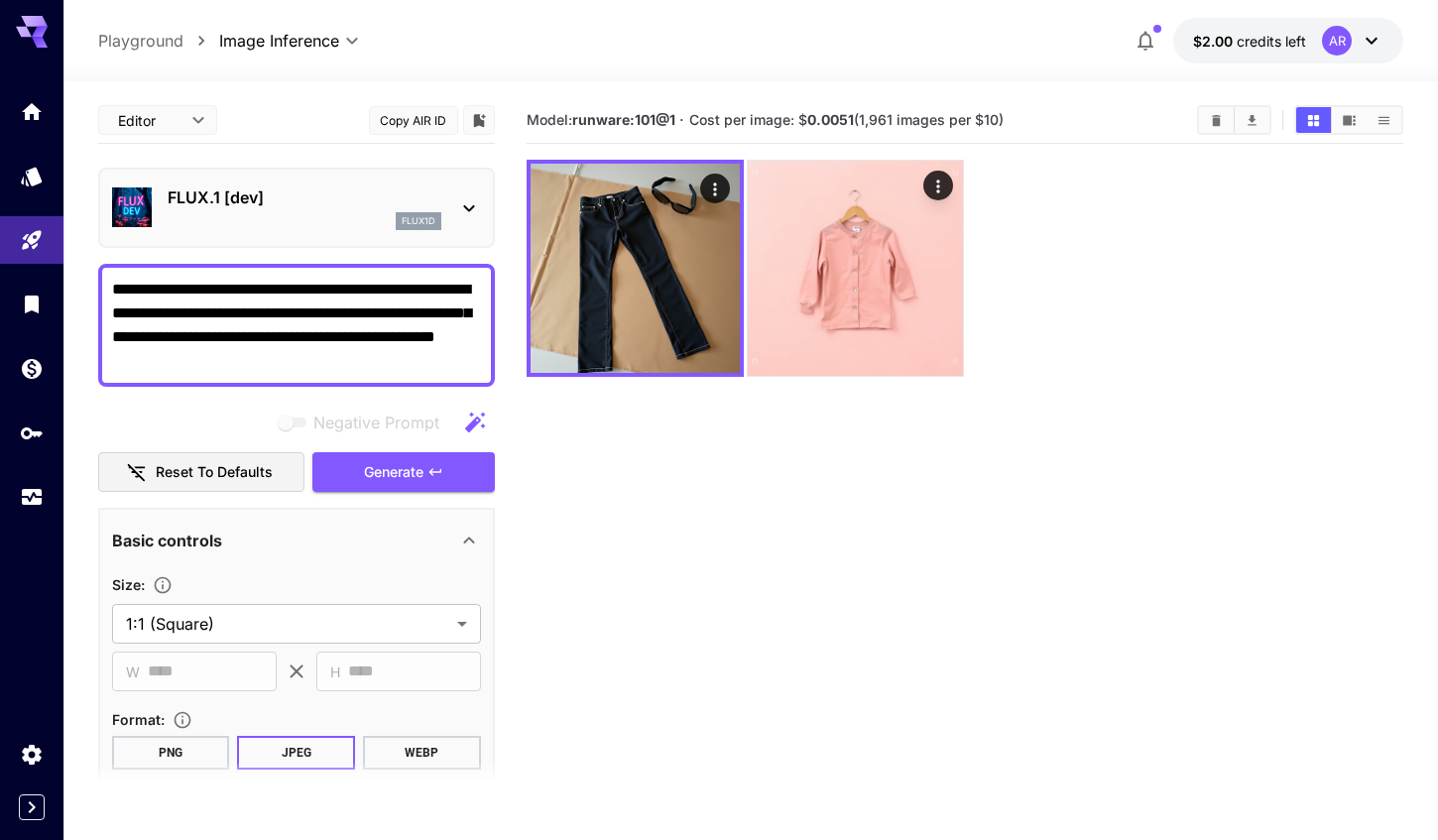 scroll, scrollTop: 0, scrollLeft: 0, axis: both 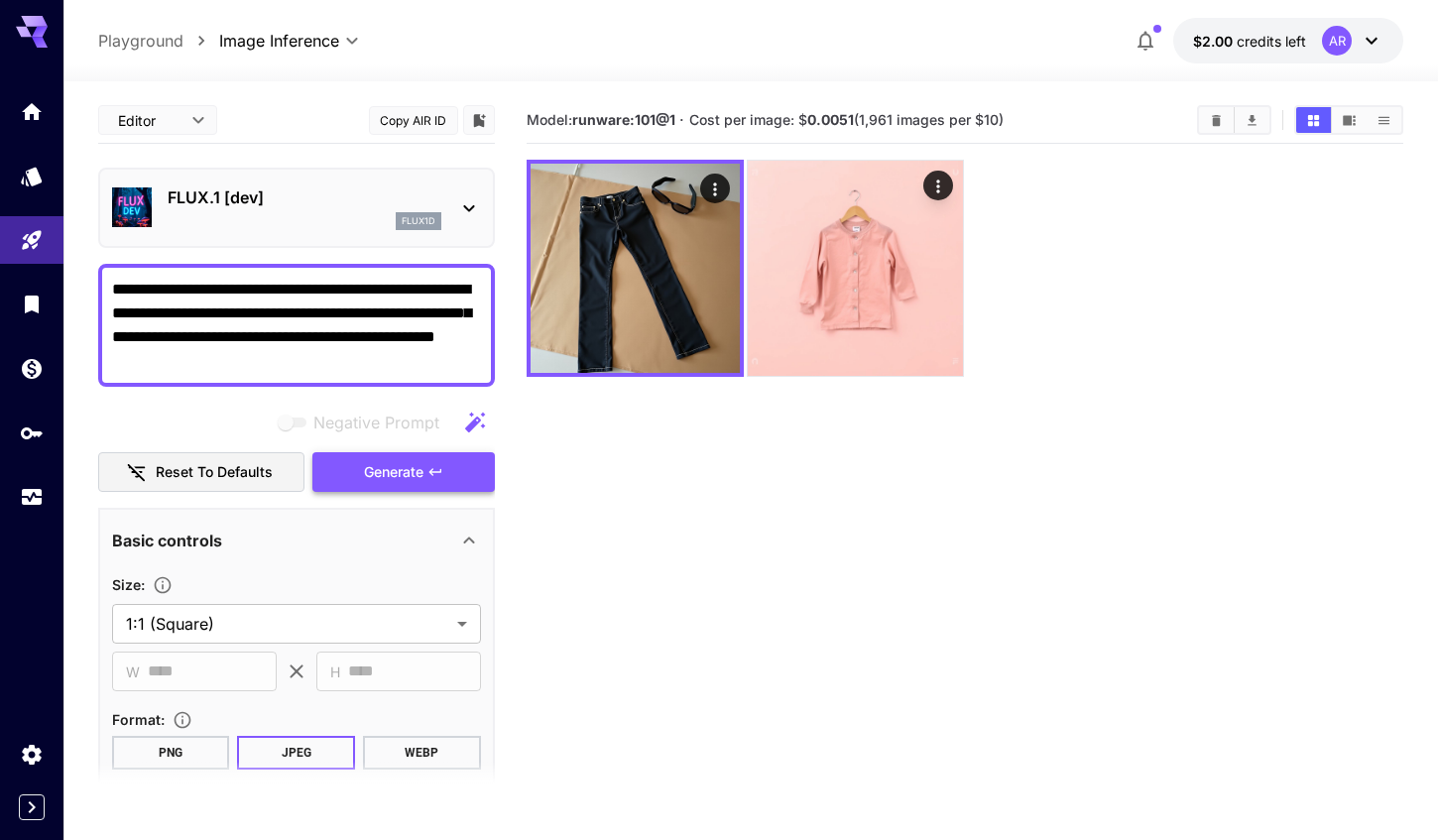 click 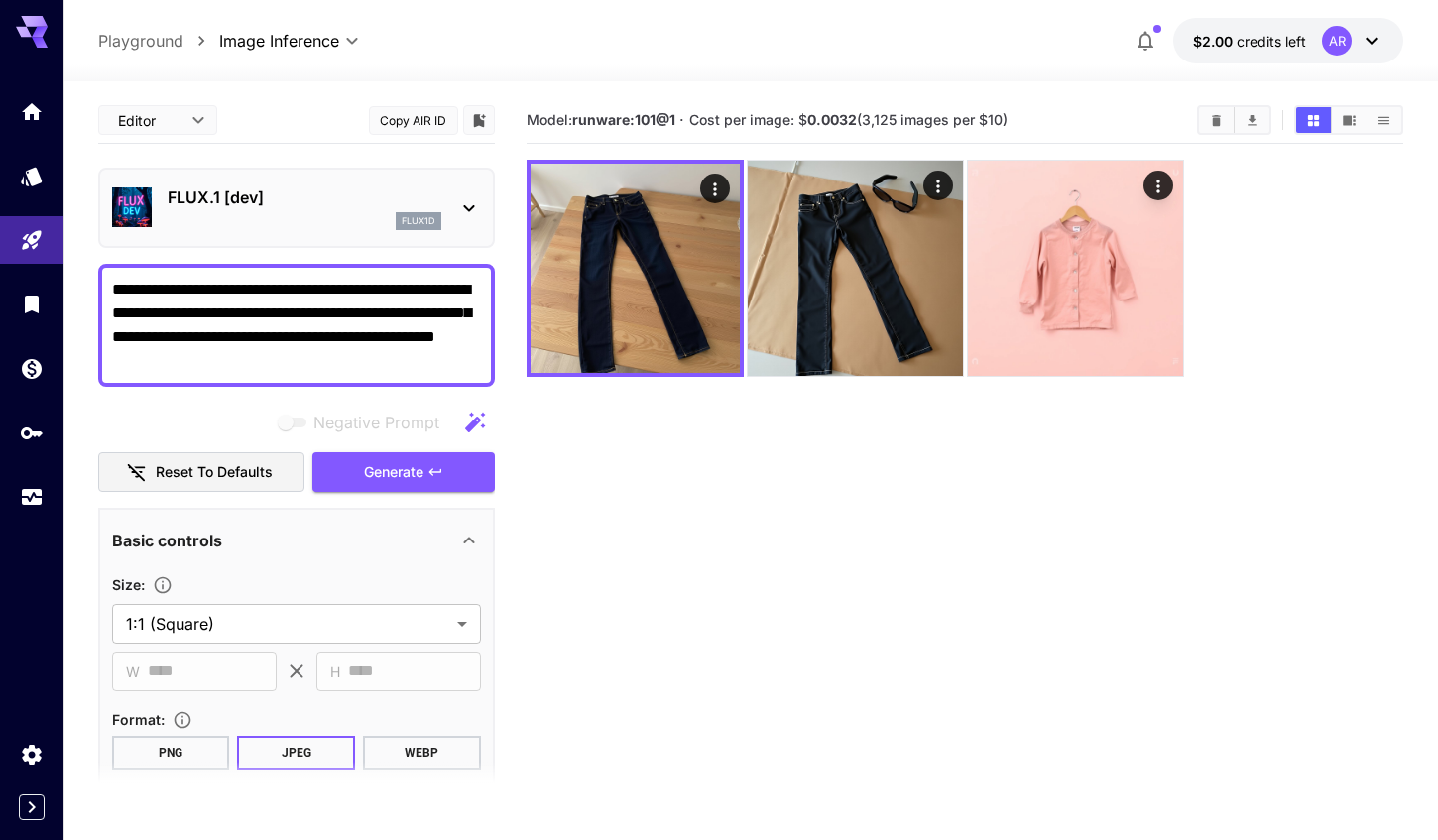 scroll, scrollTop: 0, scrollLeft: 0, axis: both 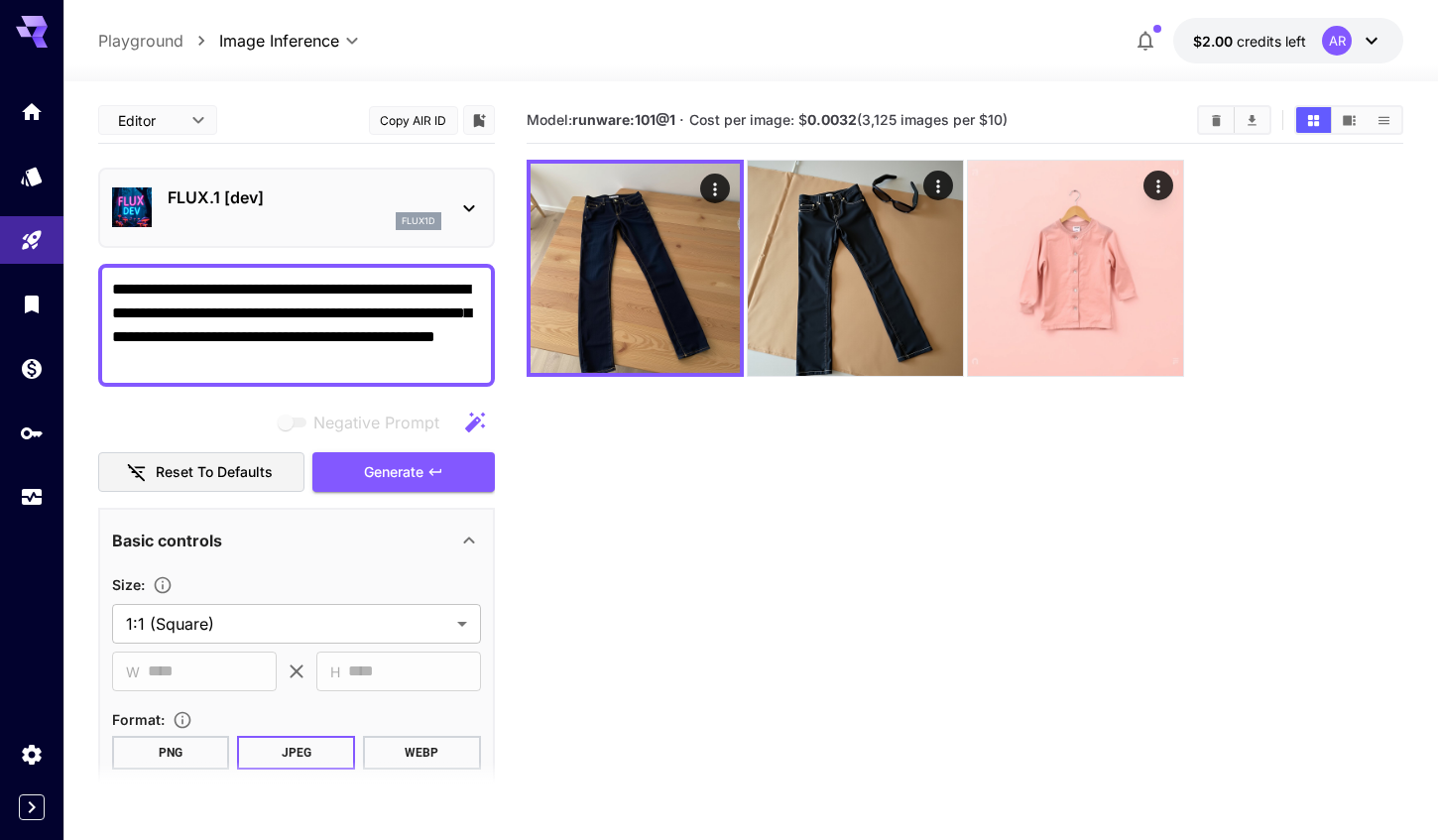 click on "**********" at bounding box center (297, 325) 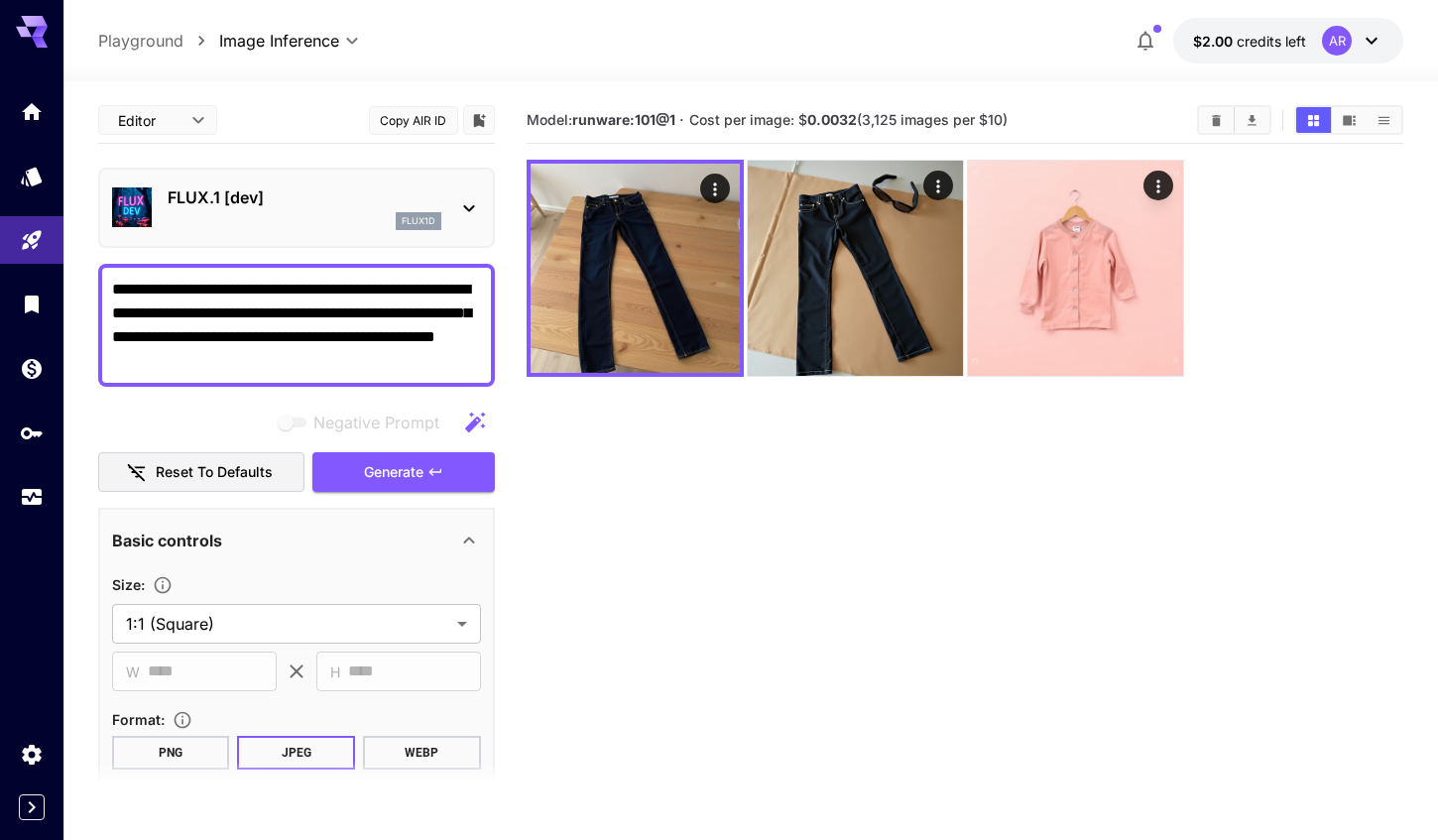 drag, startPoint x: 120, startPoint y: 283, endPoint x: 248, endPoint y: 285, distance: 128.0156 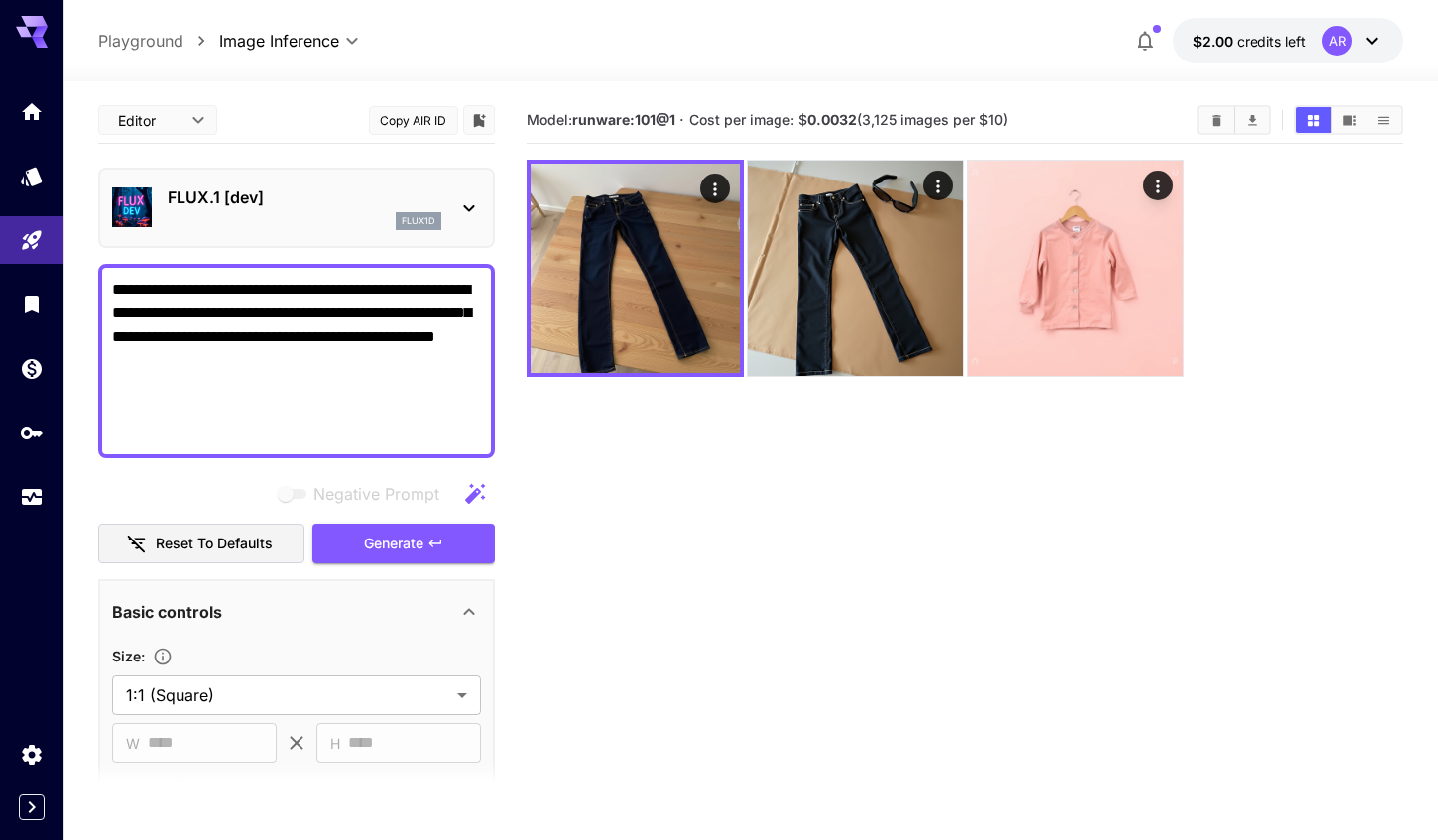 click on "**********" at bounding box center (297, 361) 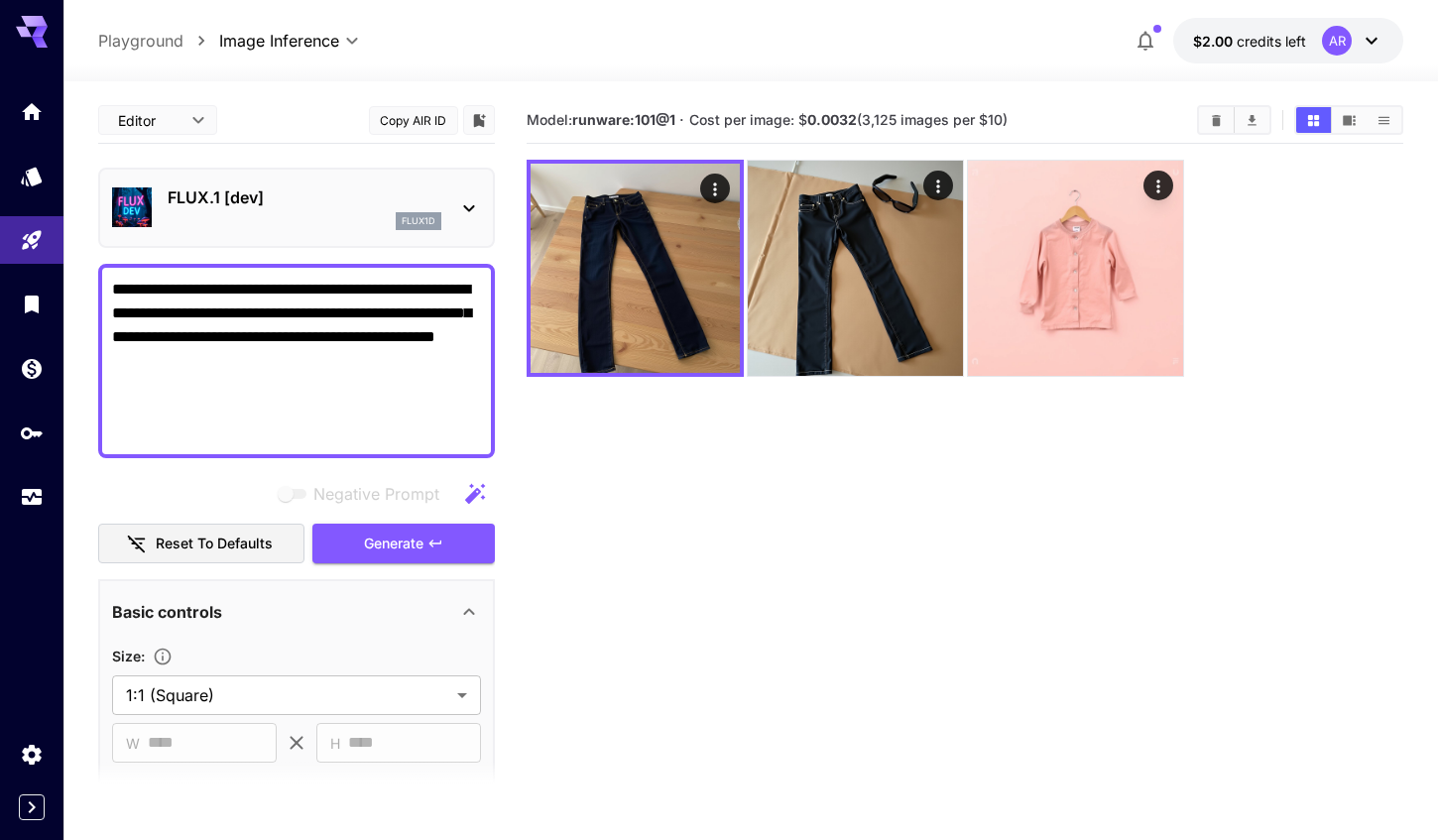 click on "**********" at bounding box center (297, 361) 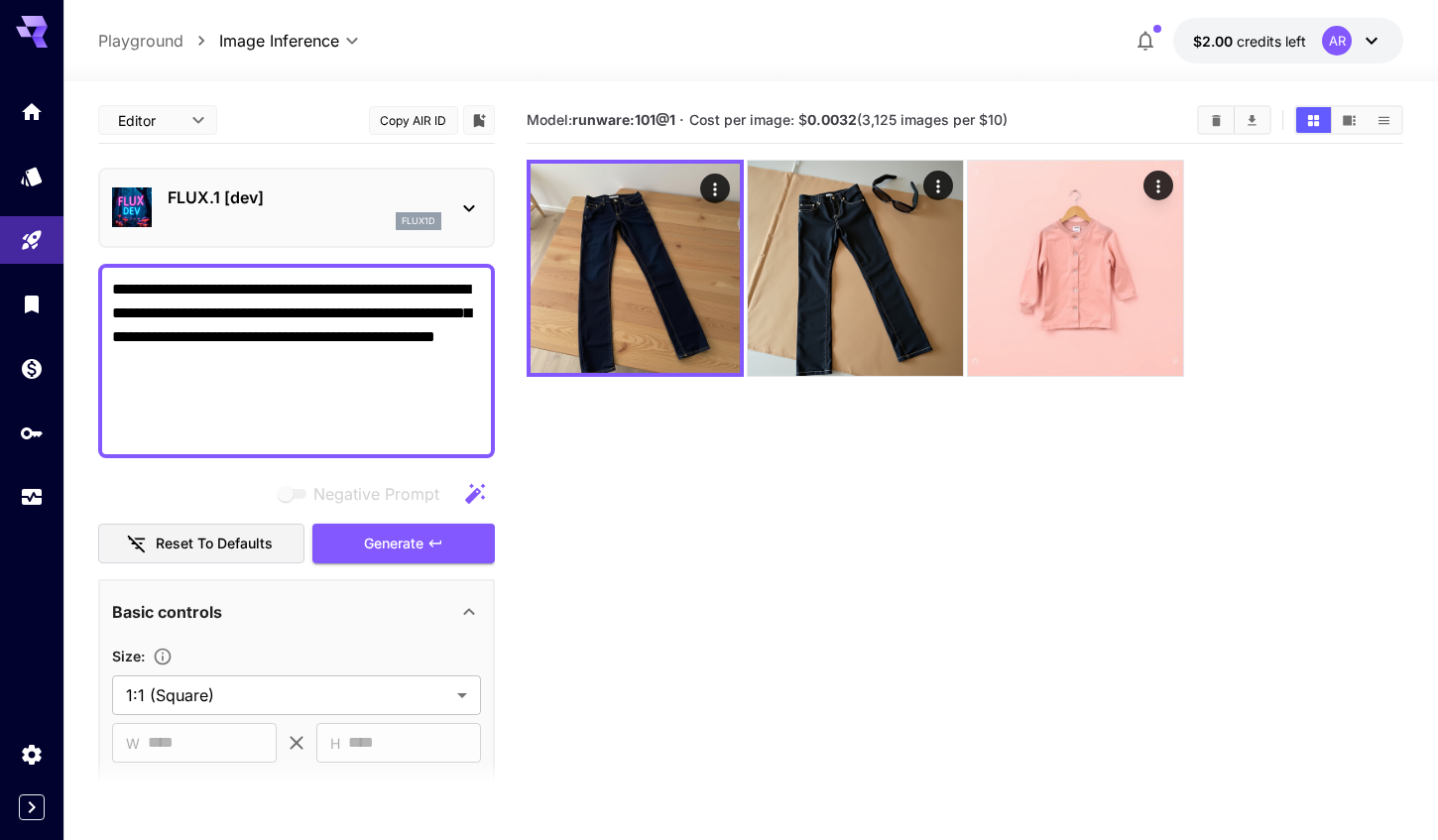 click on "**********" at bounding box center [297, 361] 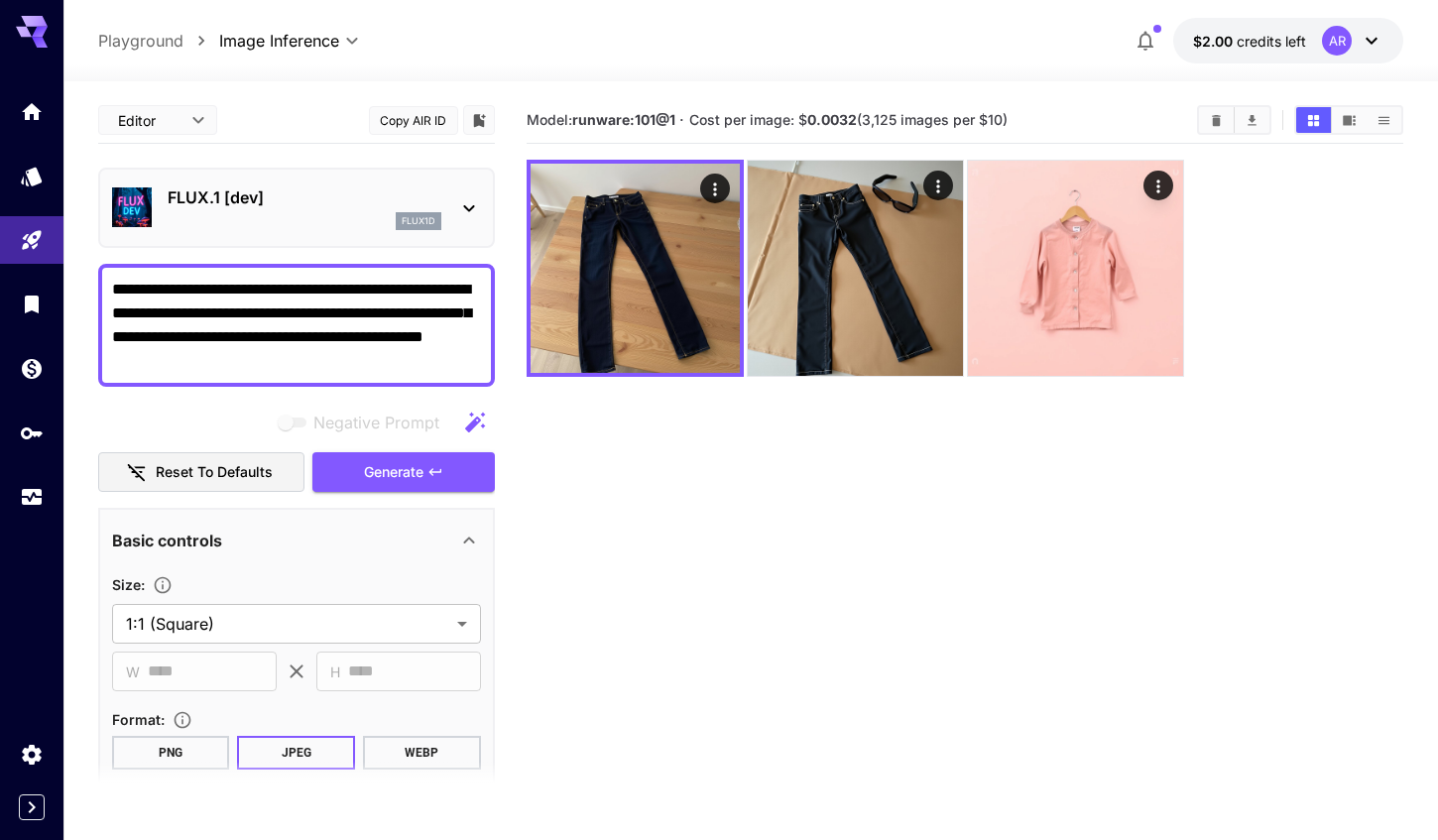 click on "**********" at bounding box center (297, 325) 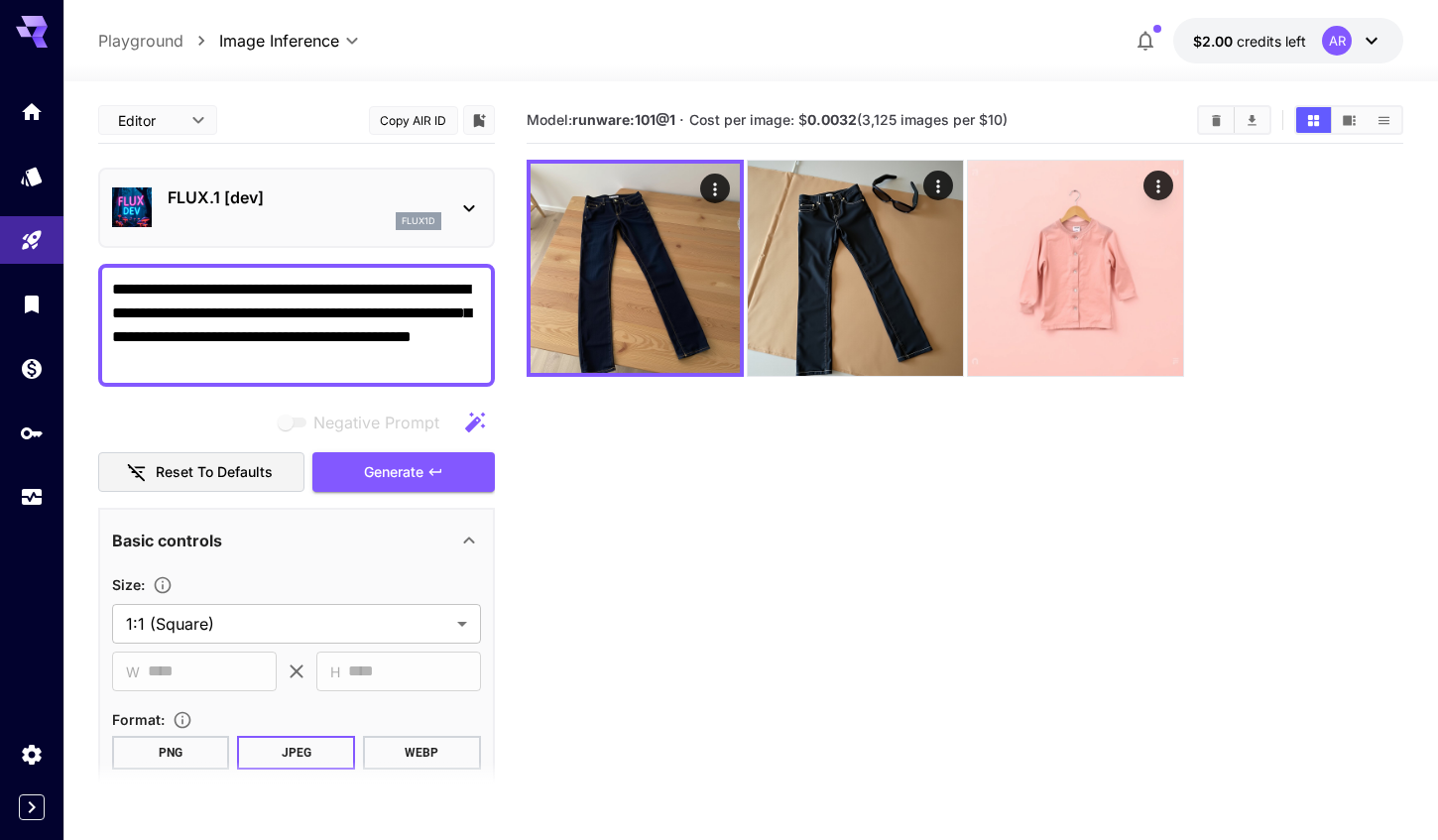 click on "**********" at bounding box center (297, 325) 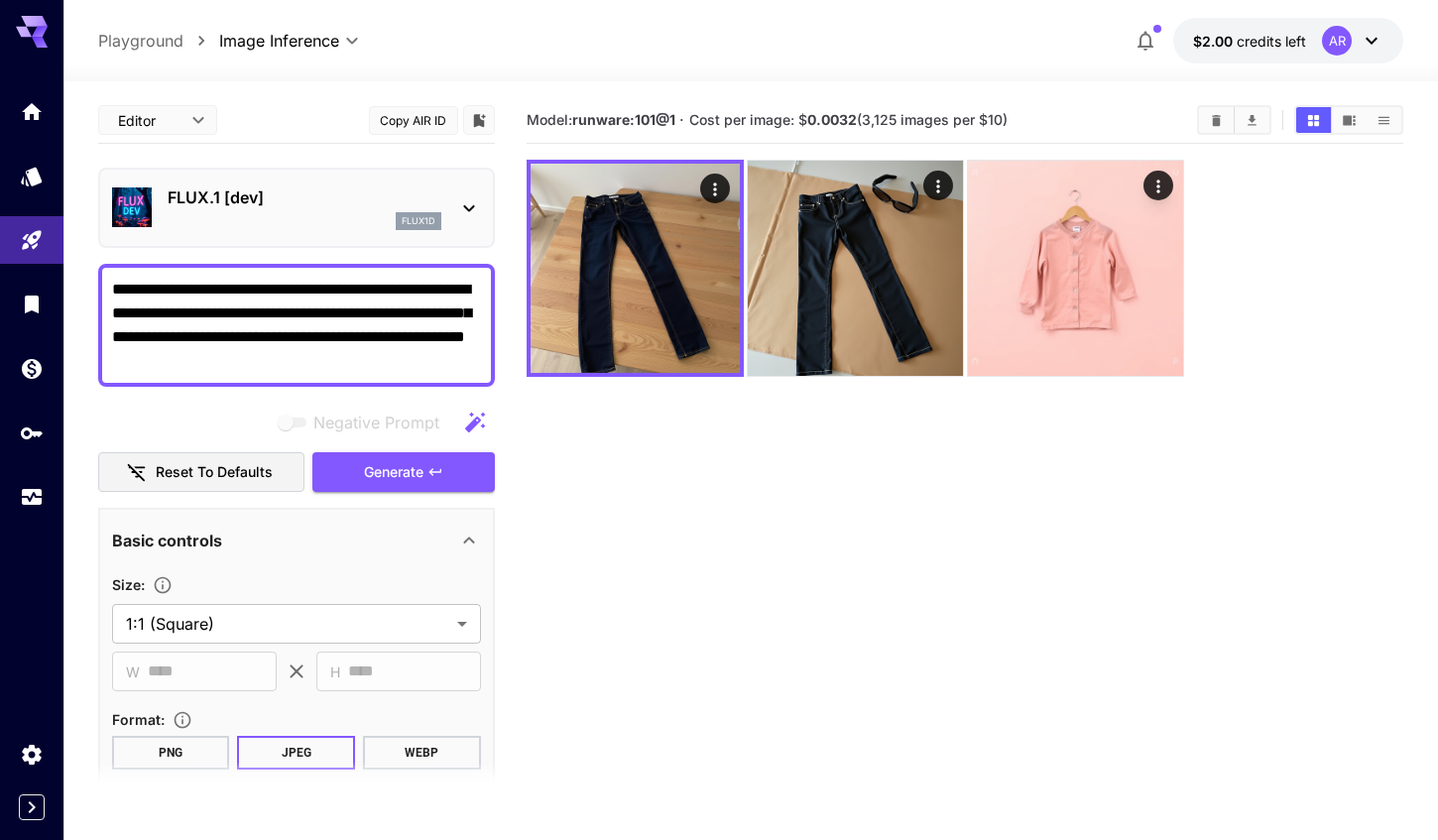 click on "**********" at bounding box center [297, 325] 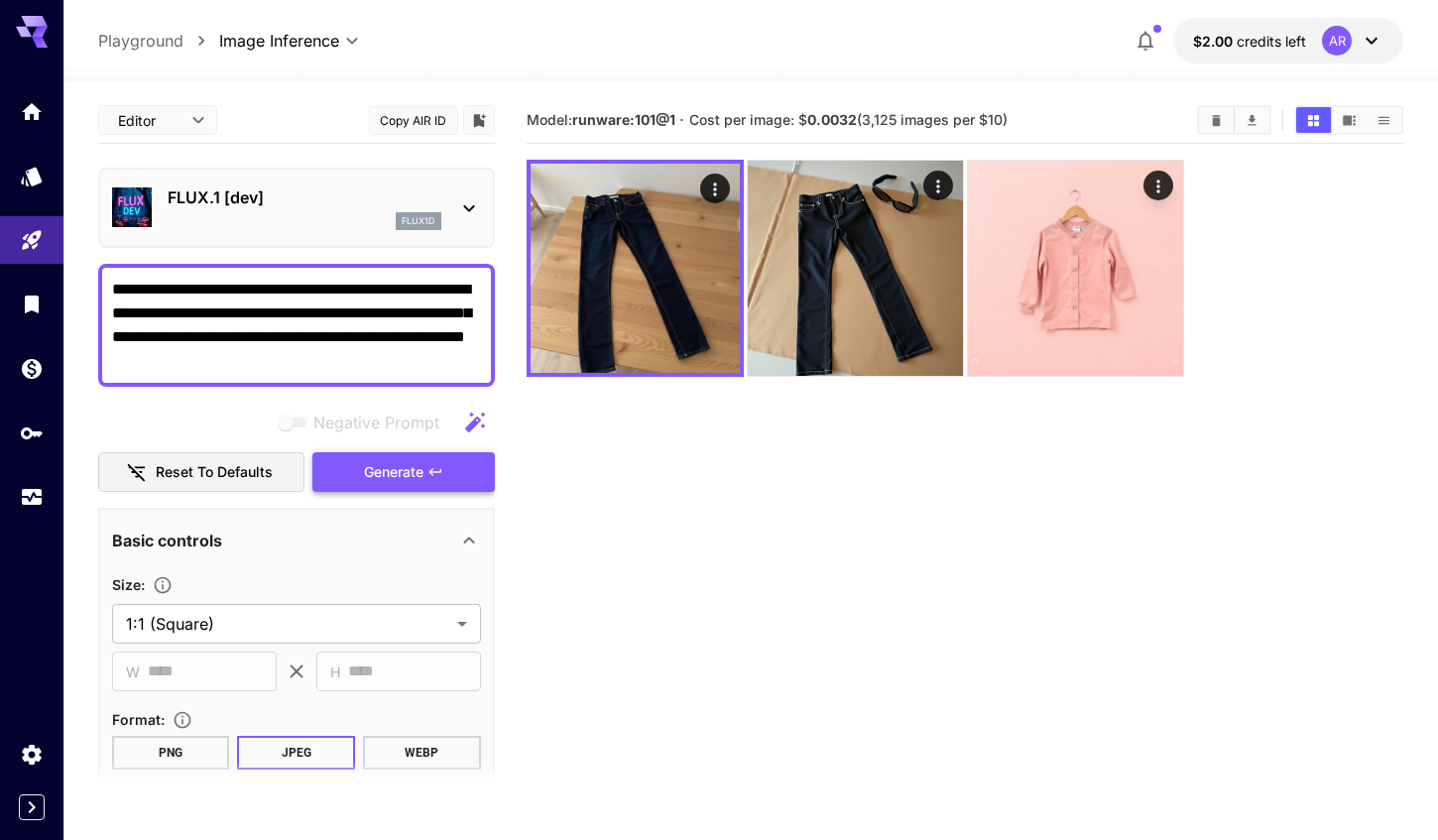 type on "**********" 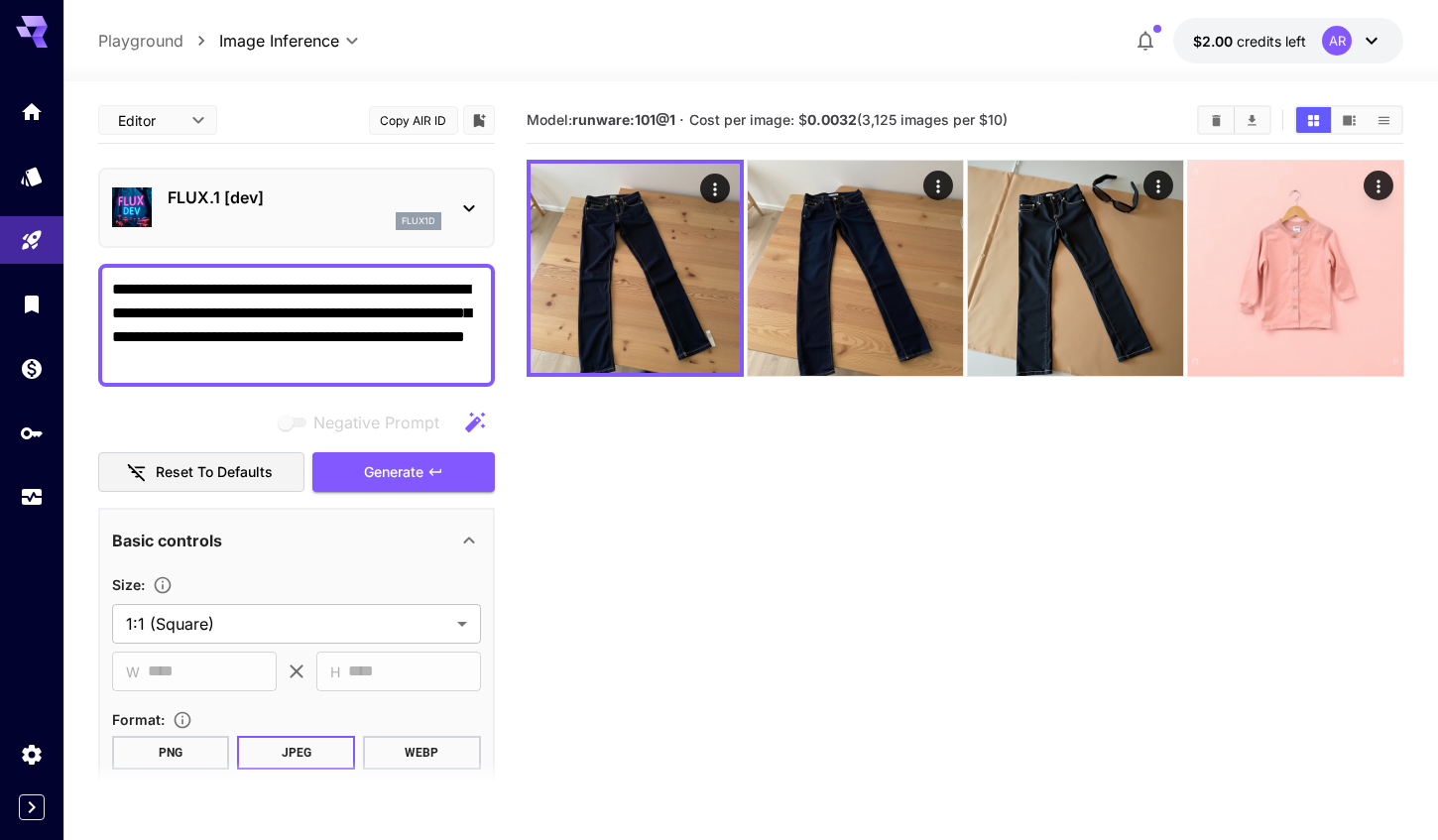 click on "**********" at bounding box center [719, 498] 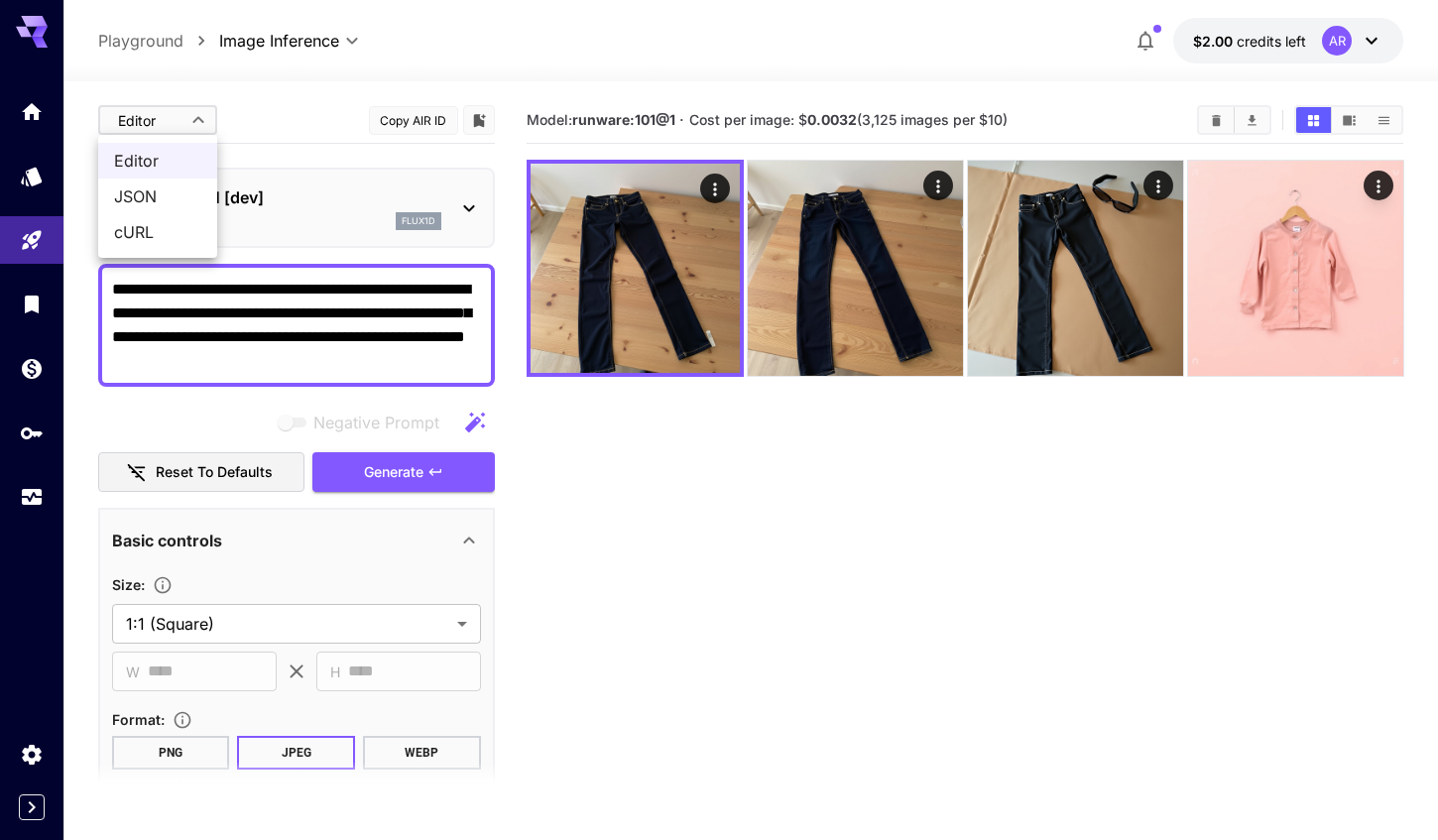 click at bounding box center (719, 420) 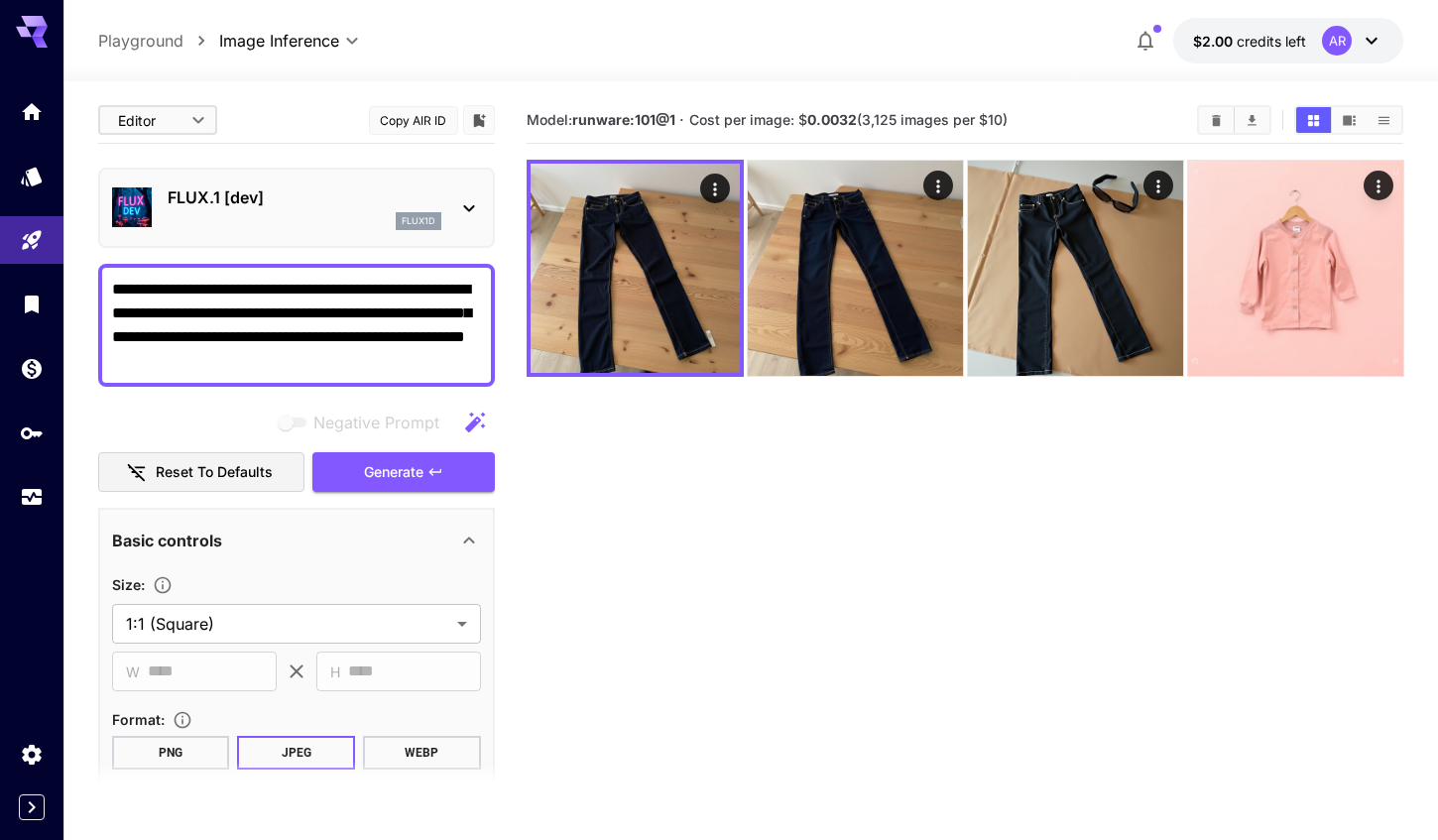click on "FLUX.1 [dev]" at bounding box center [304, 197] 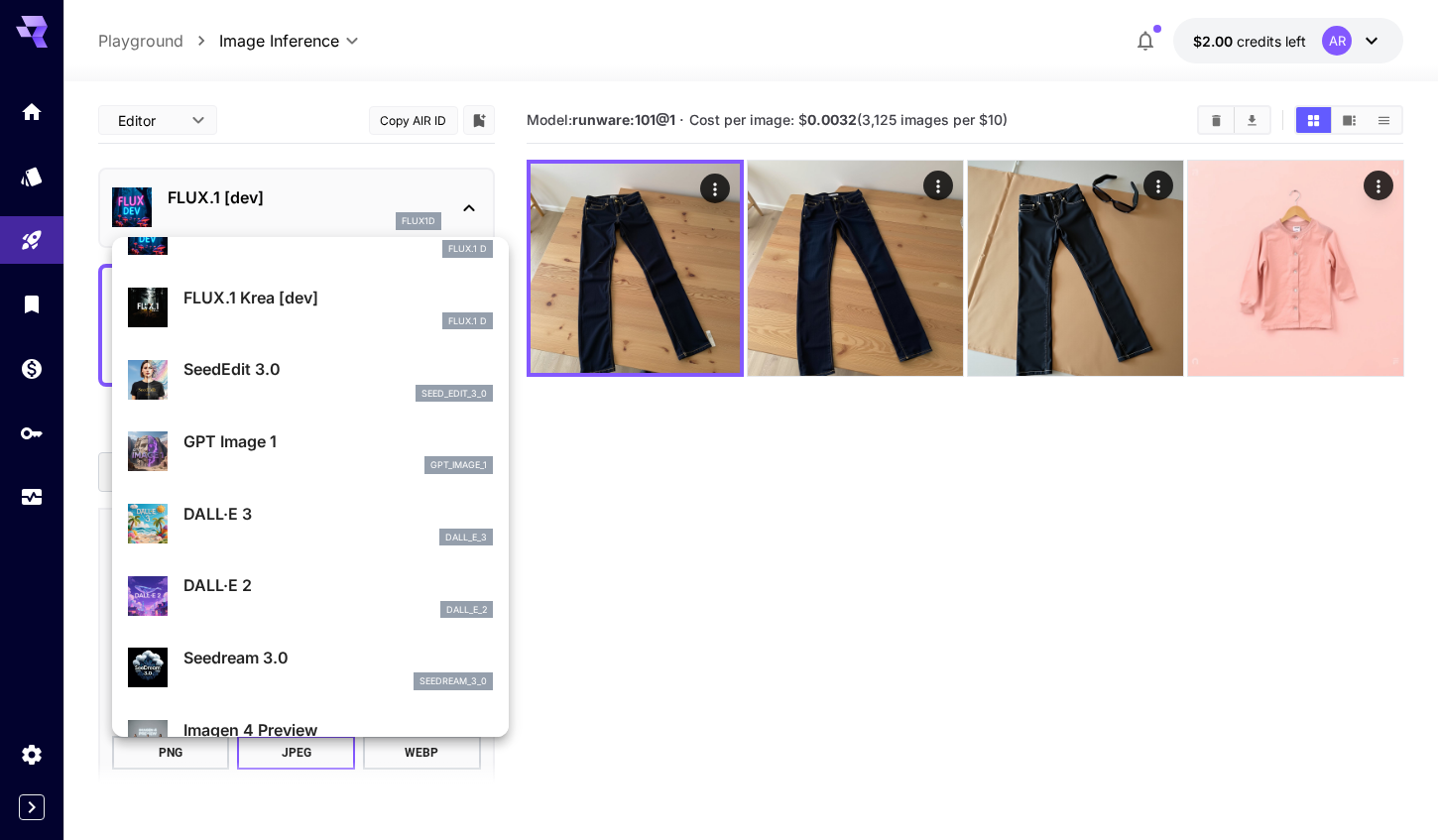 scroll, scrollTop: 122, scrollLeft: 0, axis: vertical 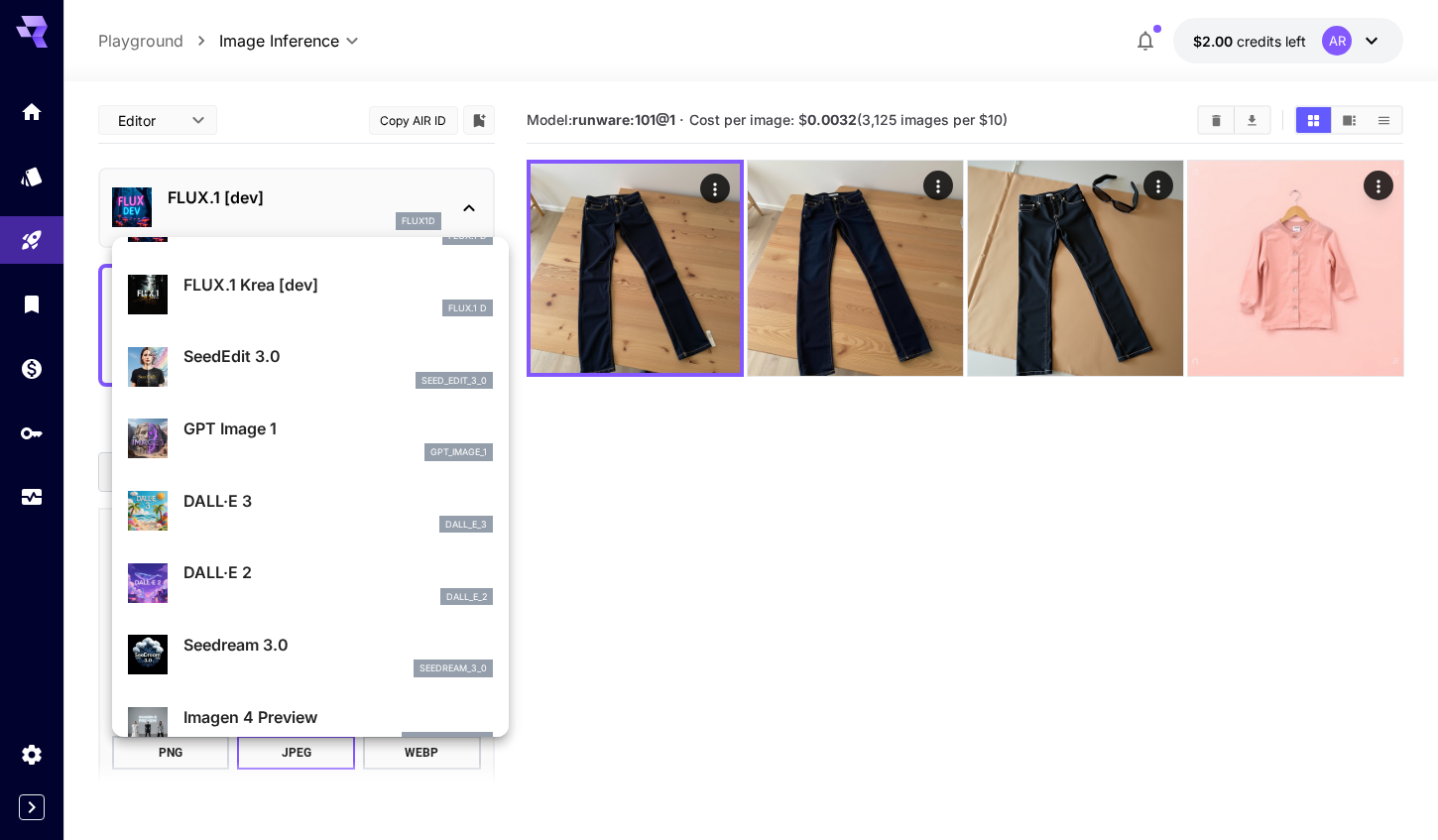 click on "GPT Image 1" at bounding box center [338, 428] 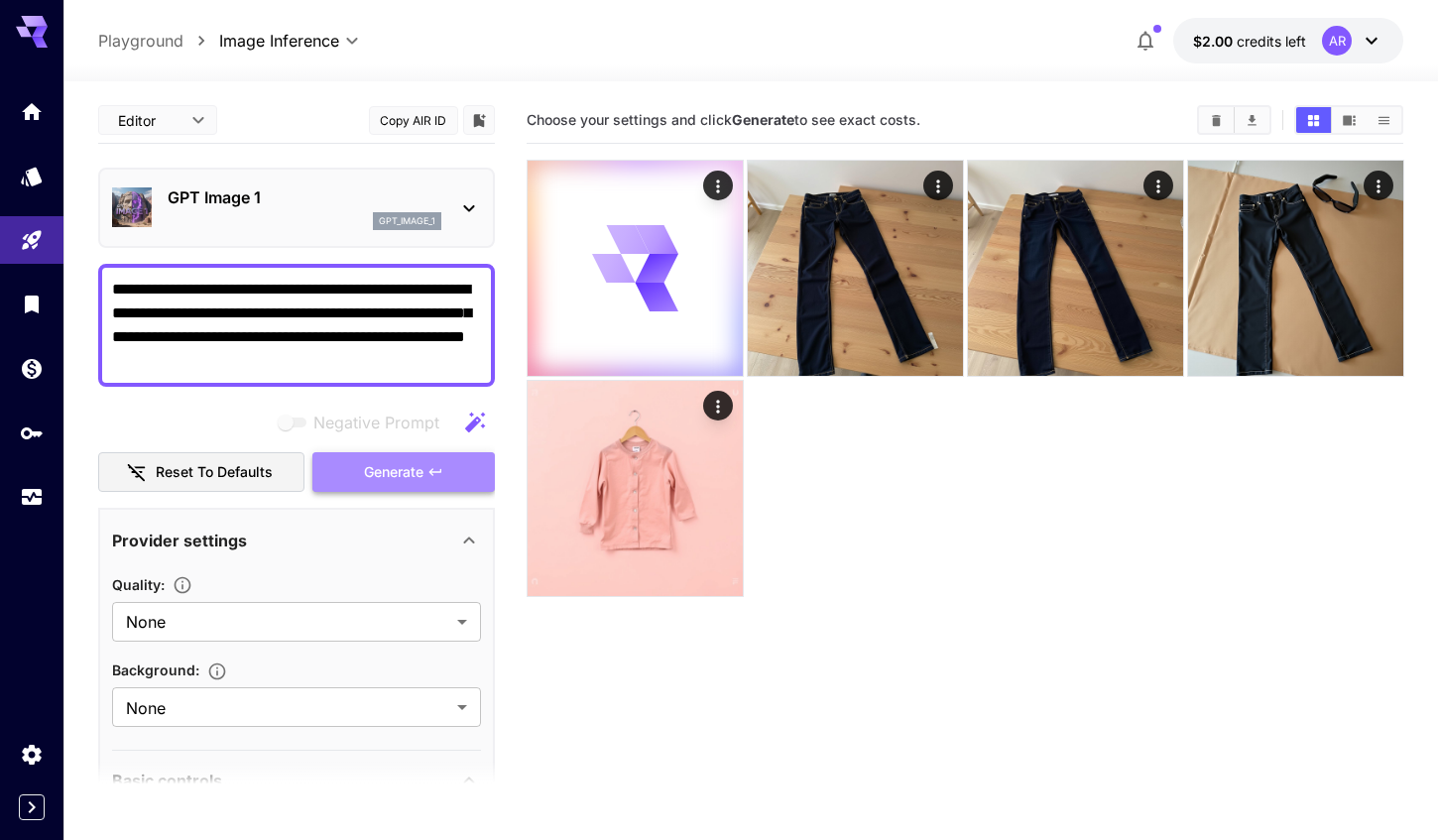 click on "Generate" at bounding box center (394, 472) 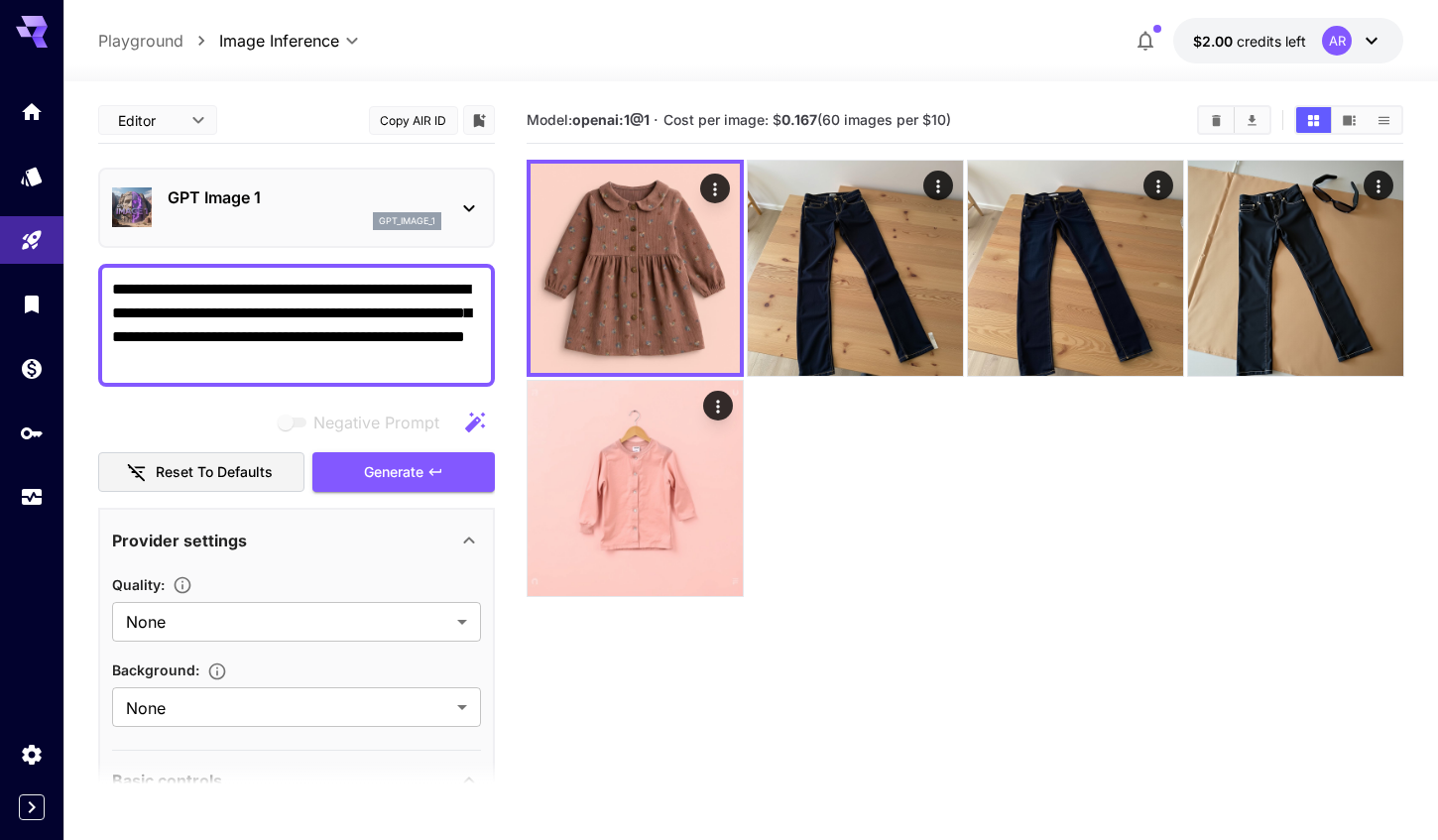 click 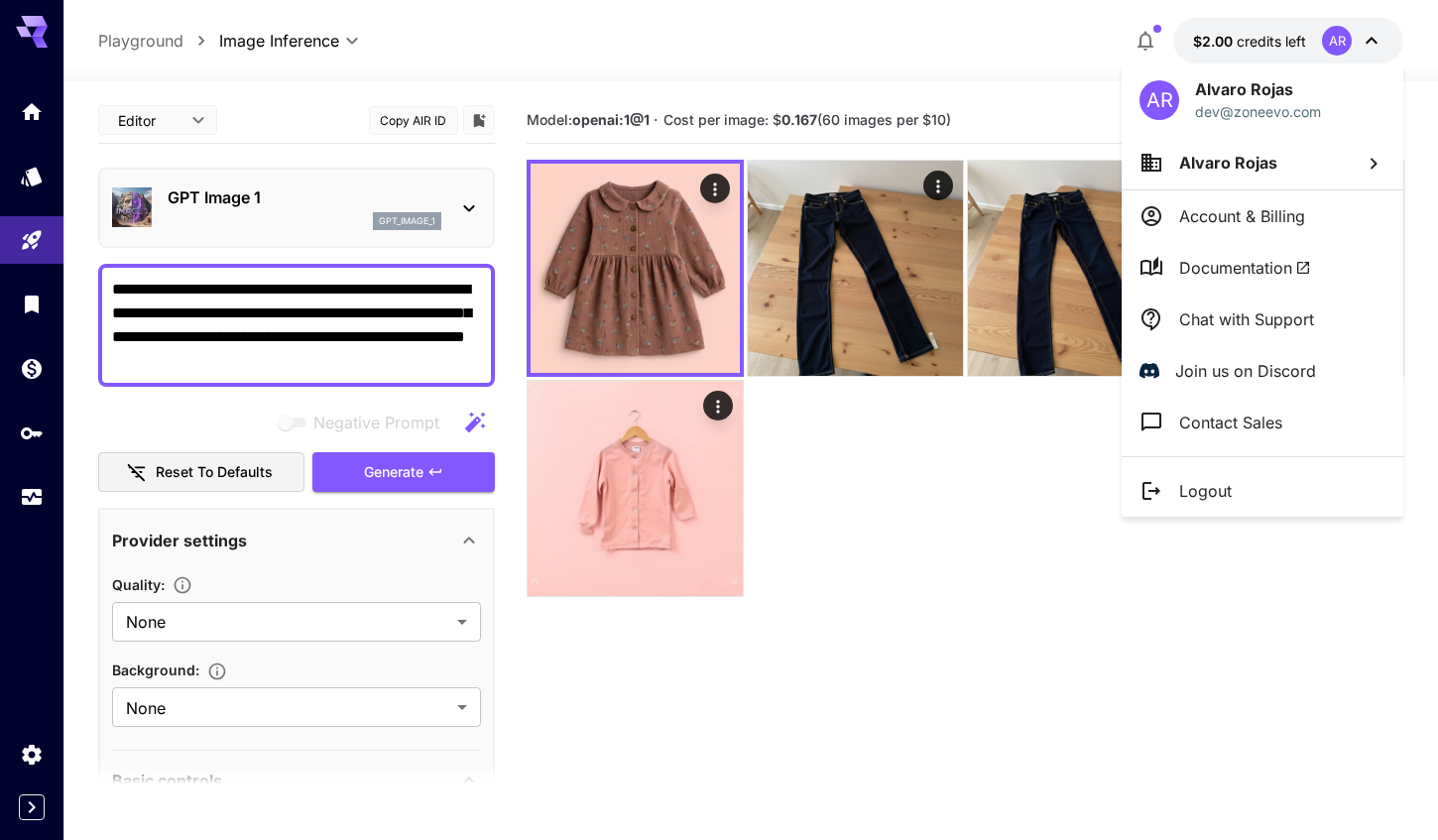 click at bounding box center [719, 420] 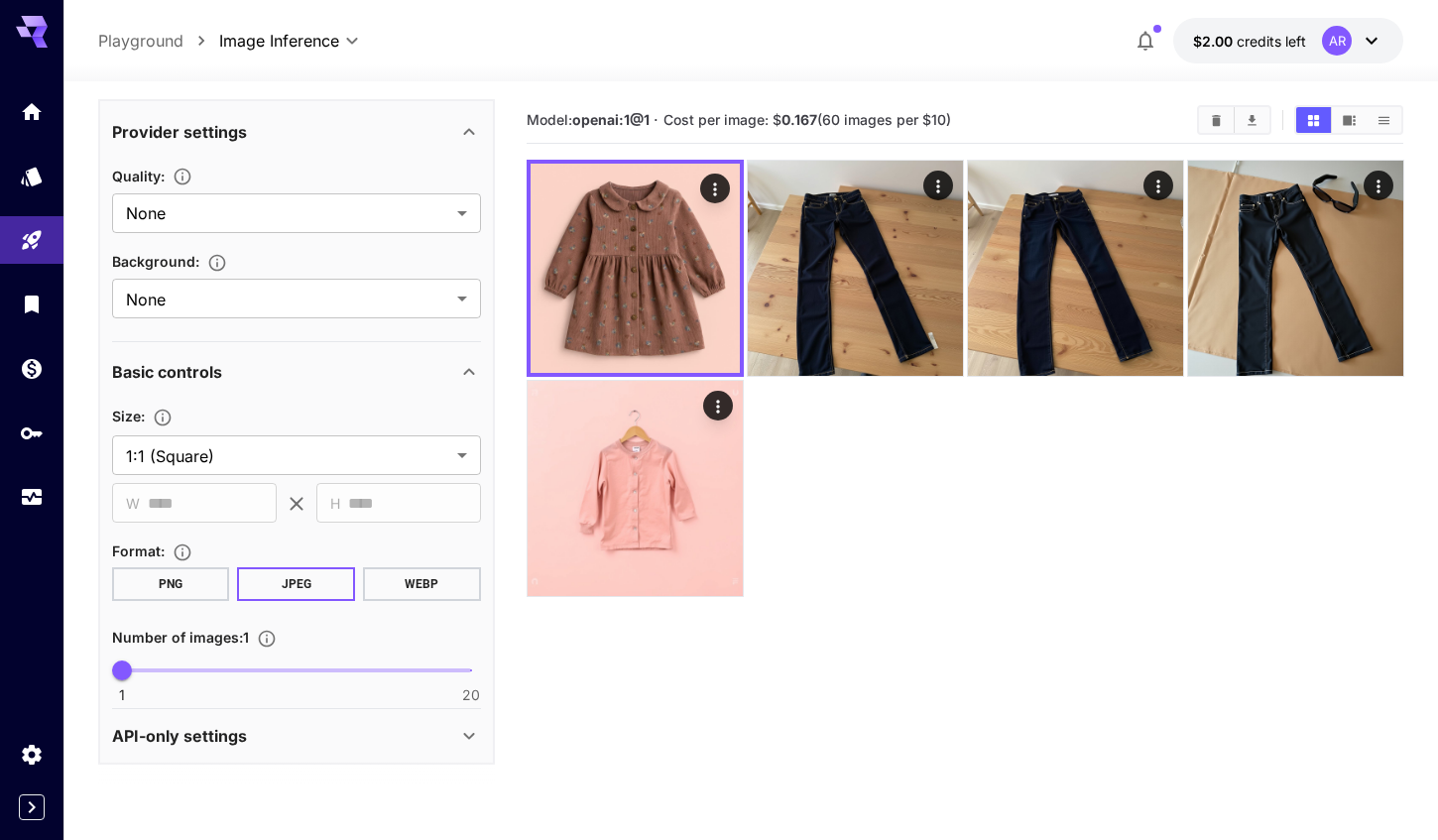 scroll, scrollTop: 411, scrollLeft: 0, axis: vertical 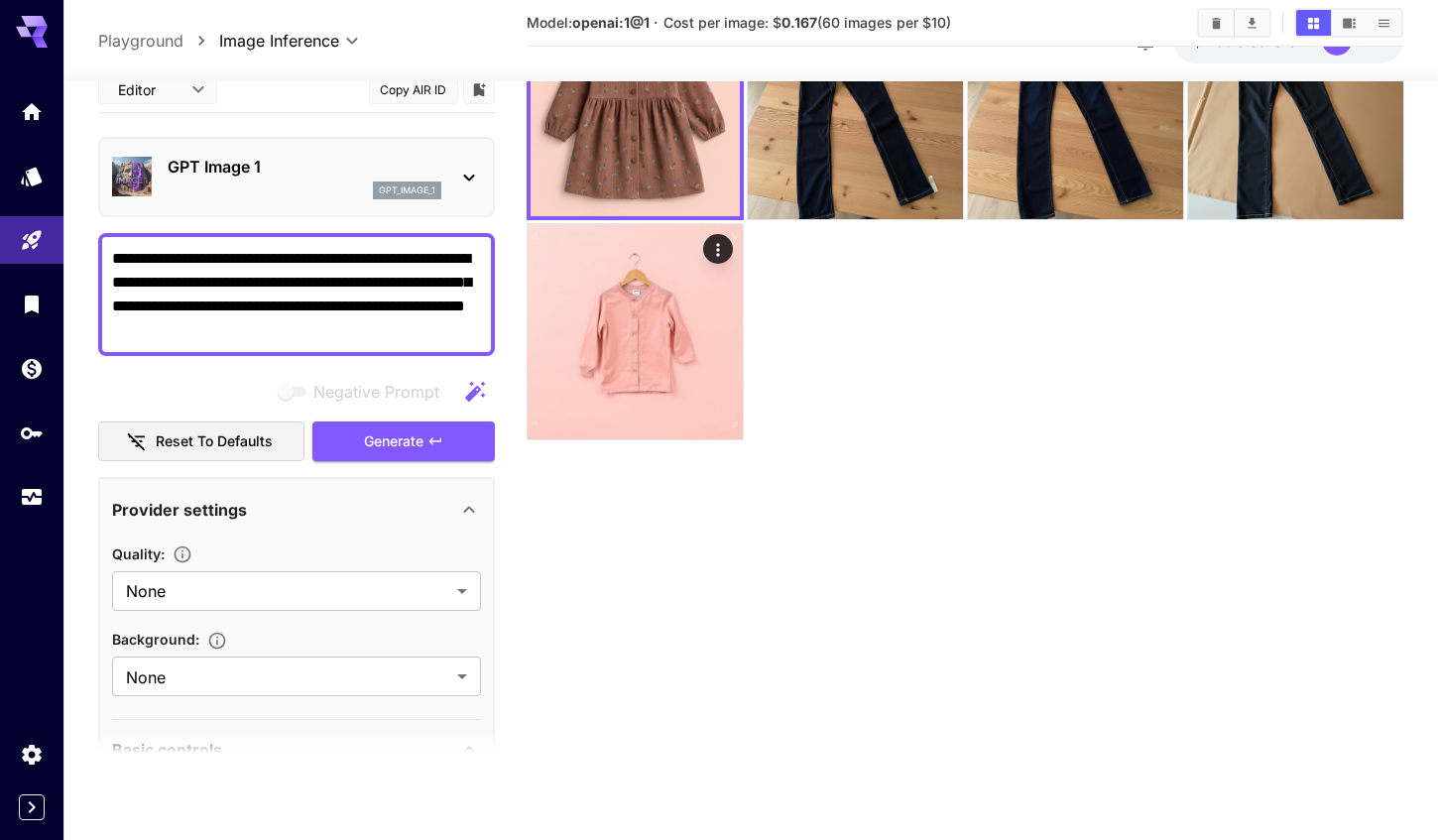 click on "GPT Image 1" at bounding box center (304, 167) 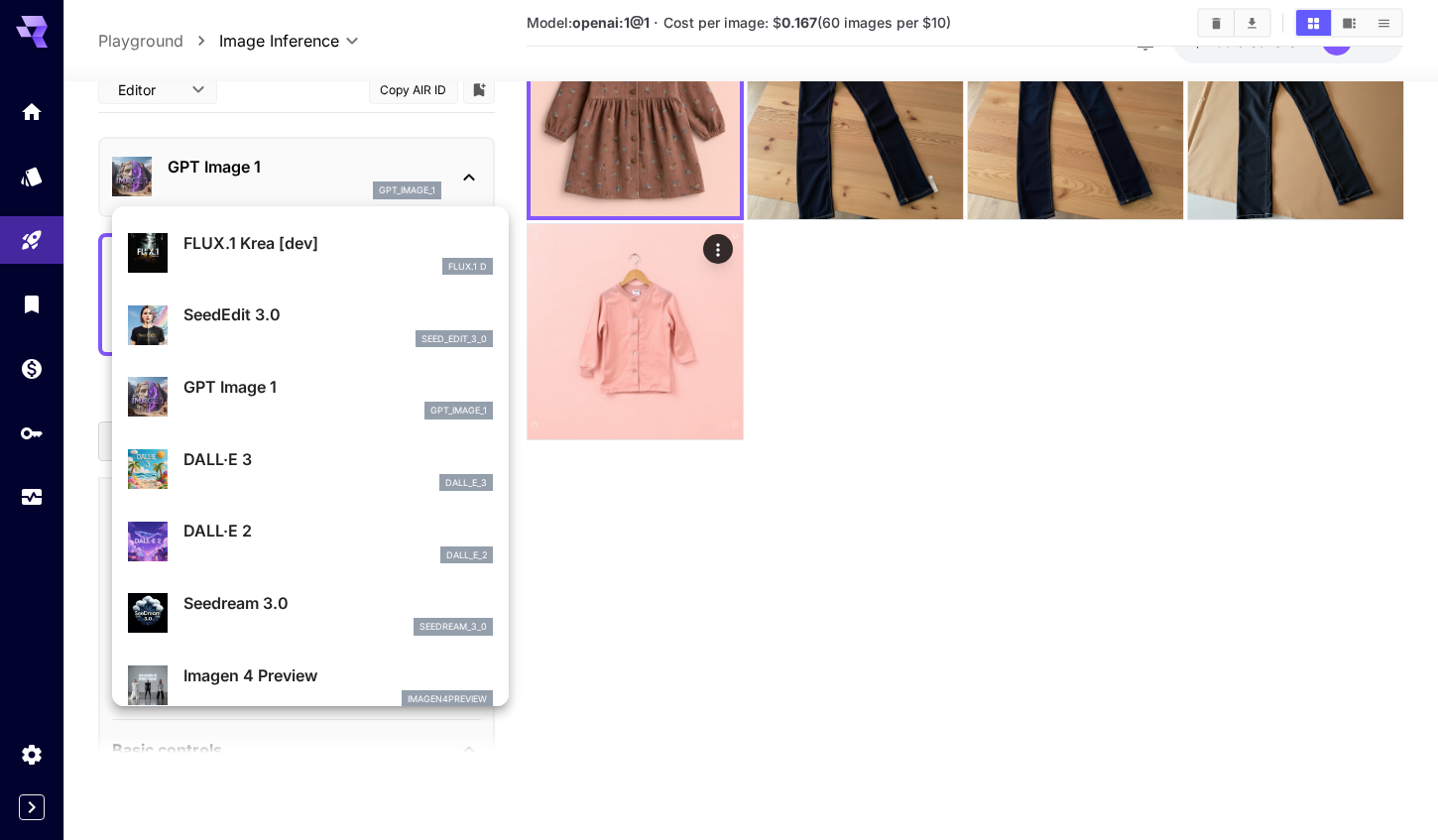 scroll, scrollTop: 134, scrollLeft: 0, axis: vertical 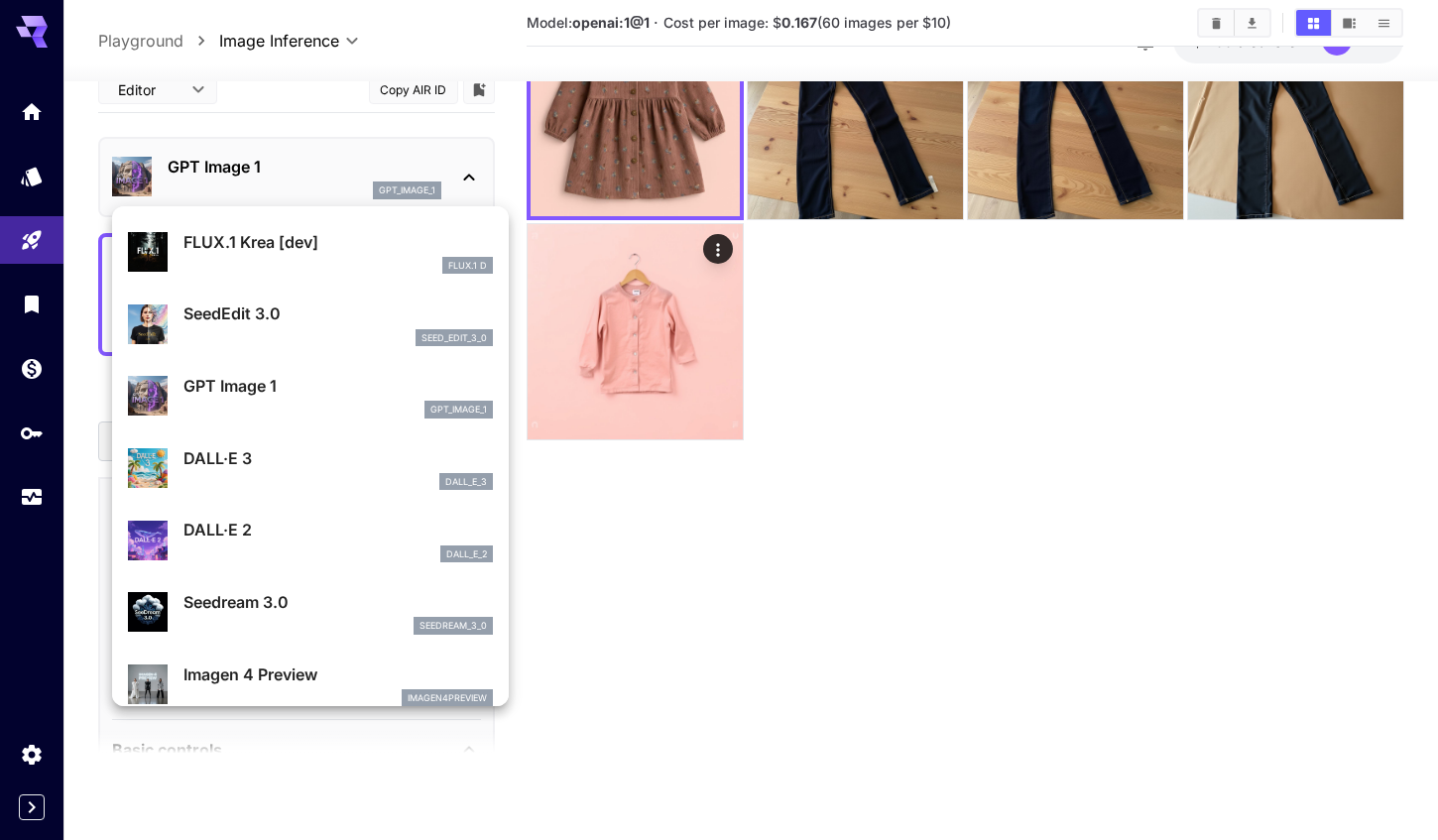 click on "SeedEdit 3.0" at bounding box center (338, 313) 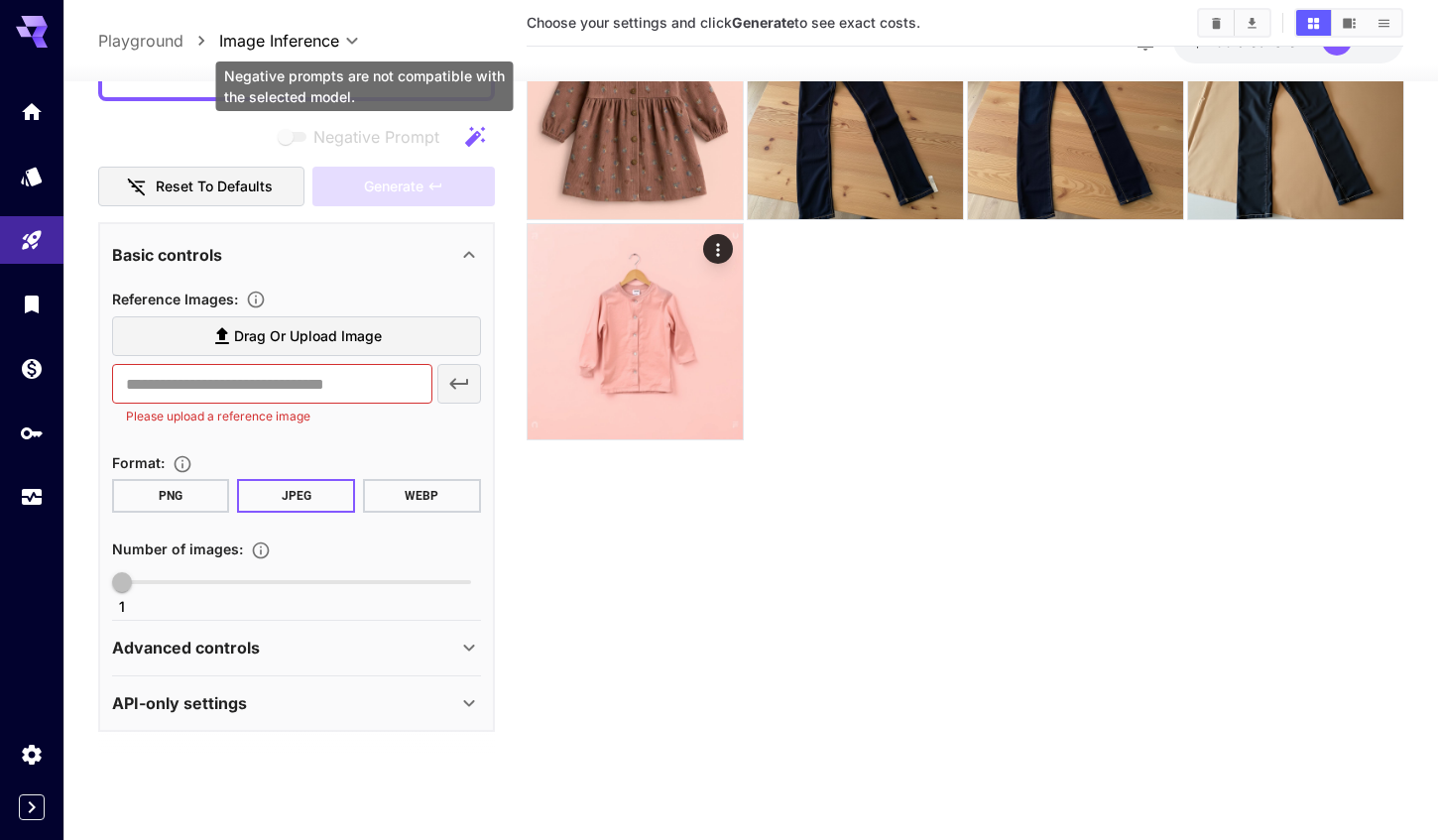 scroll, scrollTop: 254, scrollLeft: 0, axis: vertical 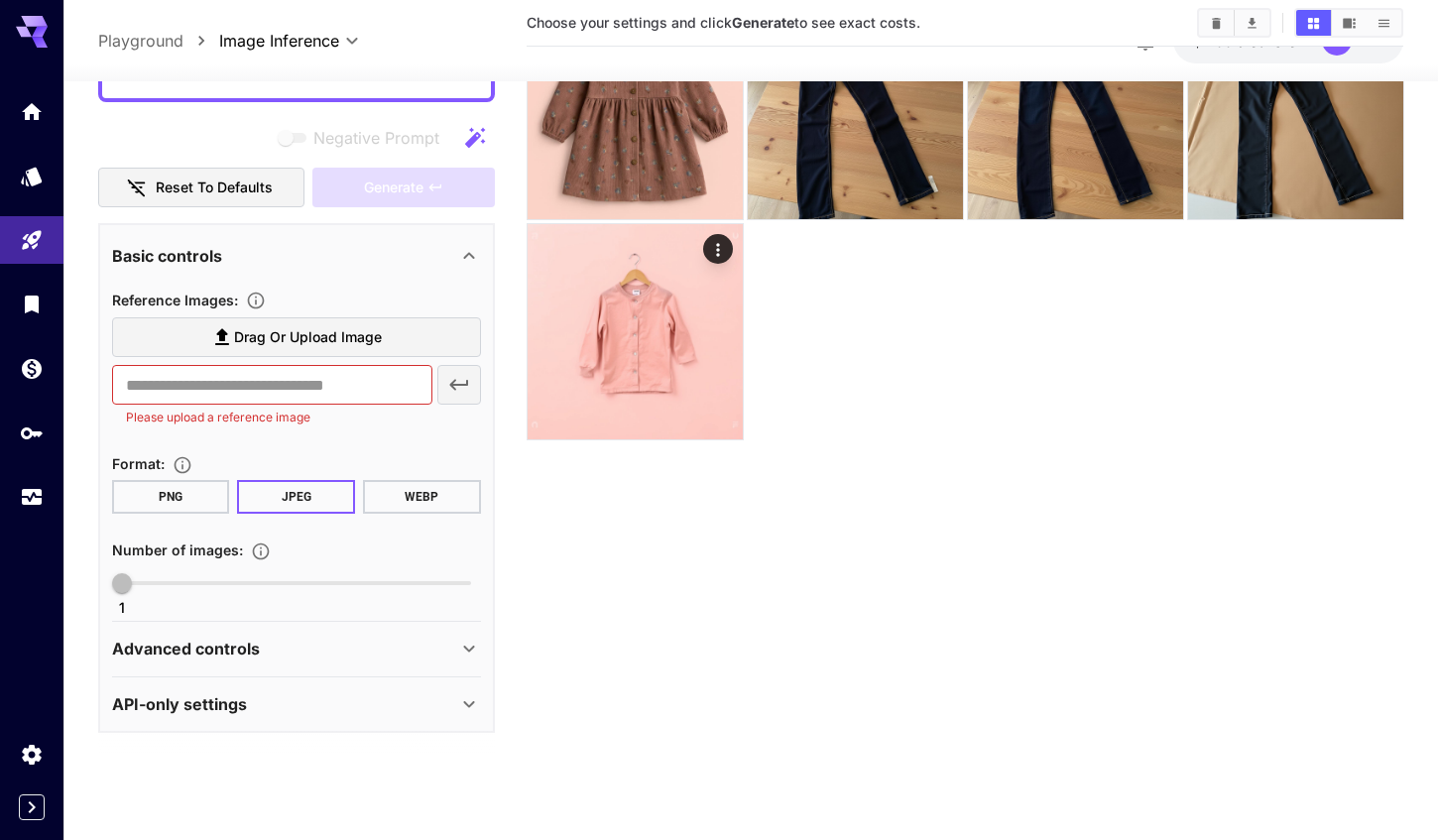 click on "Drag or upload image" at bounding box center (307, 337) 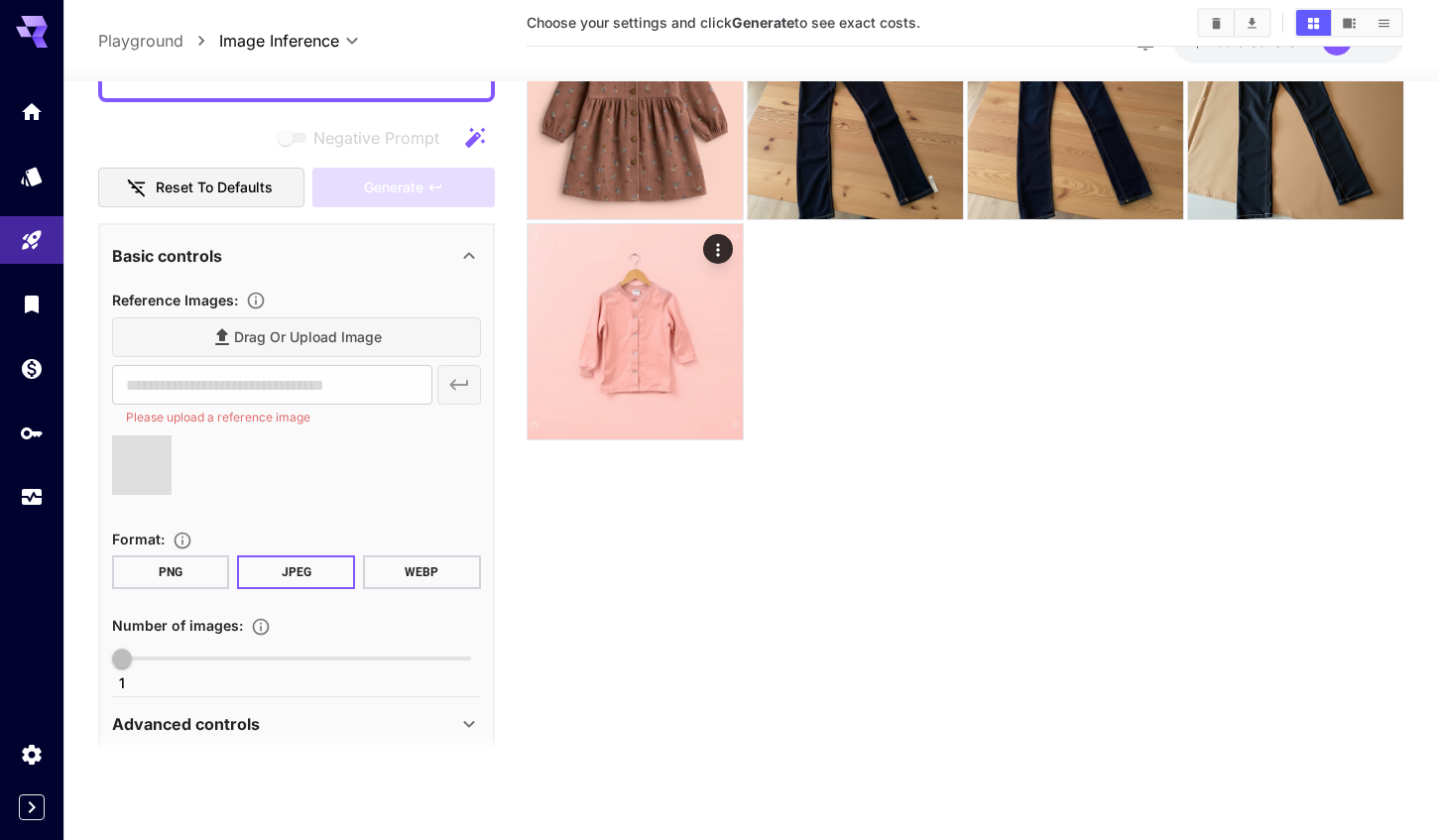 type on "**********" 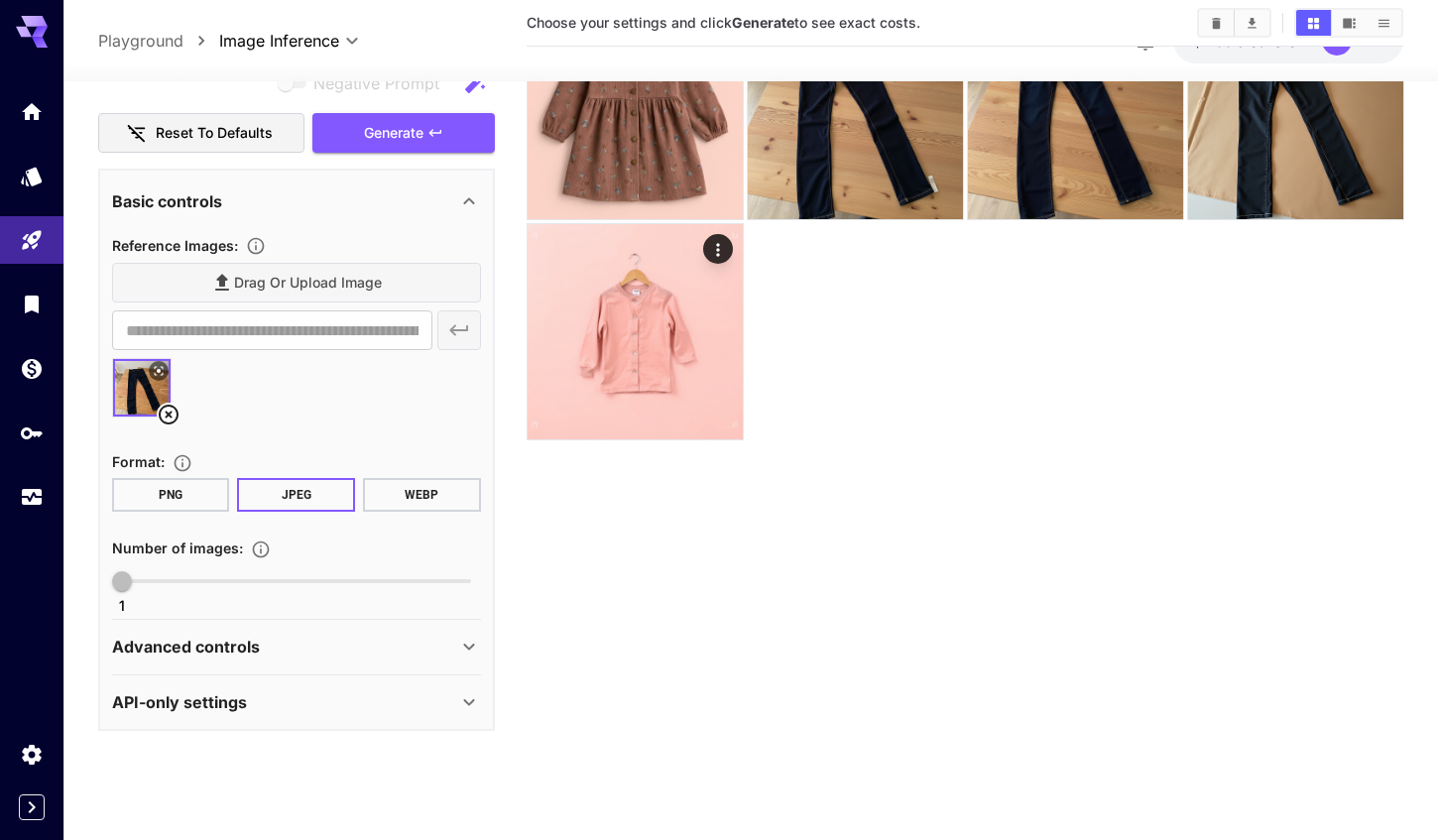scroll, scrollTop: 307, scrollLeft: 0, axis: vertical 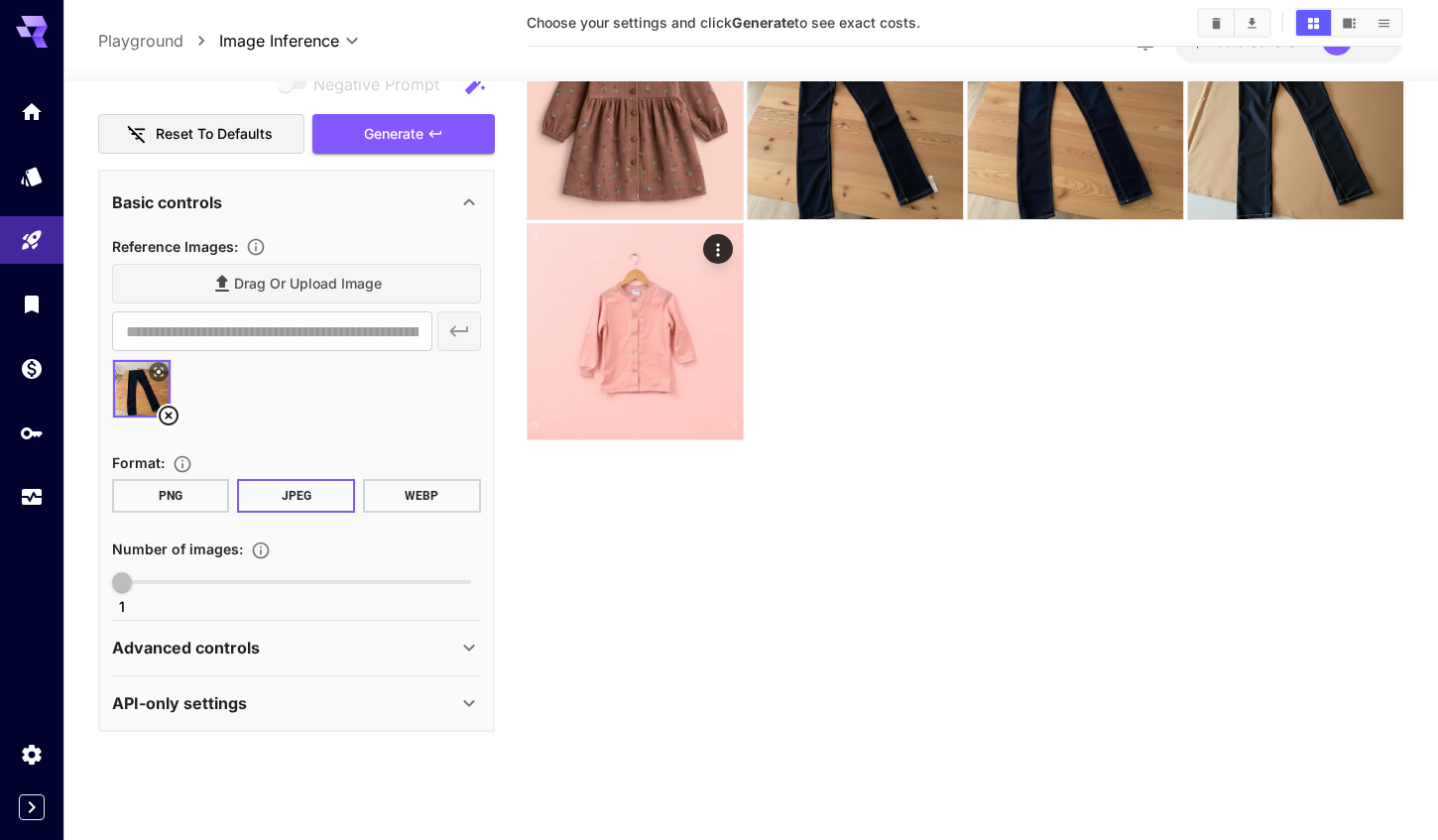 click on "Advanced controls" at bounding box center (285, 649) 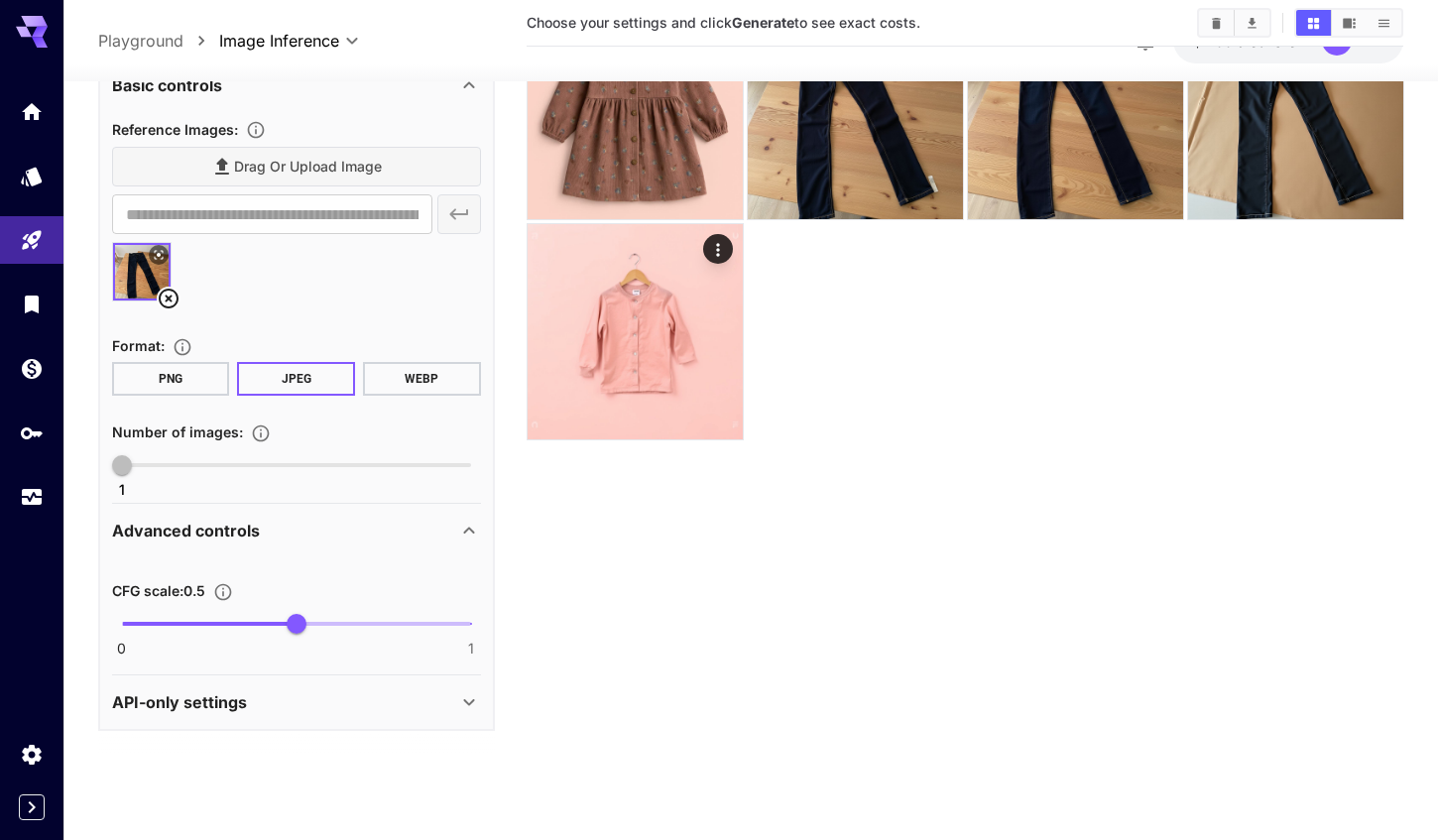 scroll, scrollTop: 423, scrollLeft: 0, axis: vertical 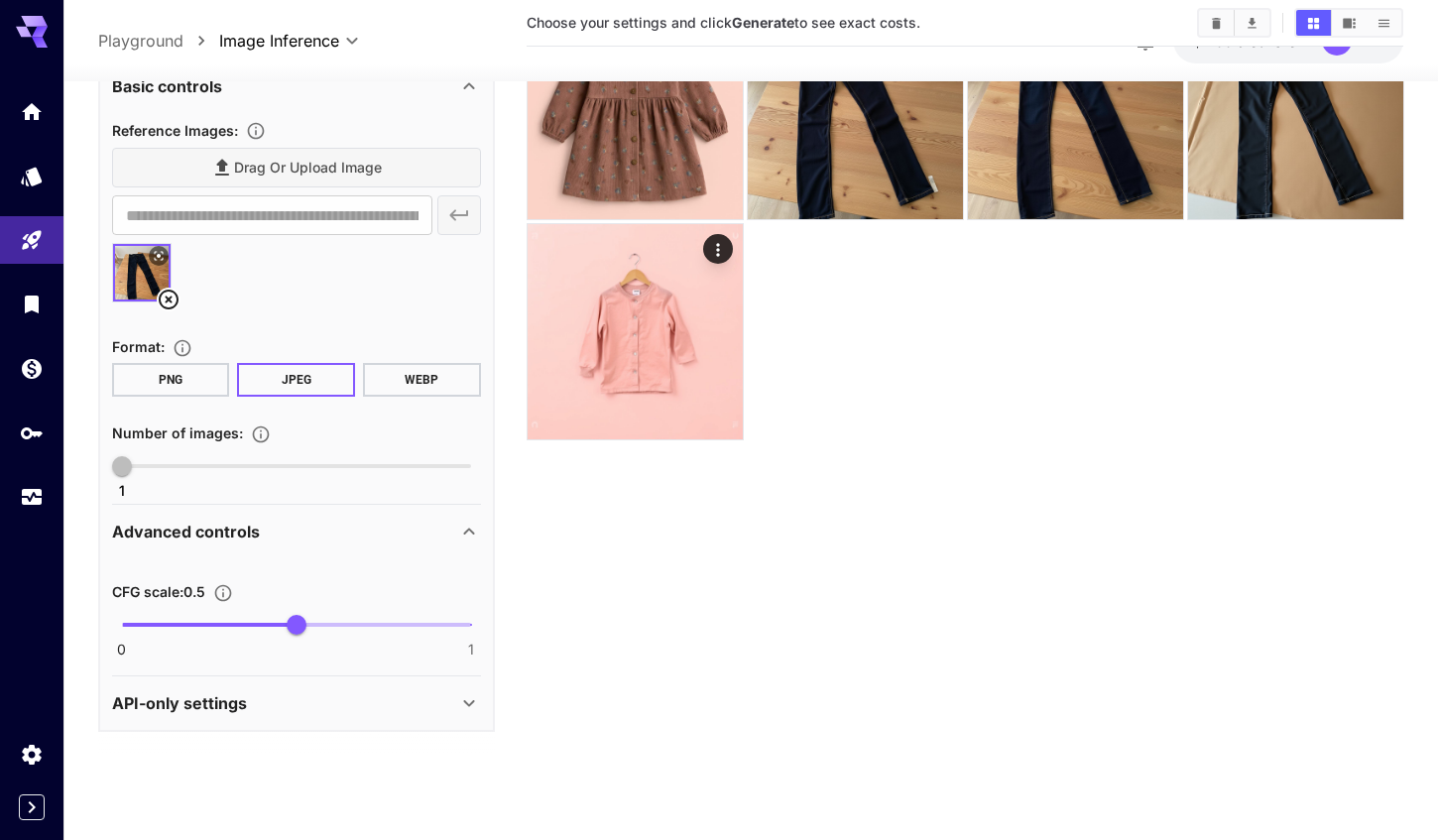click on "Advanced controls" at bounding box center [285, 533] 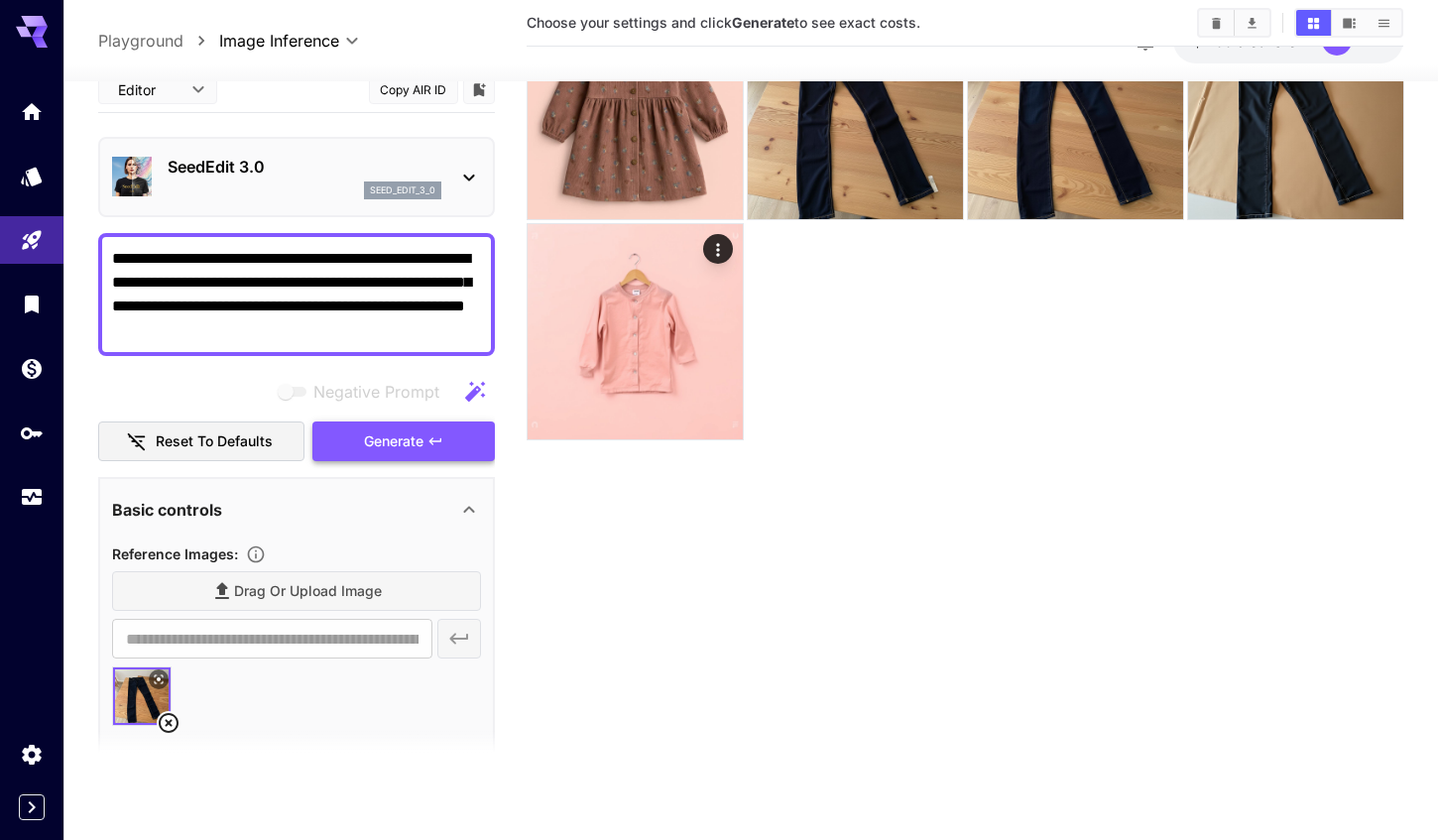 scroll, scrollTop: 0, scrollLeft: 0, axis: both 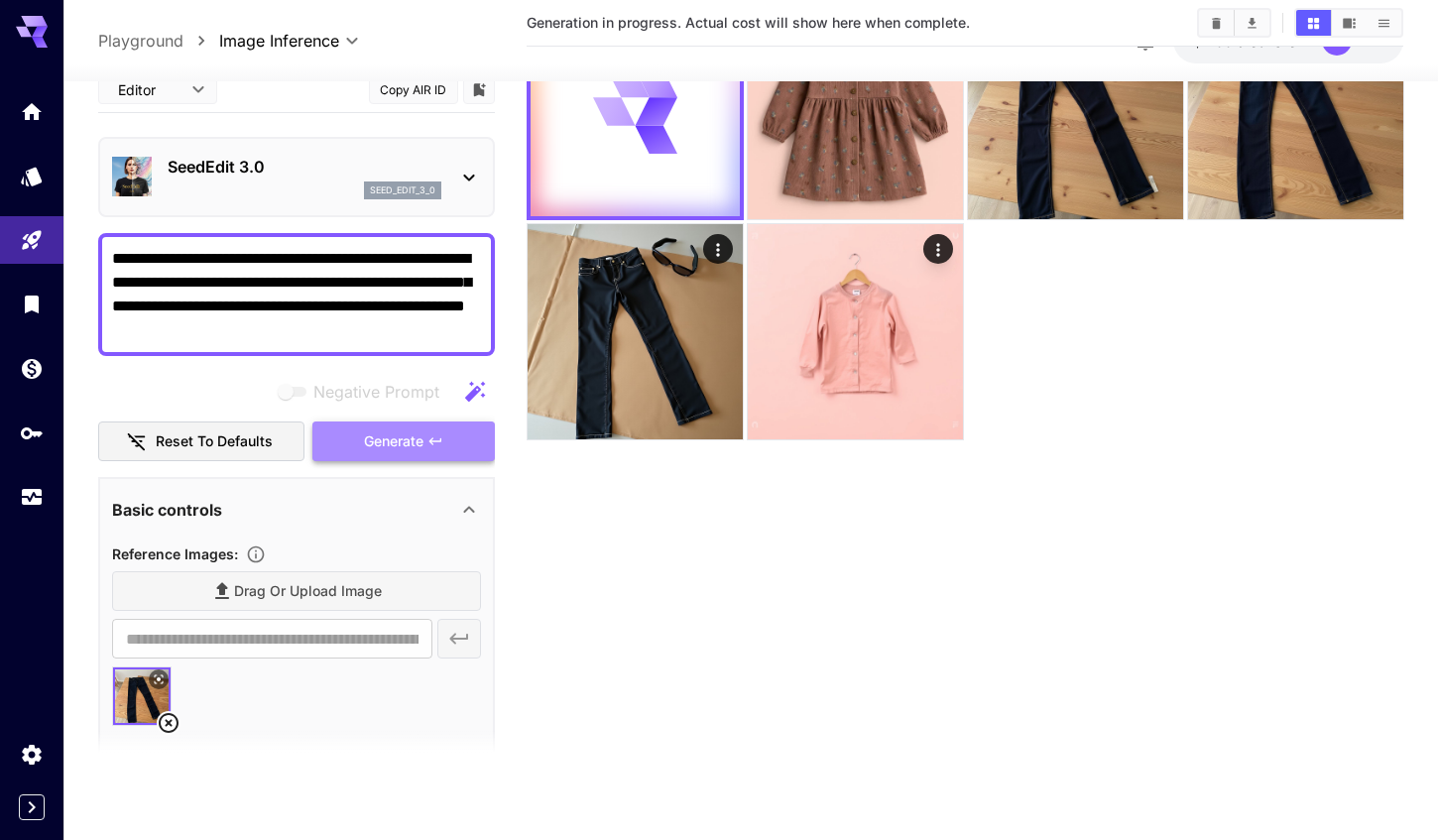 click on "Generate" at bounding box center [394, 441] 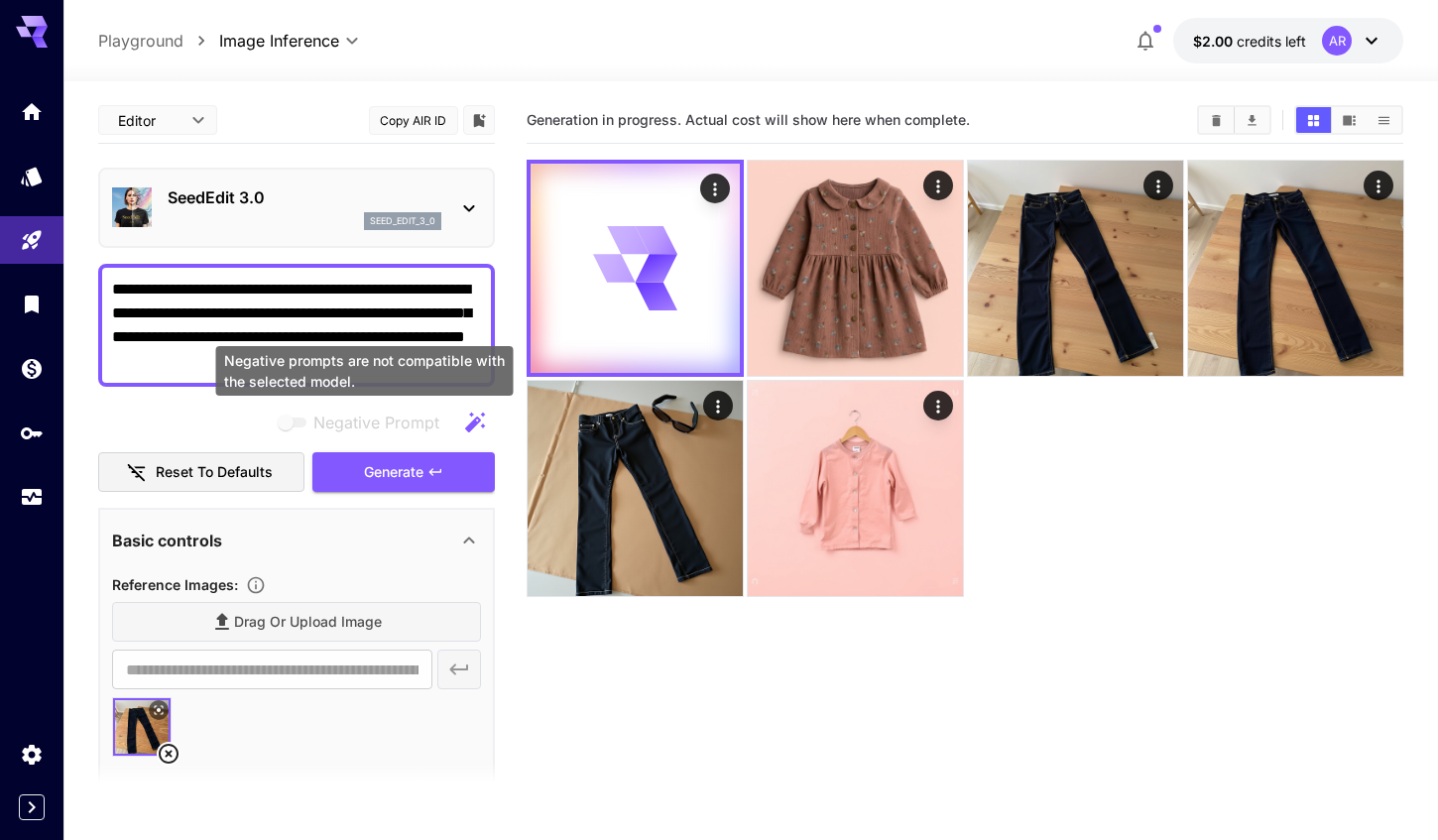 scroll, scrollTop: 0, scrollLeft: 0, axis: both 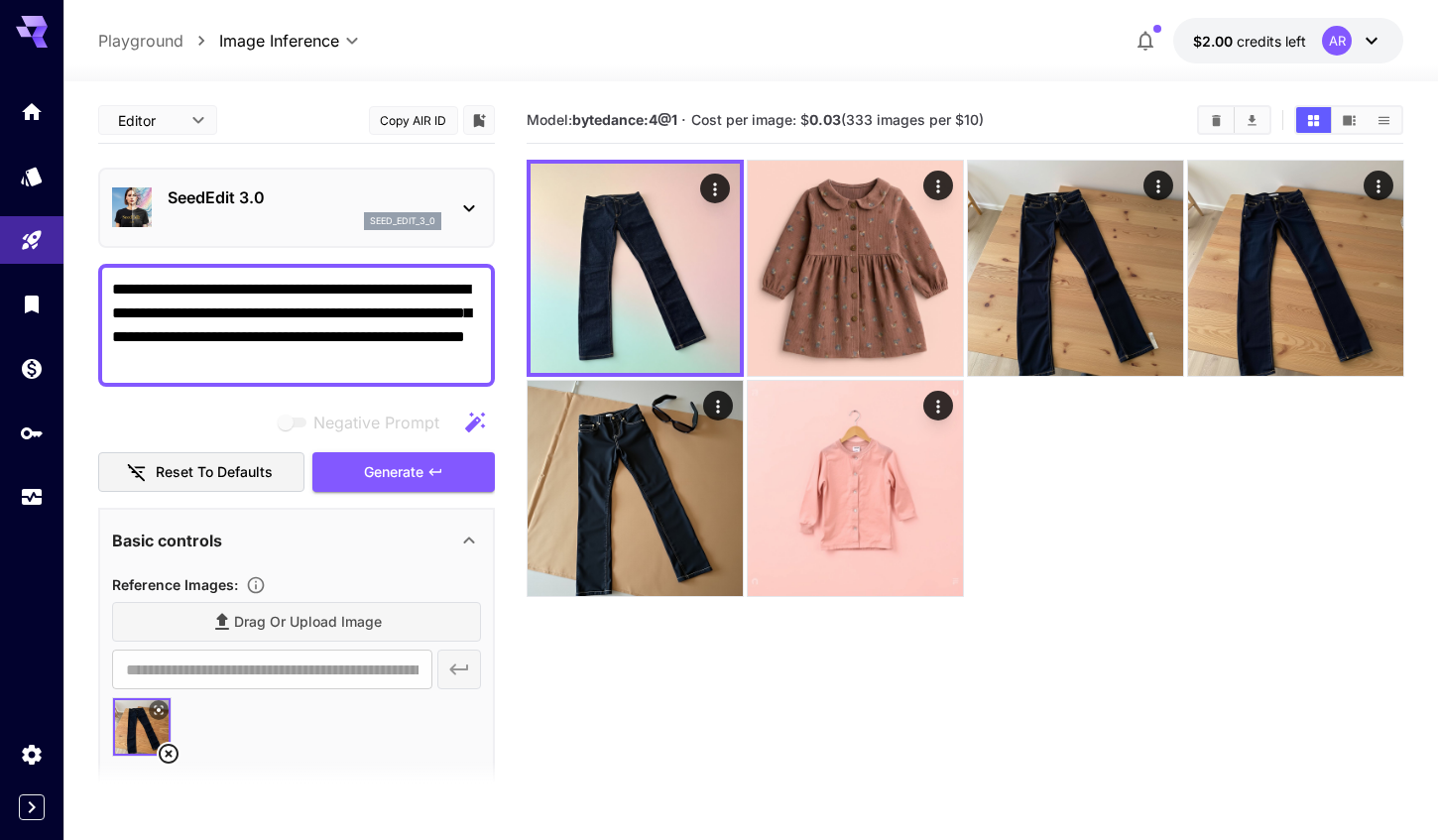 click on "**********" at bounding box center (297, 325) 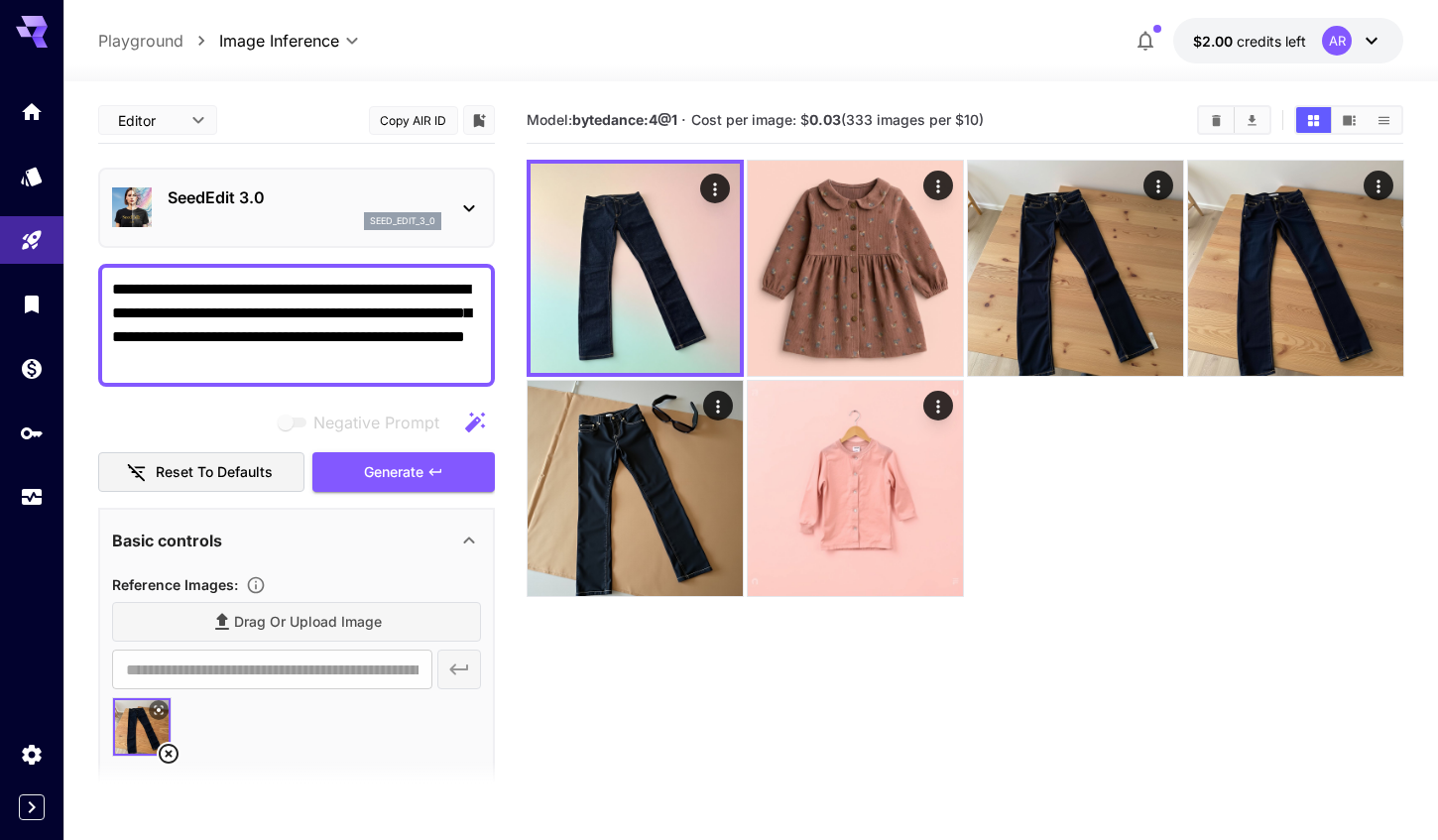 click on "**********" at bounding box center [297, 325] 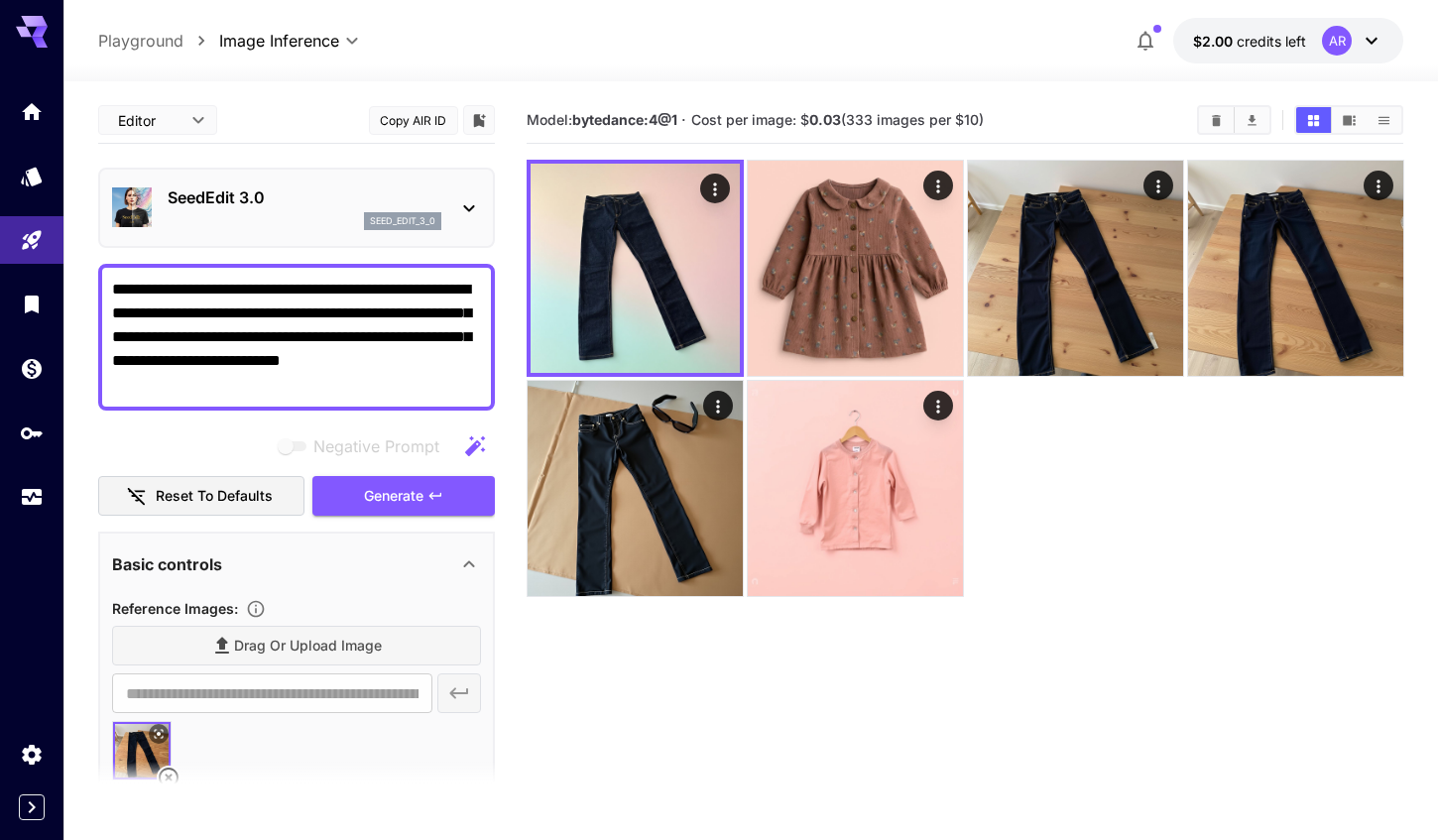 click on "**********" at bounding box center [297, 337] 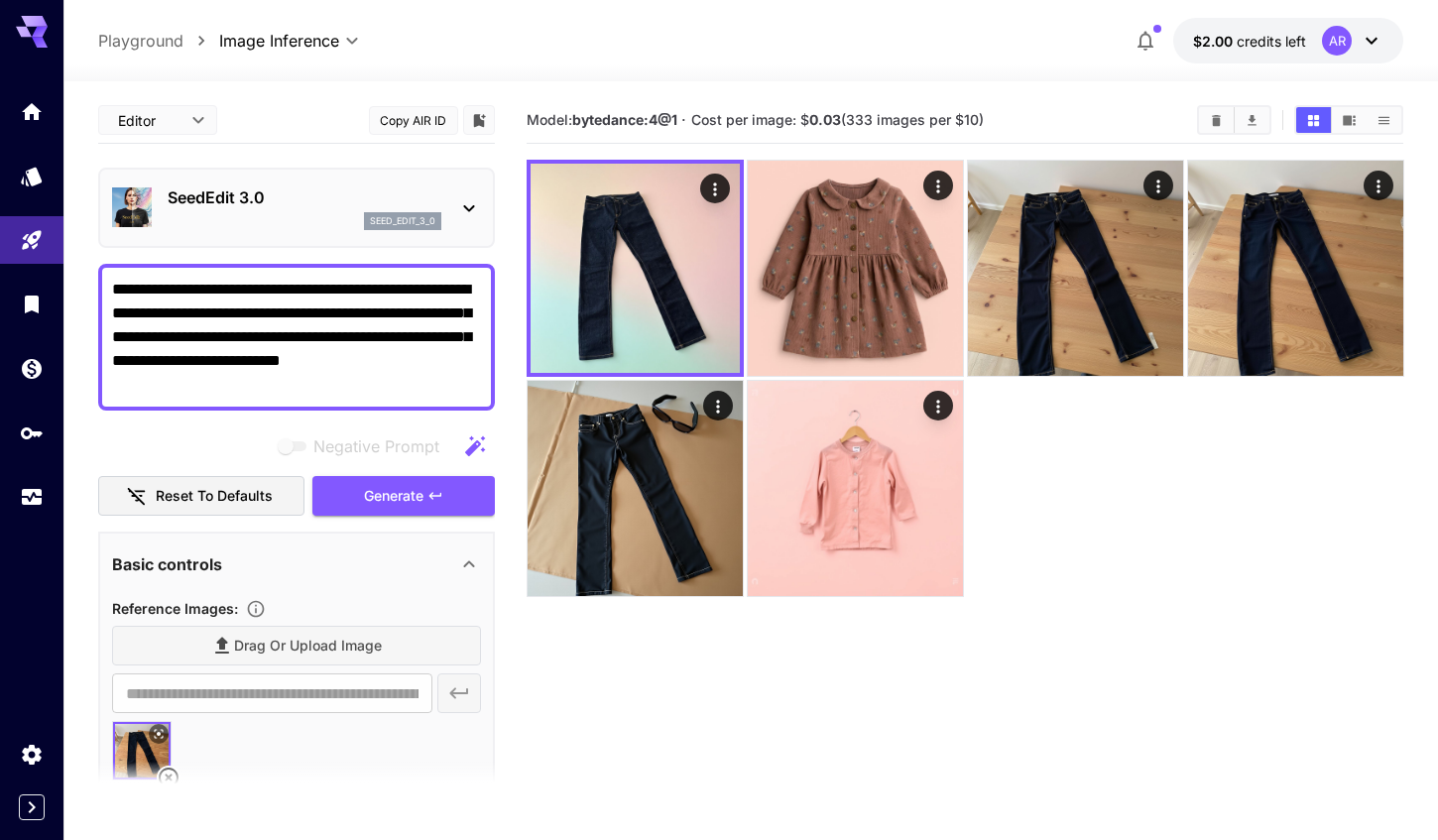 drag, startPoint x: 172, startPoint y: 310, endPoint x: 259, endPoint y: 308, distance: 87.02299 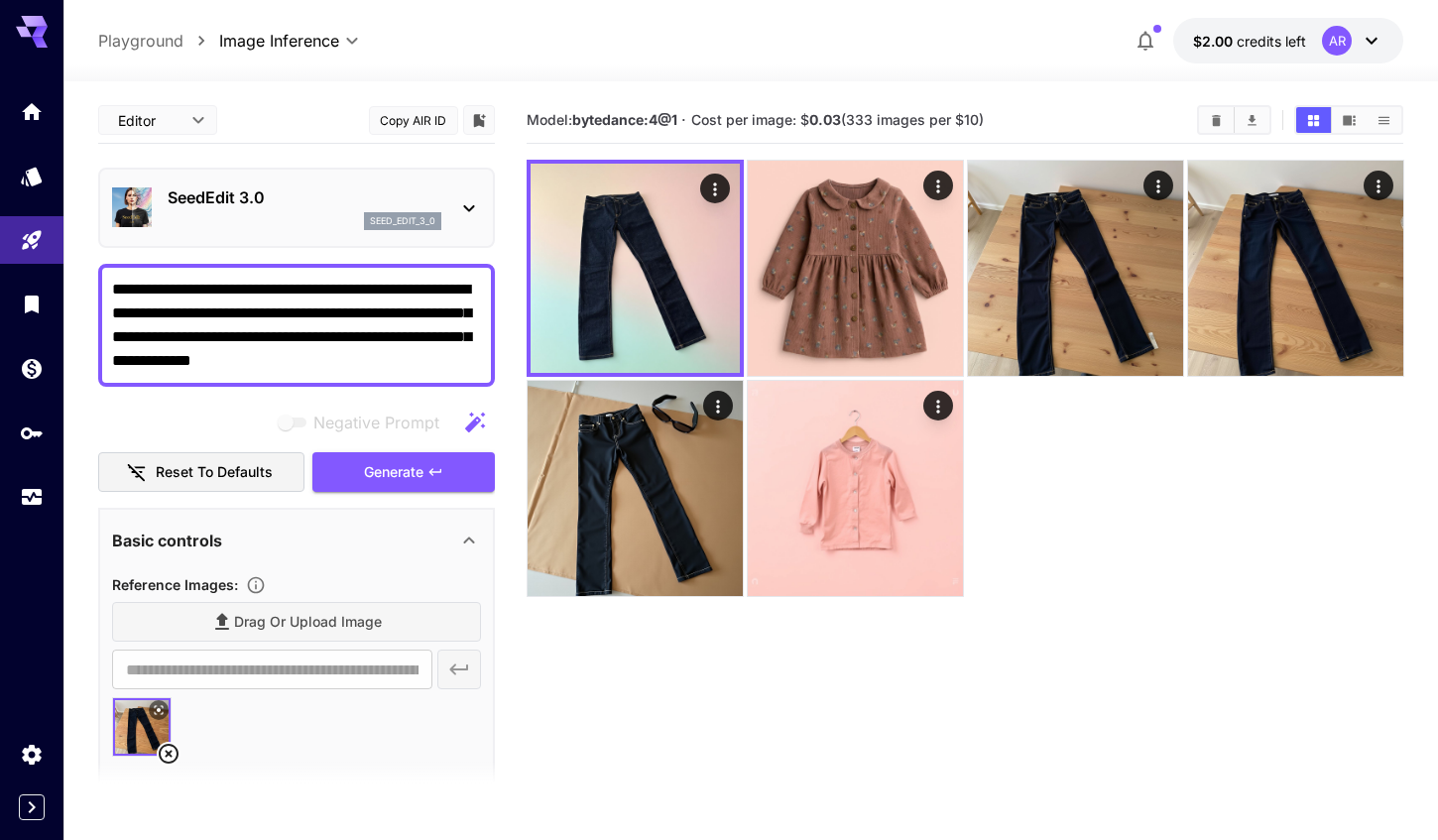 click on "**********" at bounding box center [297, 325] 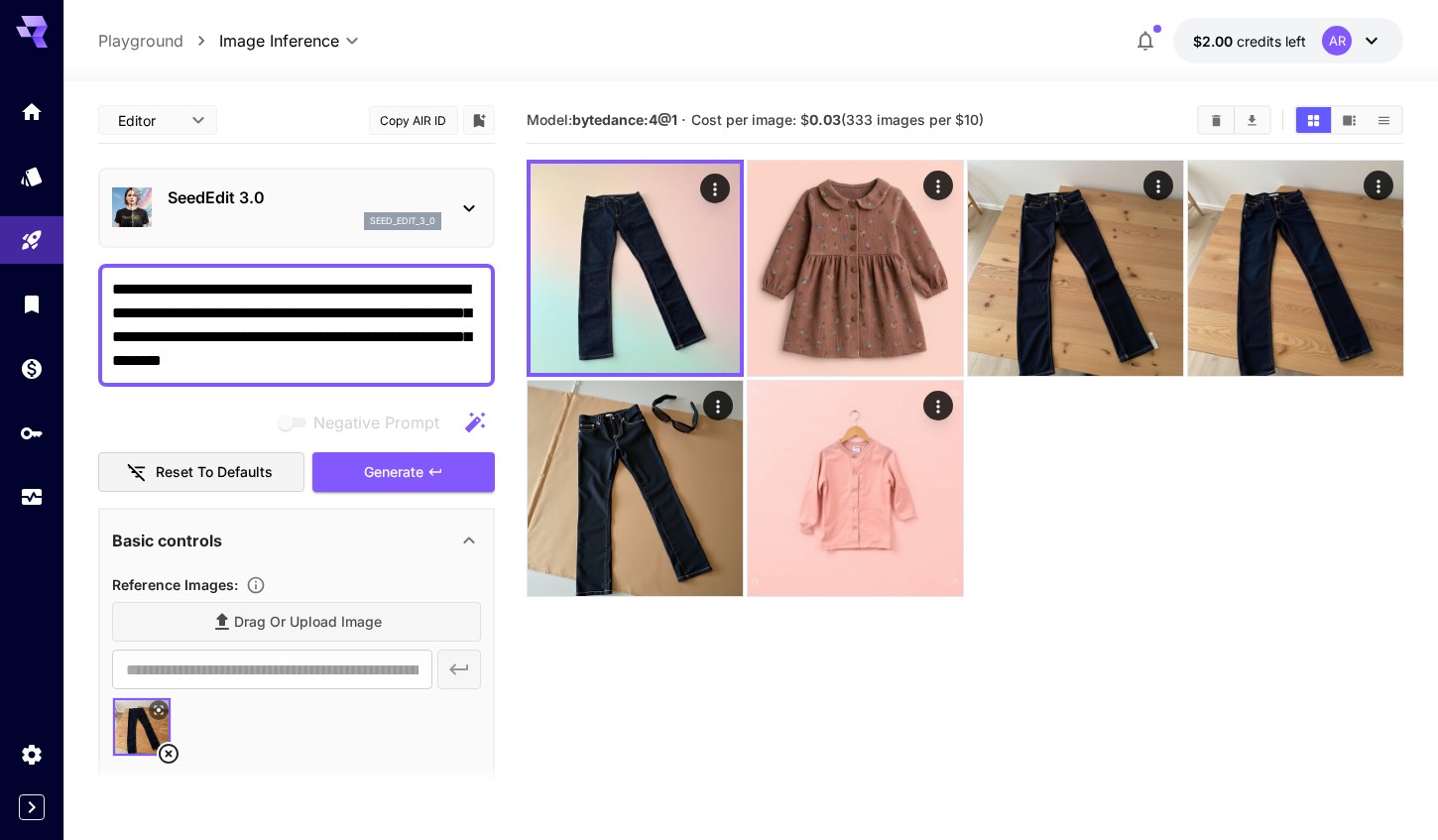 click on "**********" at bounding box center (297, 325) 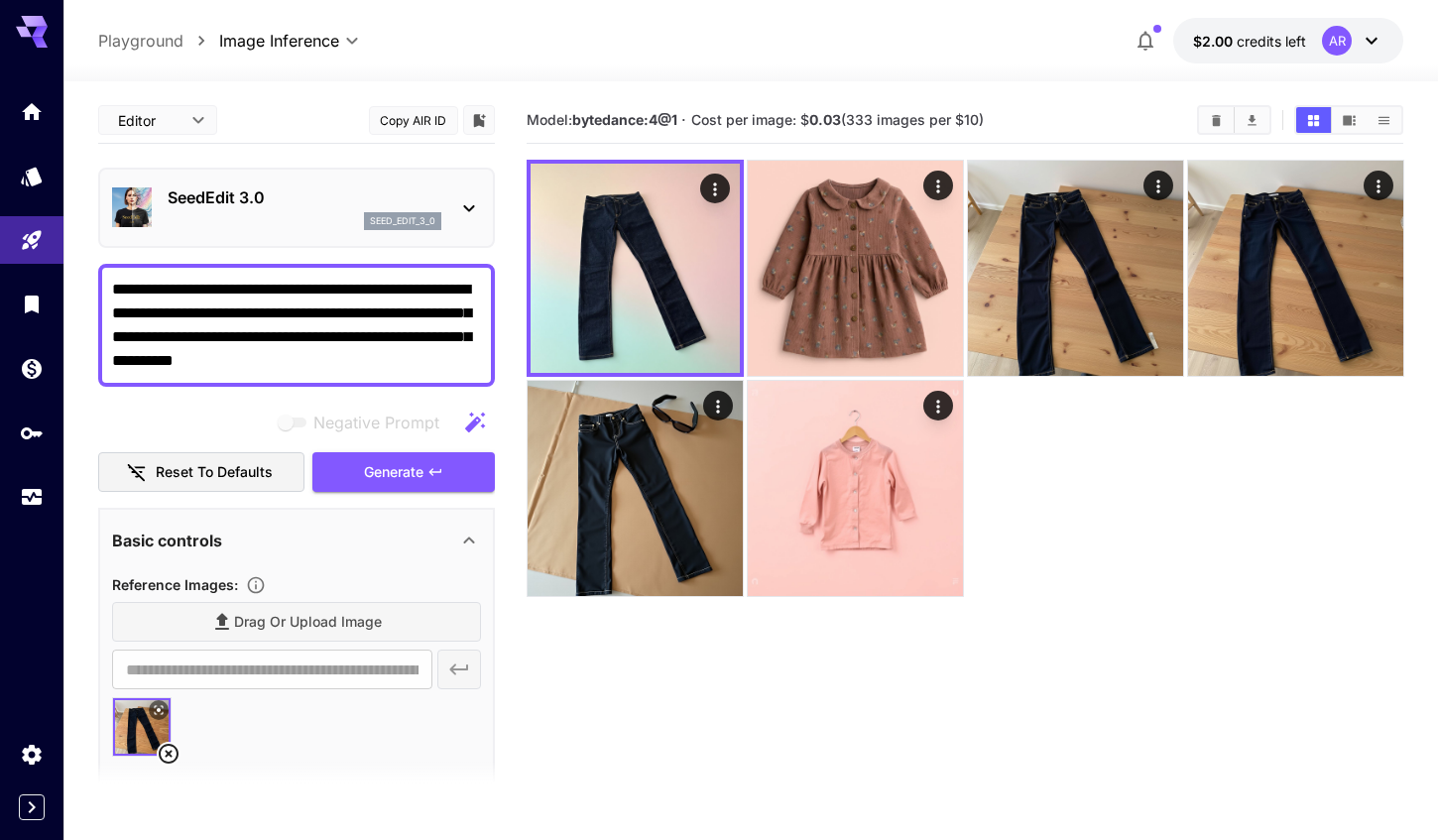 click on "**********" at bounding box center [297, 325] 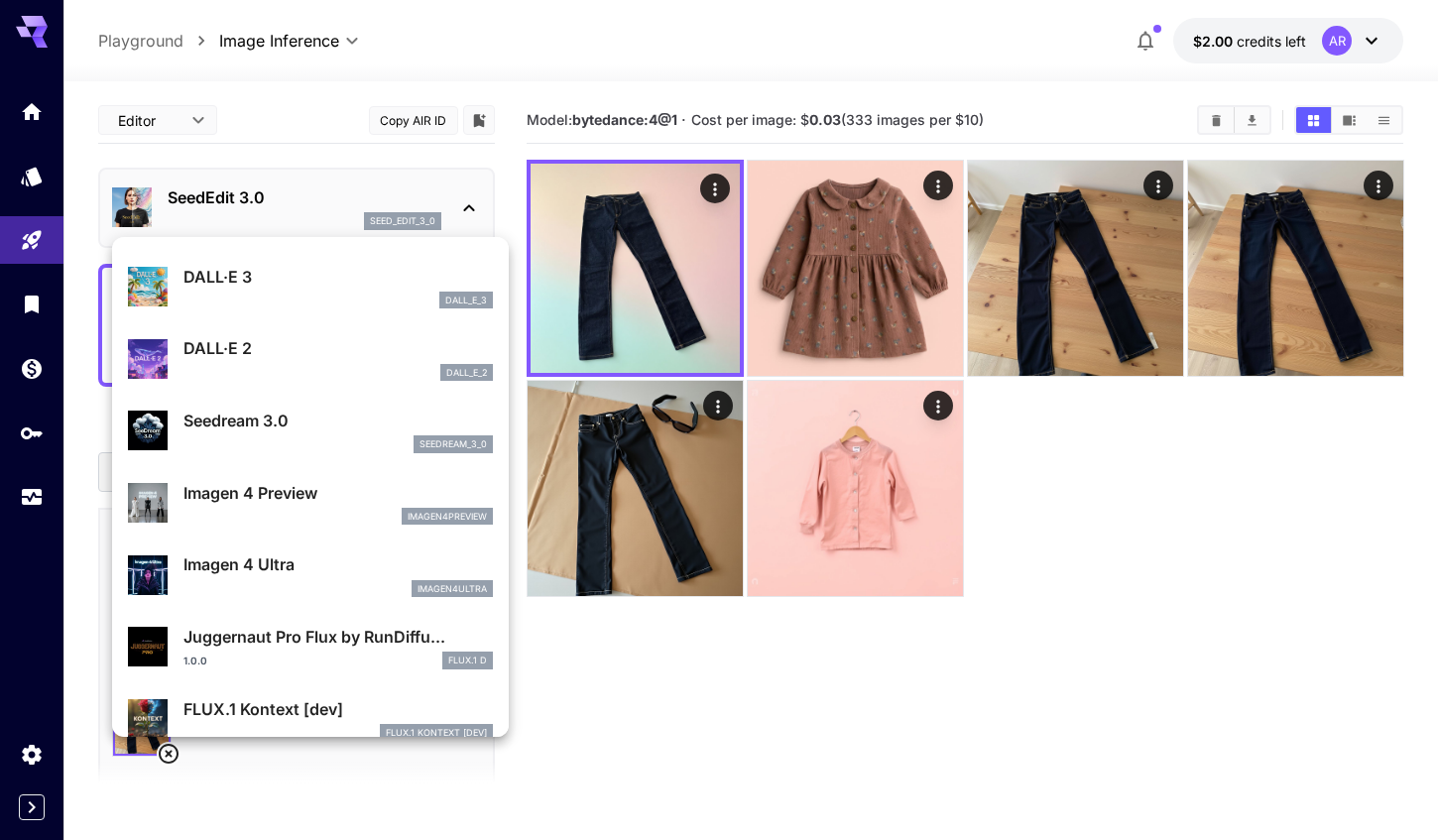 scroll, scrollTop: 354, scrollLeft: 0, axis: vertical 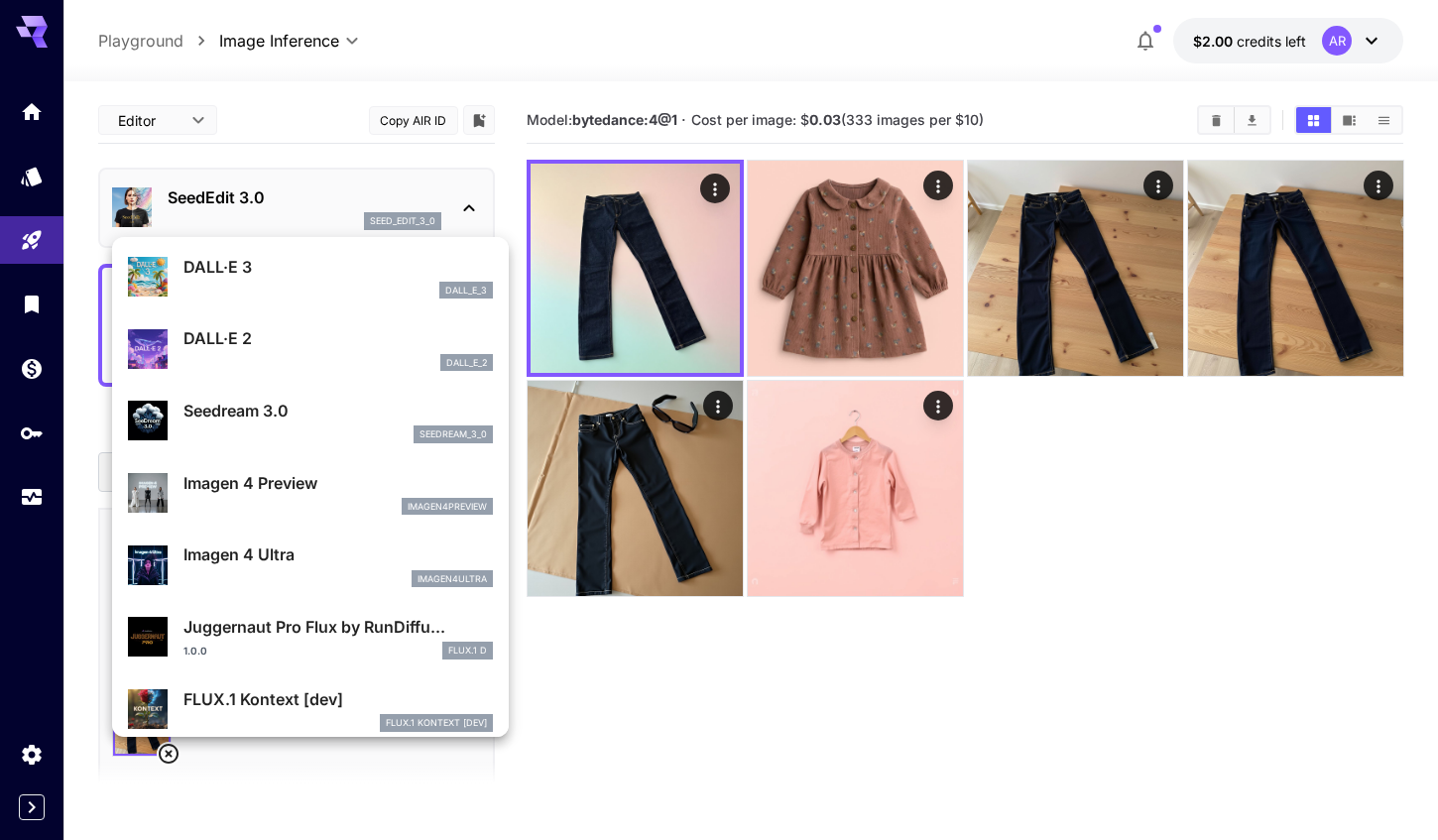 click on "dall_e_2" at bounding box center [338, 363] 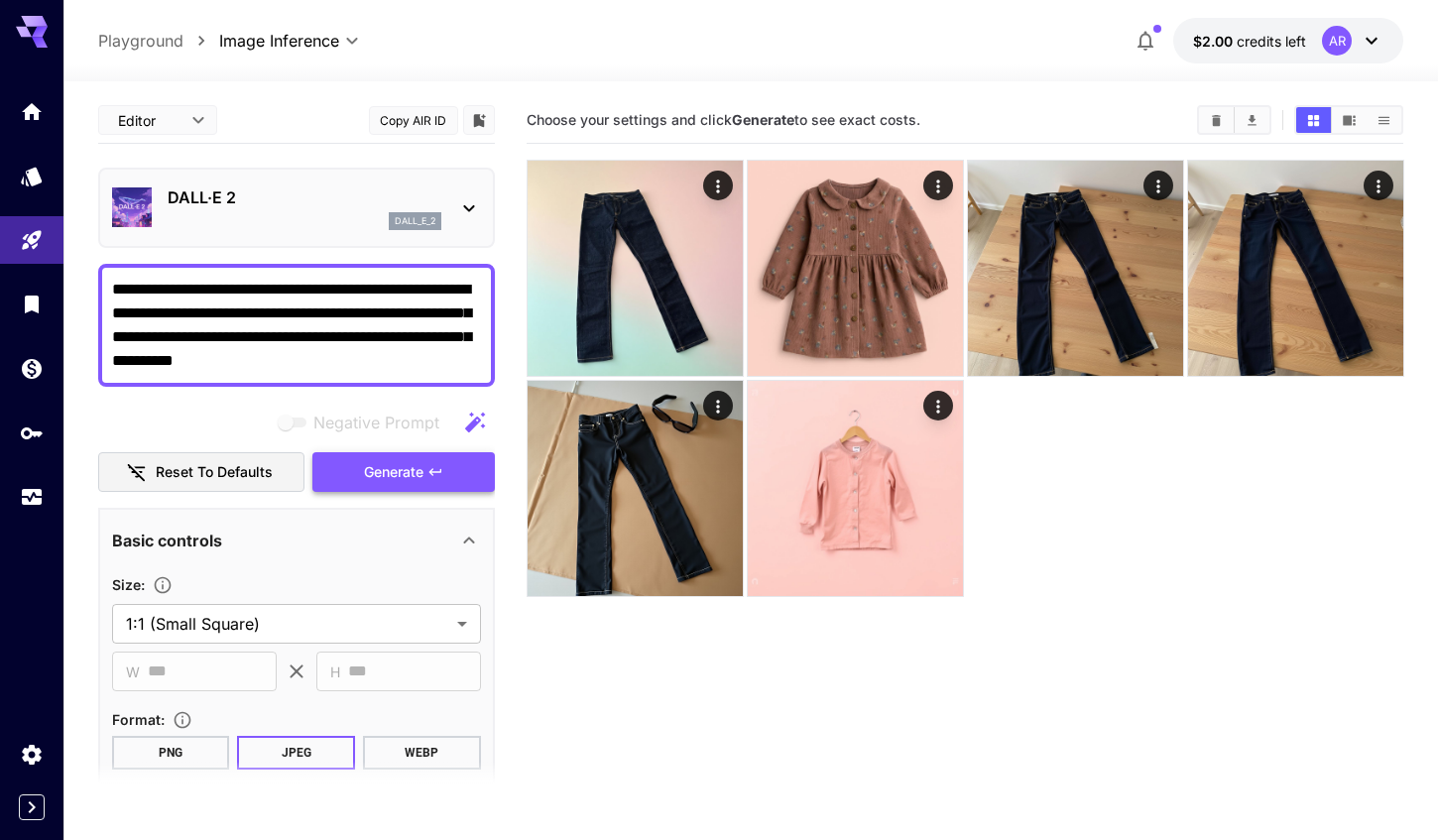 click on "Generate" at bounding box center (394, 472) 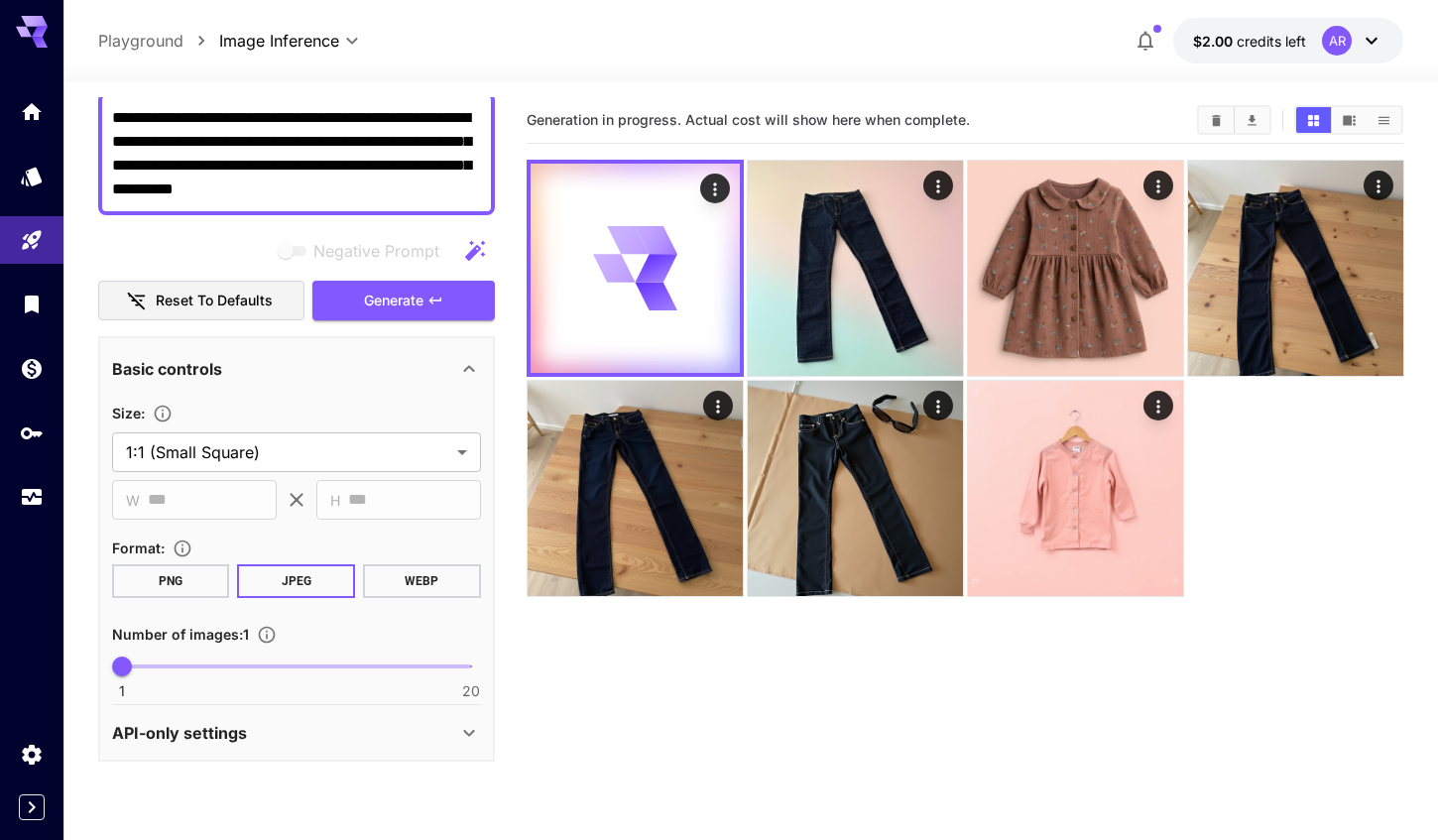 scroll, scrollTop: 171, scrollLeft: 0, axis: vertical 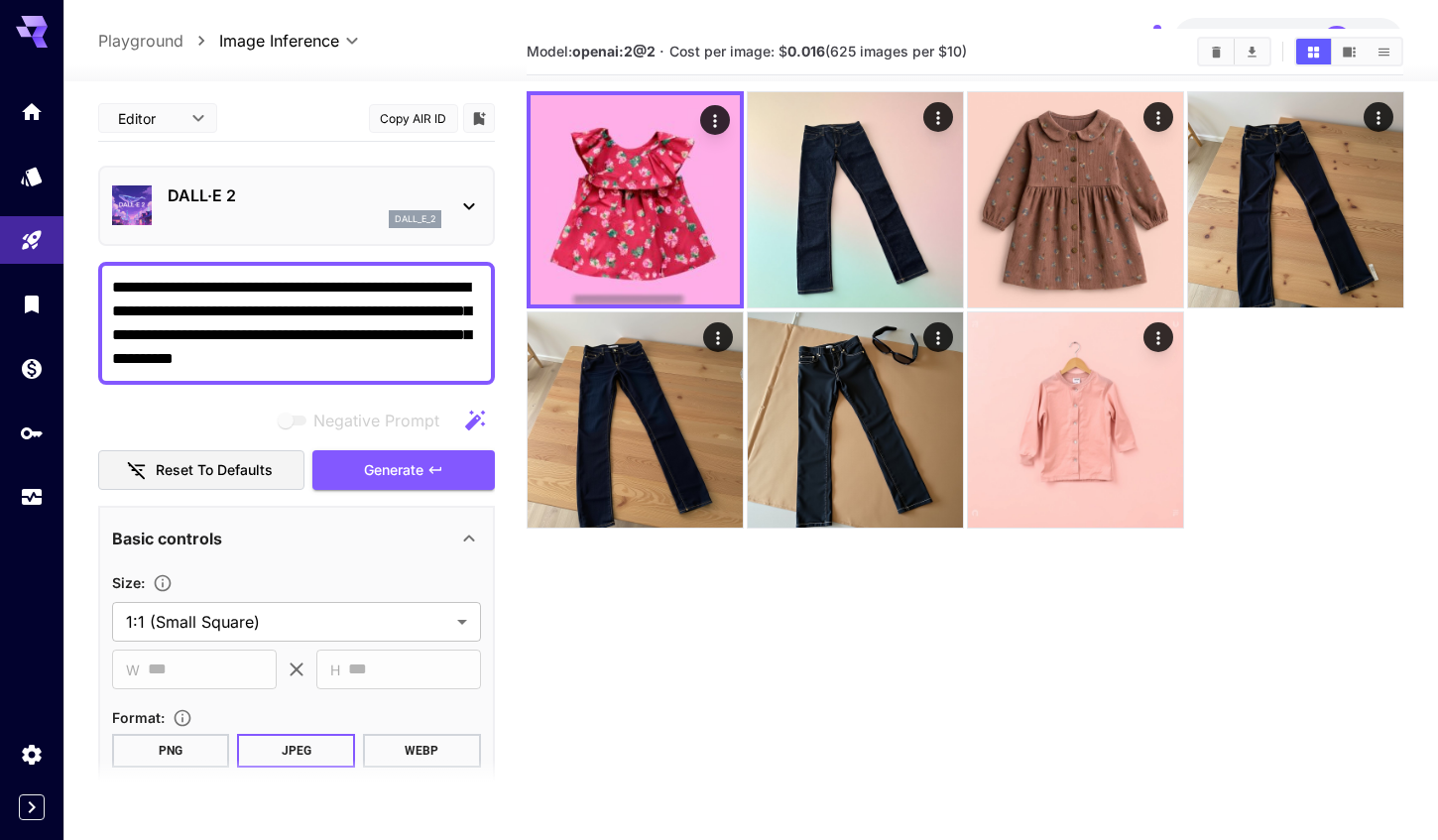 click 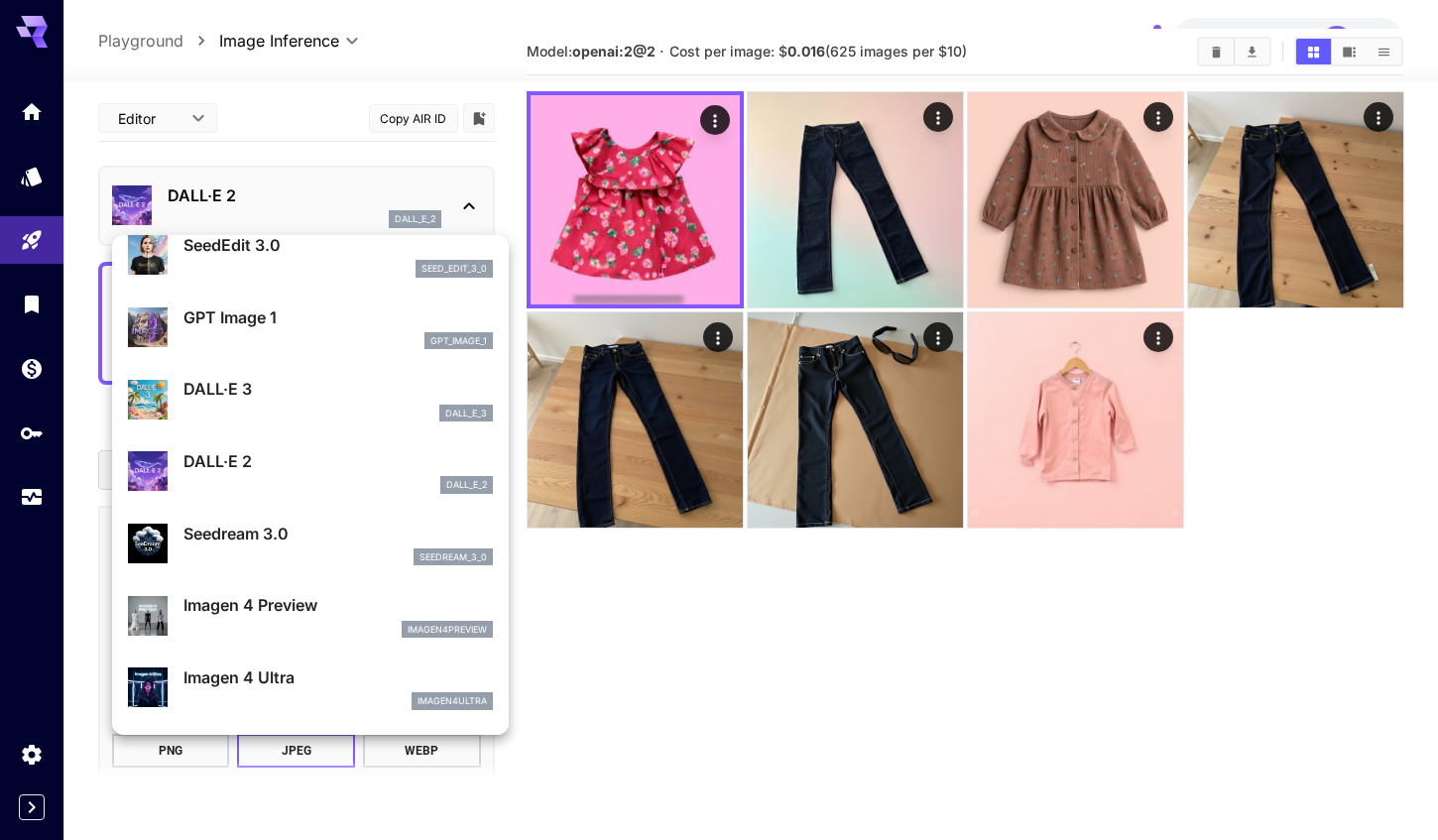 scroll, scrollTop: 242, scrollLeft: 0, axis: vertical 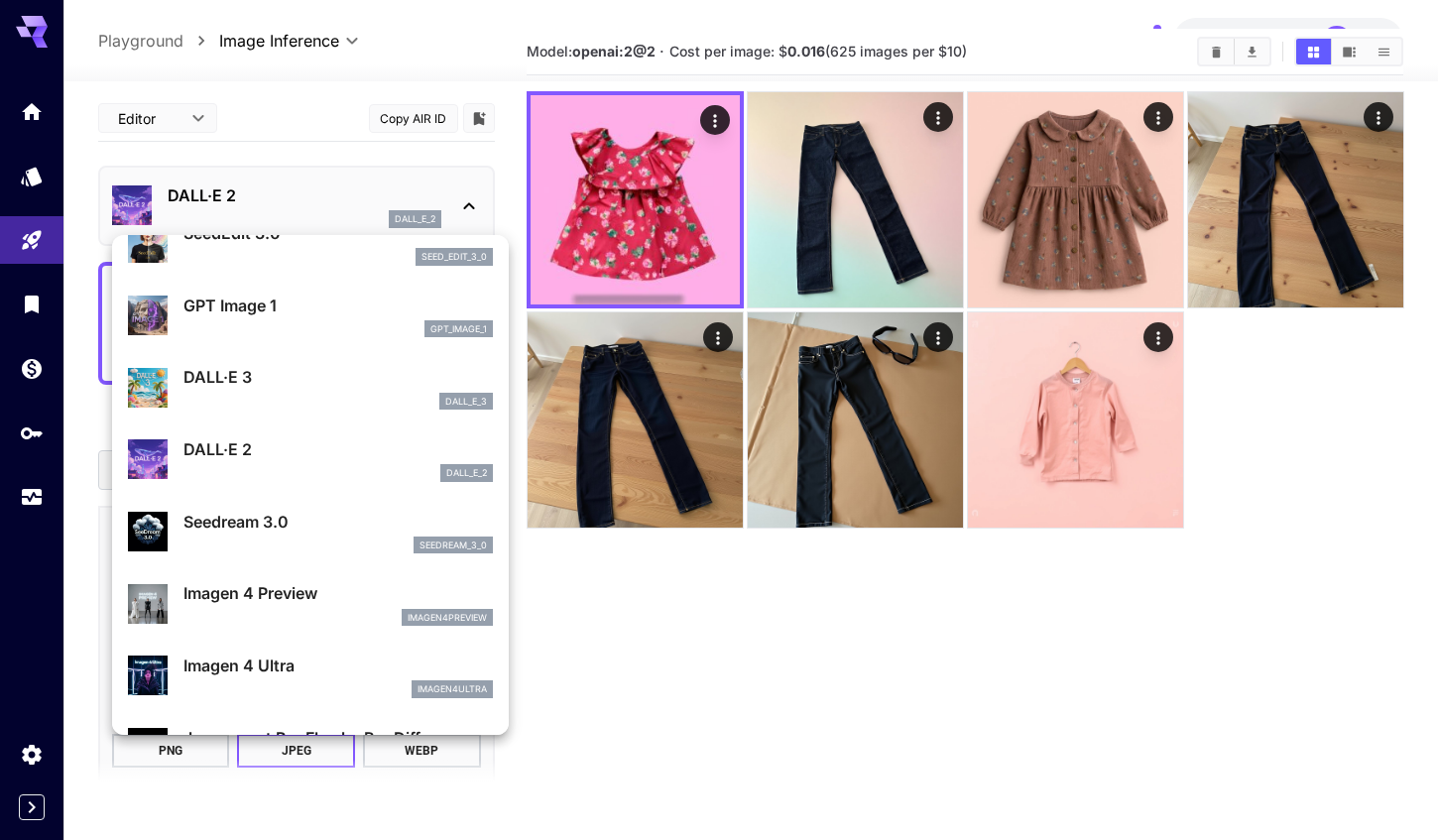 click on "Seedream 3.0" at bounding box center (338, 522) 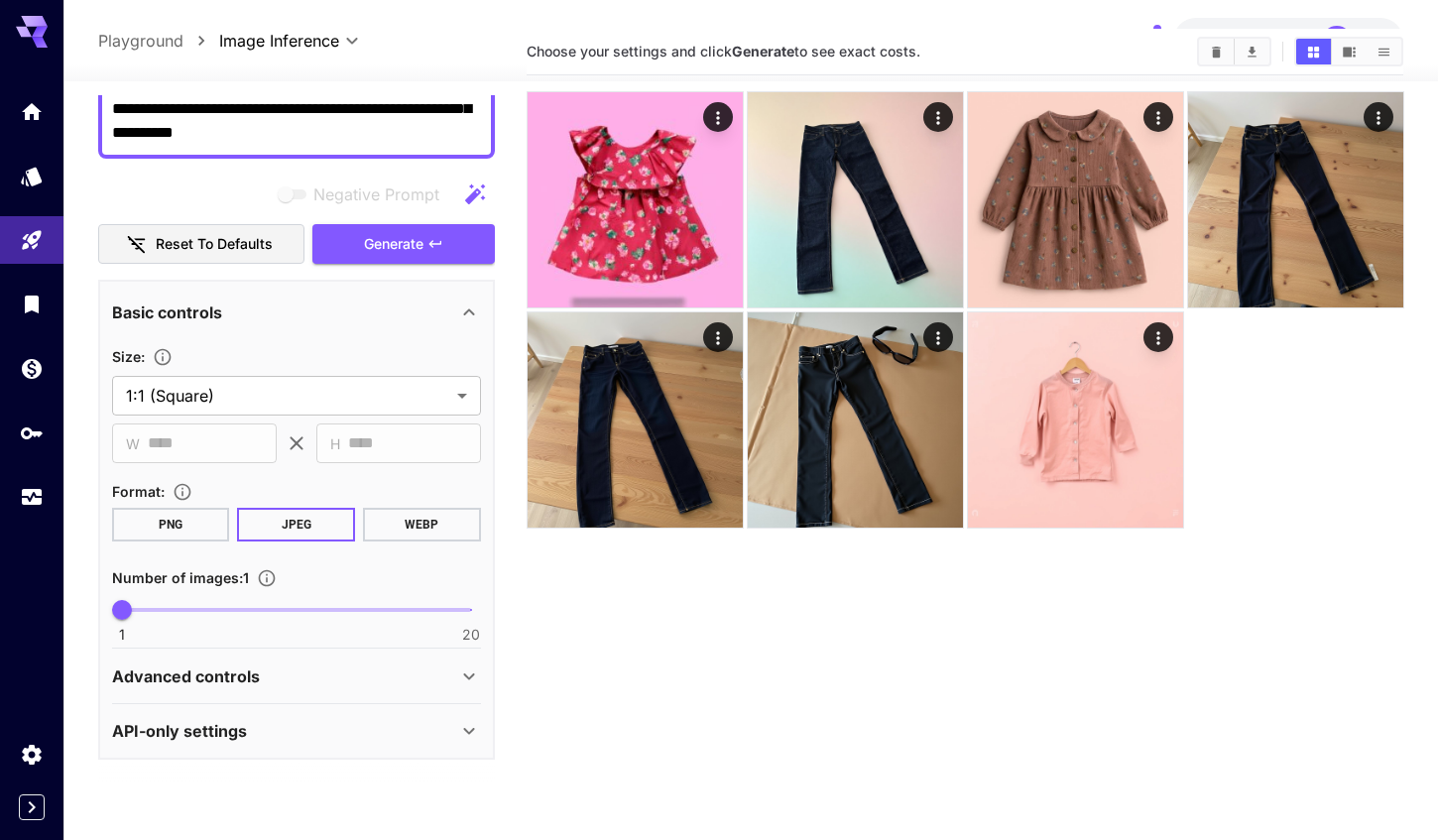 scroll, scrollTop: 225, scrollLeft: 0, axis: vertical 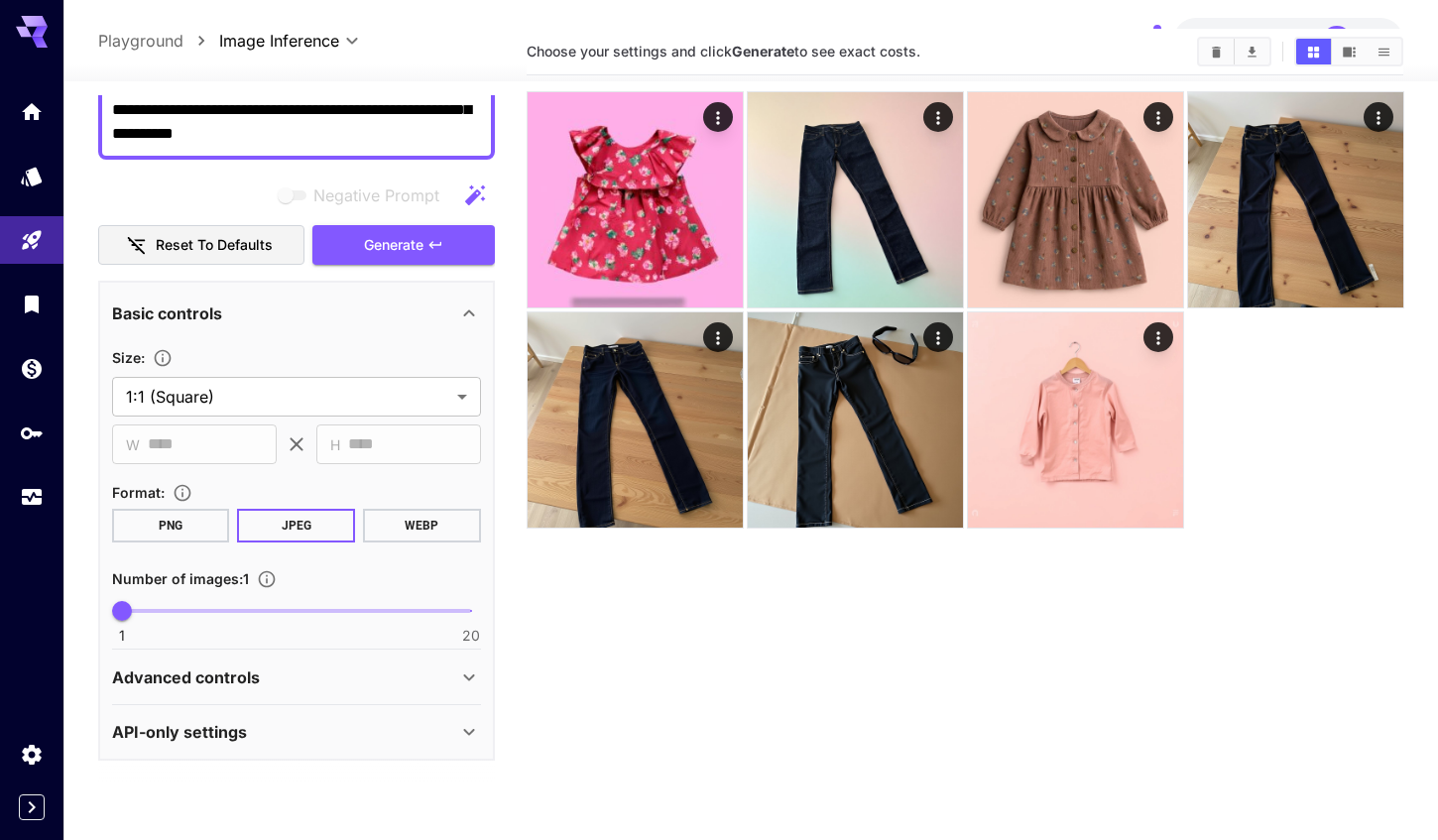 click on "Advanced controls" at bounding box center [297, 677] 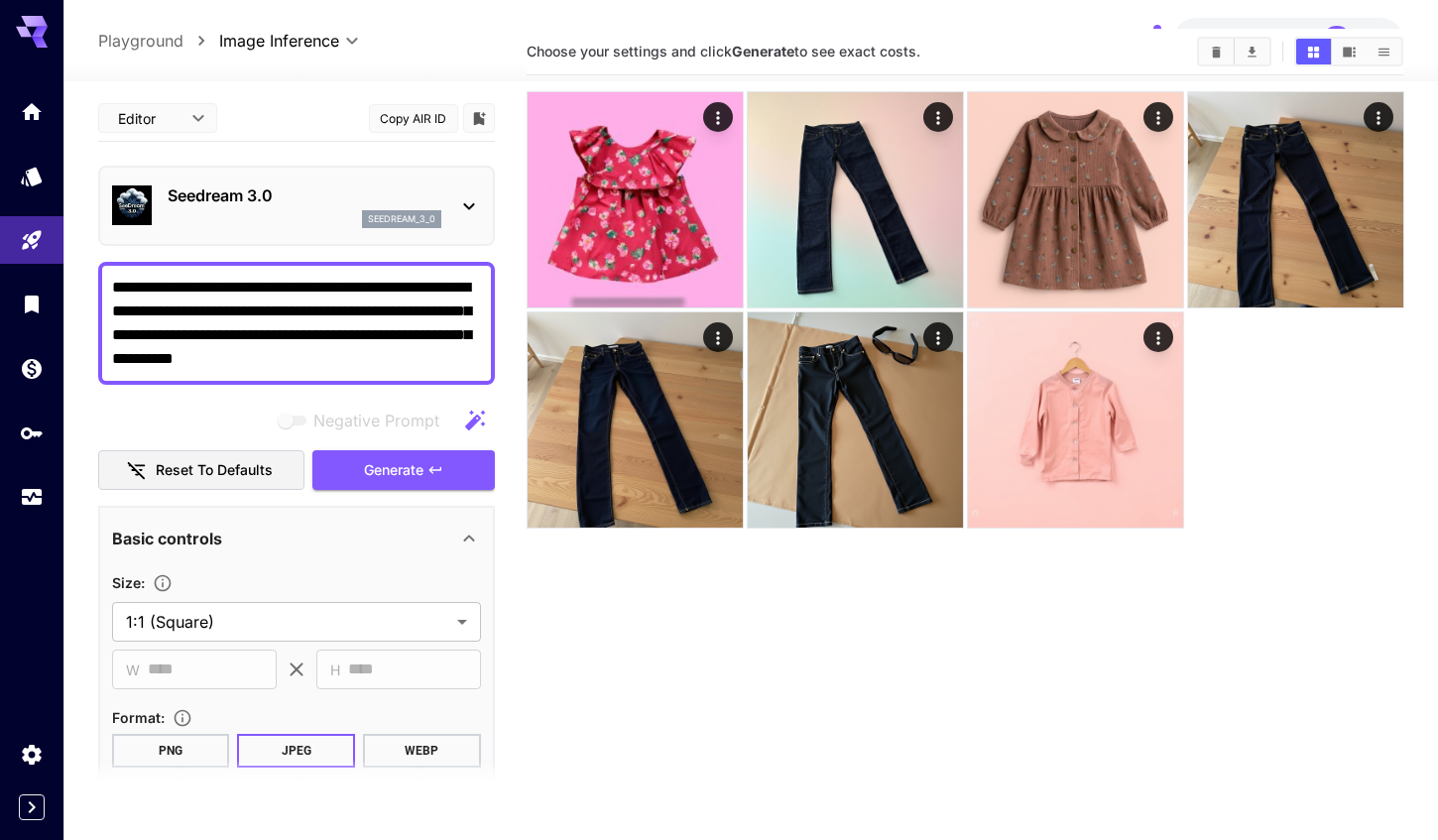 scroll, scrollTop: 0, scrollLeft: 0, axis: both 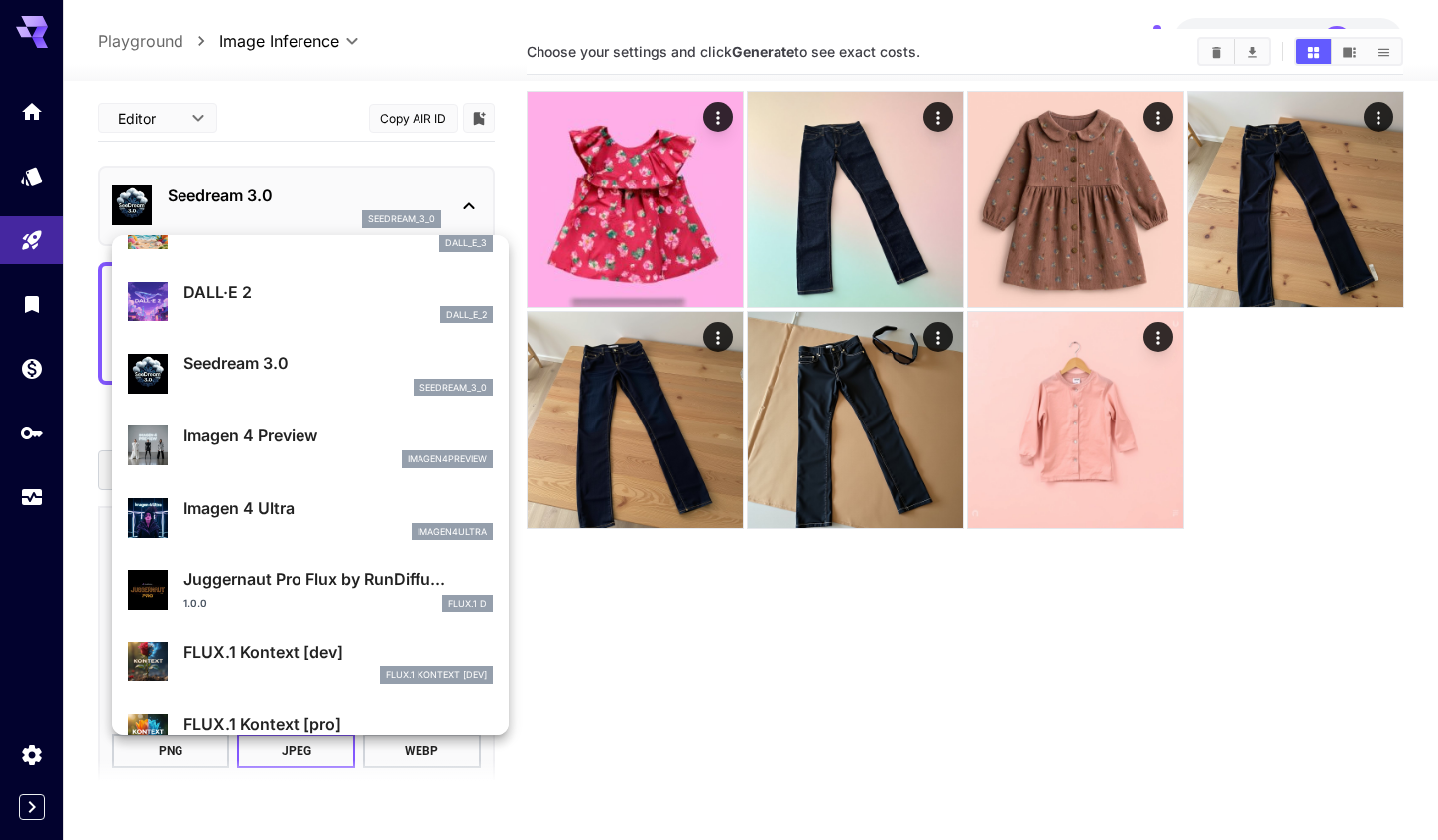 click on "imagen4preview" at bounding box center (338, 459) 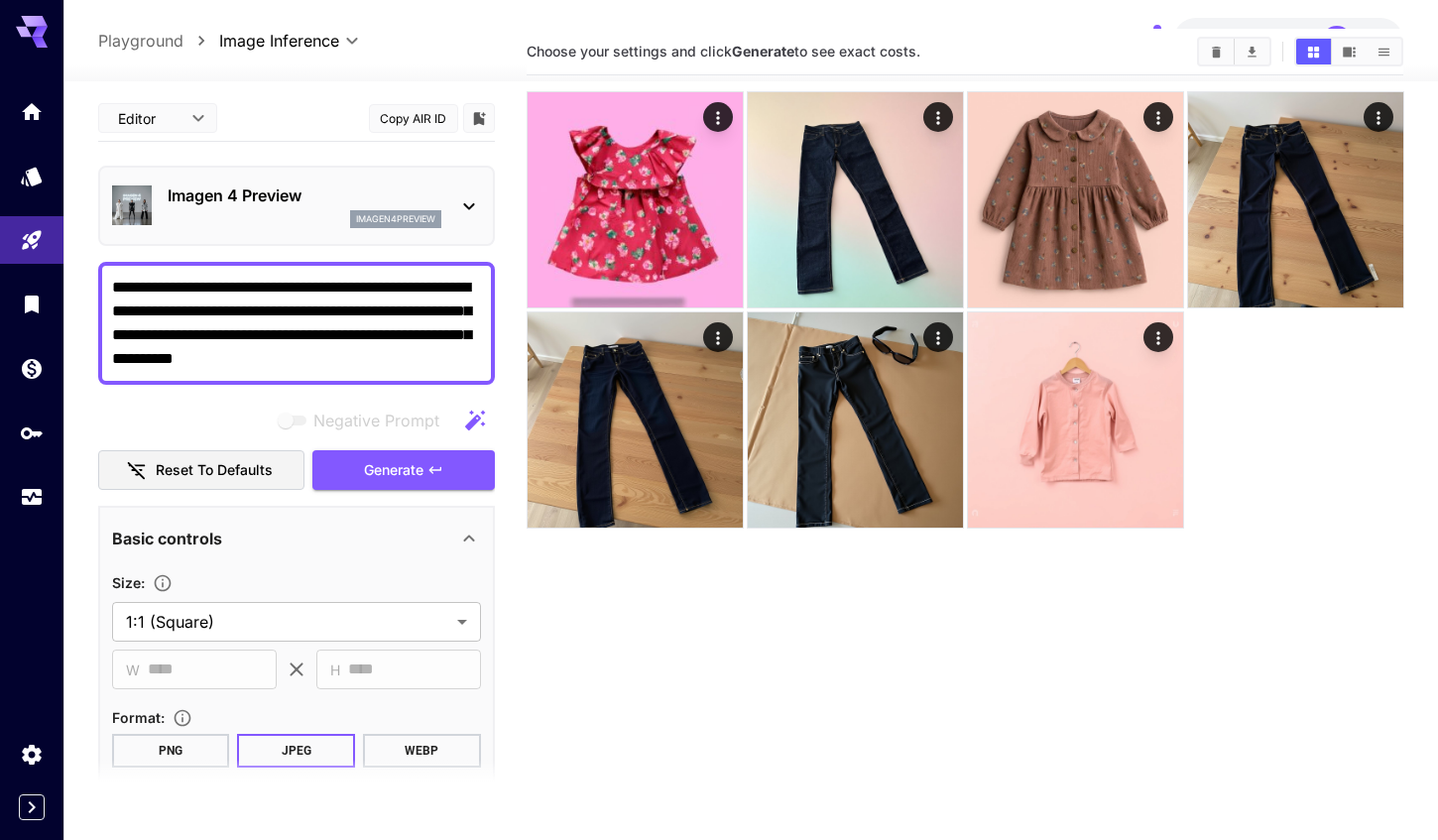 scroll, scrollTop: 0, scrollLeft: 0, axis: both 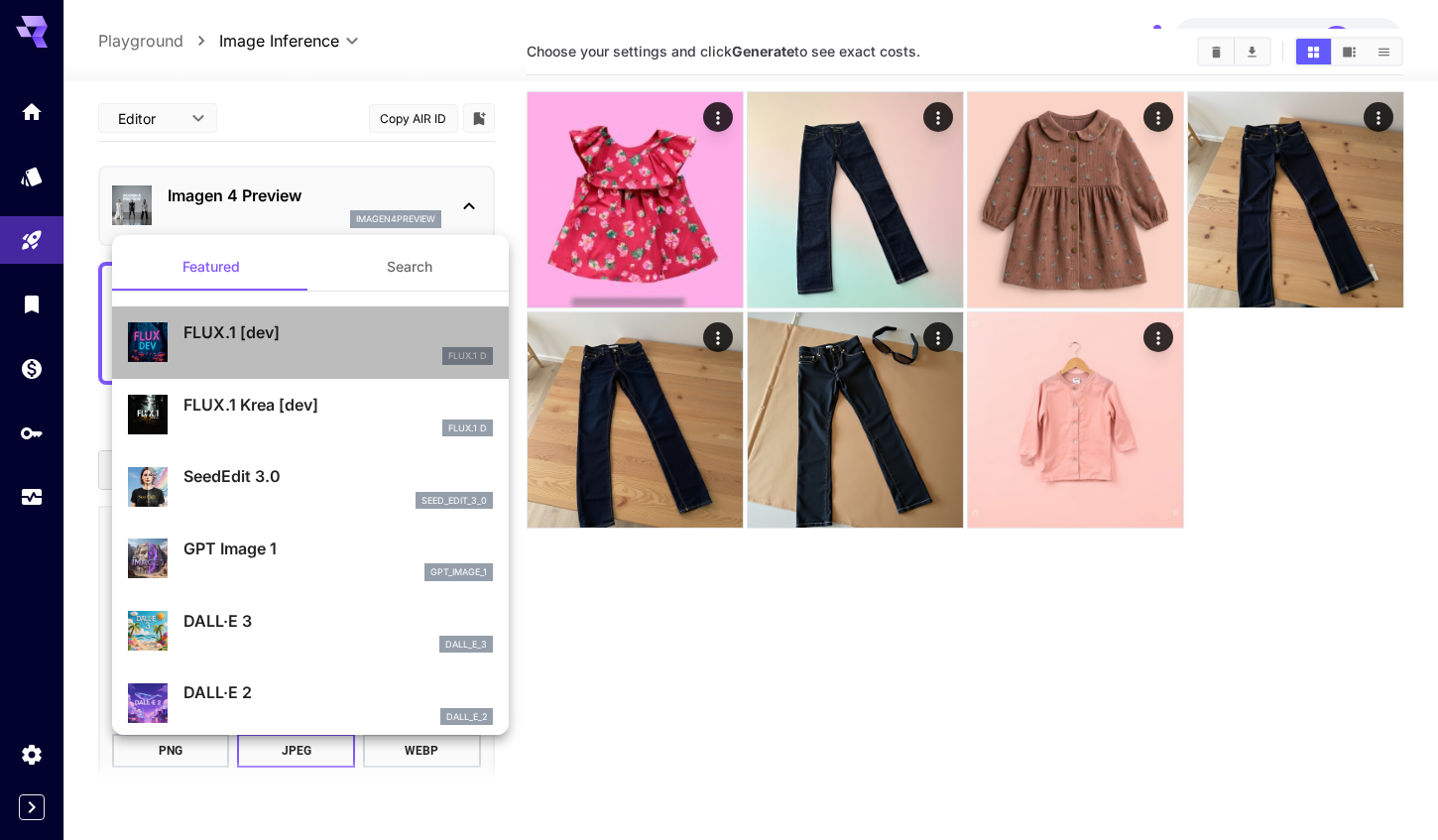 click on "FLUX.1 [dev]" at bounding box center (338, 332) 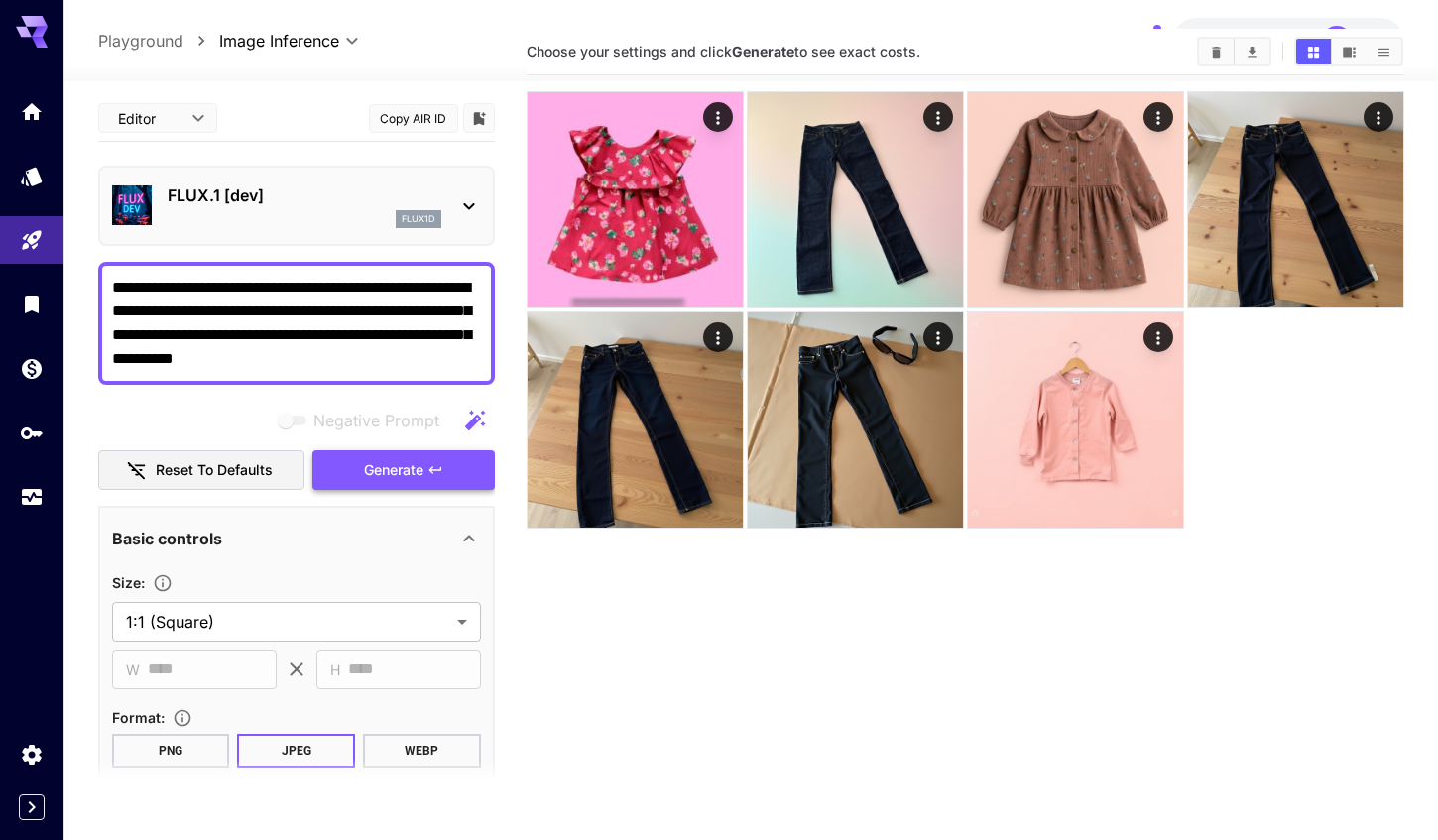 scroll, scrollTop: 0, scrollLeft: 0, axis: both 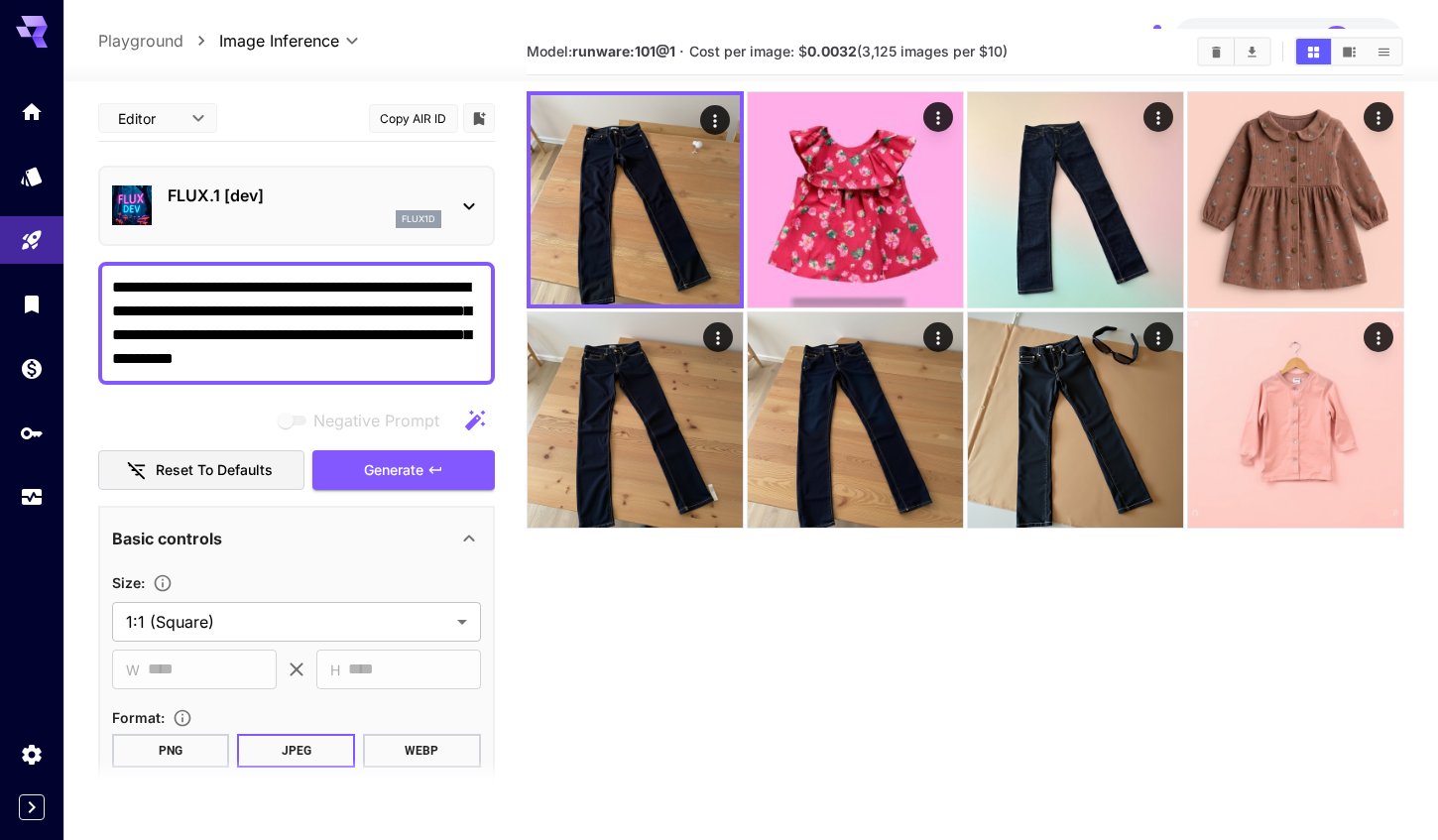 click on "FLUX.1 [dev]" at bounding box center (304, 195) 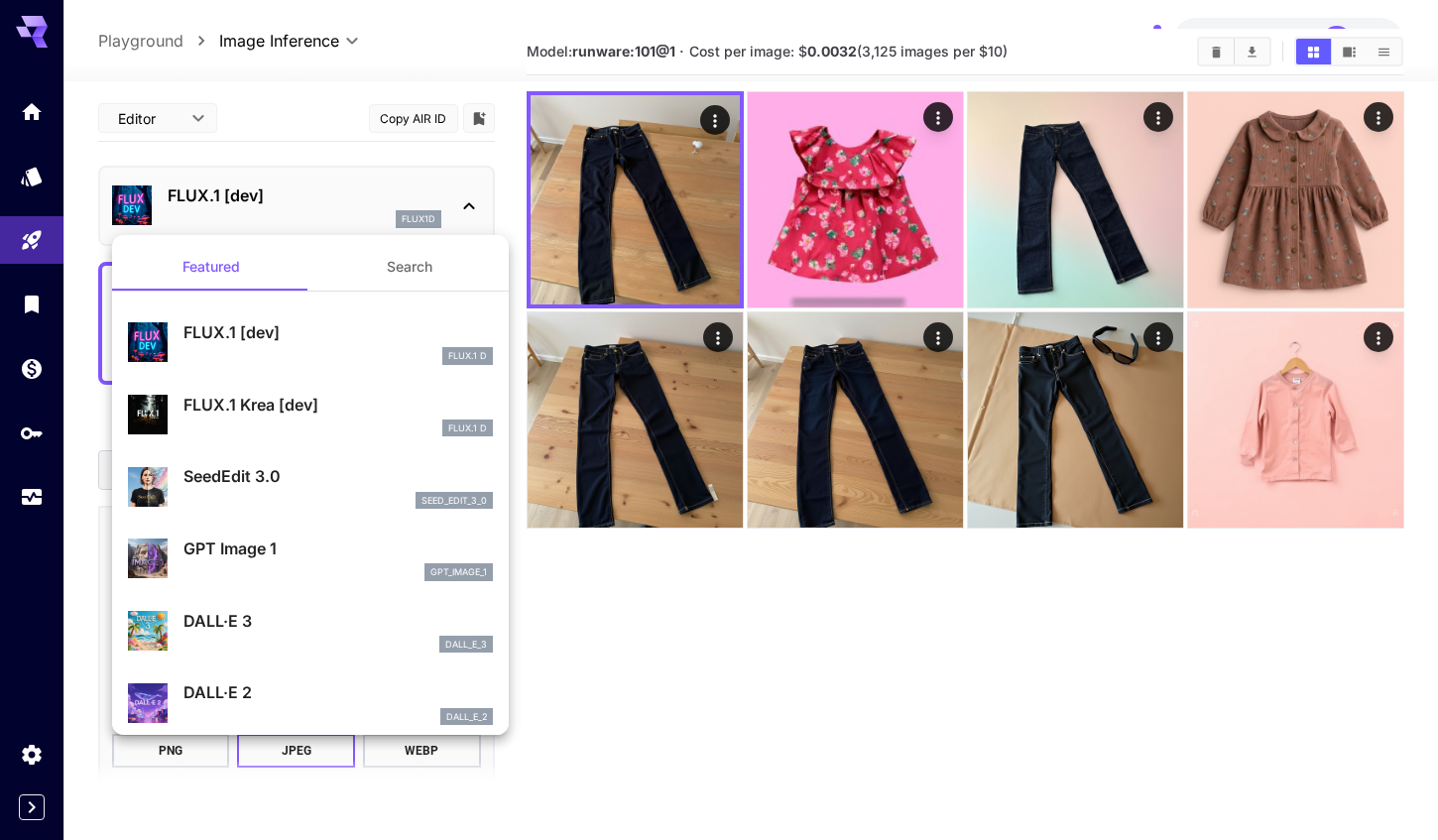 click on "seed_edit_3_0" at bounding box center [338, 501] 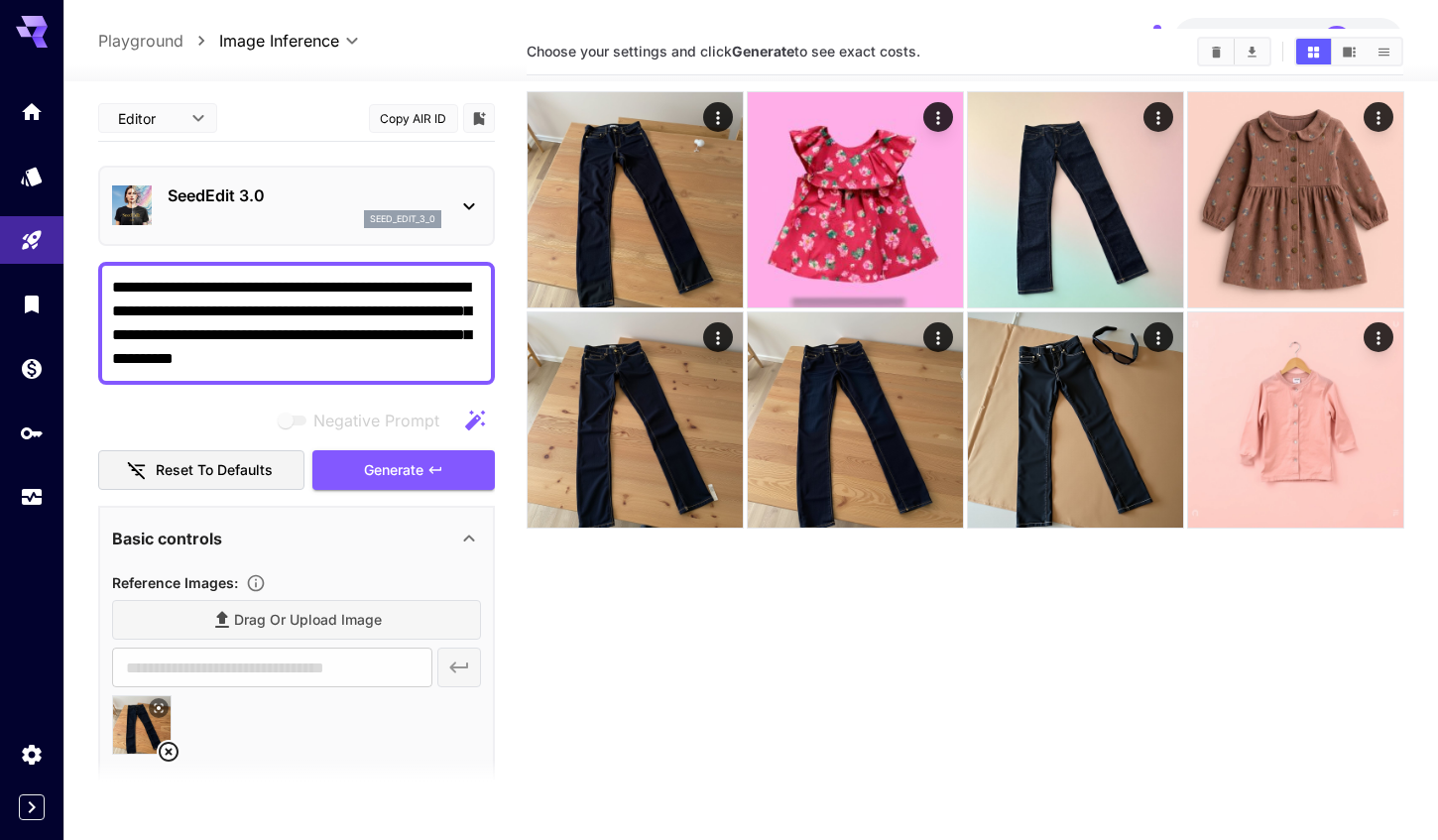 scroll, scrollTop: 0, scrollLeft: 0, axis: both 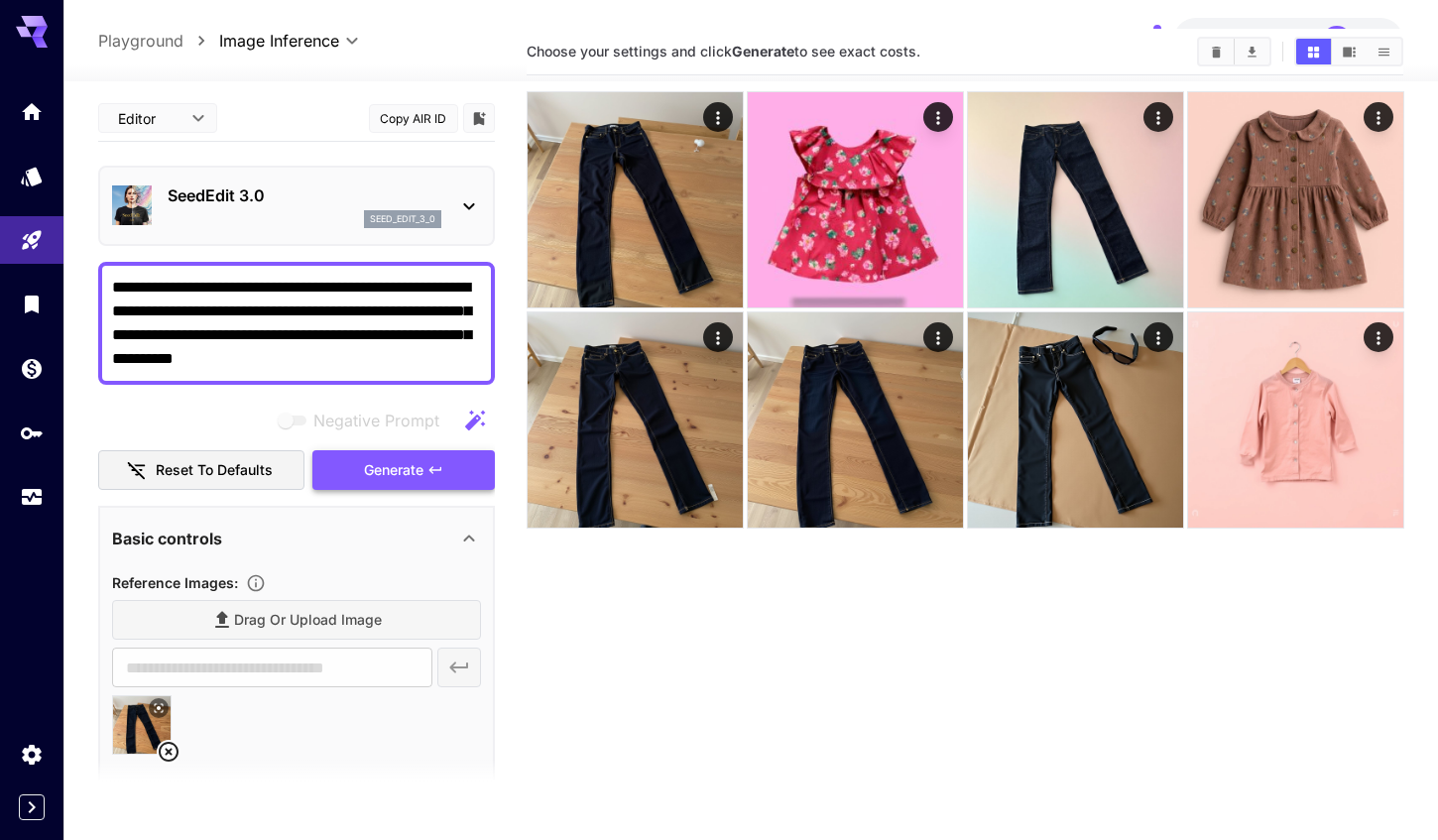 click on "Generate" at bounding box center (394, 470) 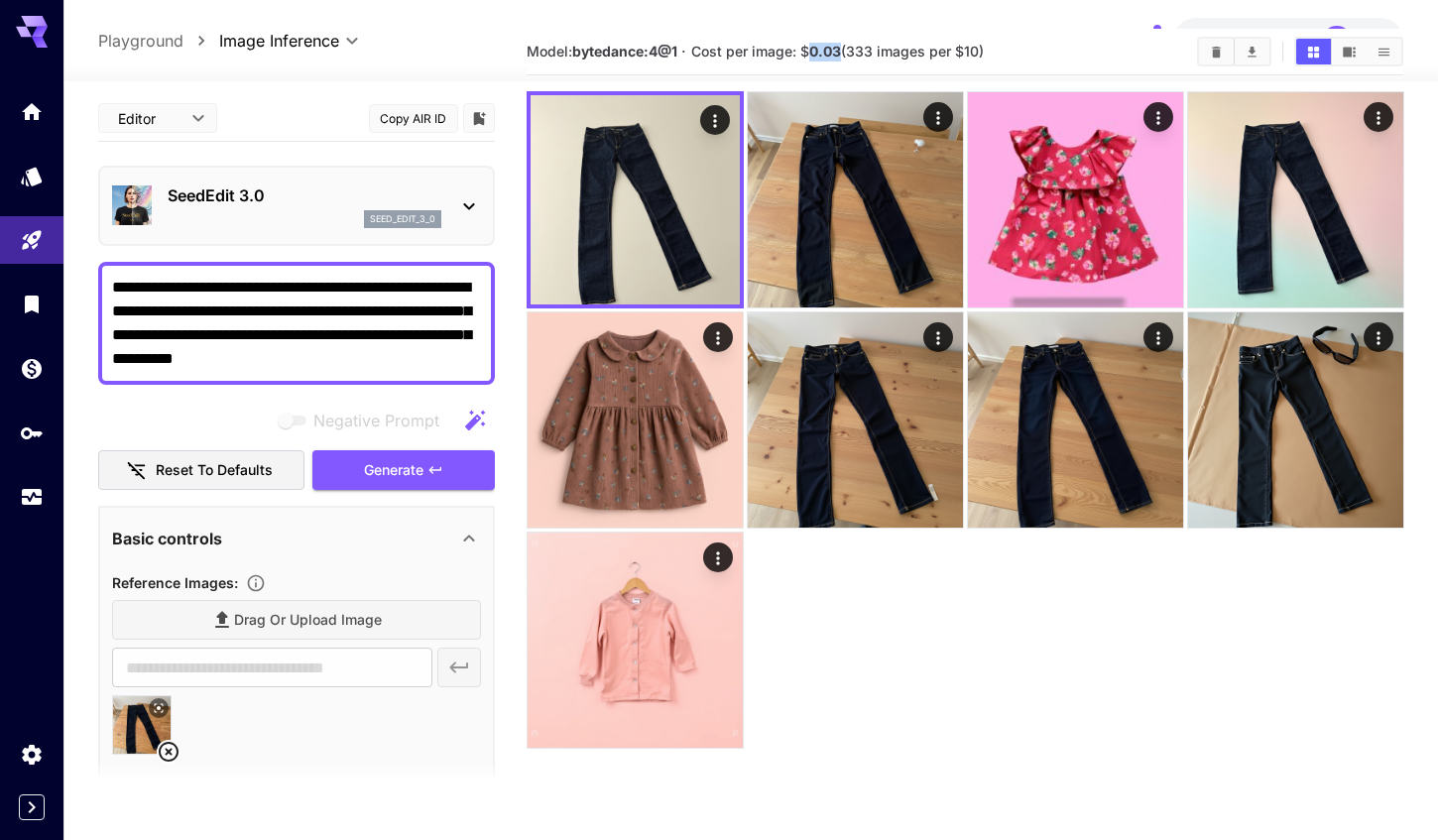 drag, startPoint x: 815, startPoint y: 49, endPoint x: 845, endPoint y: 47, distance: 30.066593 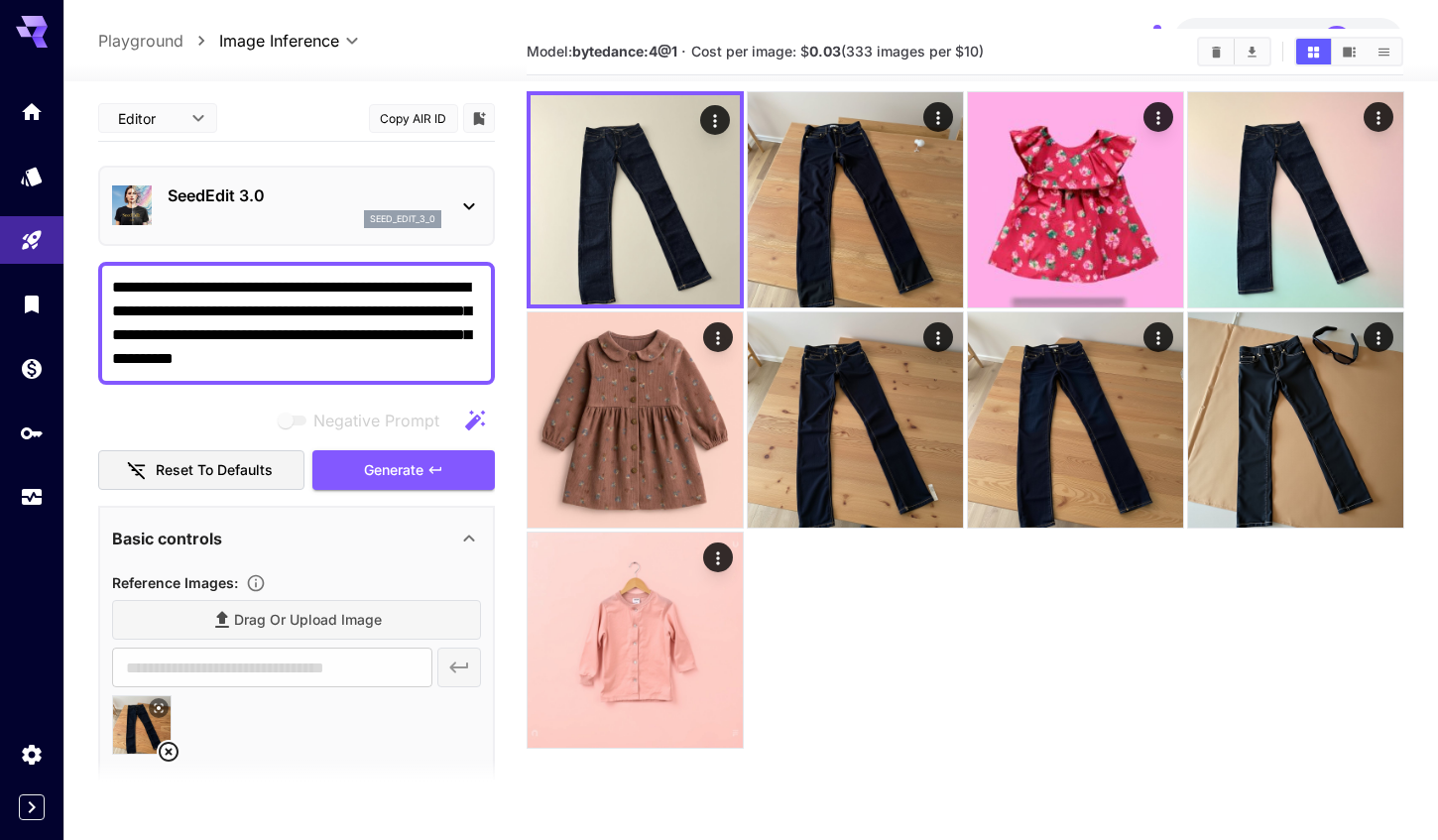 click on "SeedEdit 3.0" at bounding box center [304, 195] 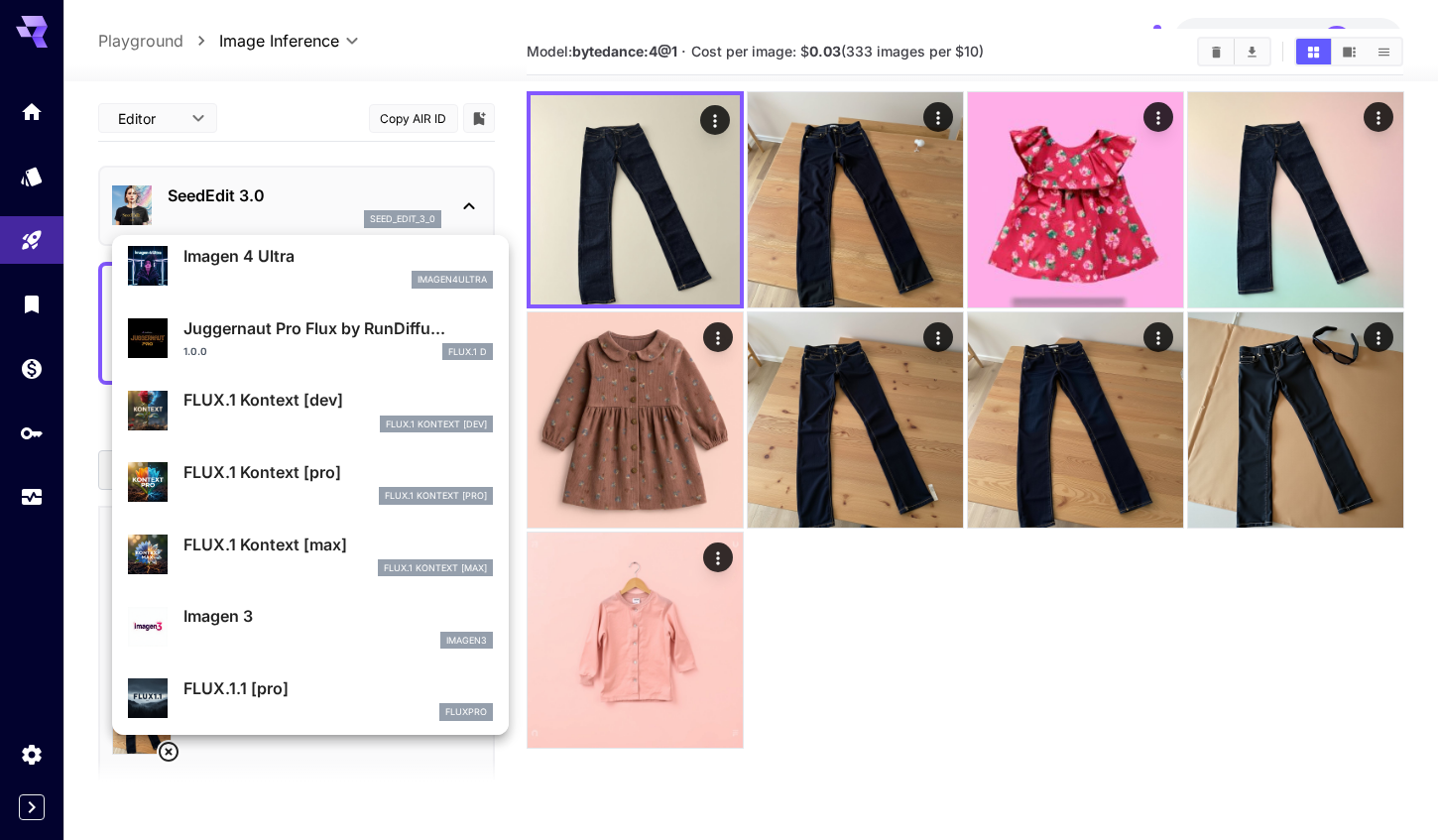 scroll, scrollTop: 645, scrollLeft: 0, axis: vertical 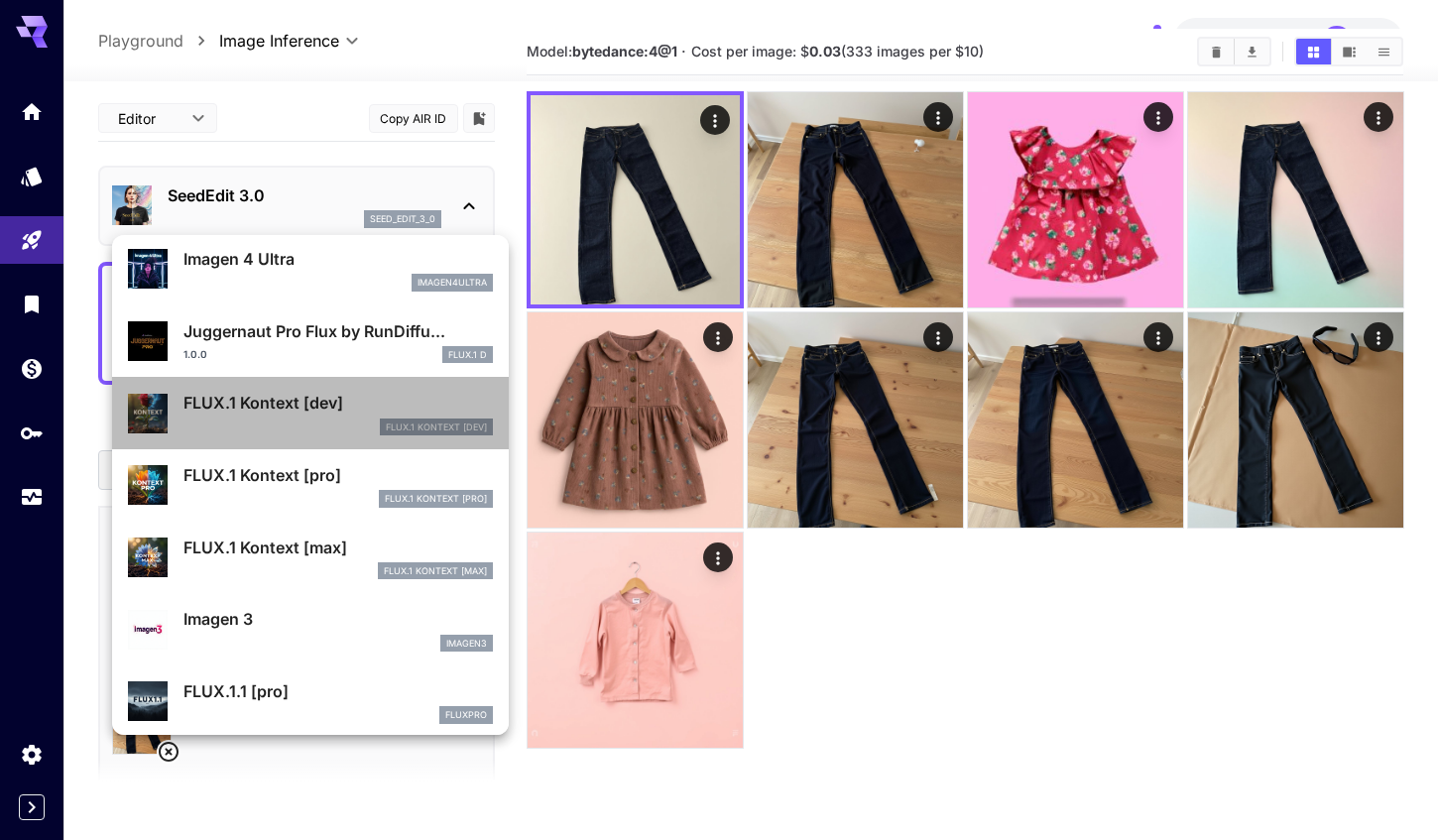 click on "FLUX.1 Kontext [dev] FlUX.1 Kontext [dev]" at bounding box center [338, 413] 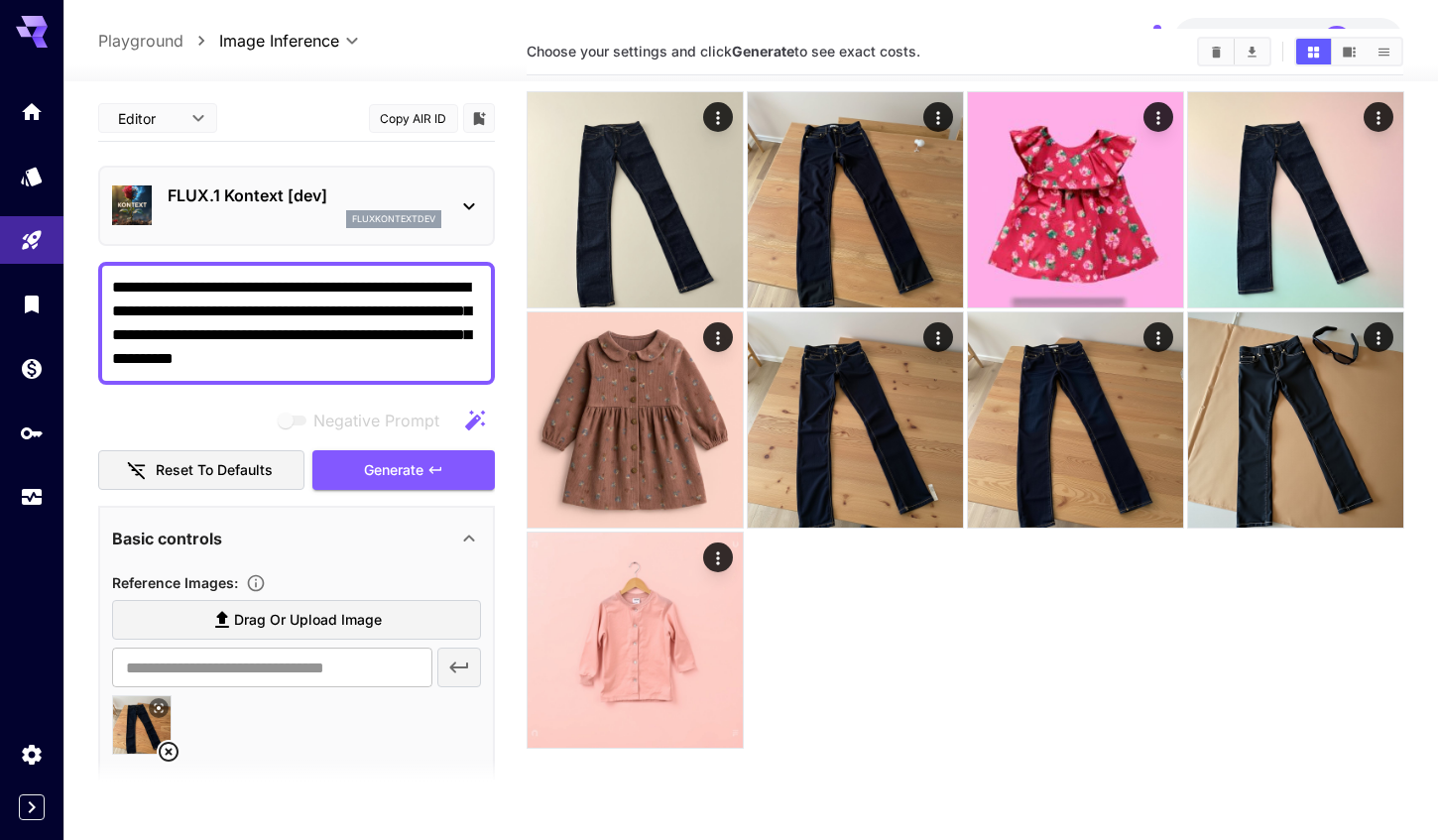 type on "*******" 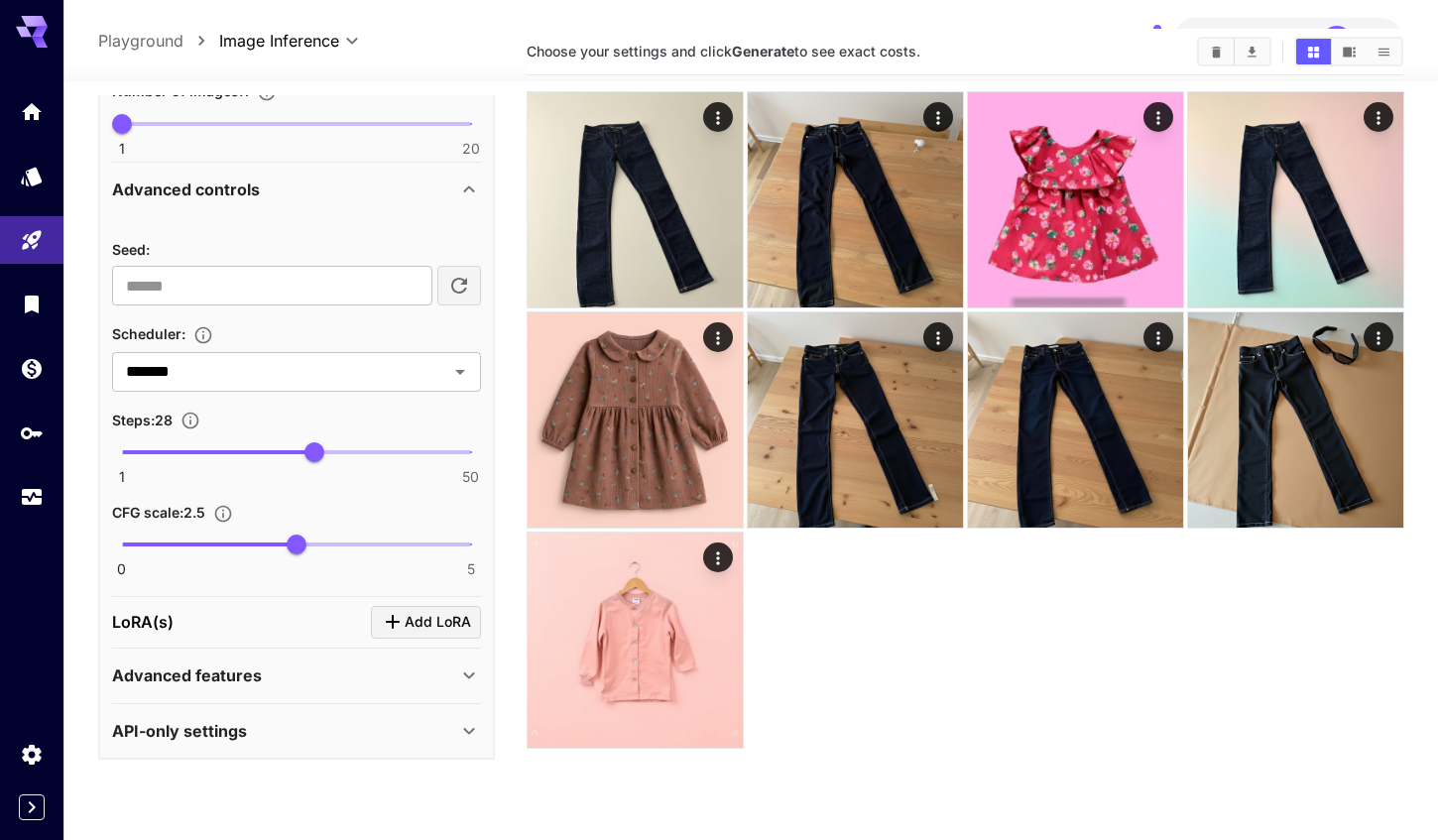 scroll, scrollTop: 919, scrollLeft: 0, axis: vertical 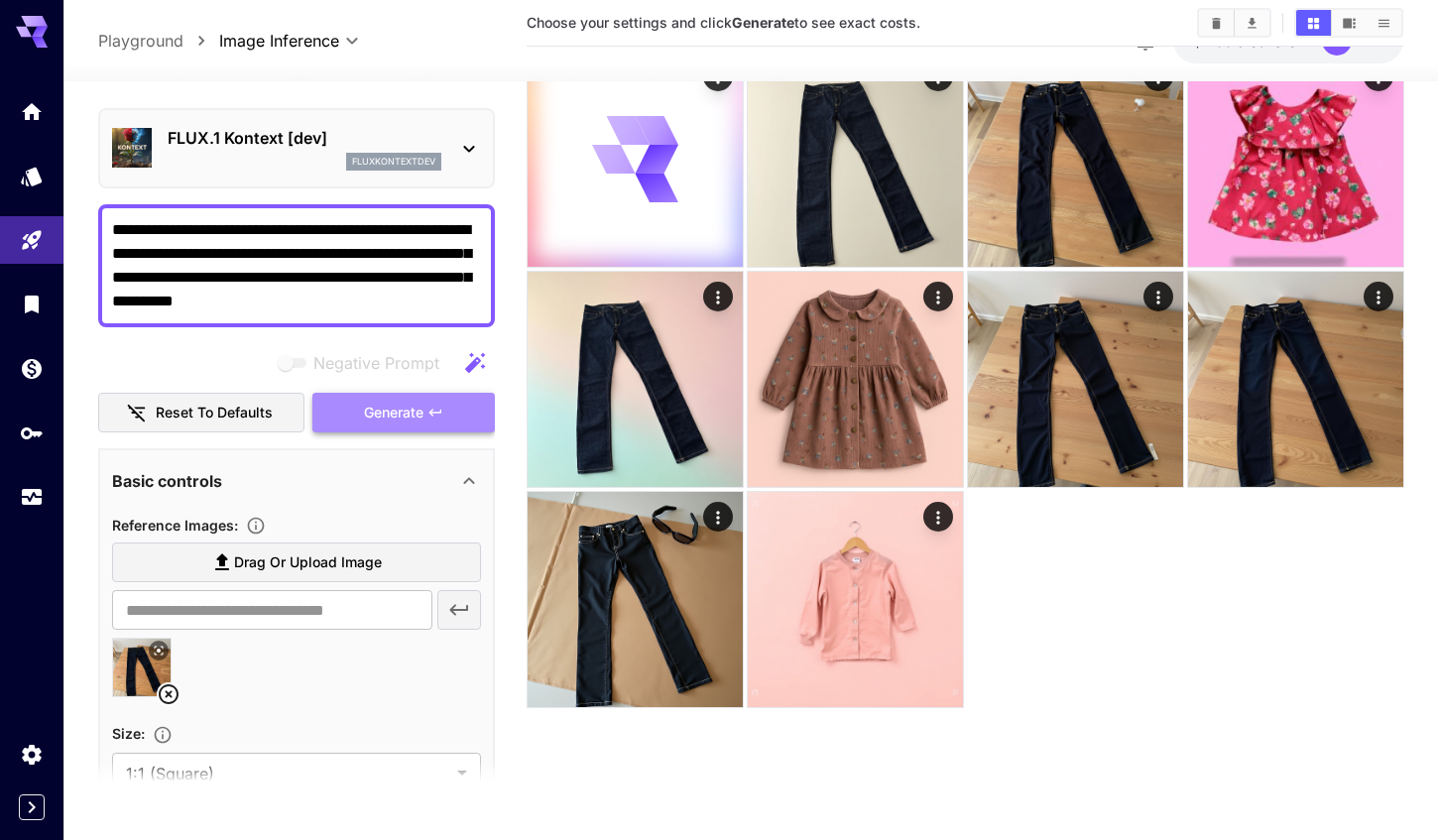 click on "Generate" at bounding box center (404, 413) 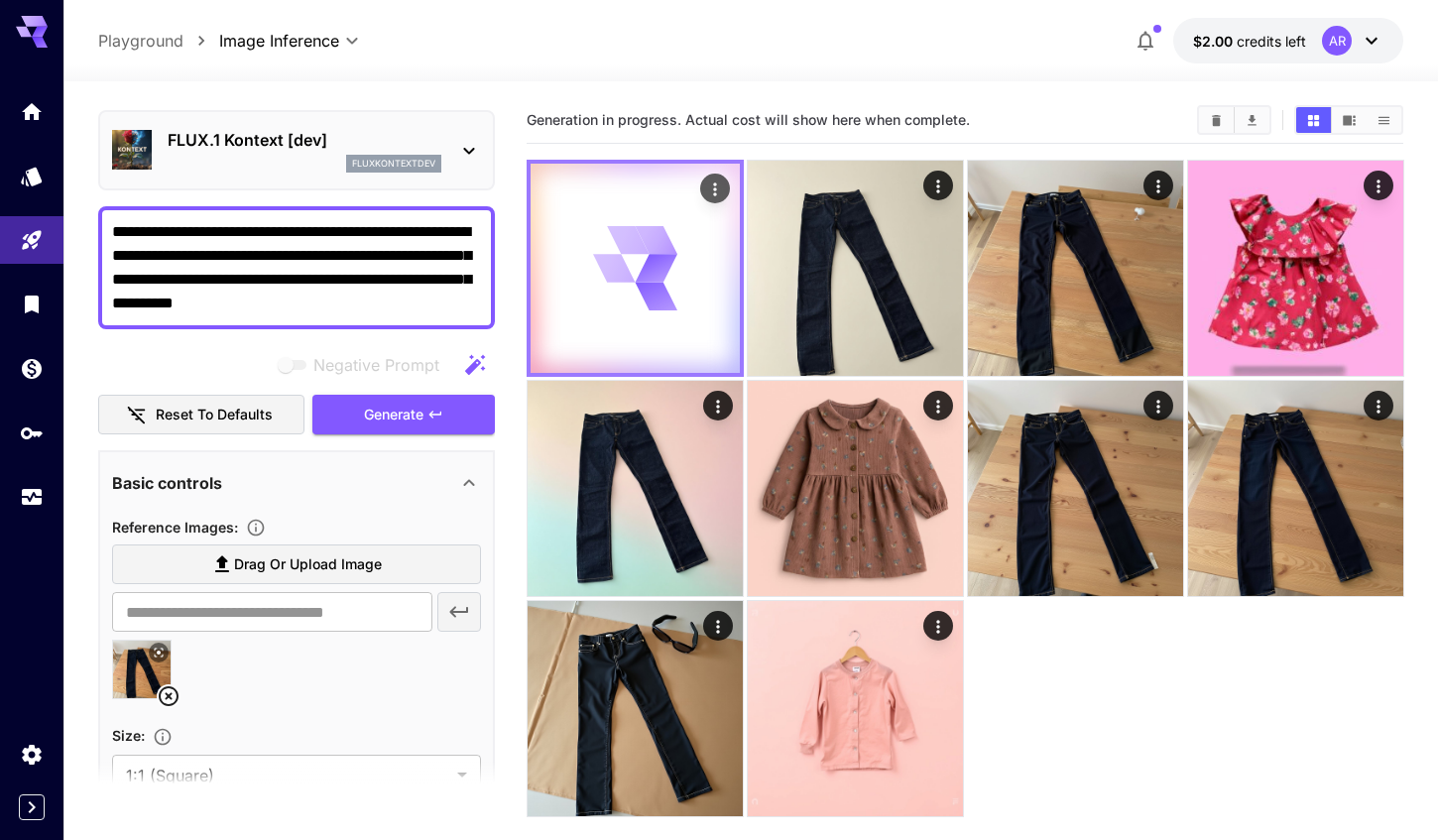scroll, scrollTop: 0, scrollLeft: 0, axis: both 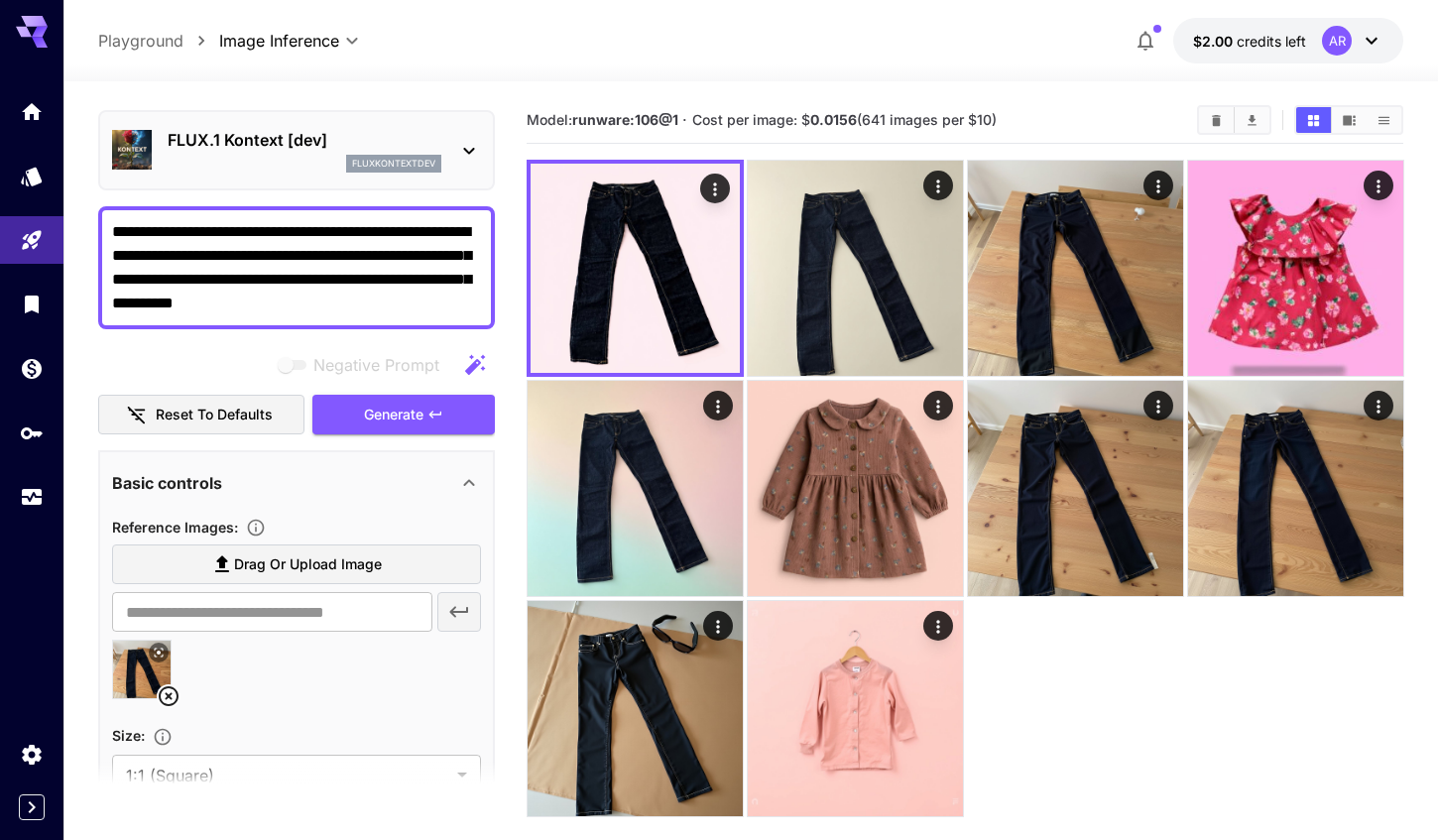 click on "**********" at bounding box center [751, 539] 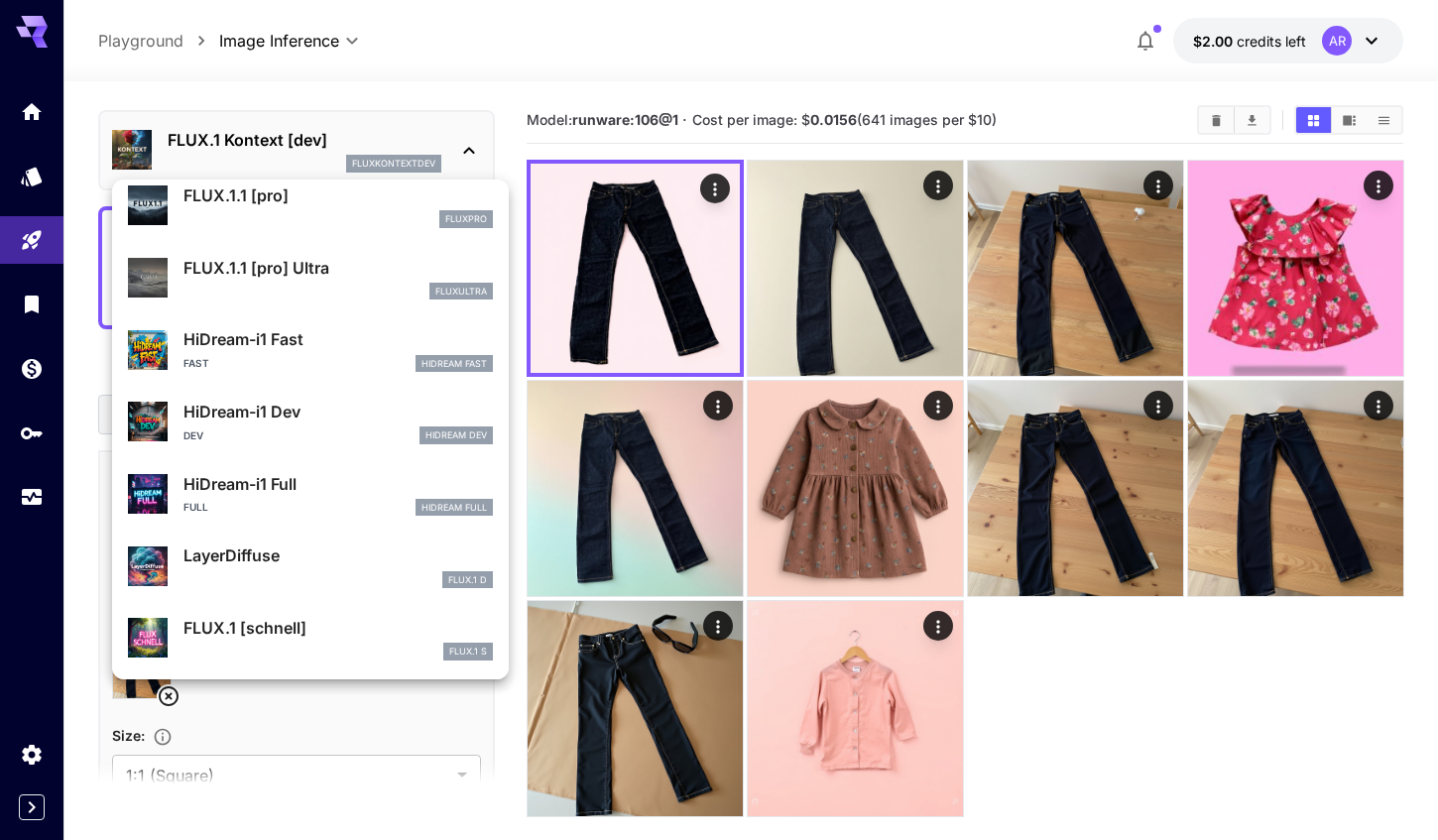 scroll, scrollTop: 1080, scrollLeft: 0, axis: vertical 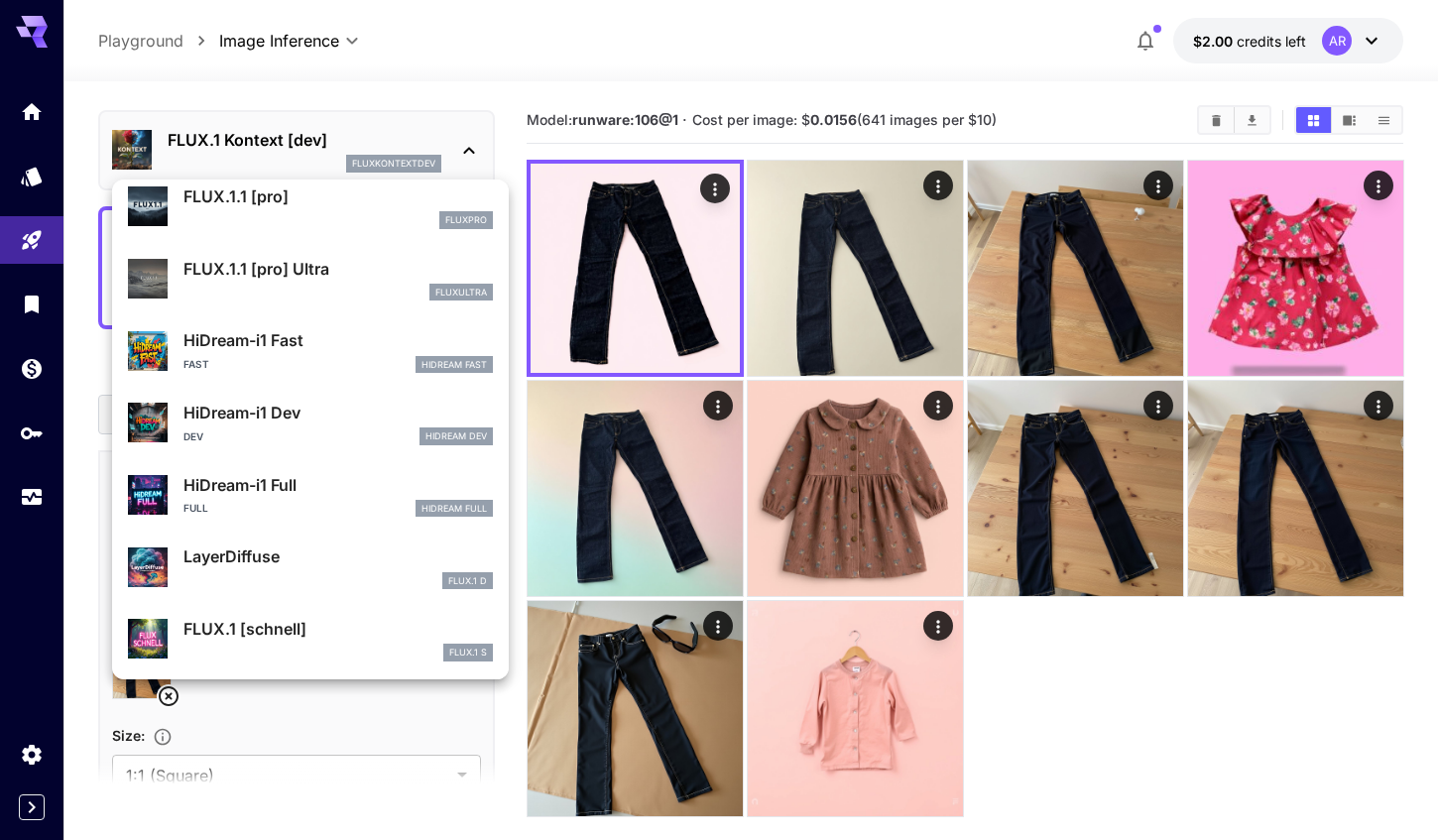 click on "HiDream-i1 Dev" at bounding box center [338, 413] 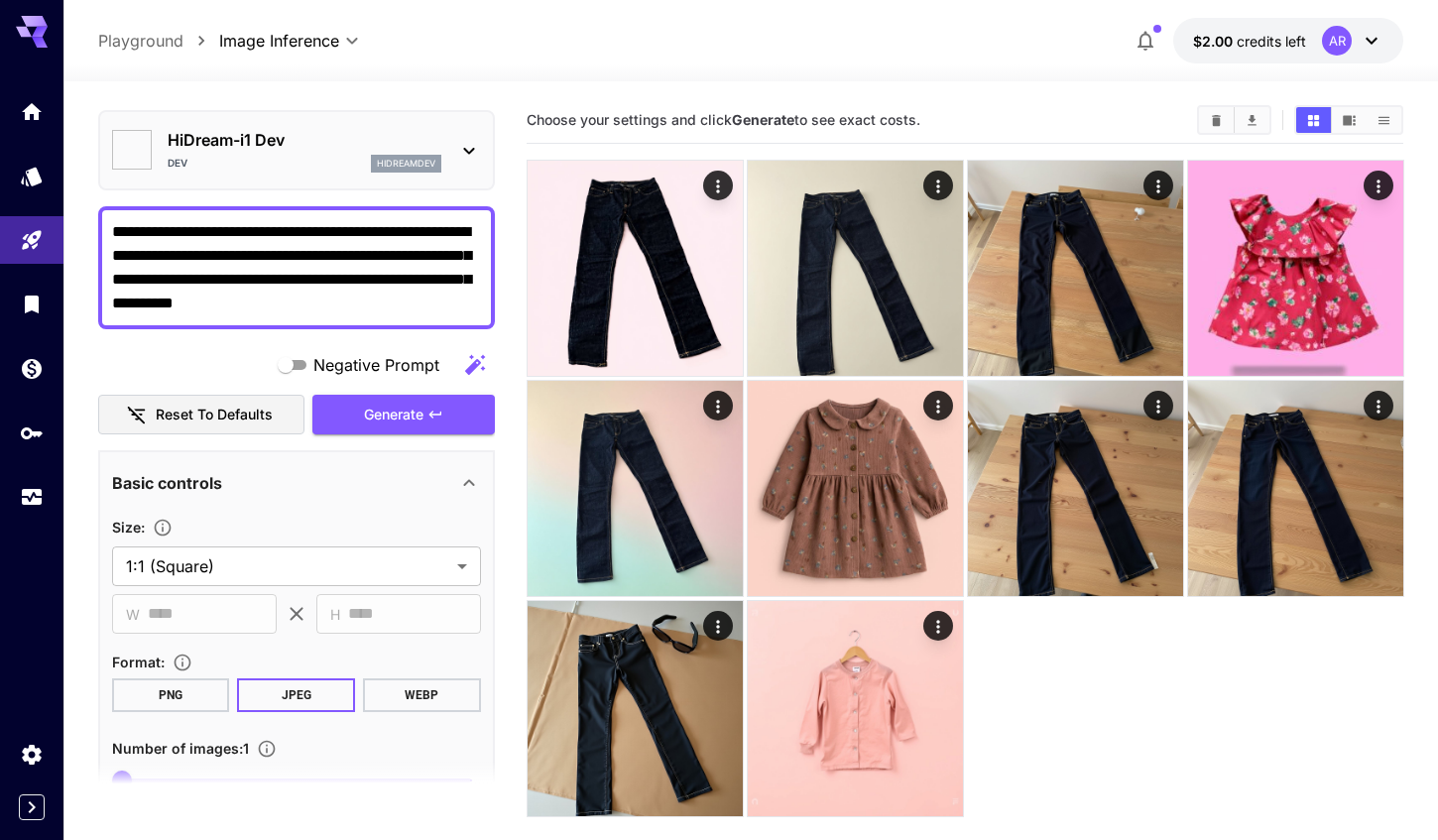 type on "**********" 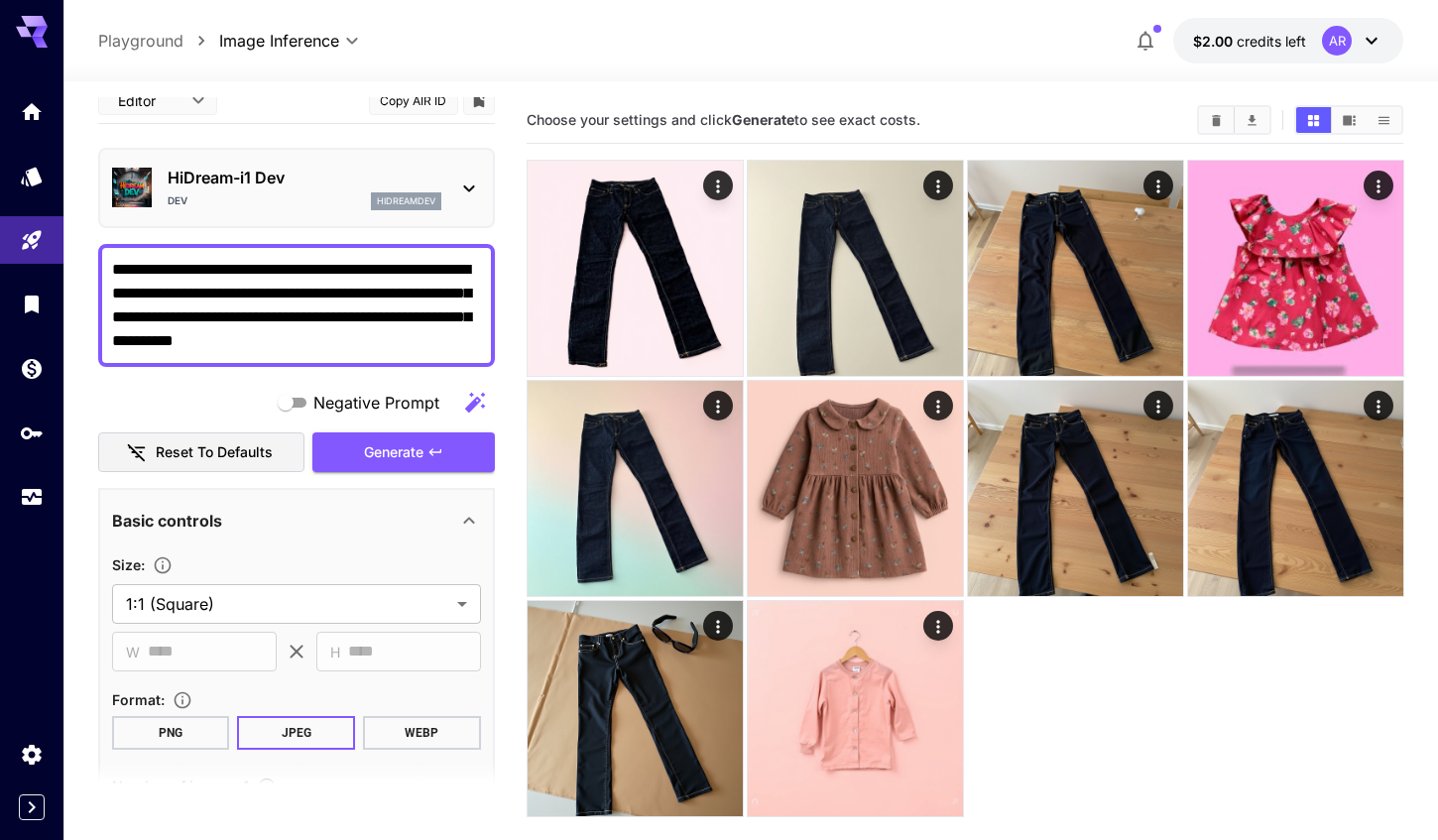 scroll, scrollTop: 28, scrollLeft: 0, axis: vertical 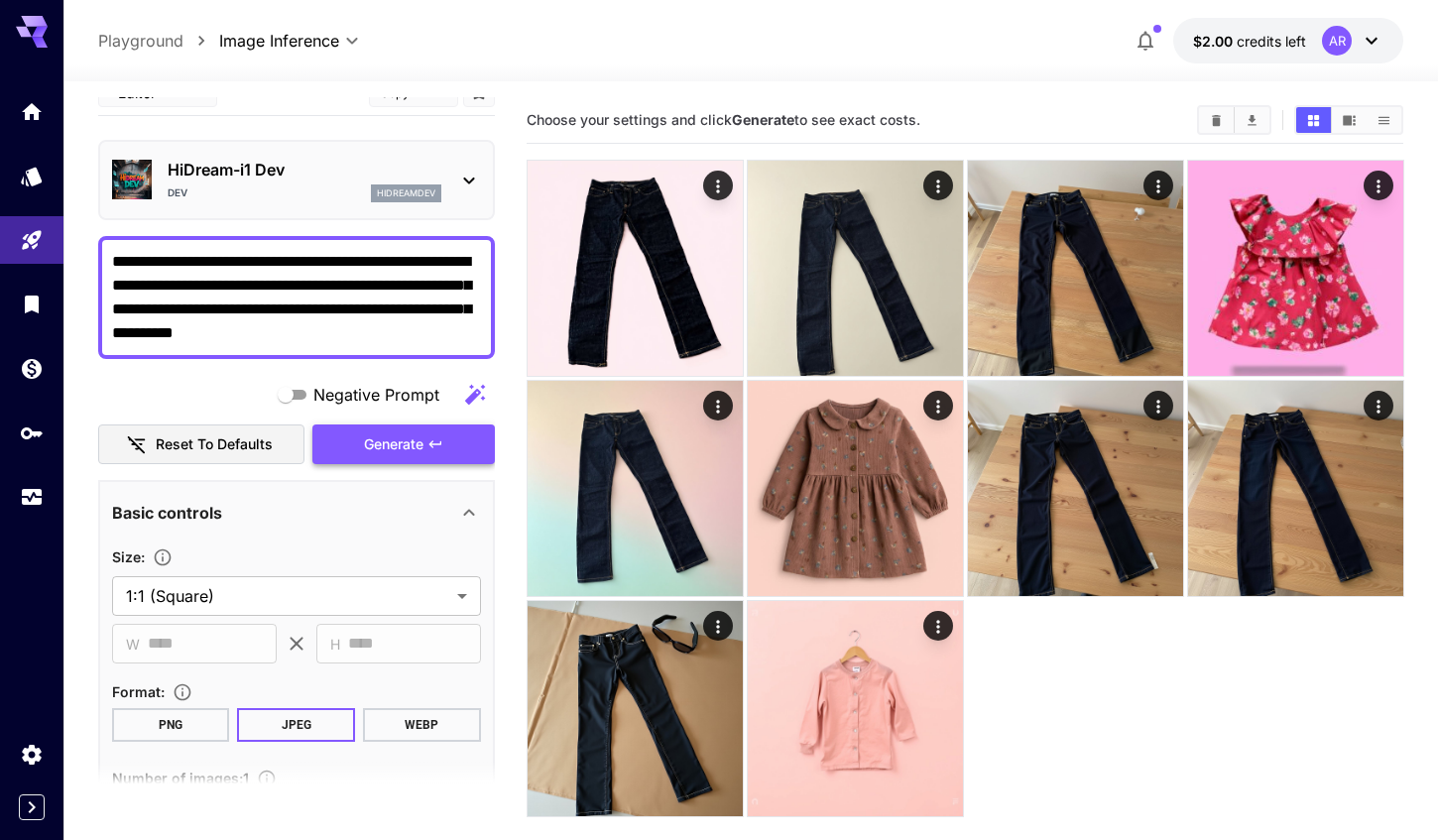 click on "Generate" at bounding box center (394, 444) 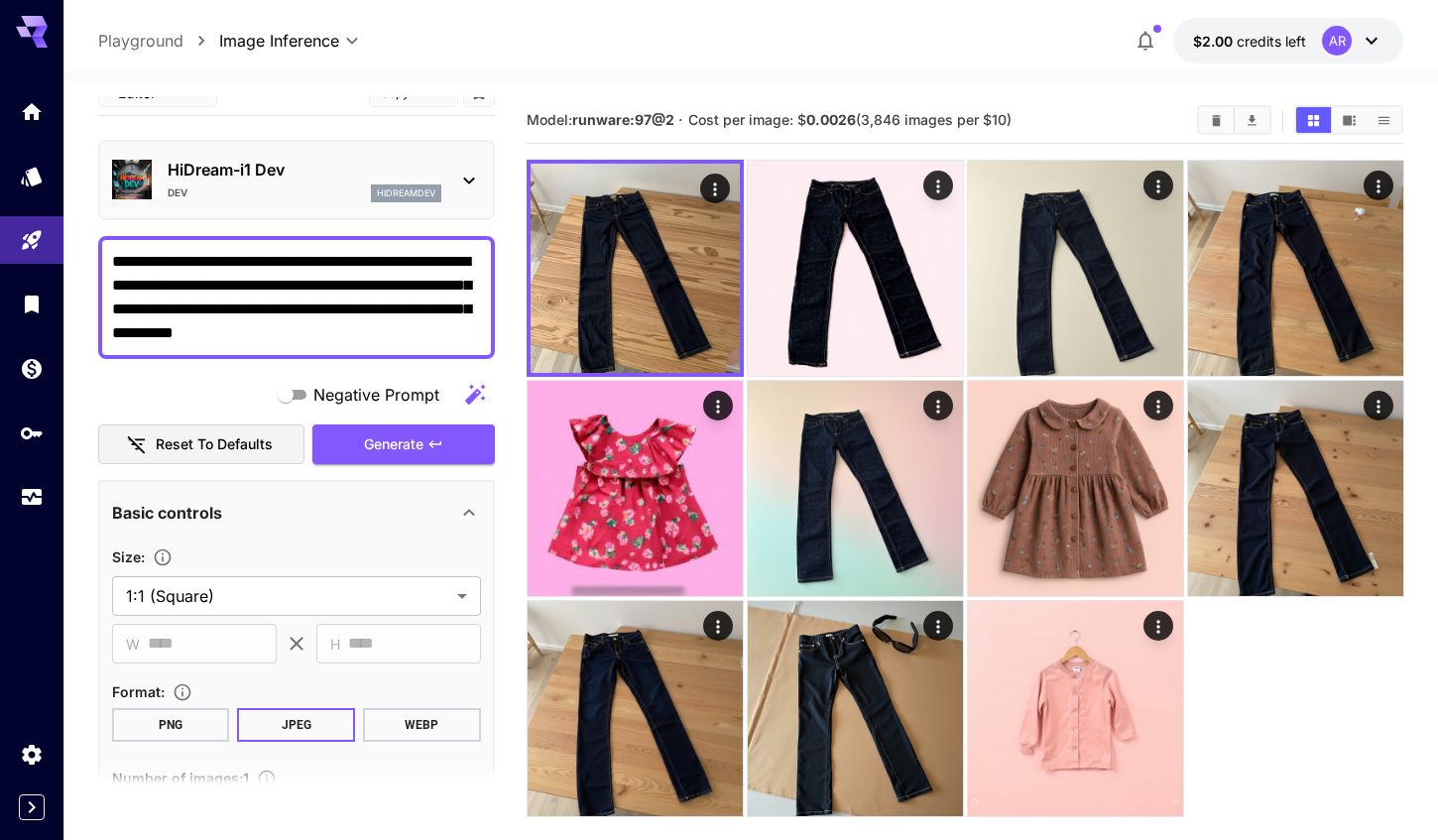 click on "HiDream-i1 Dev" at bounding box center [304, 170] 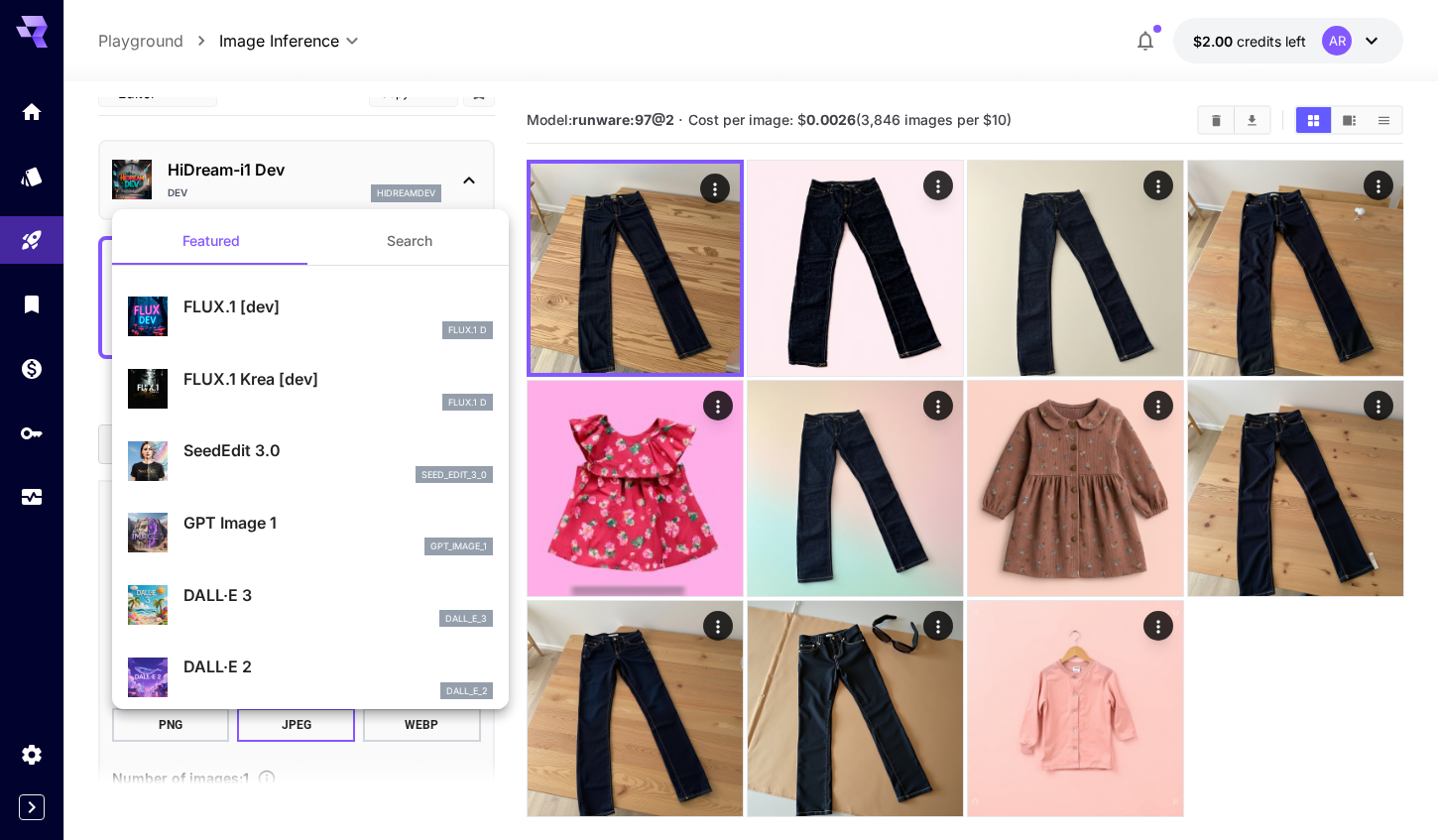 click on "FLUX.1 Krea [dev] FLUX.1 D" at bounding box center [338, 389] 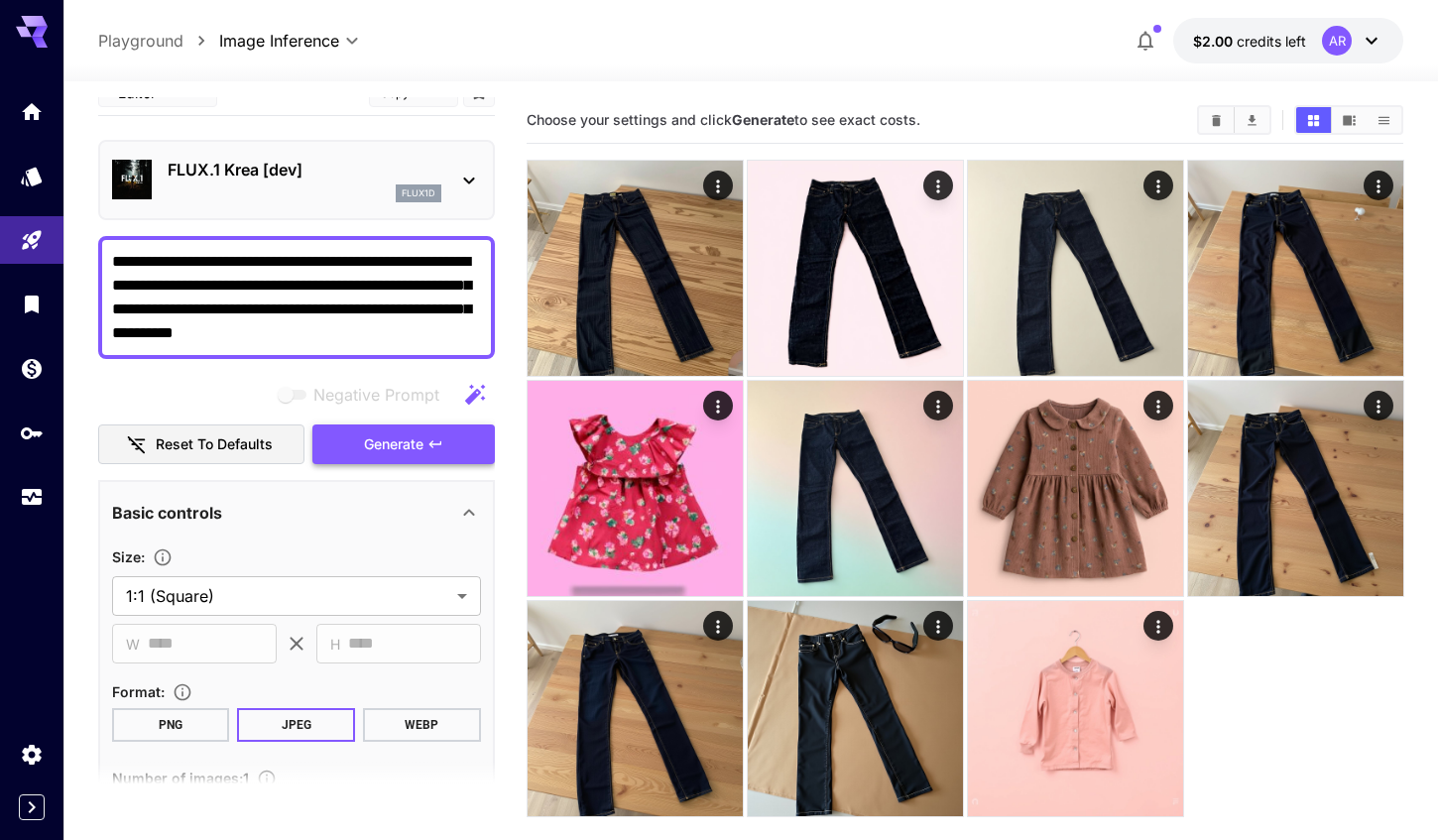 click on "Generate" at bounding box center (394, 444) 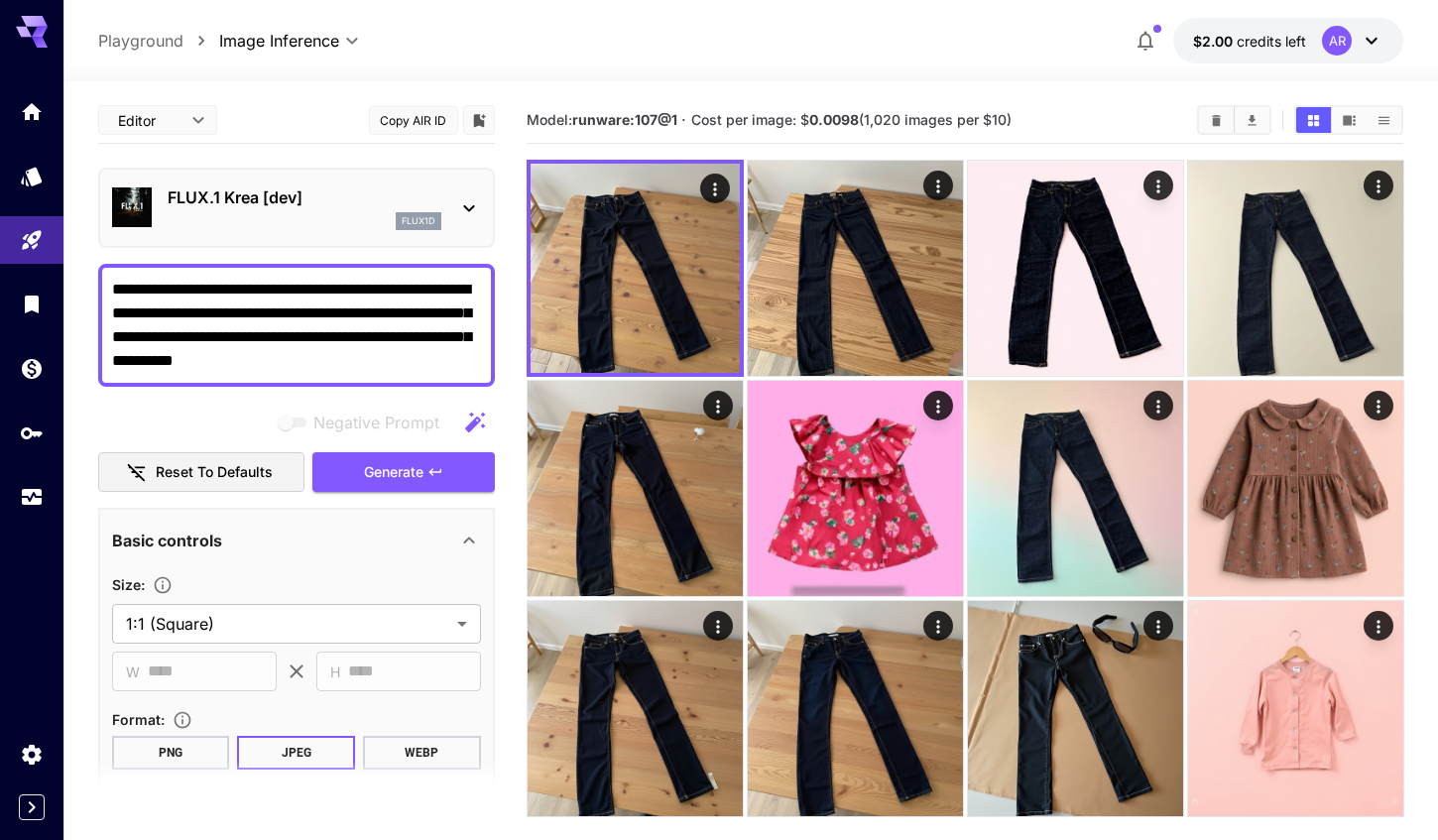 scroll, scrollTop: 0, scrollLeft: 0, axis: both 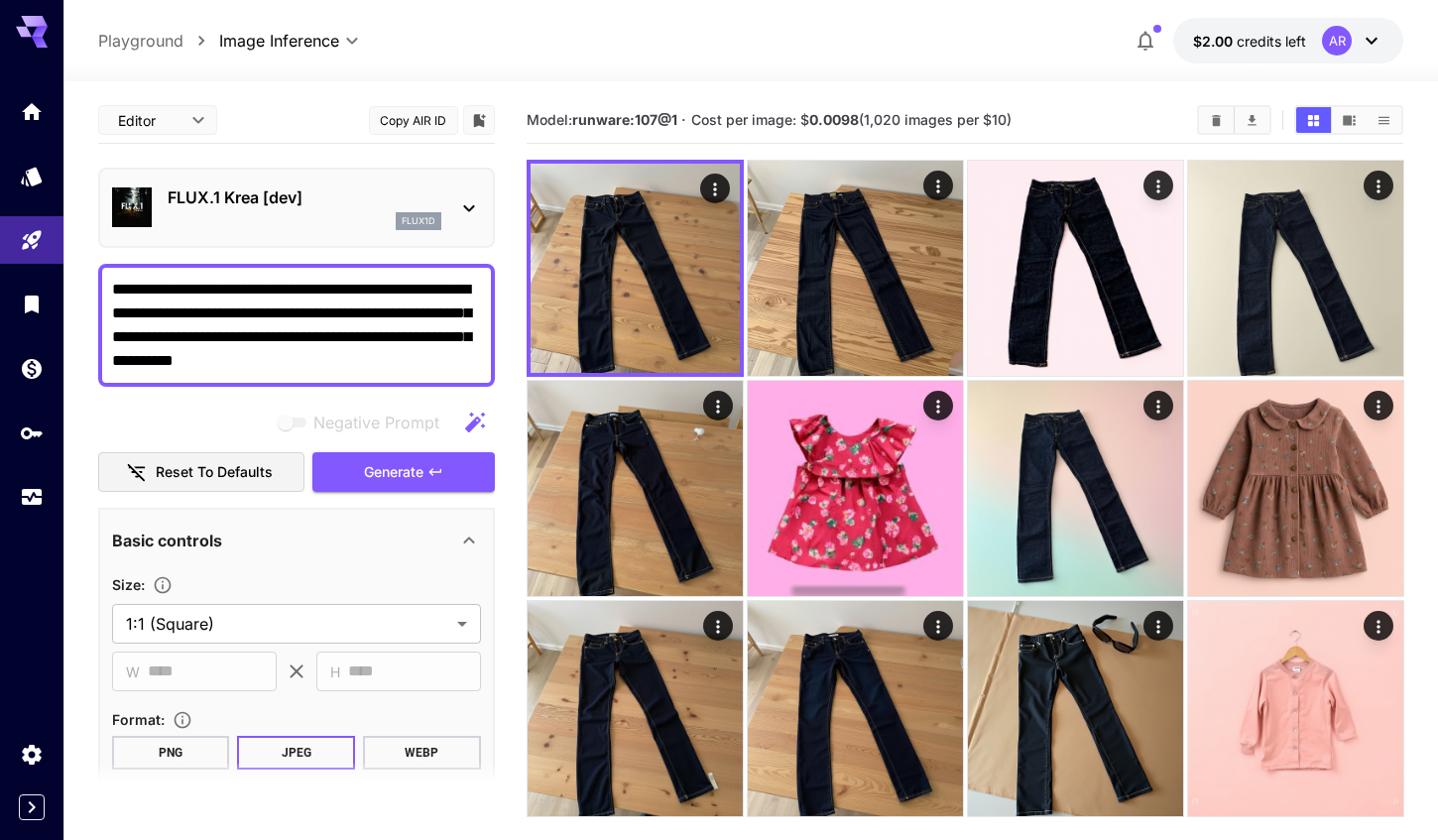 click on "FLUX.1 Krea [dev]" at bounding box center [304, 197] 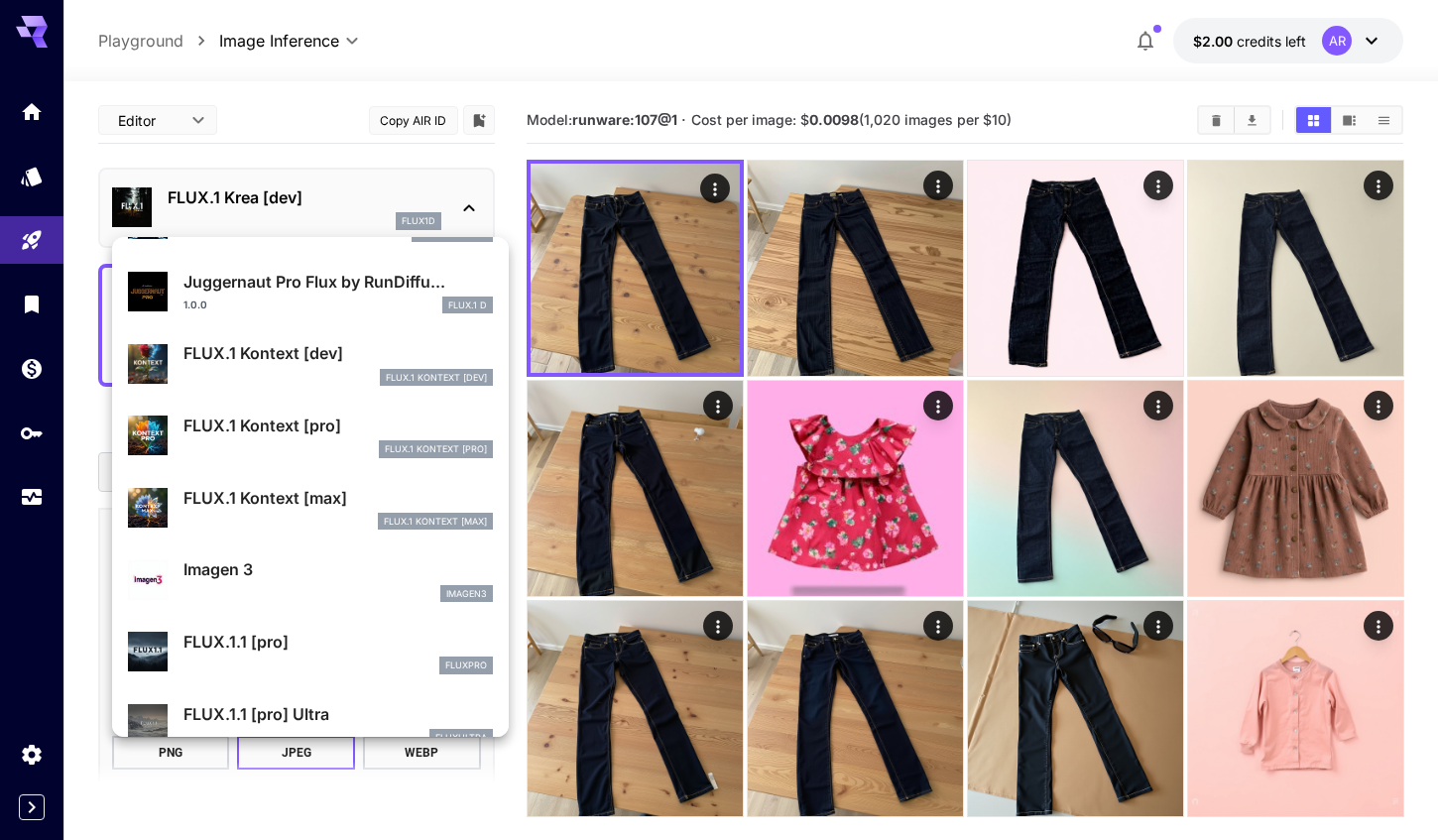 scroll, scrollTop: 697, scrollLeft: 0, axis: vertical 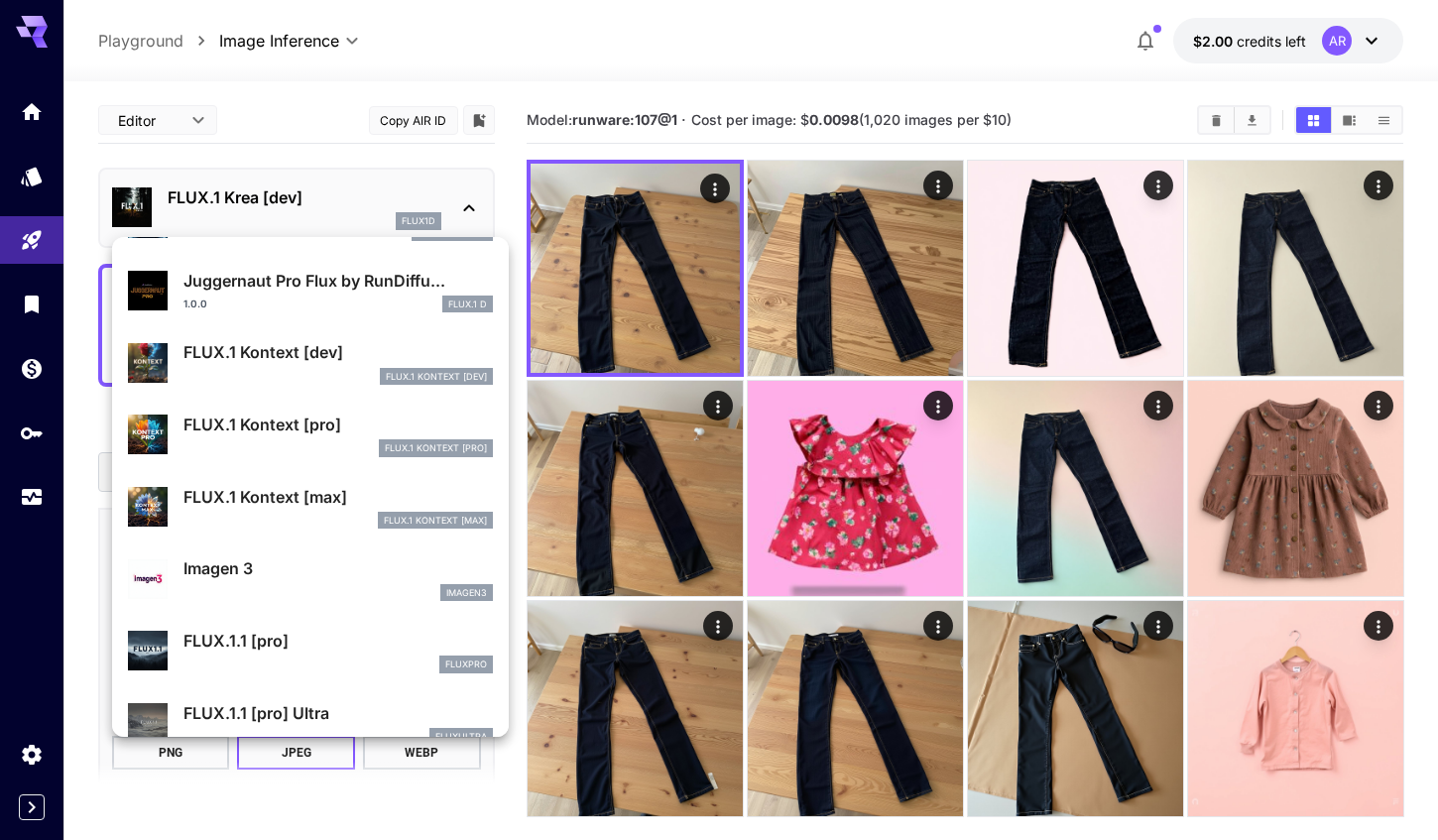 click on "FLUX.1 Kontext [dev]" at bounding box center [338, 352] 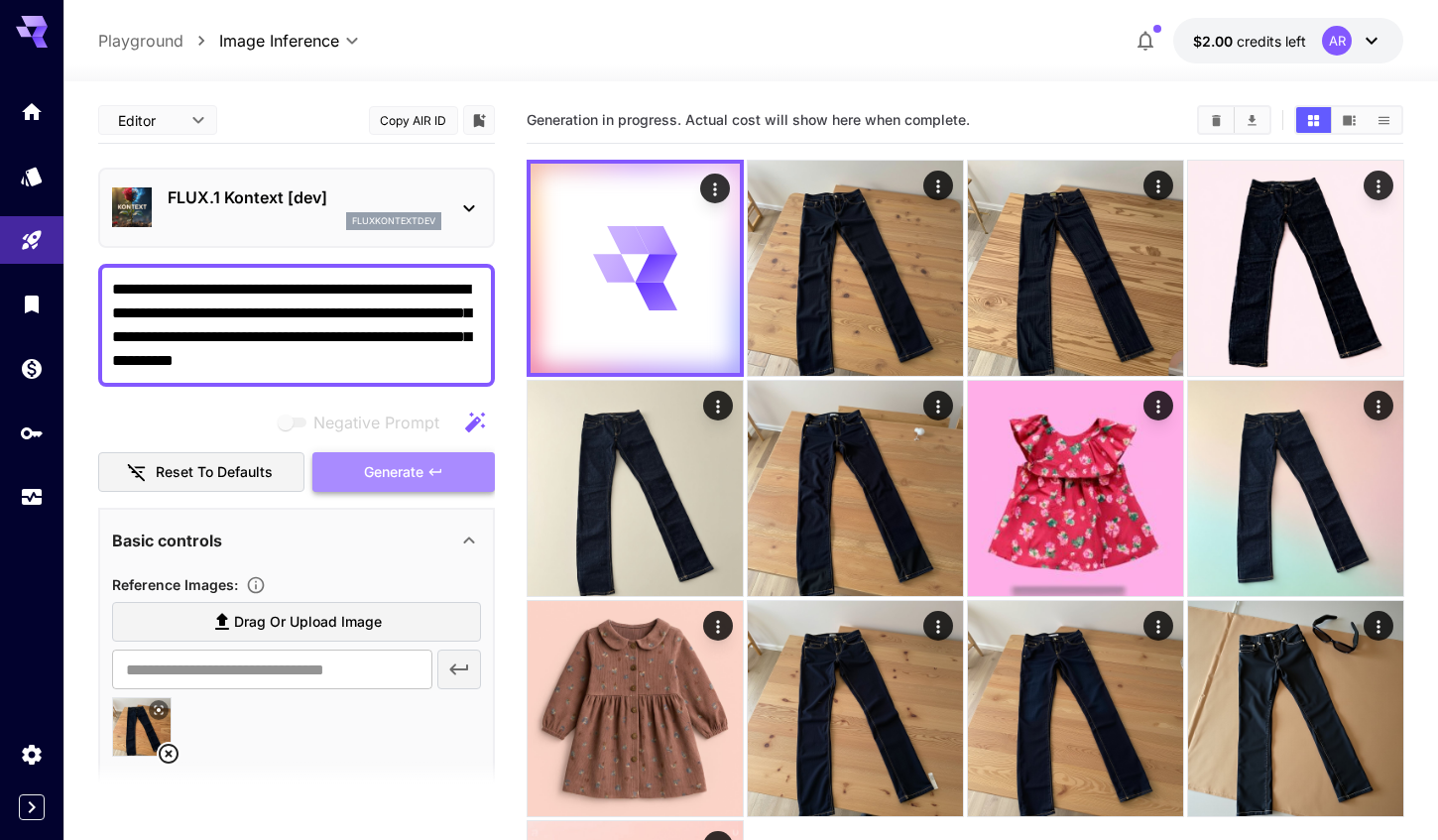click on "Generate" at bounding box center (404, 472) 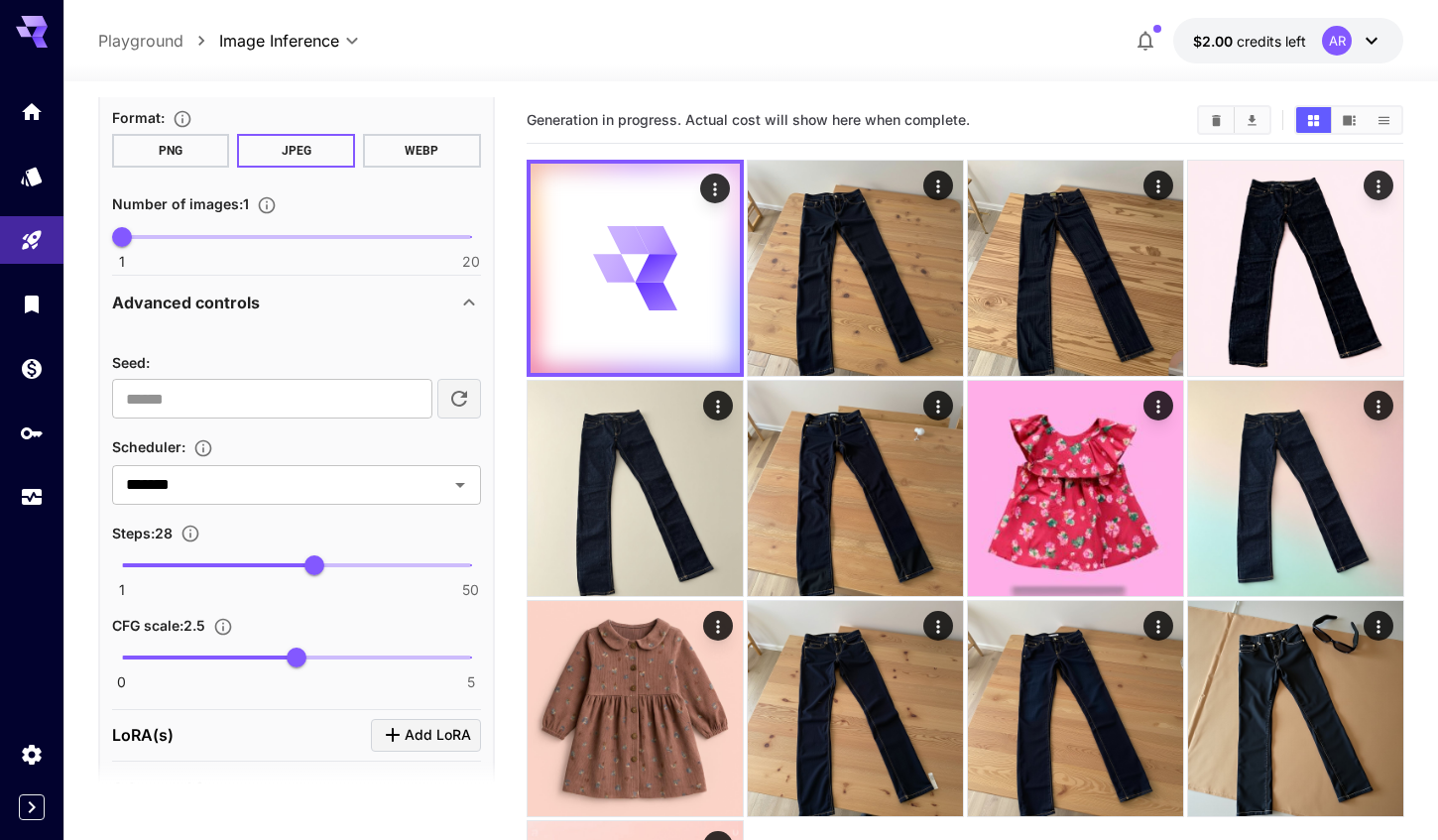 scroll, scrollTop: 816, scrollLeft: 0, axis: vertical 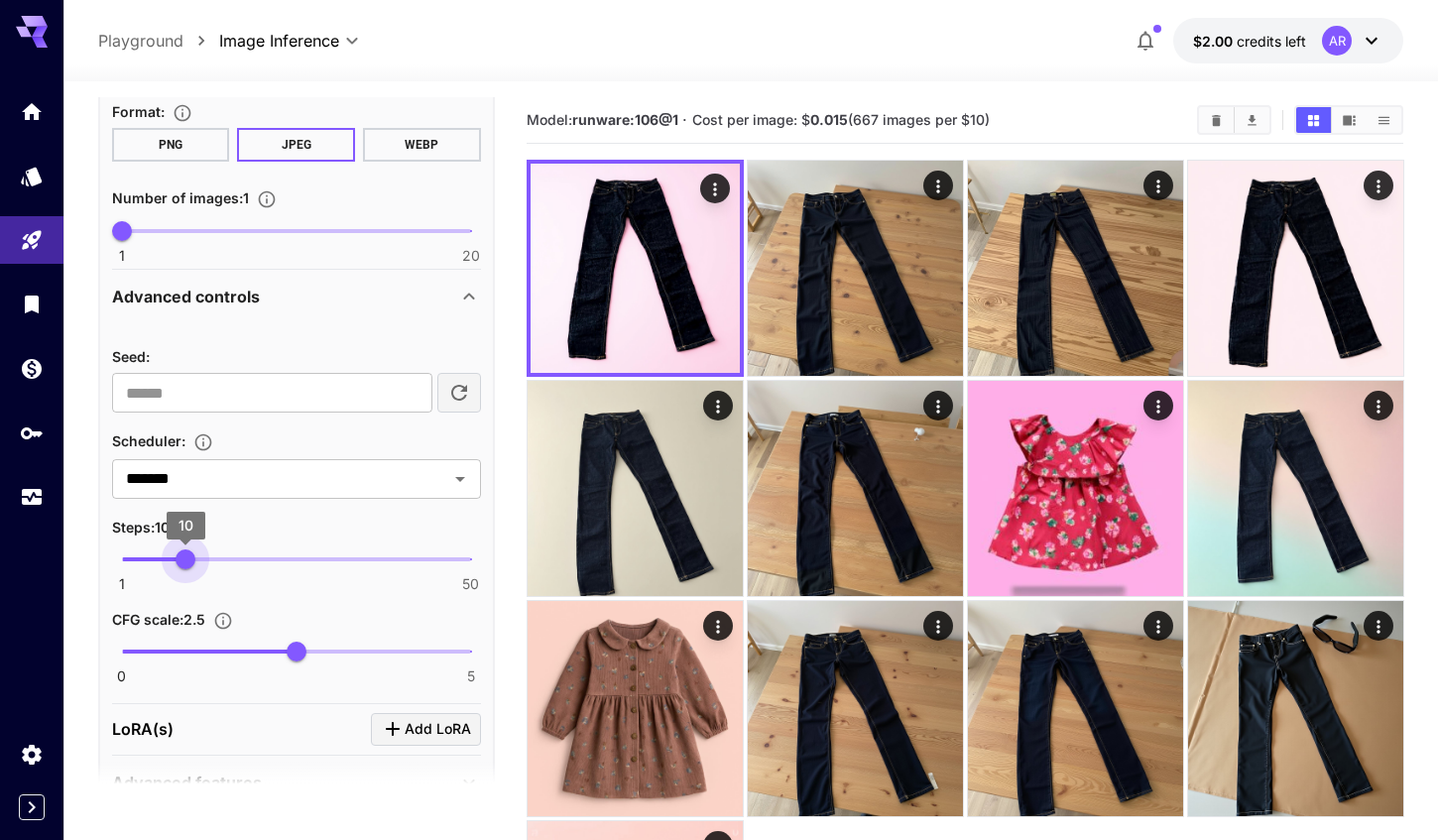 drag, startPoint x: 313, startPoint y: 559, endPoint x: 184, endPoint y: 560, distance: 129.00388 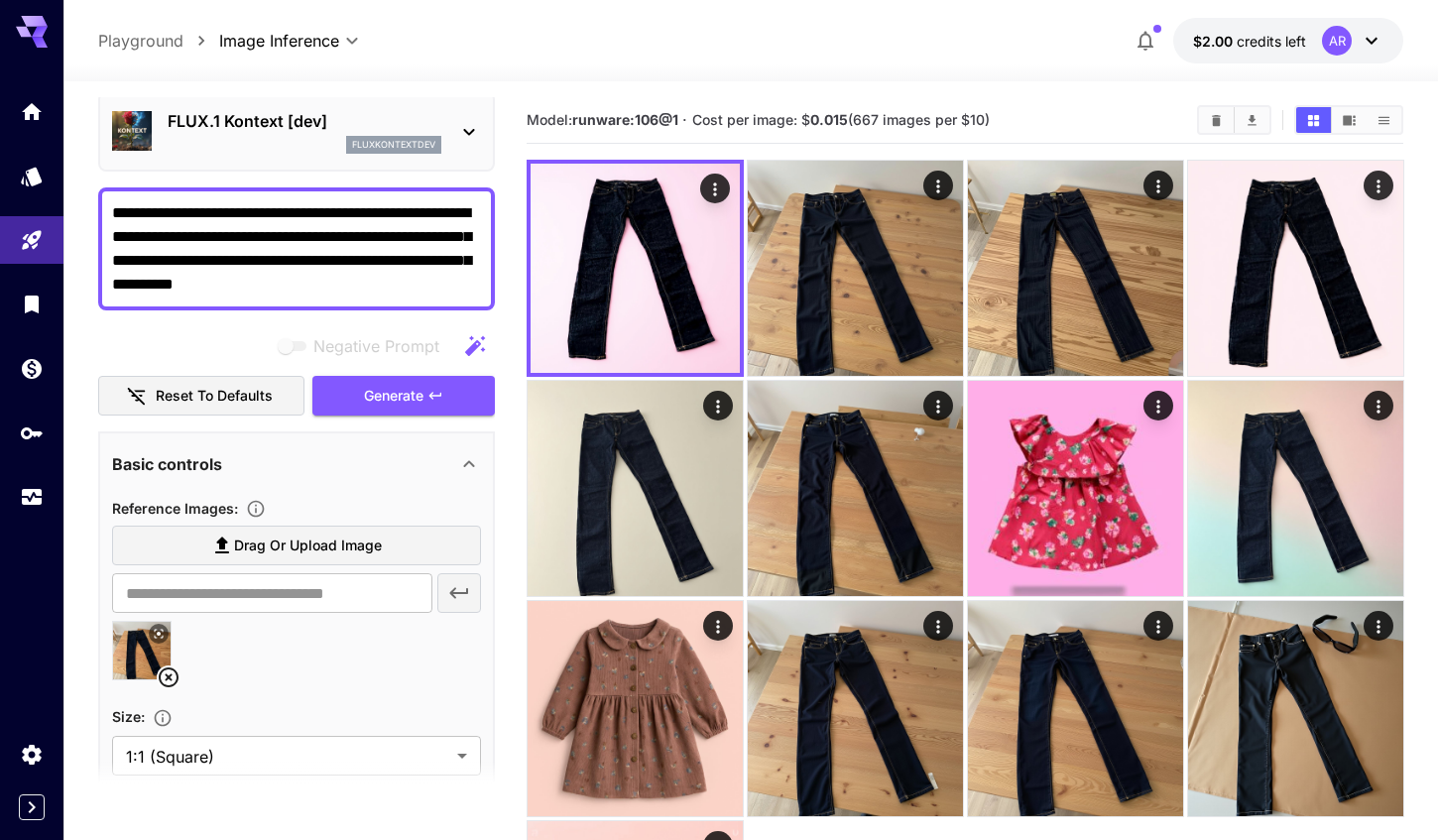 scroll, scrollTop: 61, scrollLeft: 0, axis: vertical 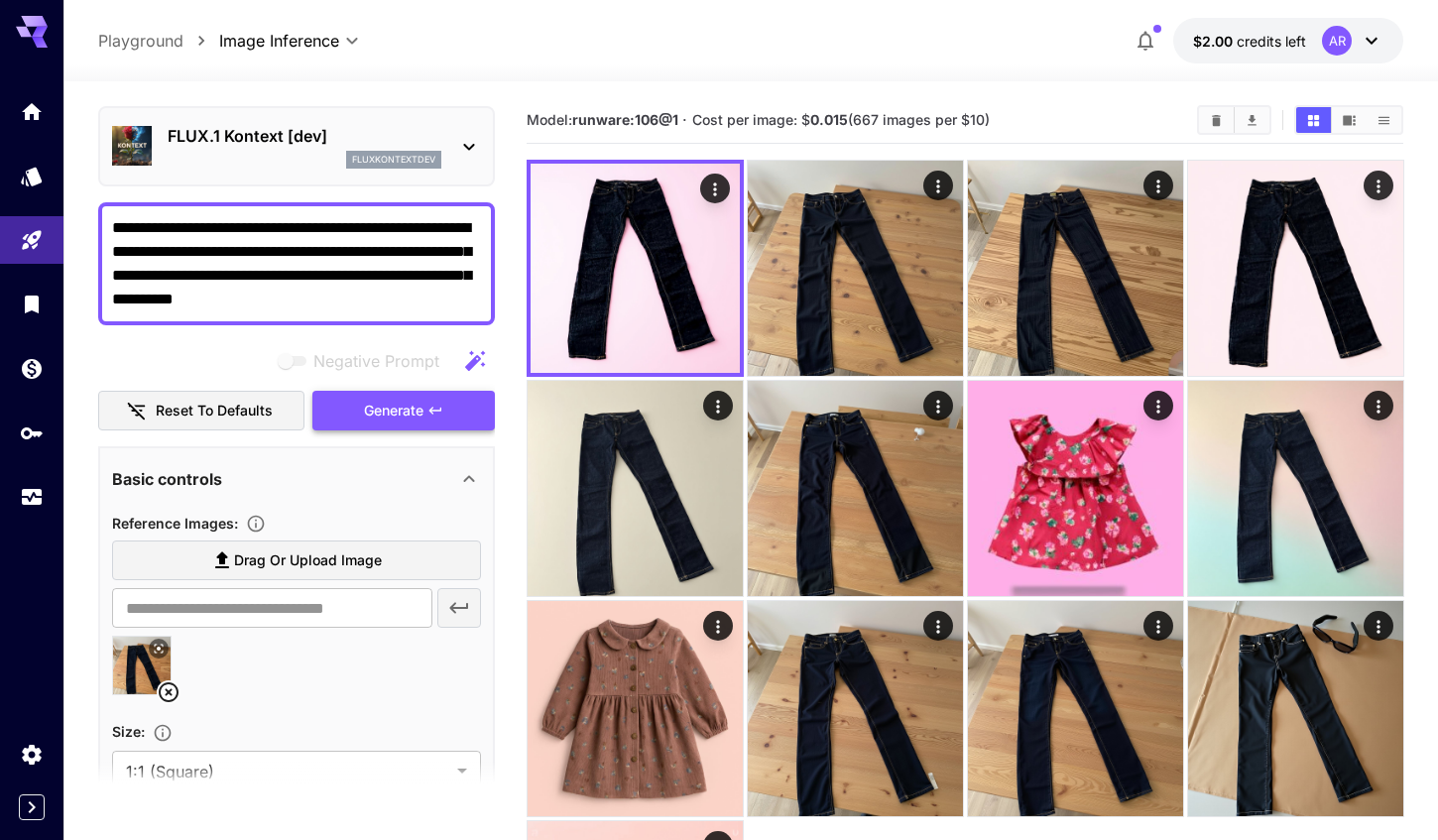 click on "Generate" at bounding box center (404, 411) 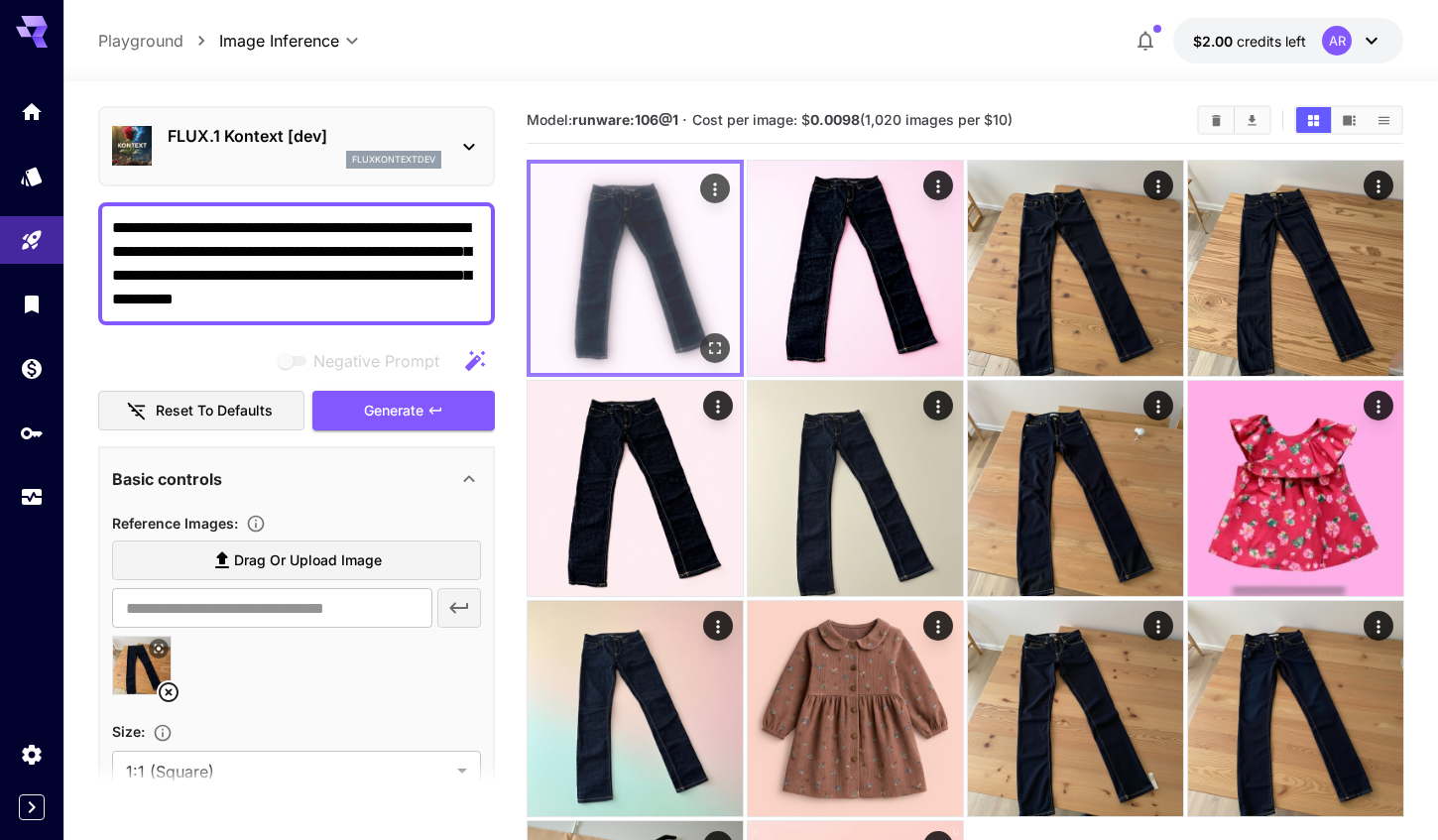 click 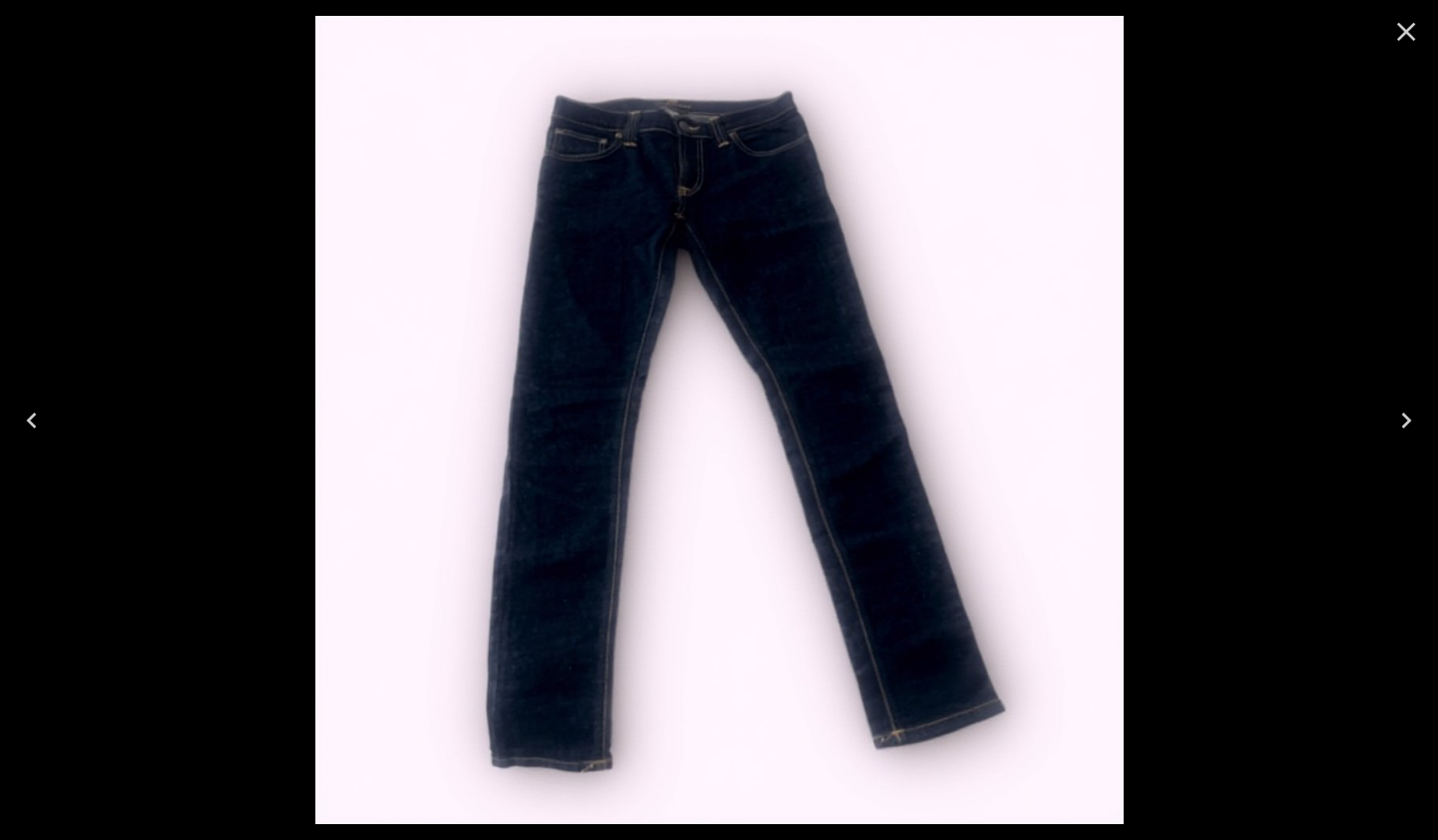 click at bounding box center (719, 420) 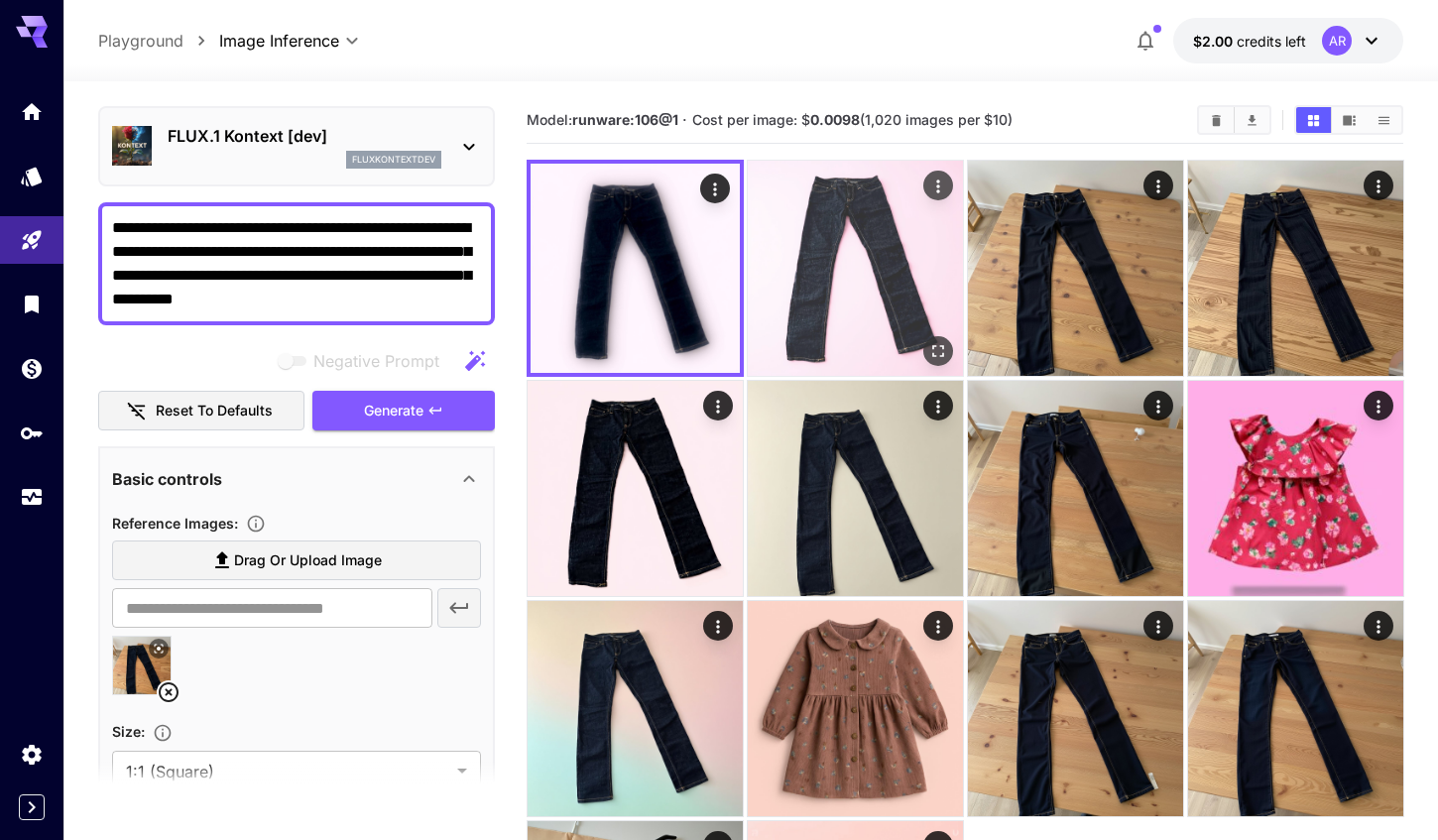 click at bounding box center [855, 268] 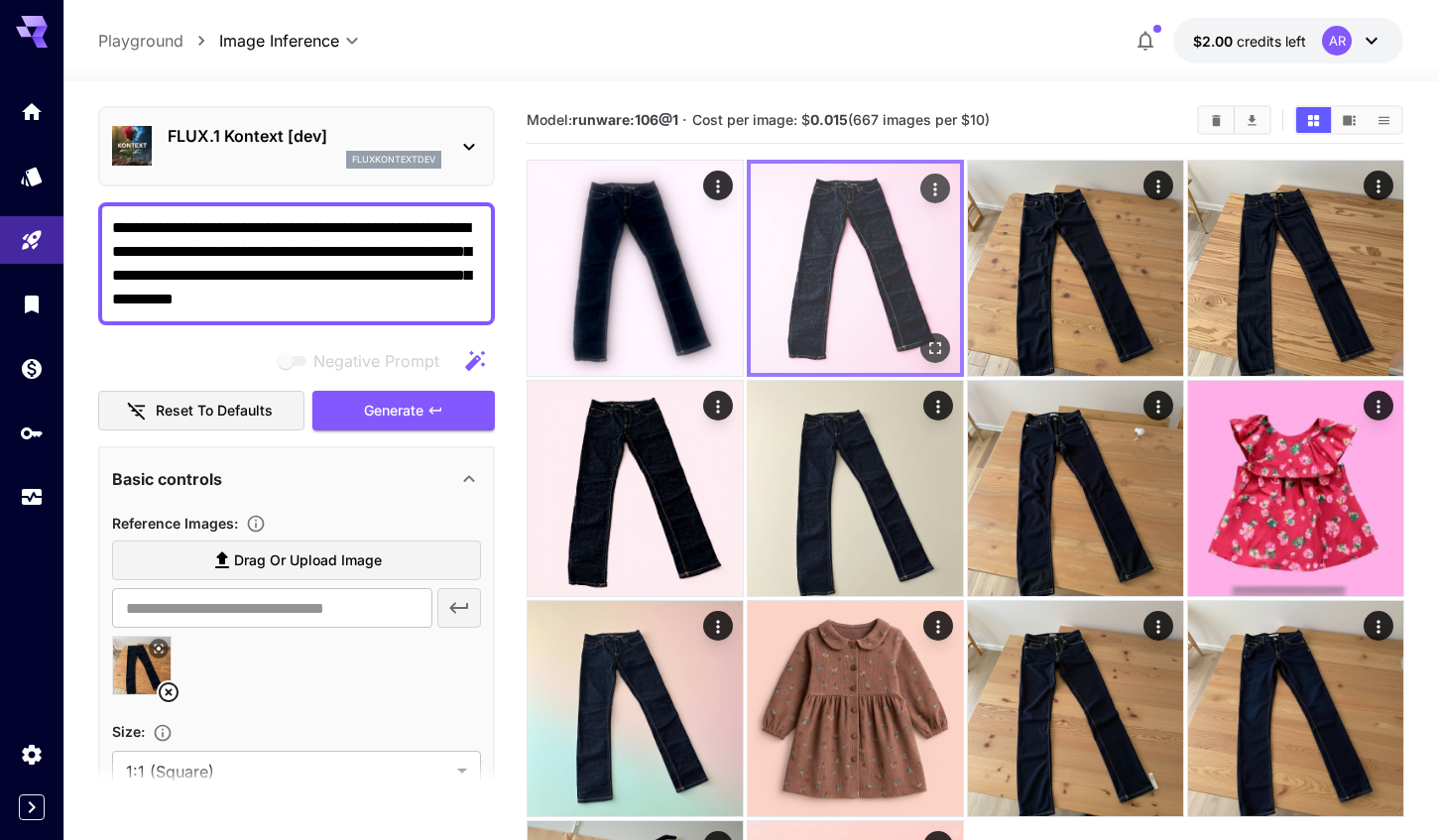 click 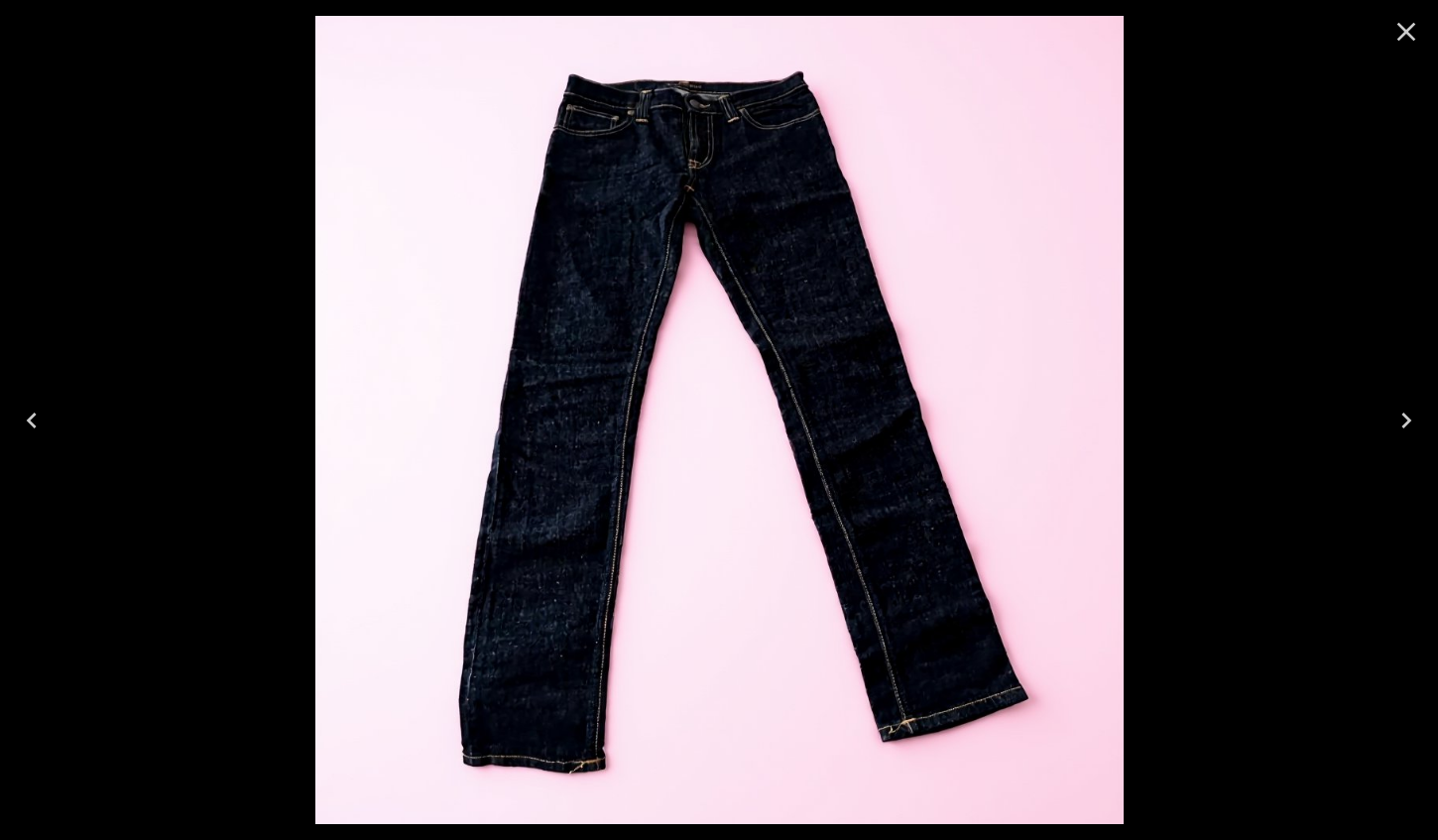 click 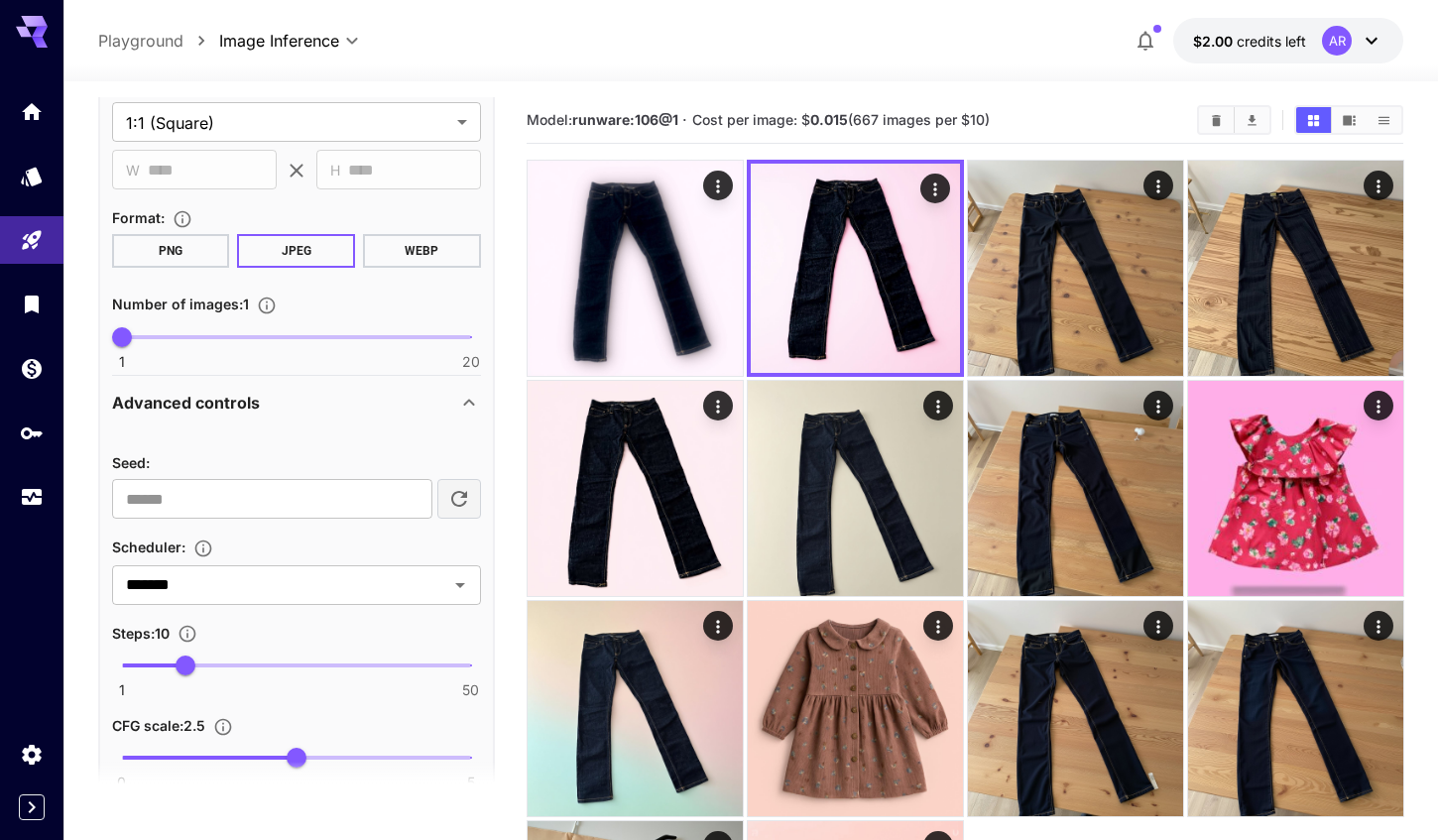 scroll, scrollTop: 712, scrollLeft: 0, axis: vertical 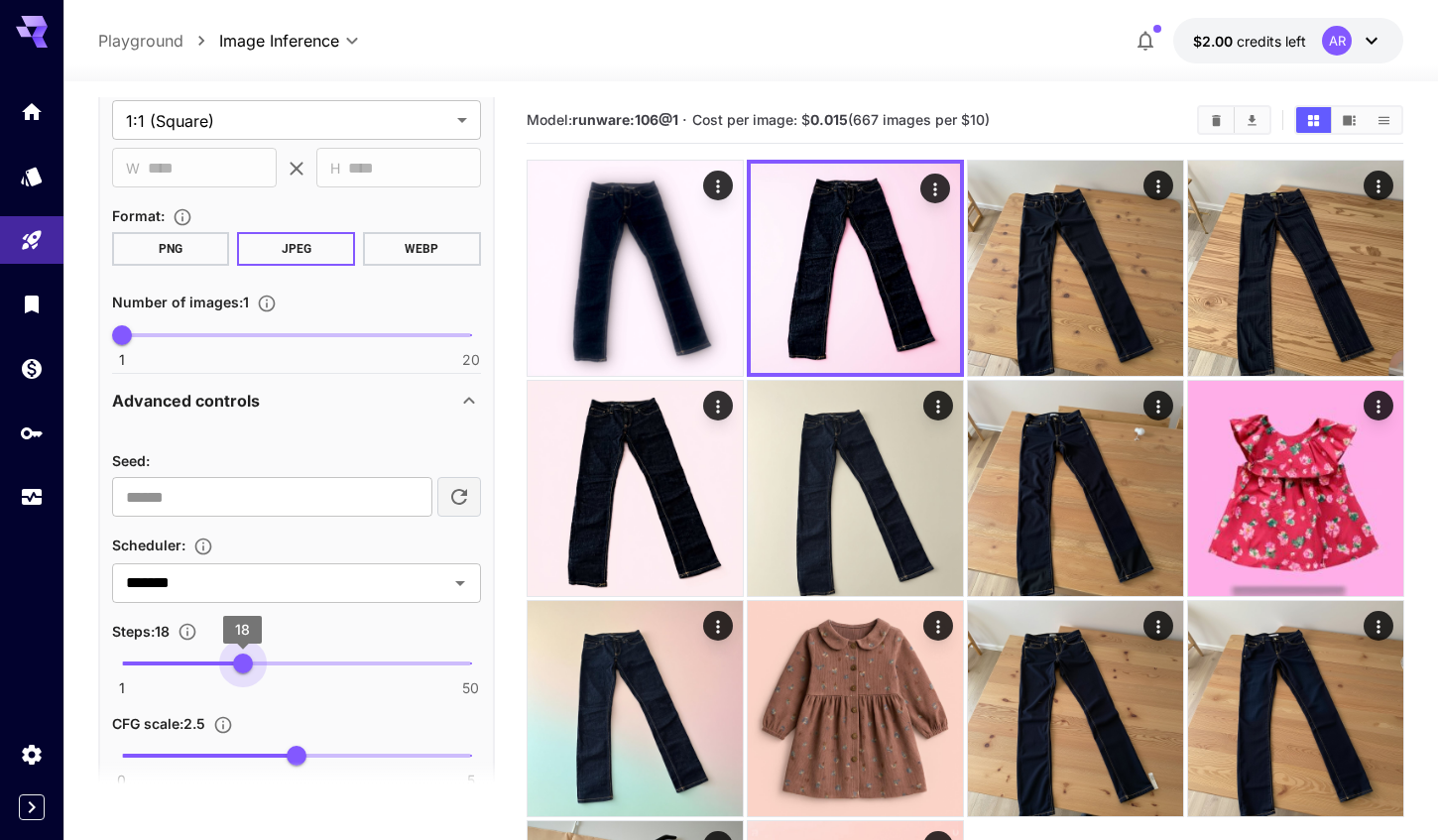 drag, startPoint x: 185, startPoint y: 657, endPoint x: 244, endPoint y: 660, distance: 59.076222 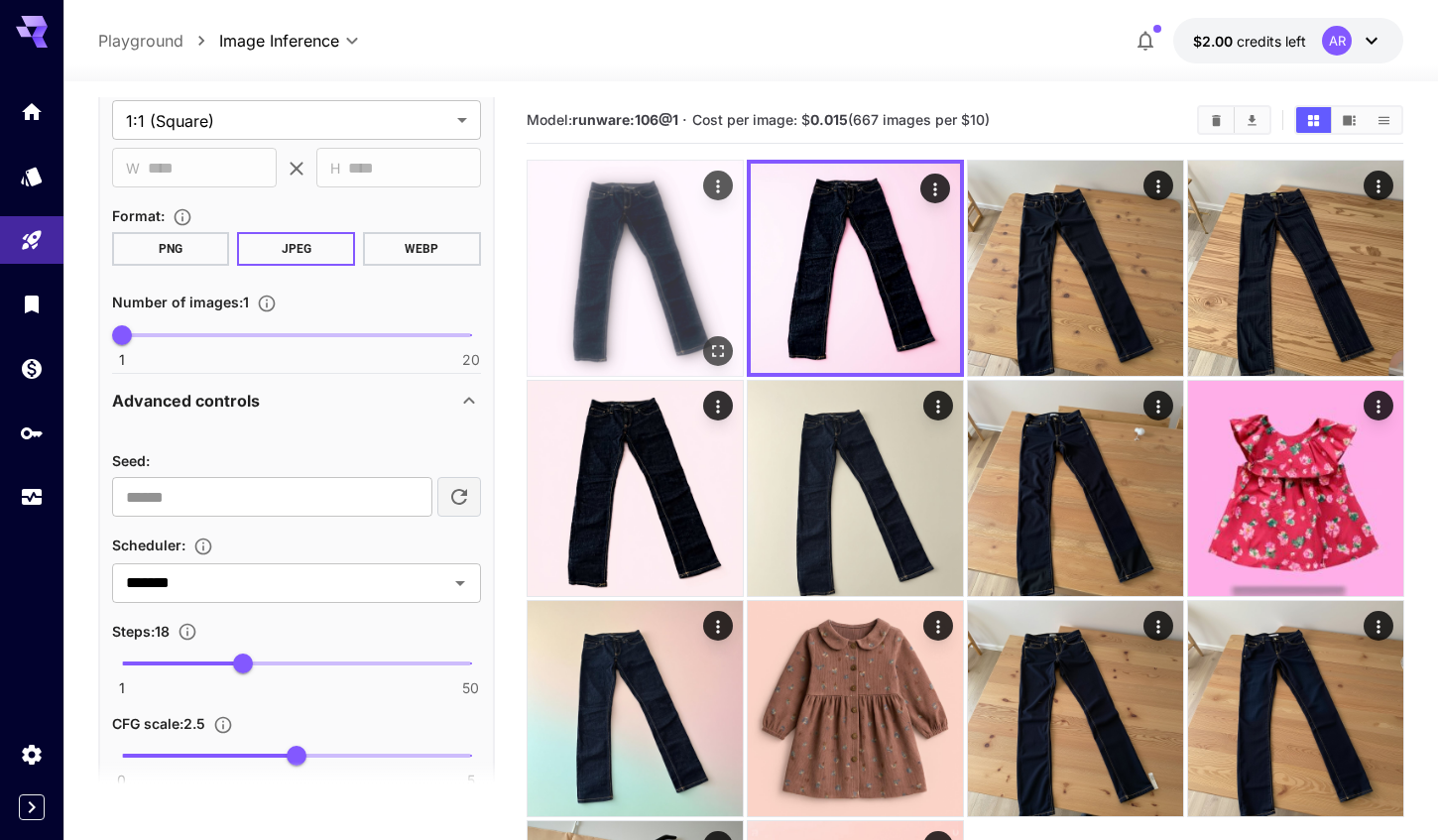 scroll, scrollTop: 0, scrollLeft: 0, axis: both 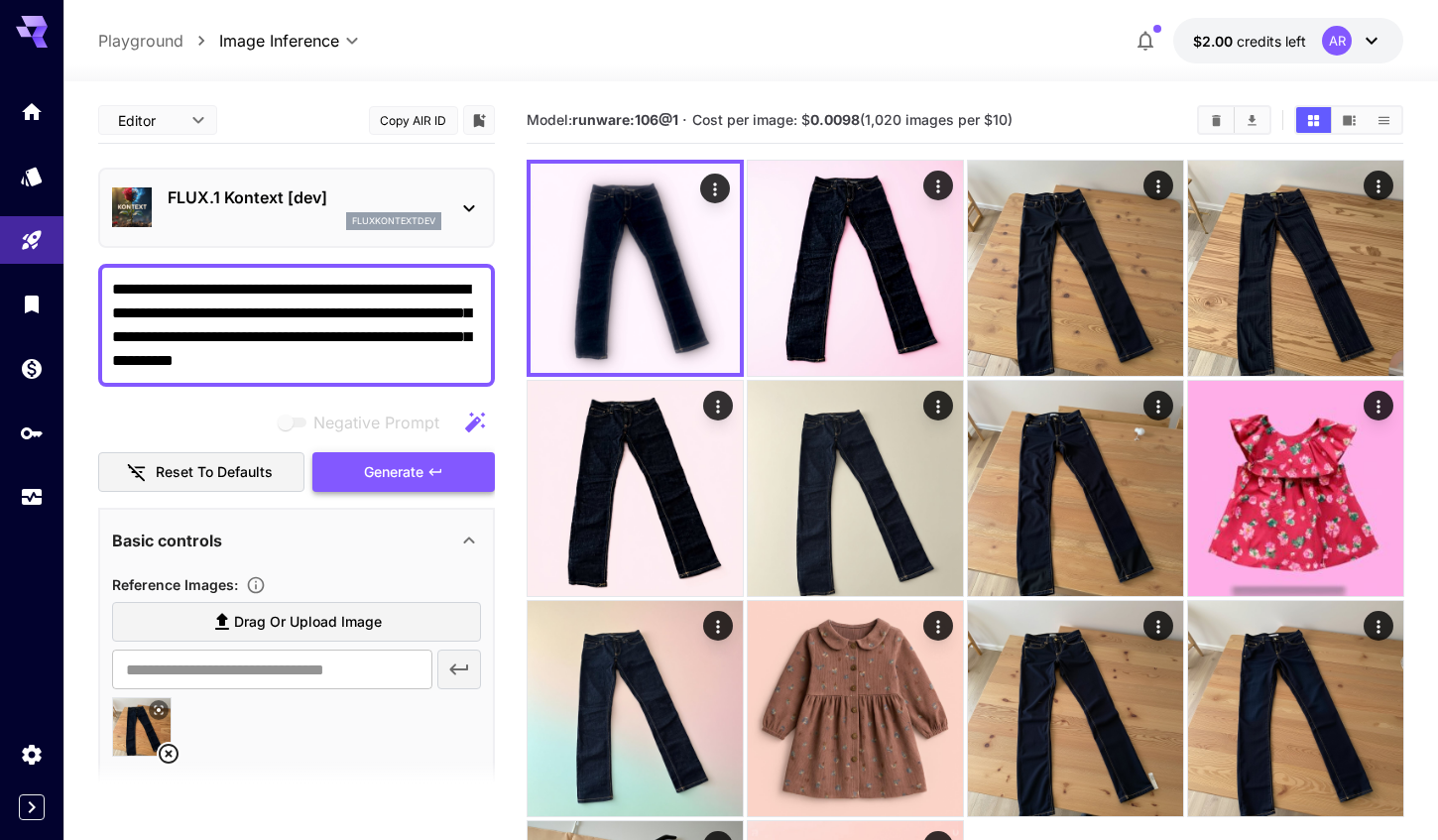 click on "Generate" at bounding box center [394, 472] 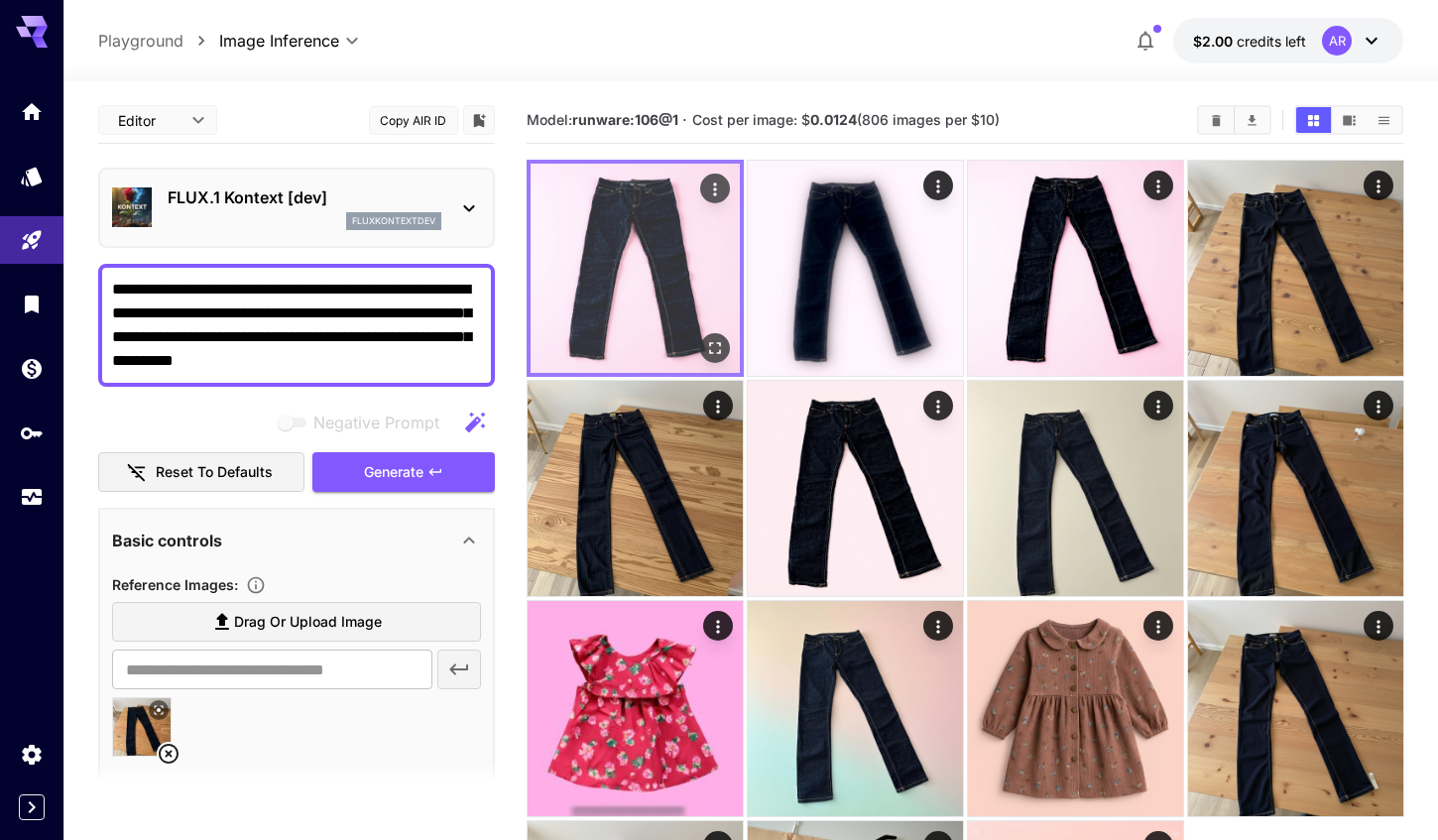 click at bounding box center [635, 268] 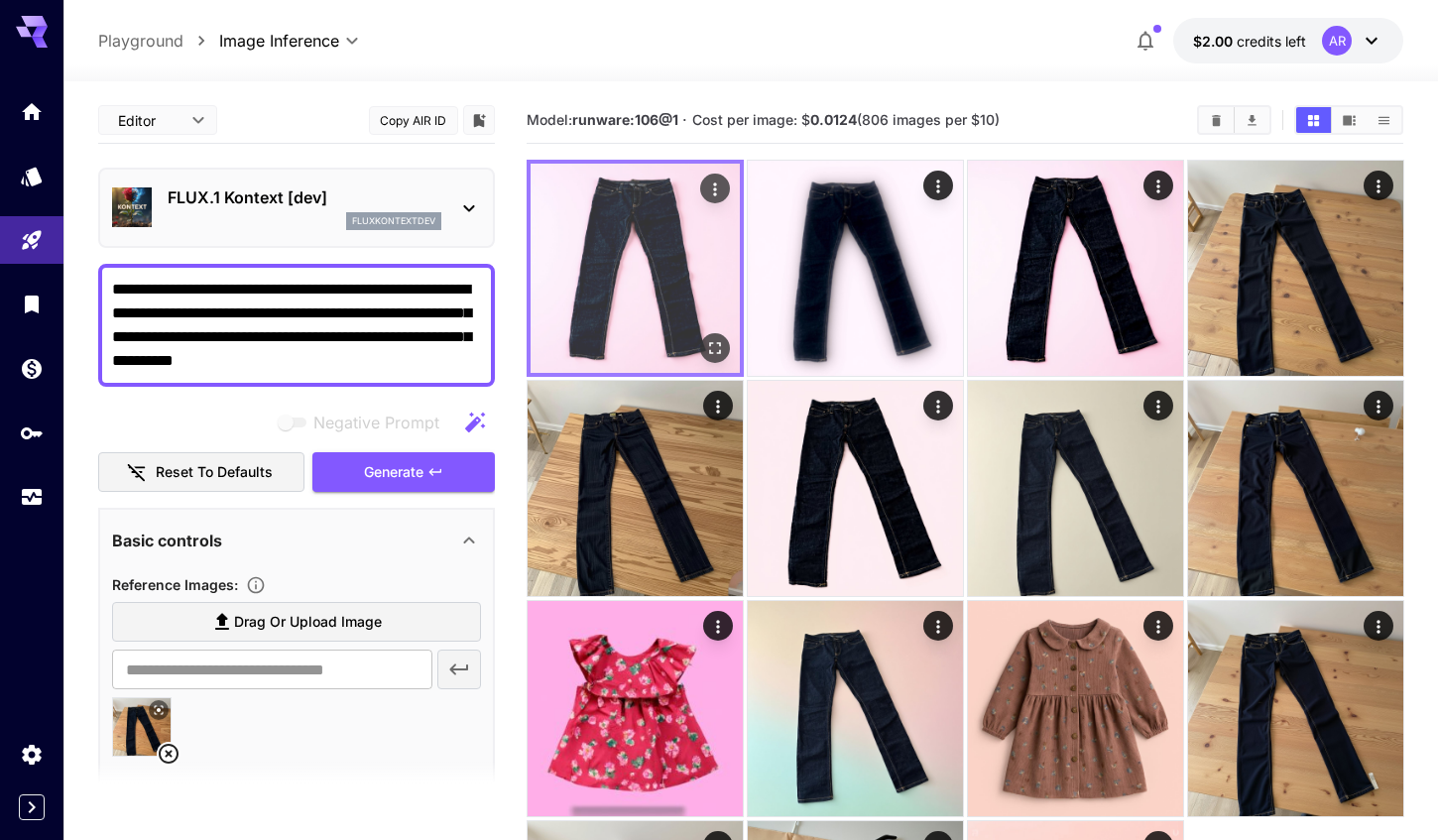 click 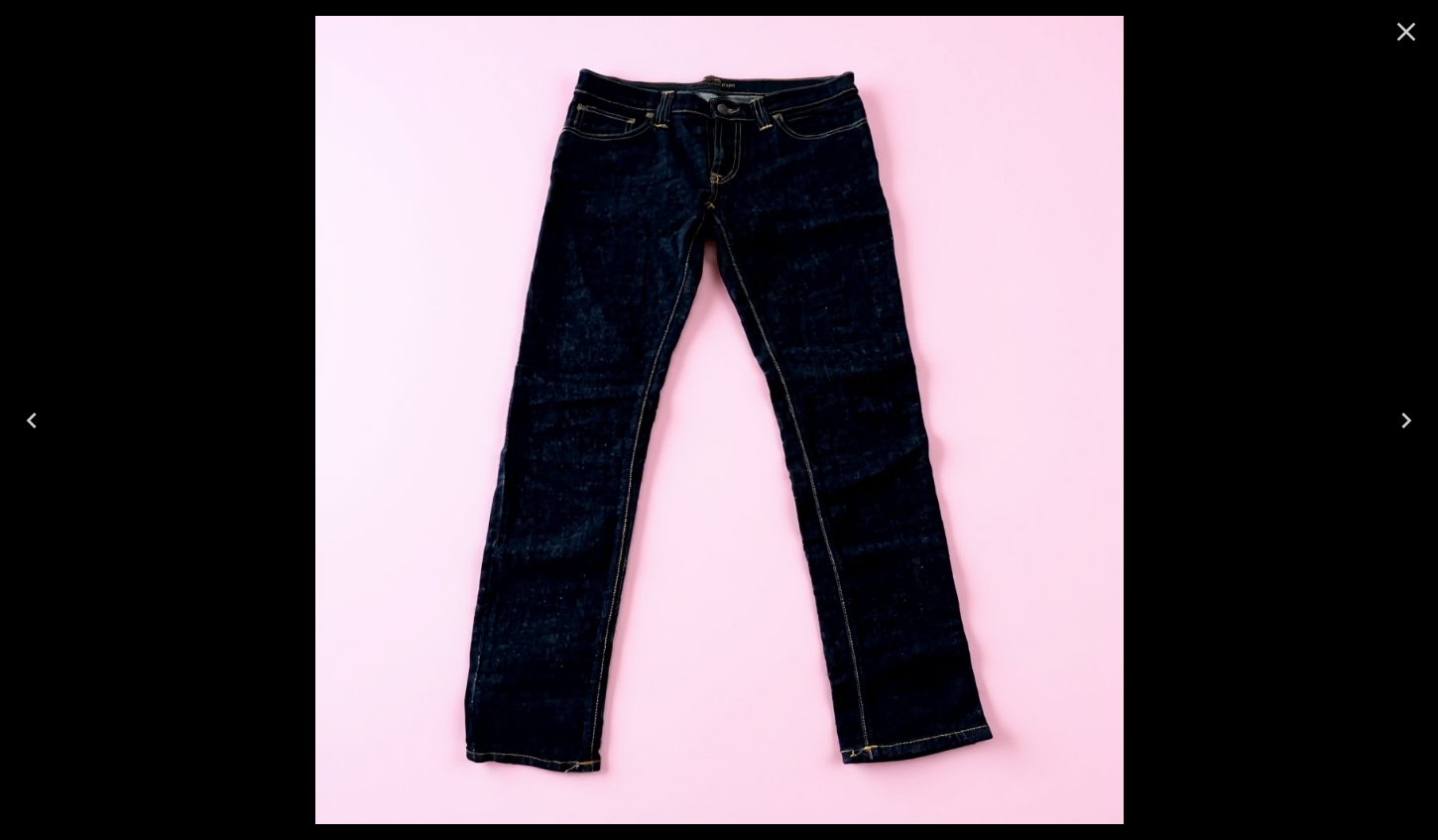 click at bounding box center (719, 420) 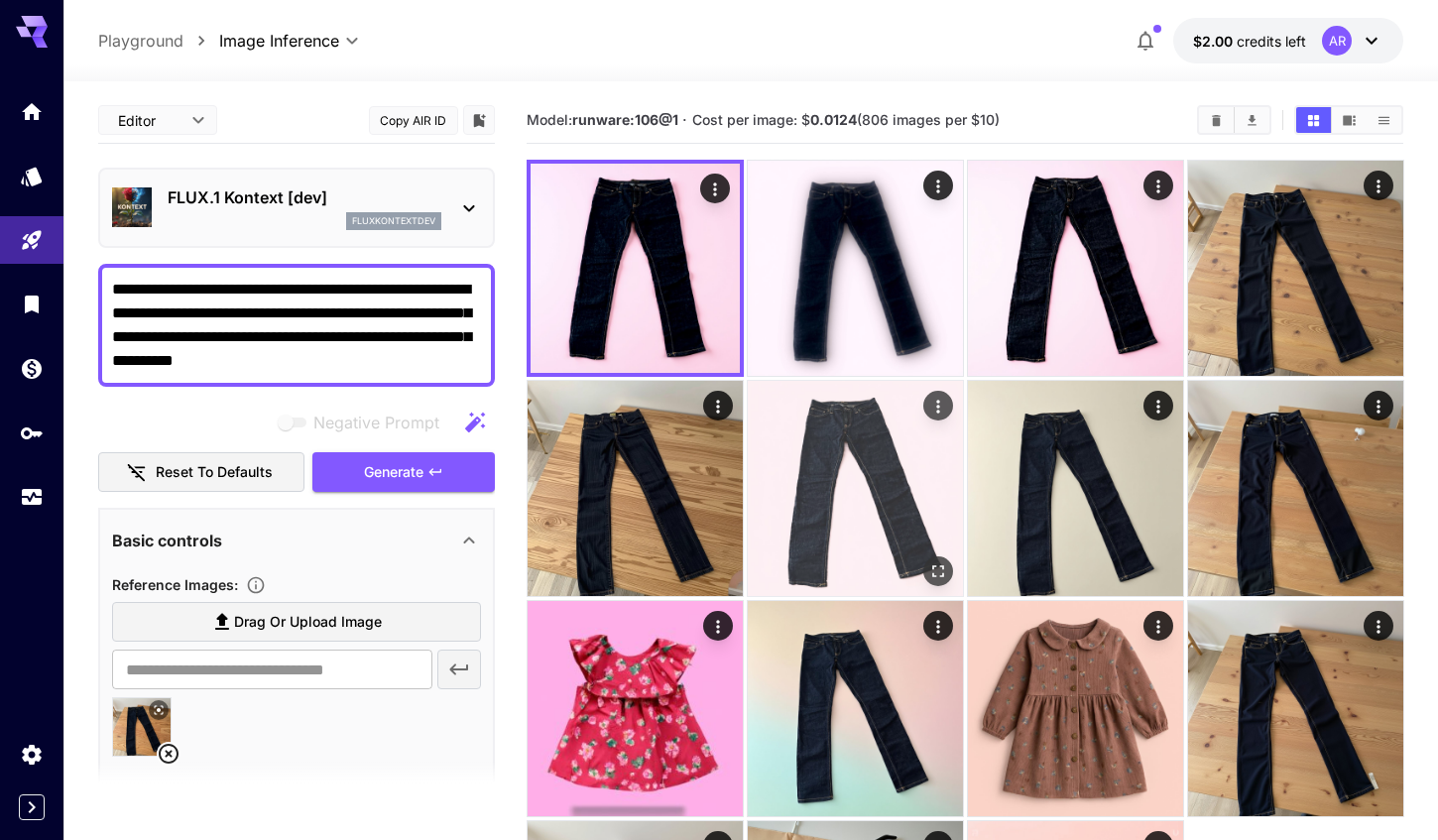 click at bounding box center [855, 488] 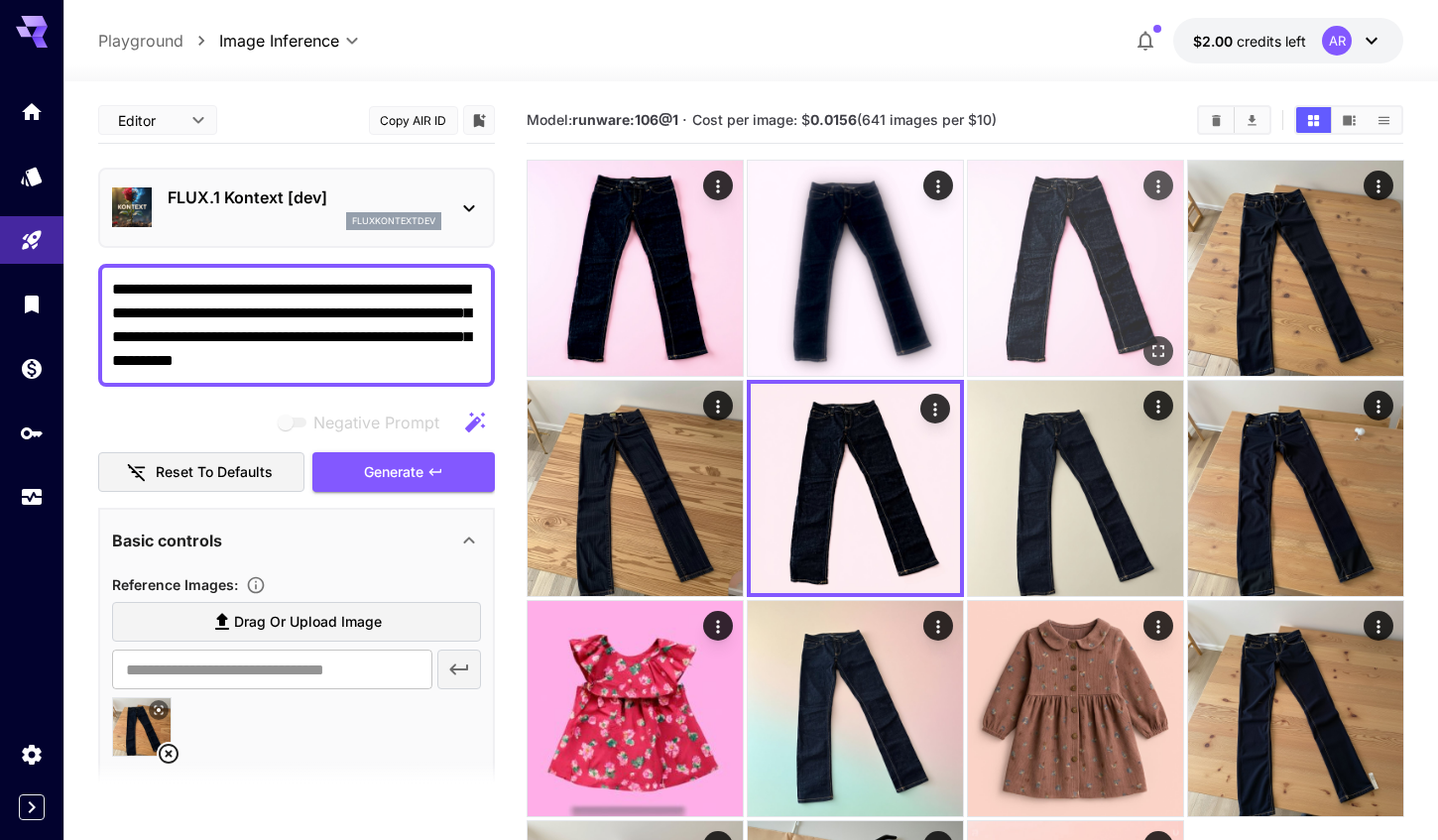click at bounding box center (1075, 268) 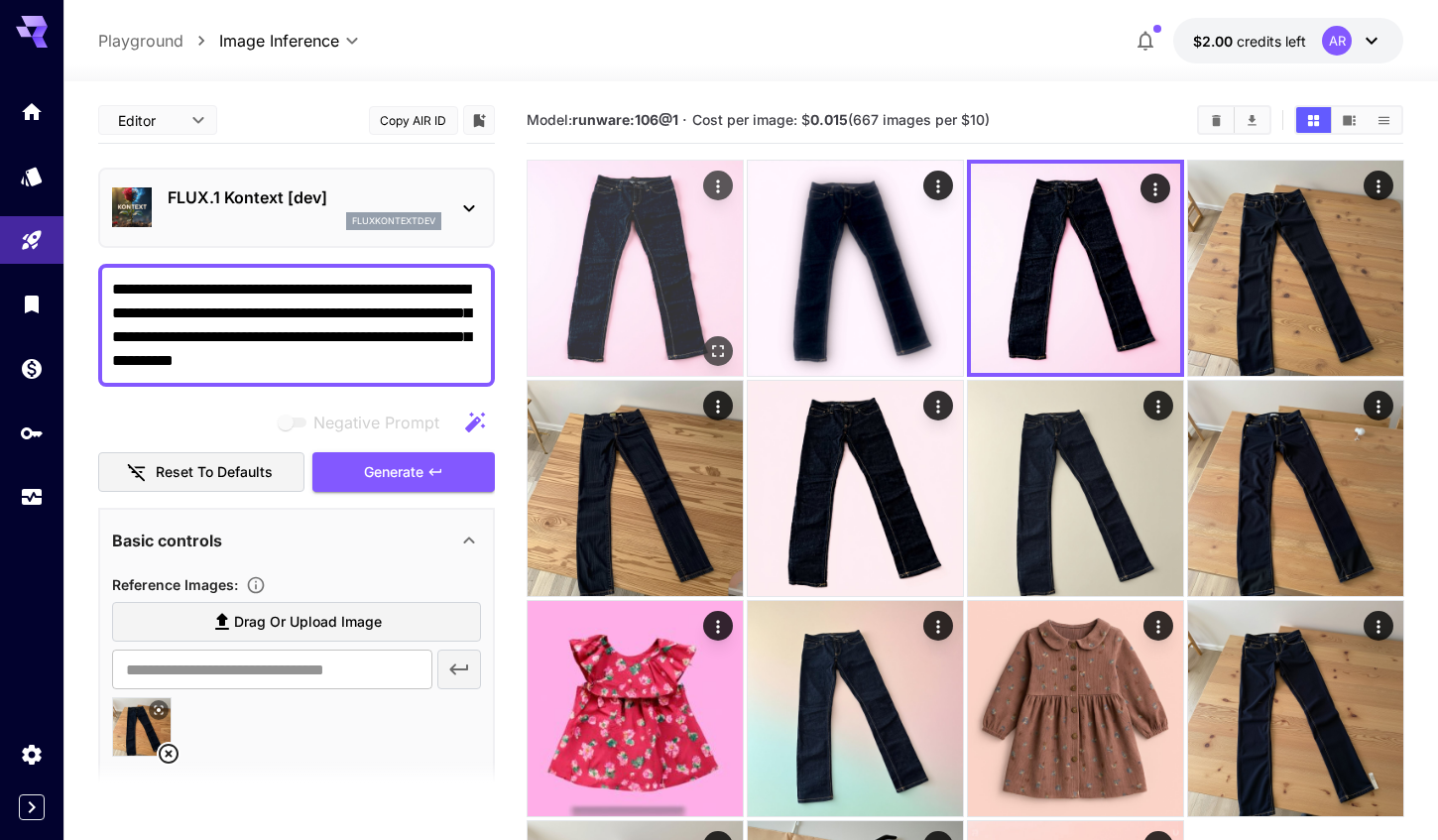 click at bounding box center (635, 268) 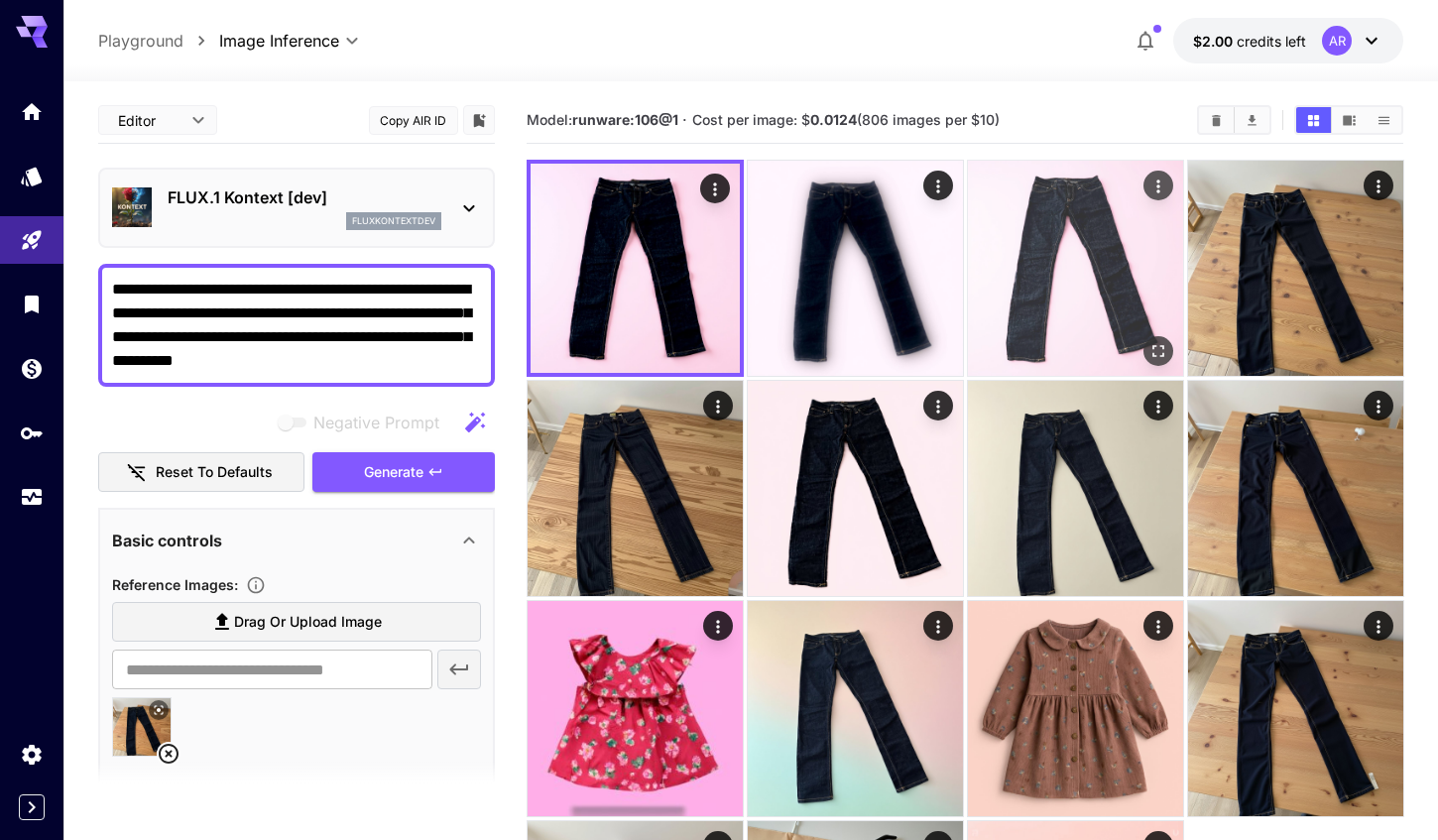 click at bounding box center (1075, 268) 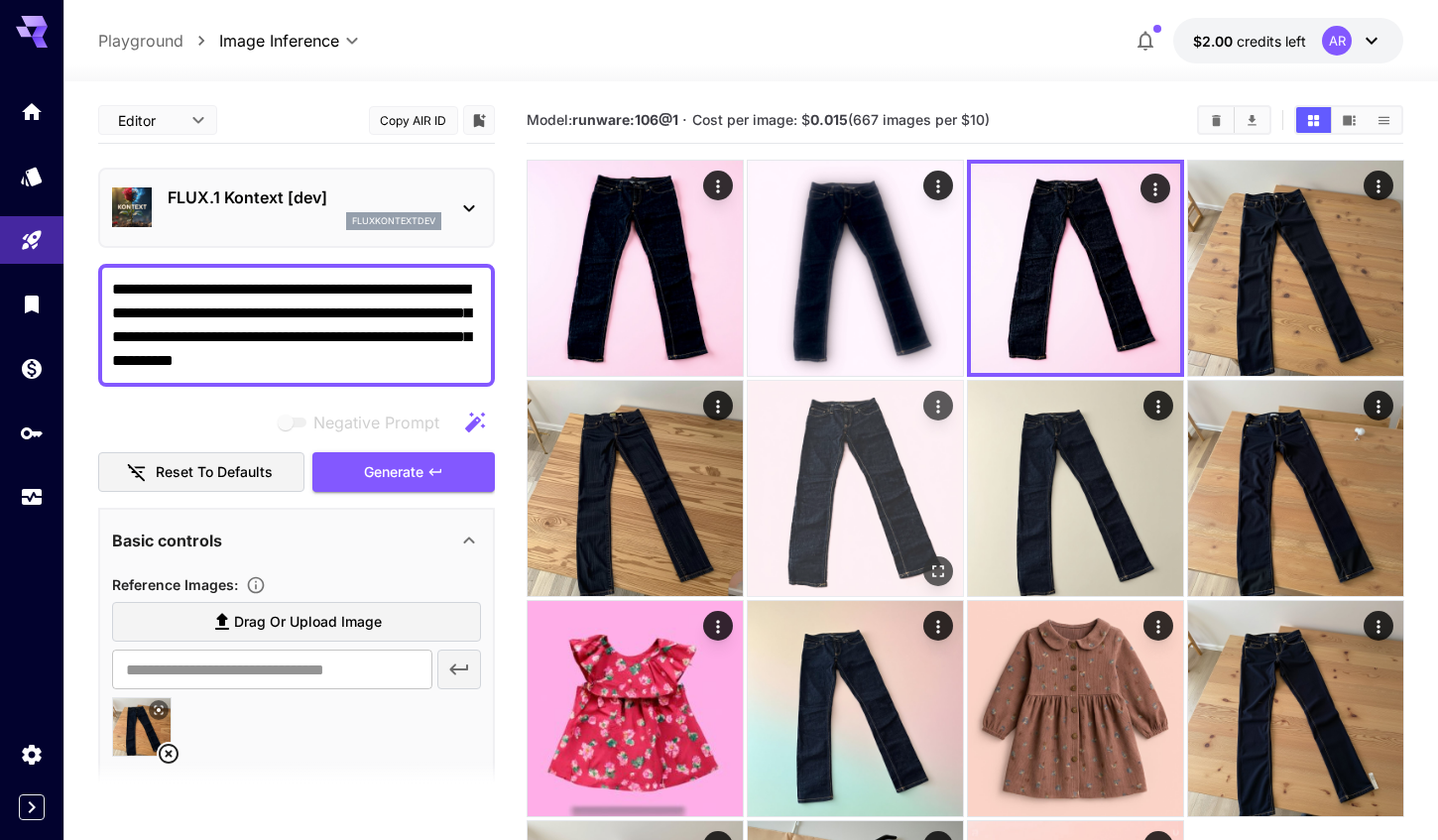 click at bounding box center [855, 488] 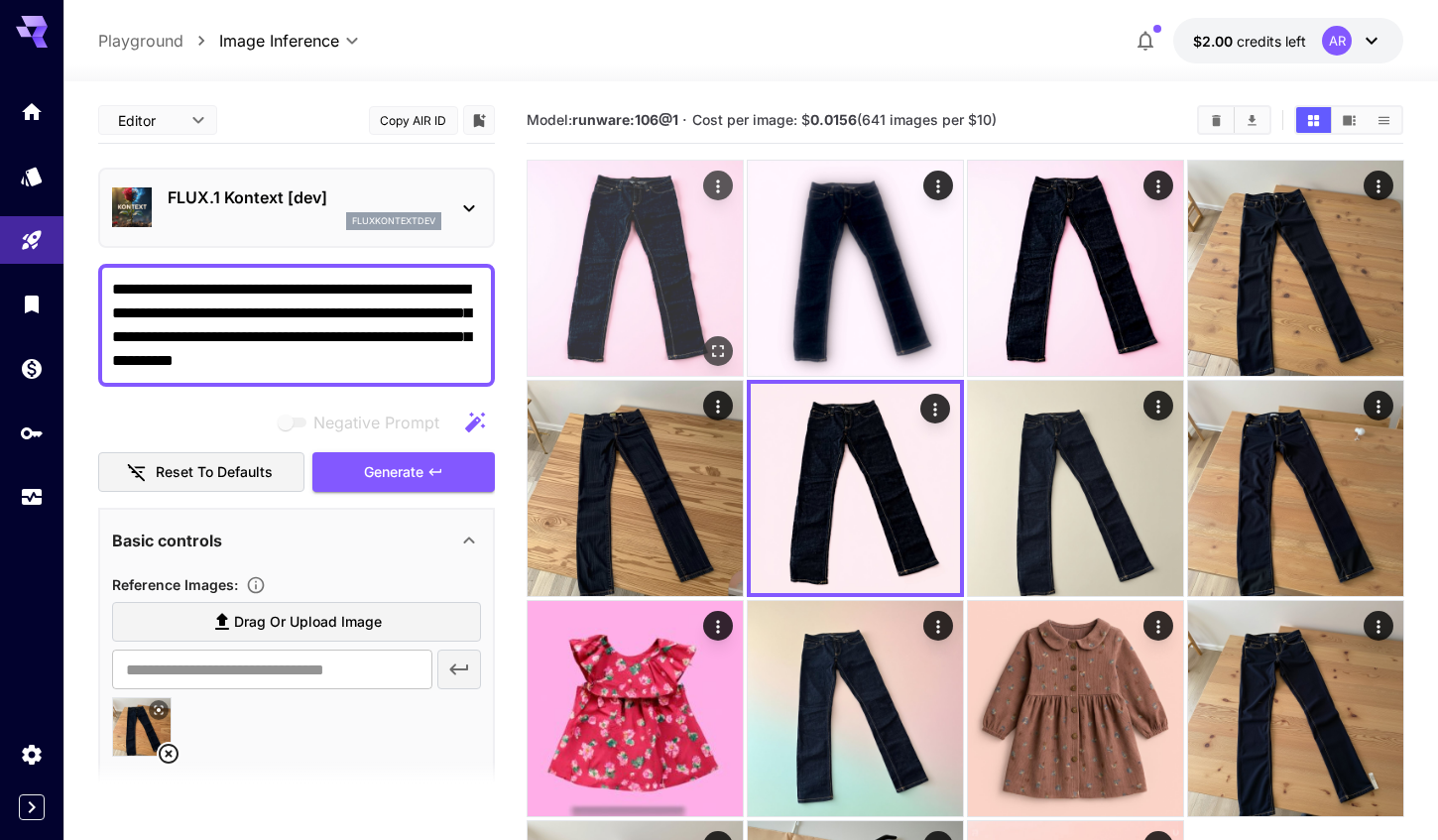 click at bounding box center [635, 268] 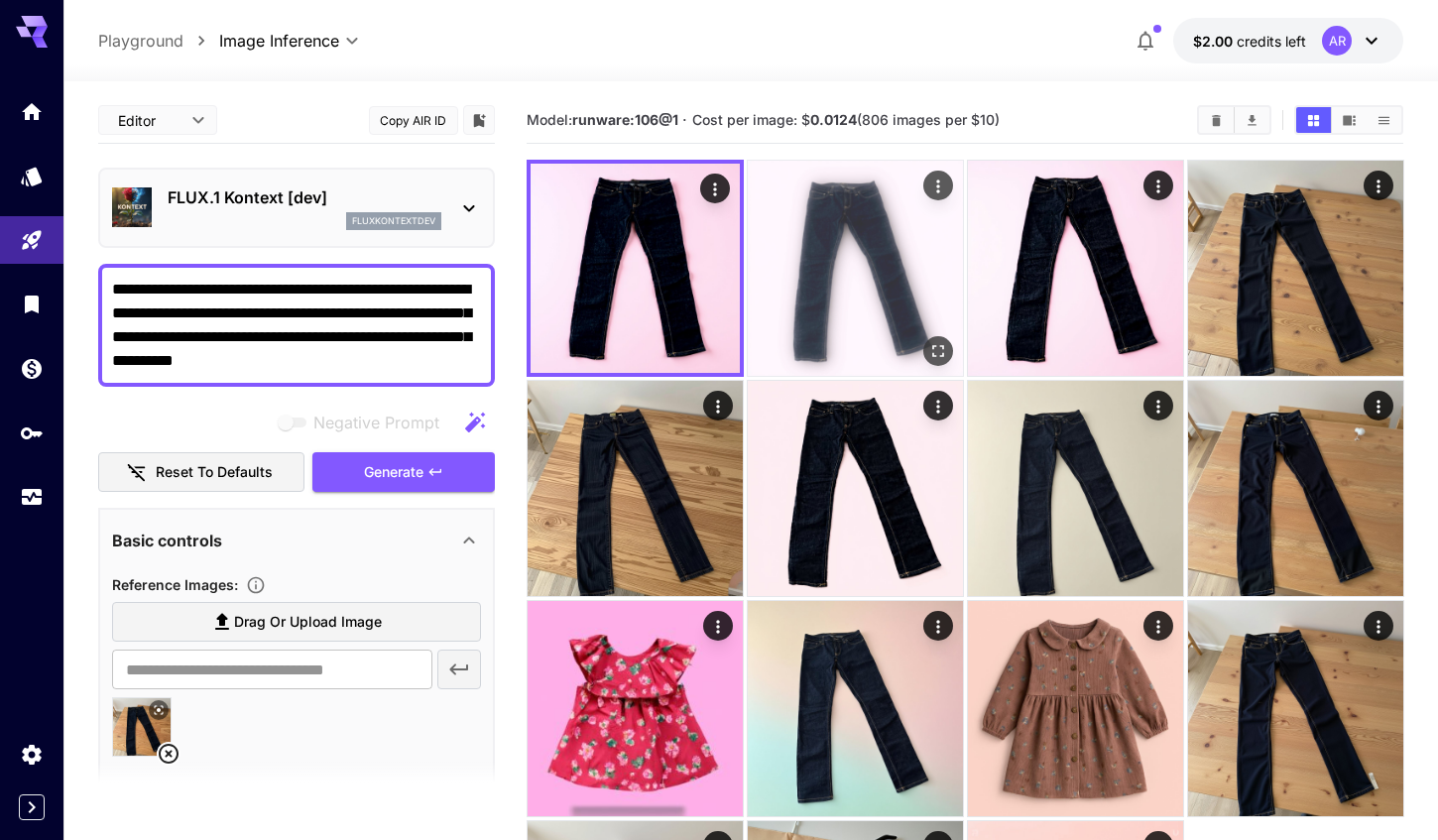 click at bounding box center [855, 268] 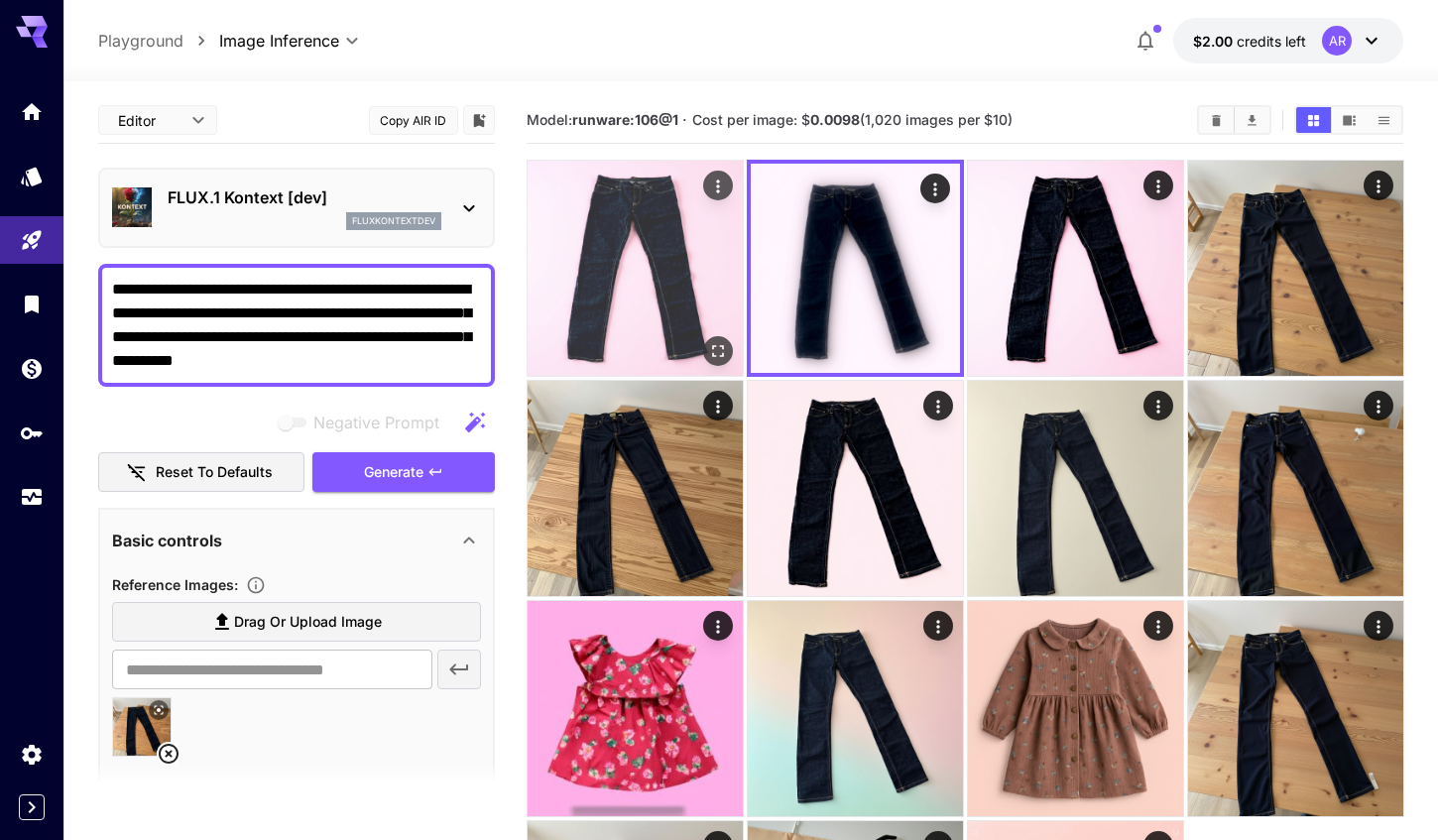 click at bounding box center [635, 268] 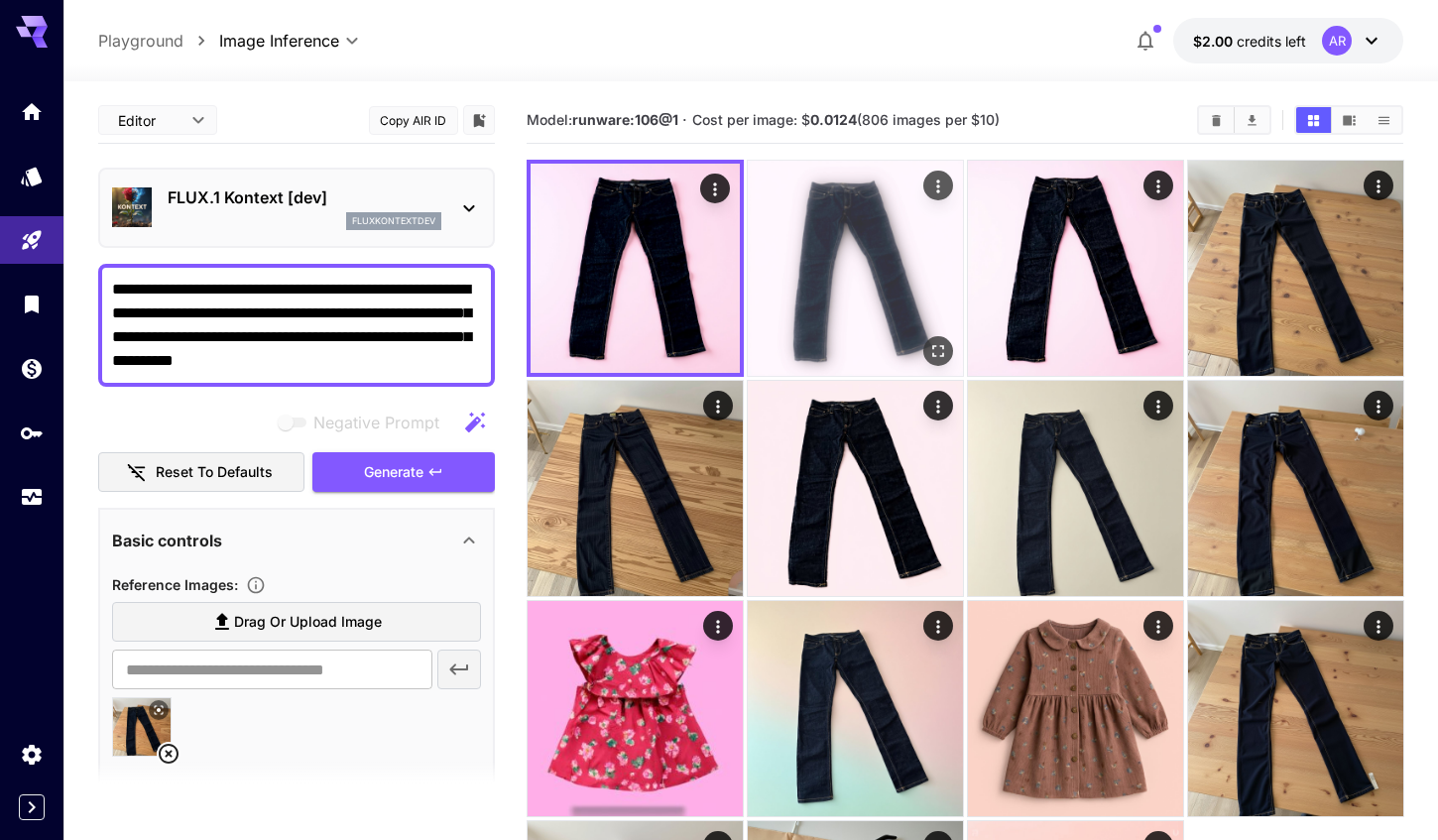 click at bounding box center (855, 268) 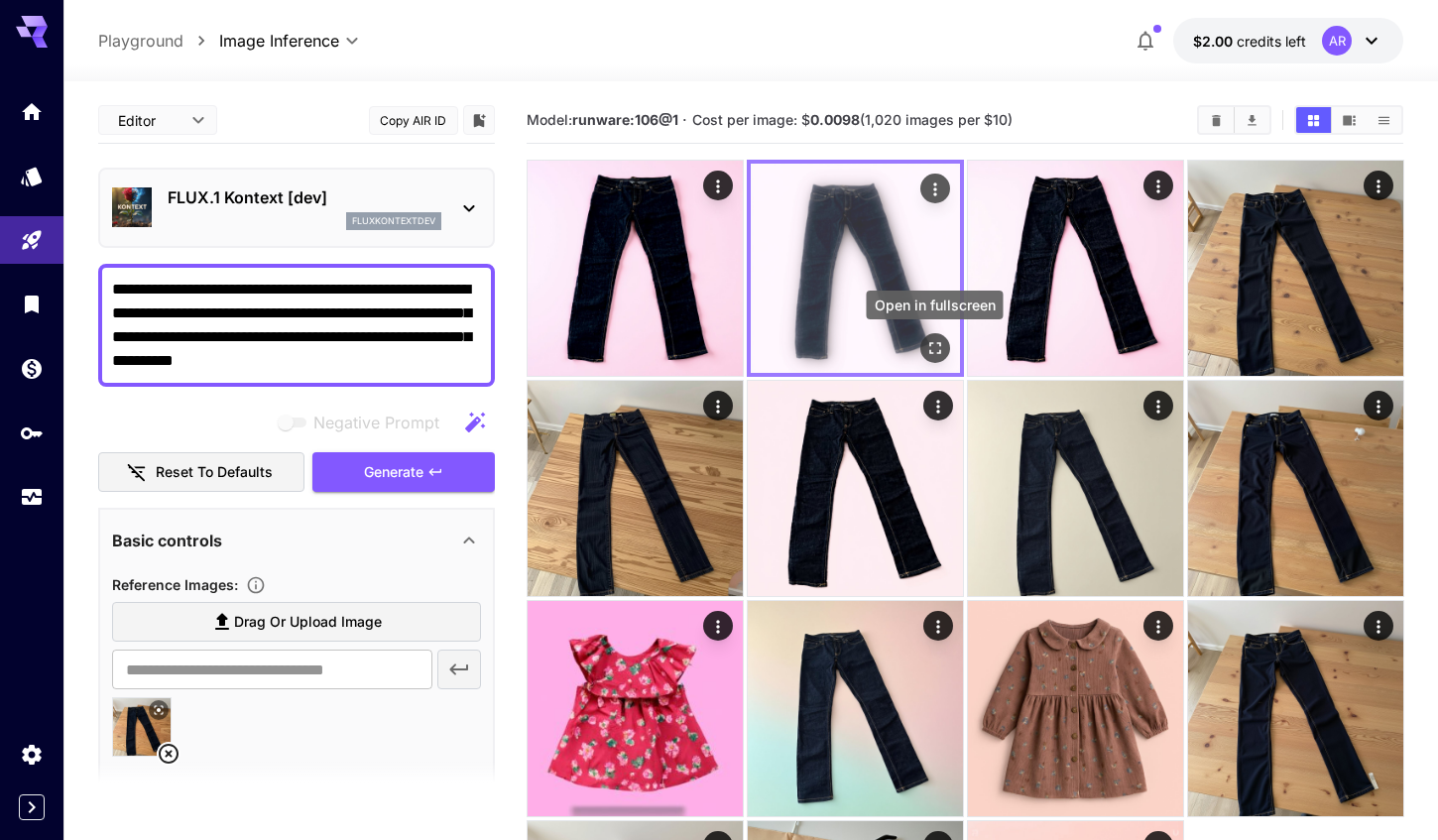 click 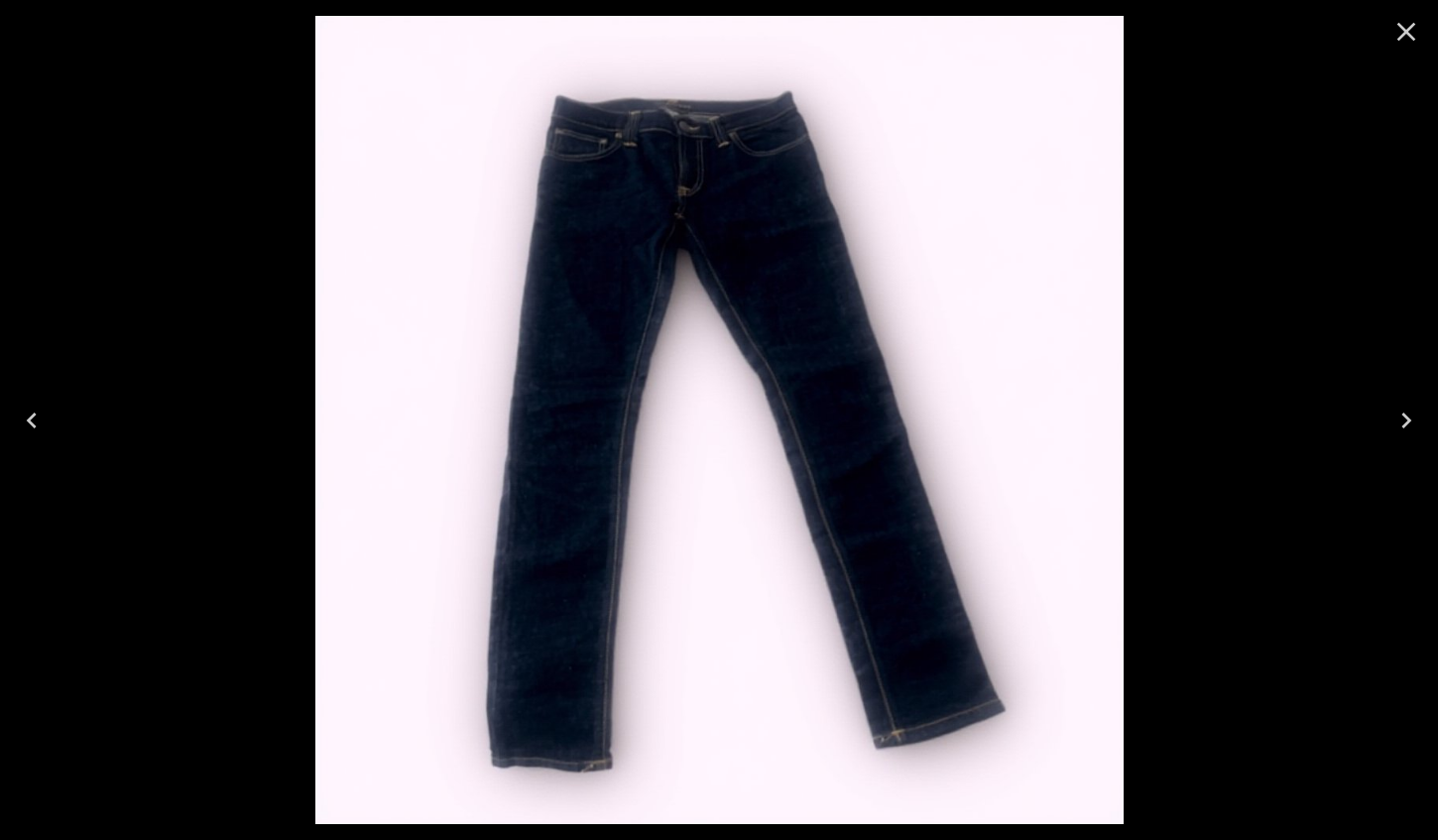 click at bounding box center [719, 420] 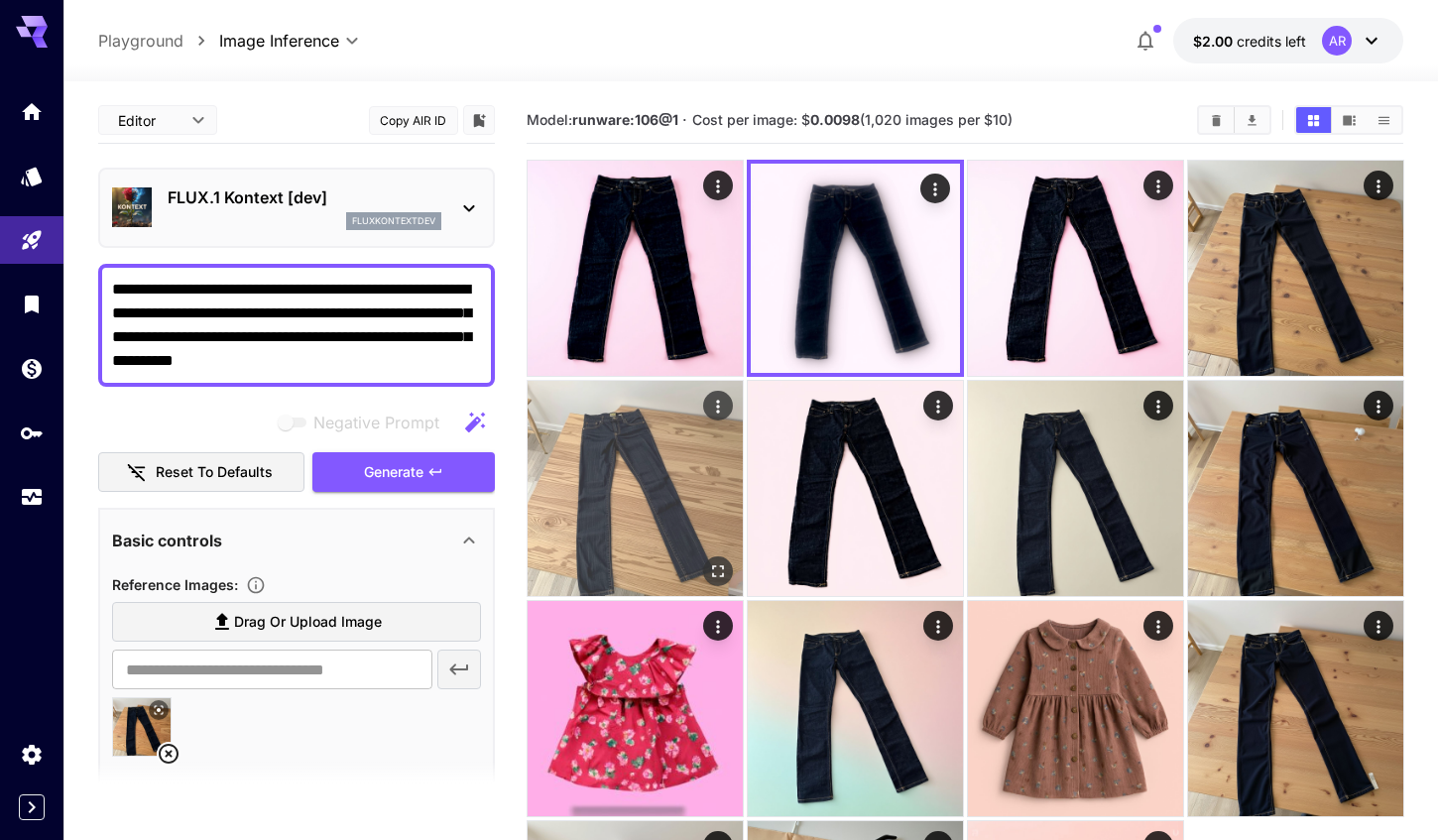 scroll, scrollTop: 0, scrollLeft: 0, axis: both 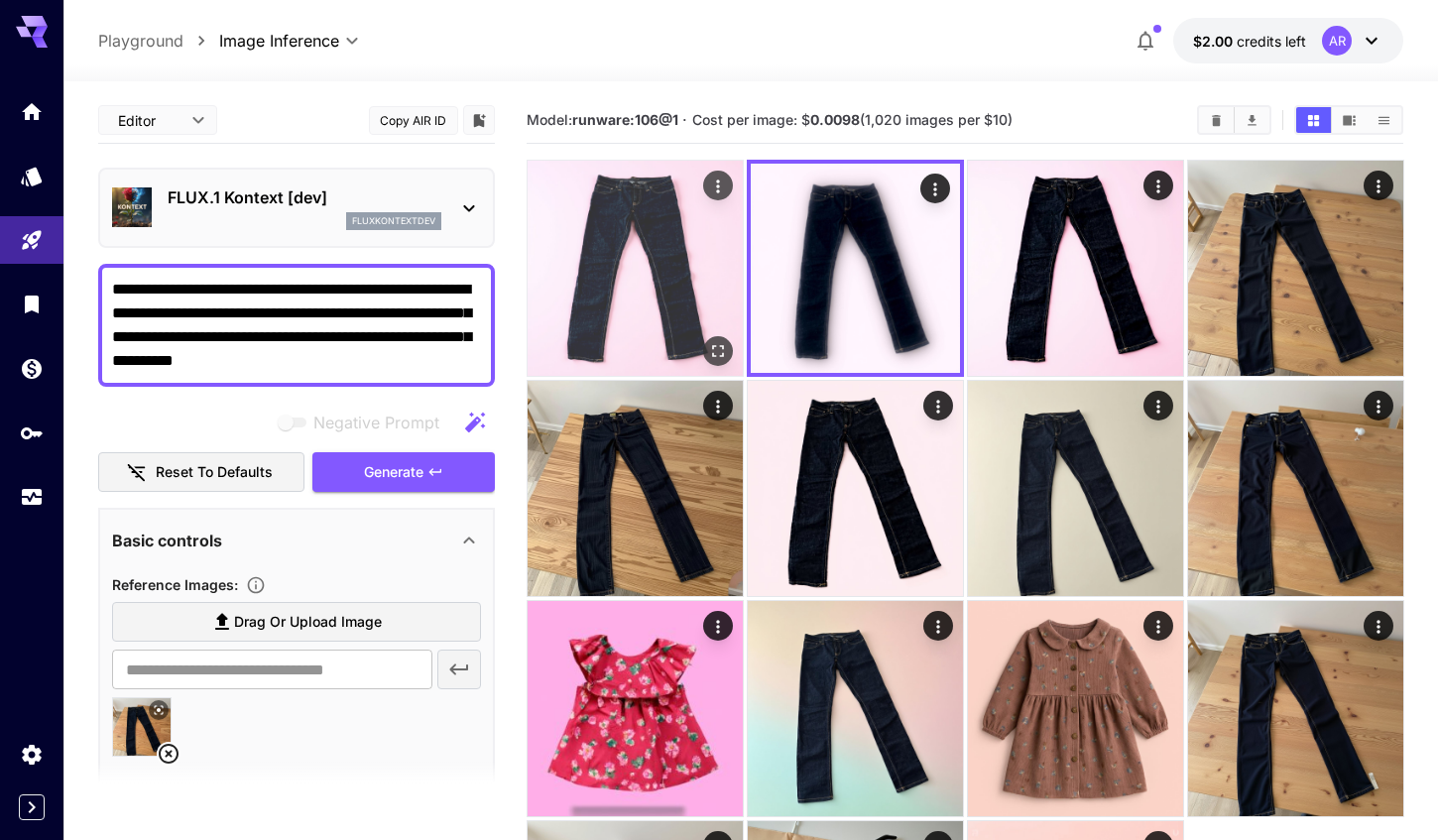 click at bounding box center [635, 268] 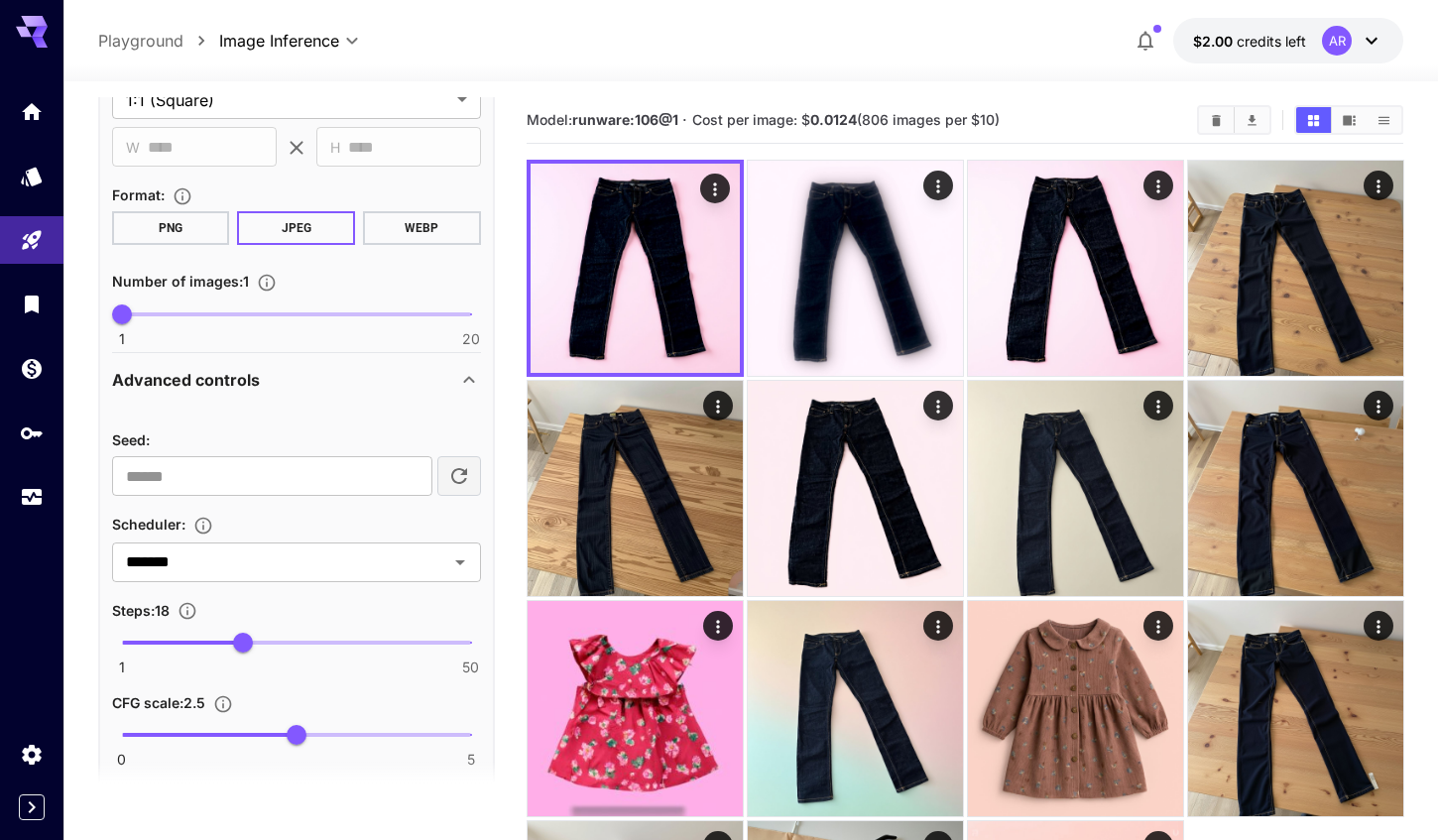 scroll, scrollTop: 734, scrollLeft: 0, axis: vertical 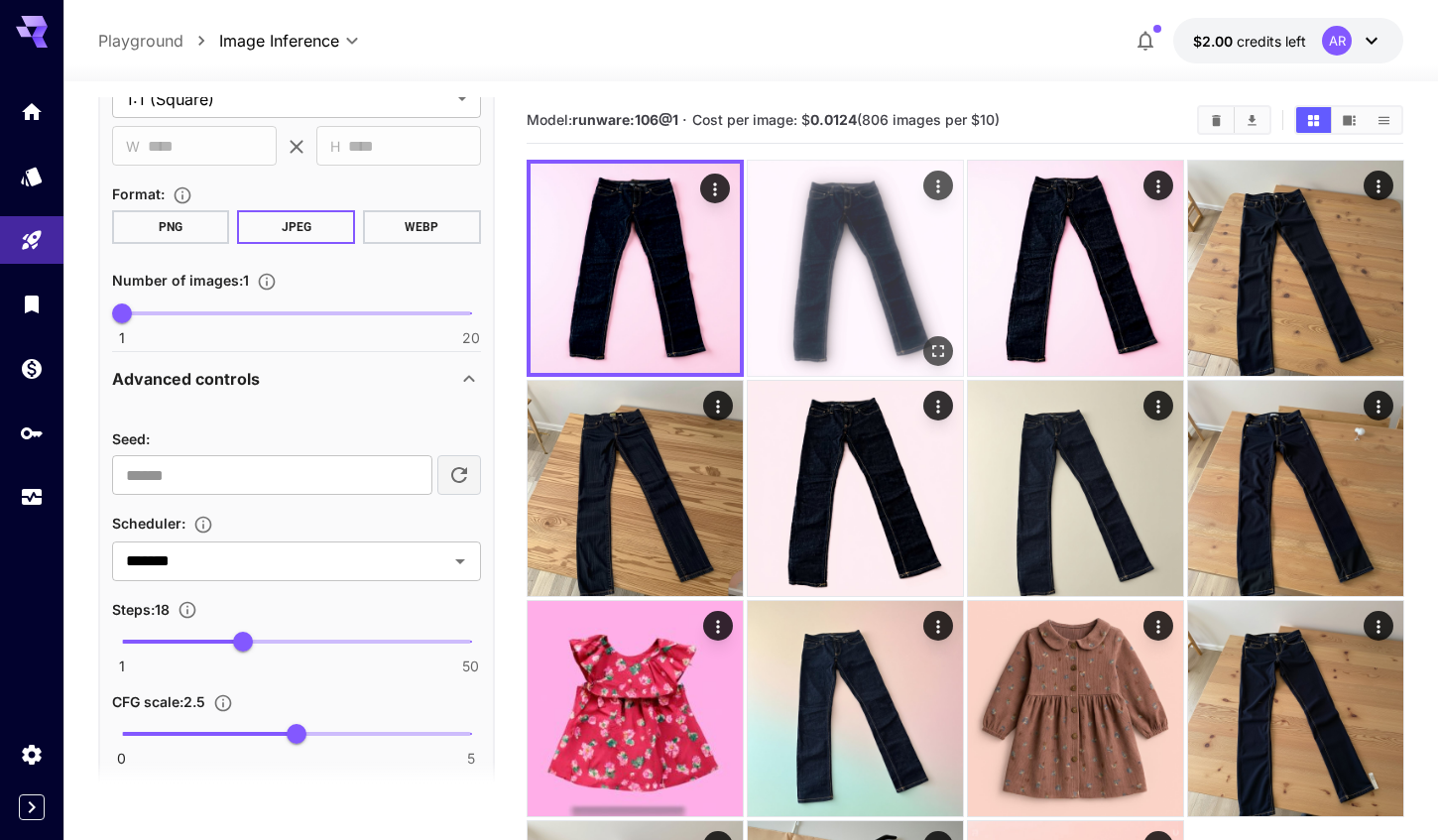 click at bounding box center (855, 268) 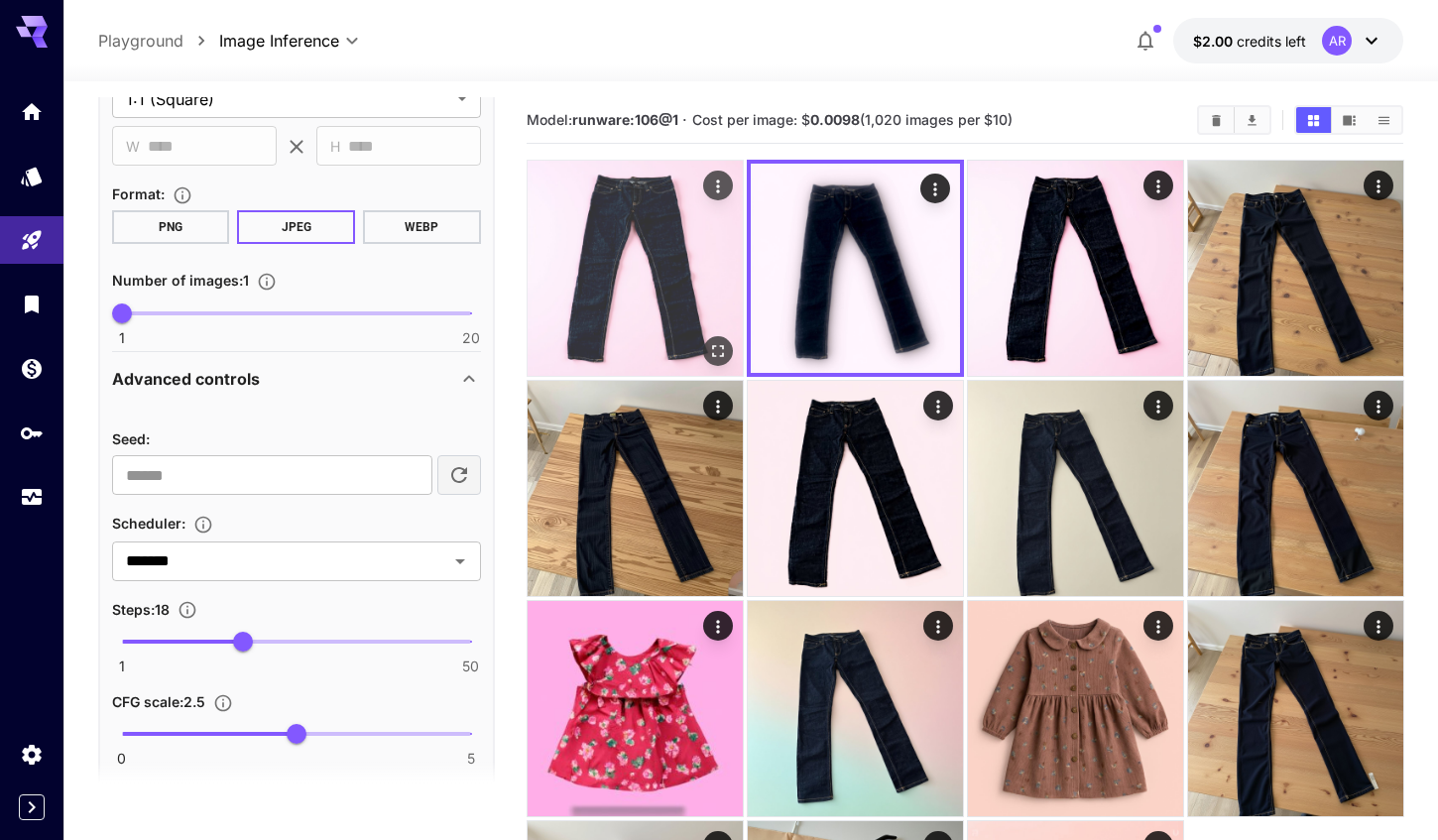 click at bounding box center [635, 268] 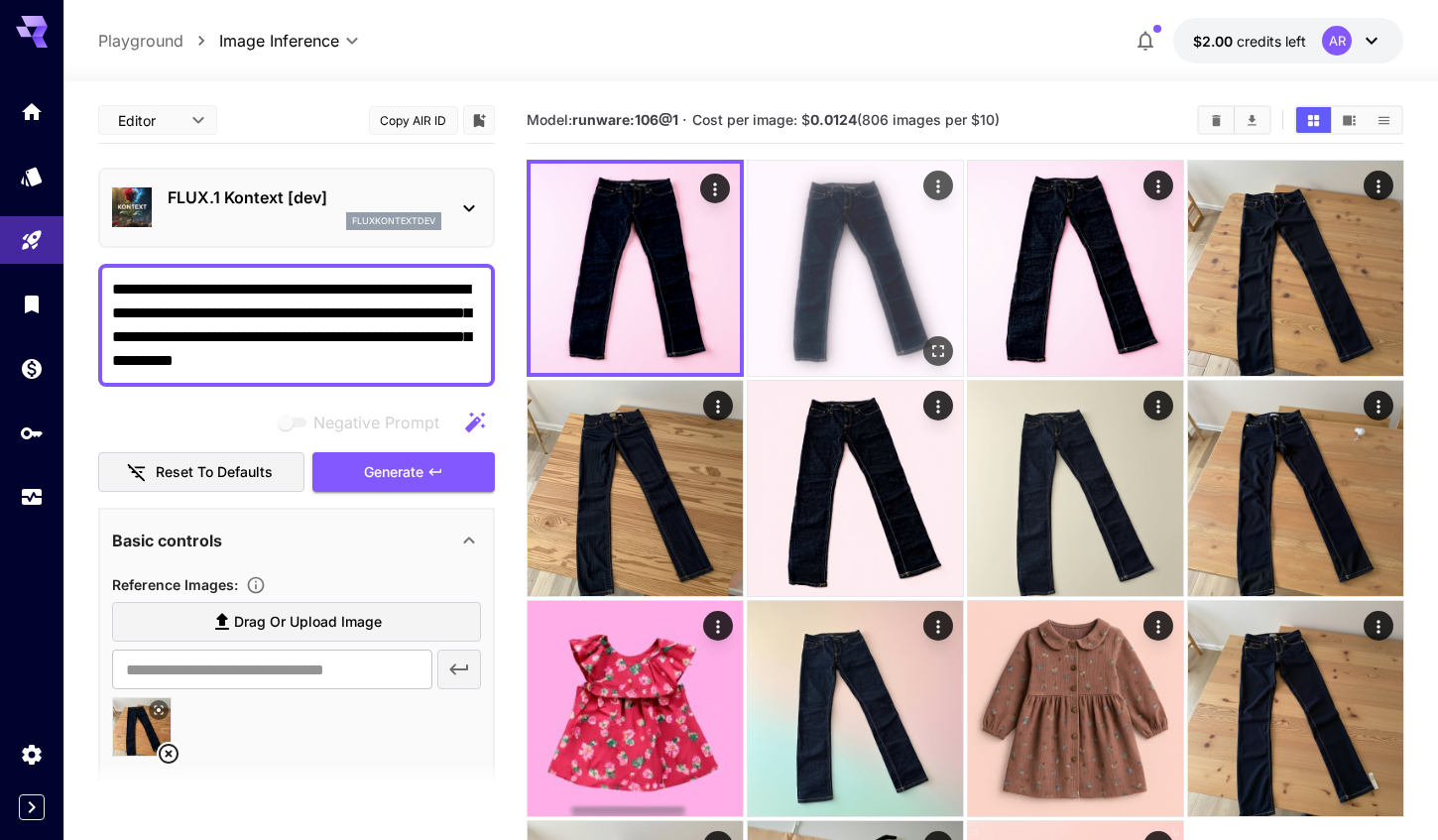 scroll, scrollTop: 0, scrollLeft: 0, axis: both 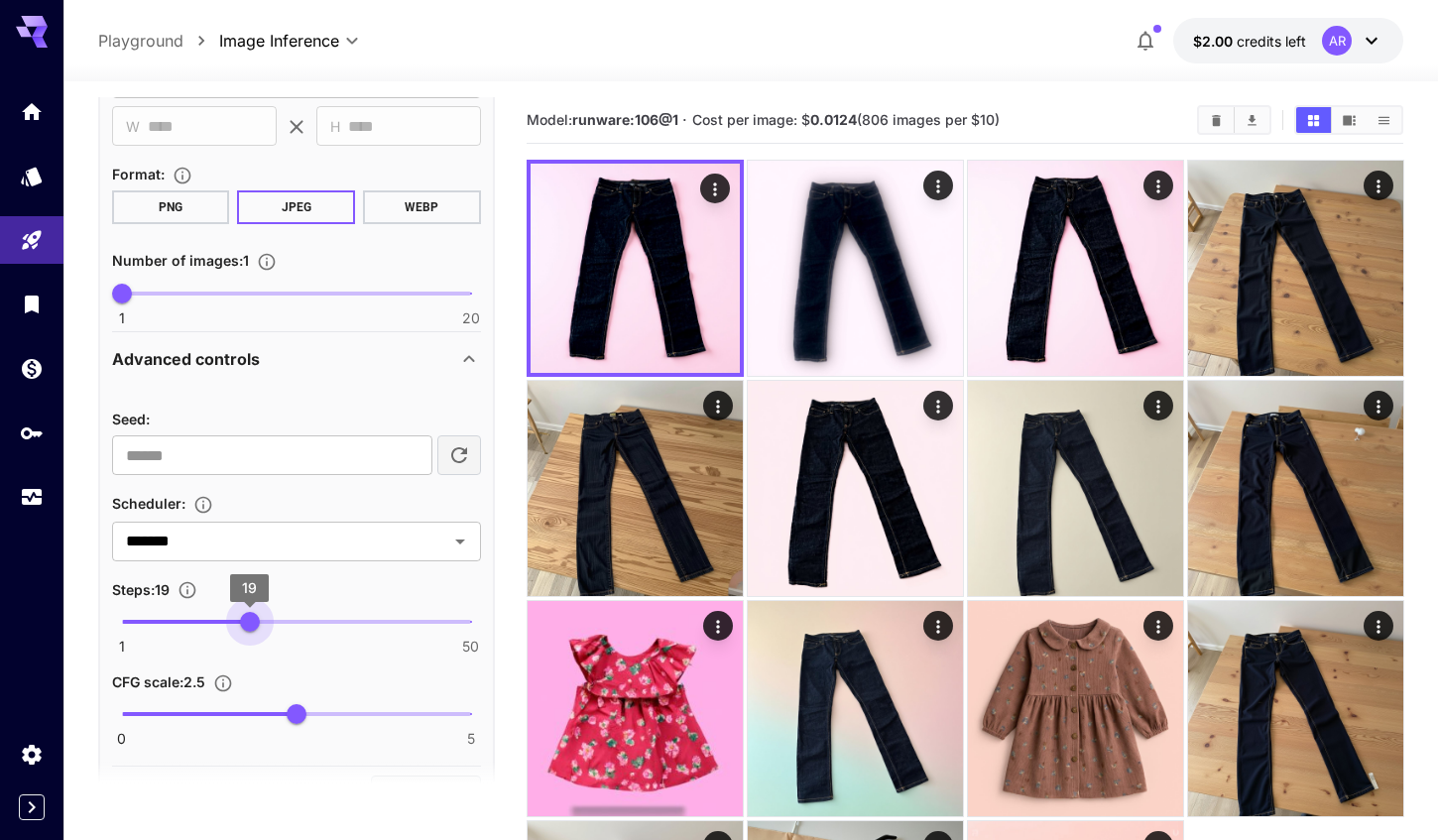 type on "**" 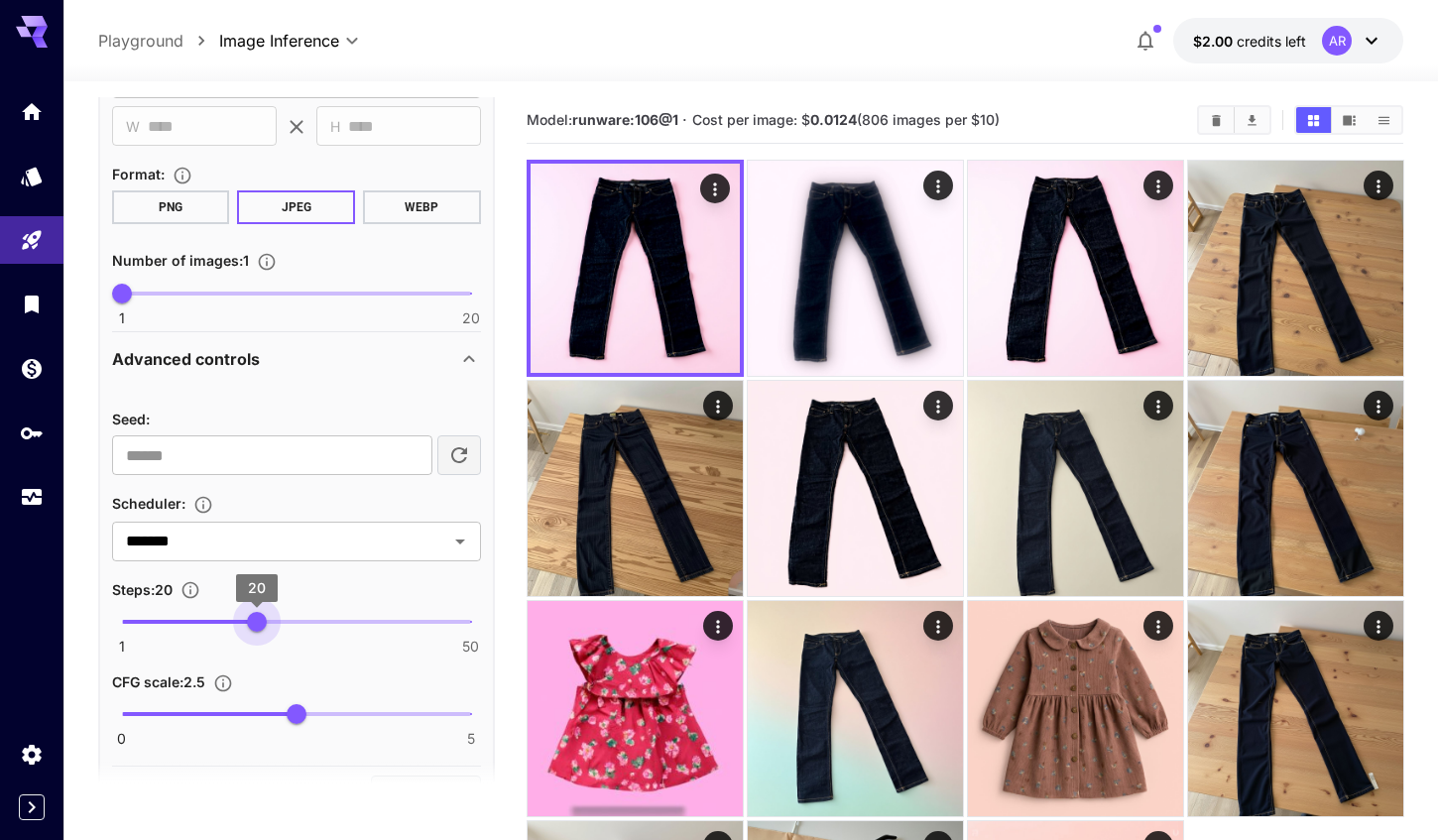 click on "20" at bounding box center (257, 622) 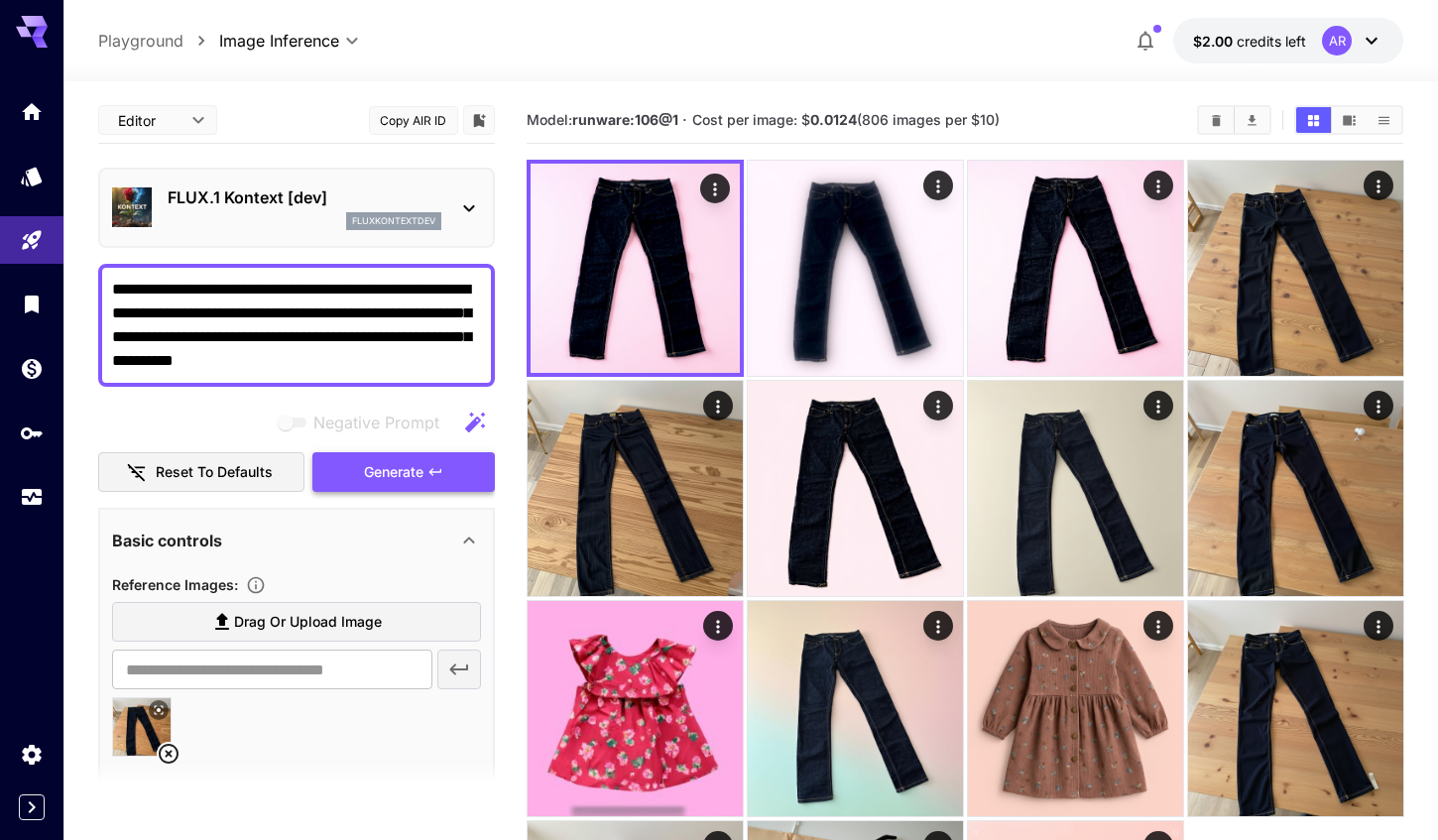 scroll, scrollTop: 0, scrollLeft: 0, axis: both 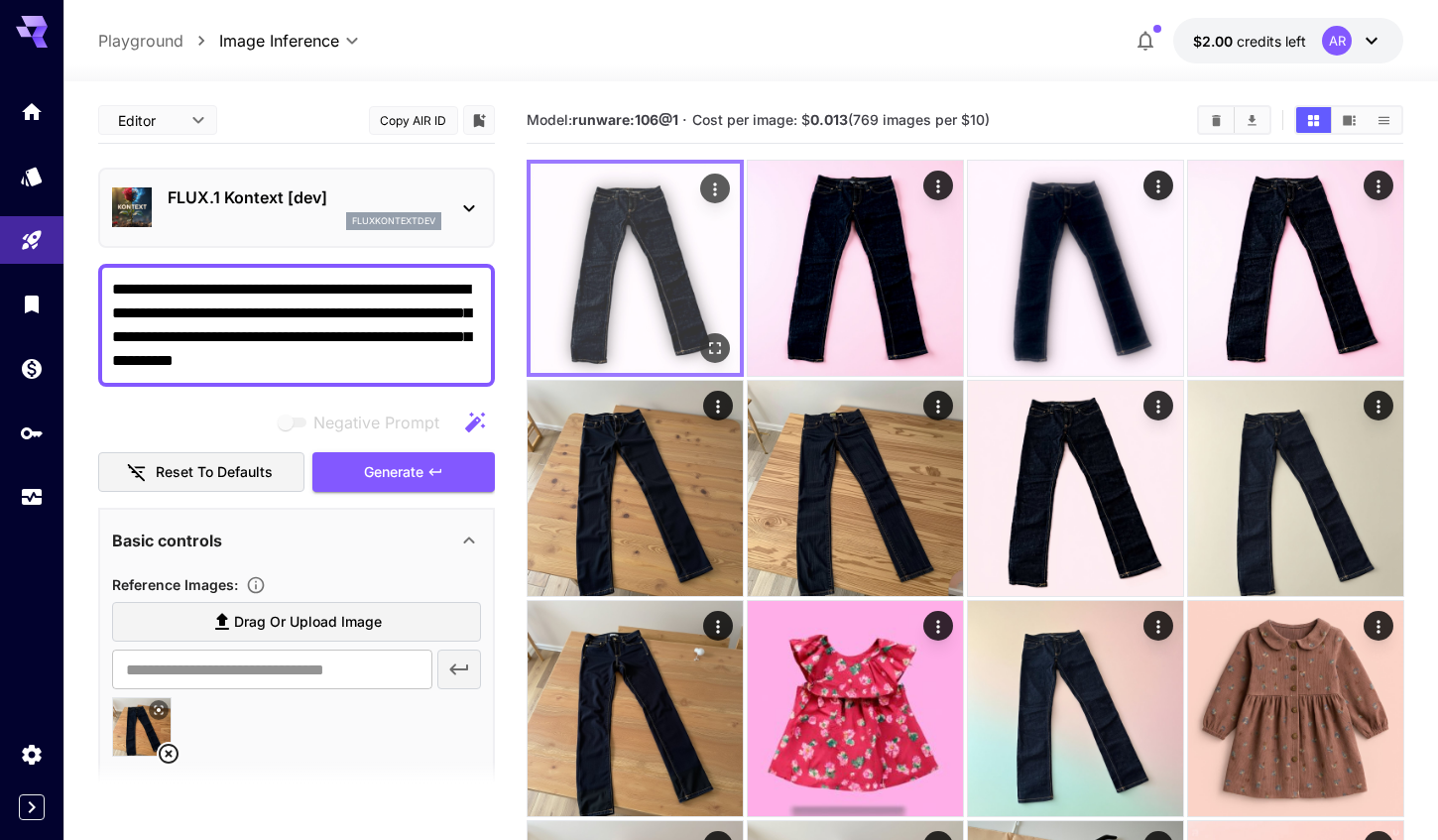 click at bounding box center [635, 268] 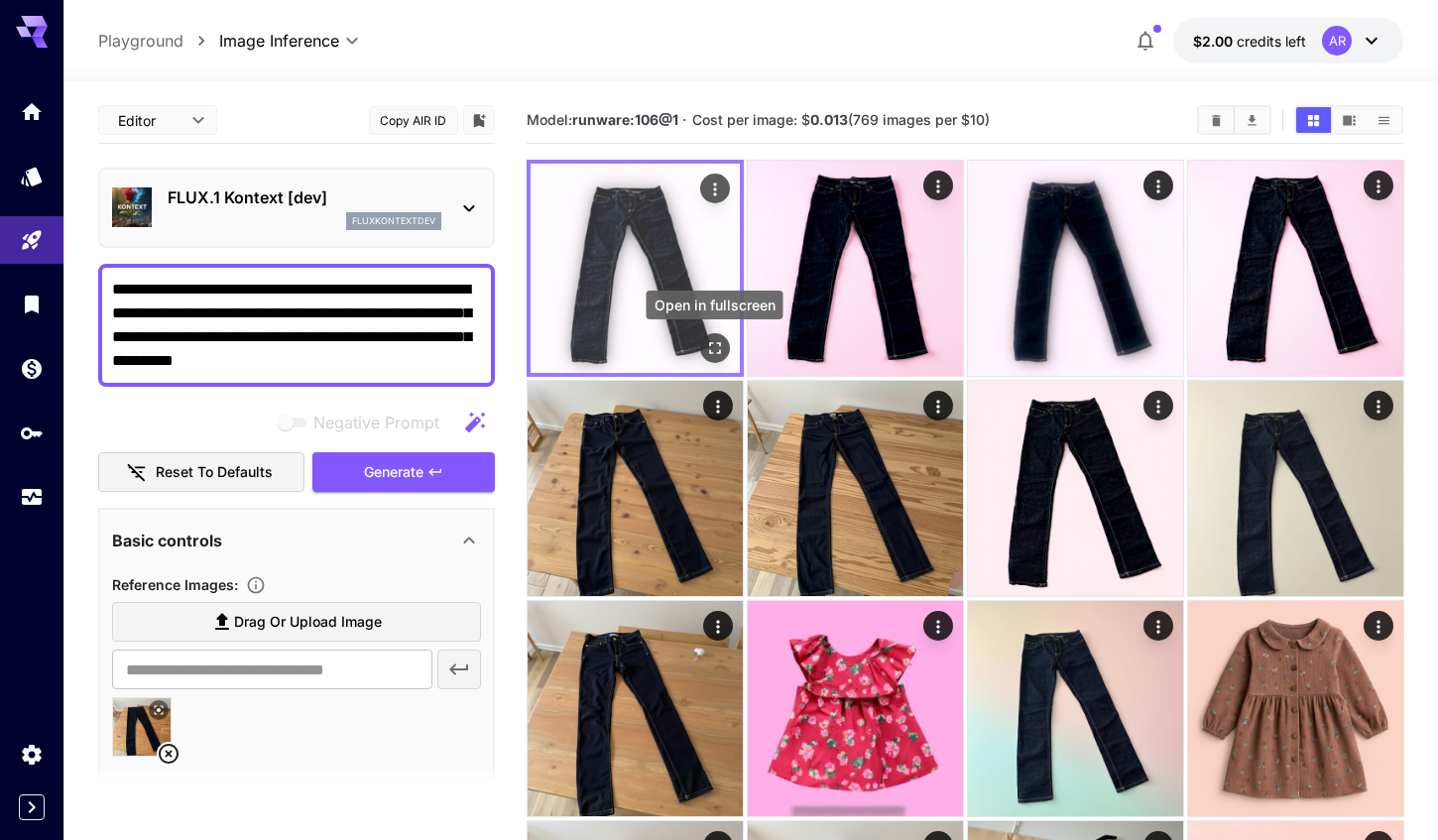 click 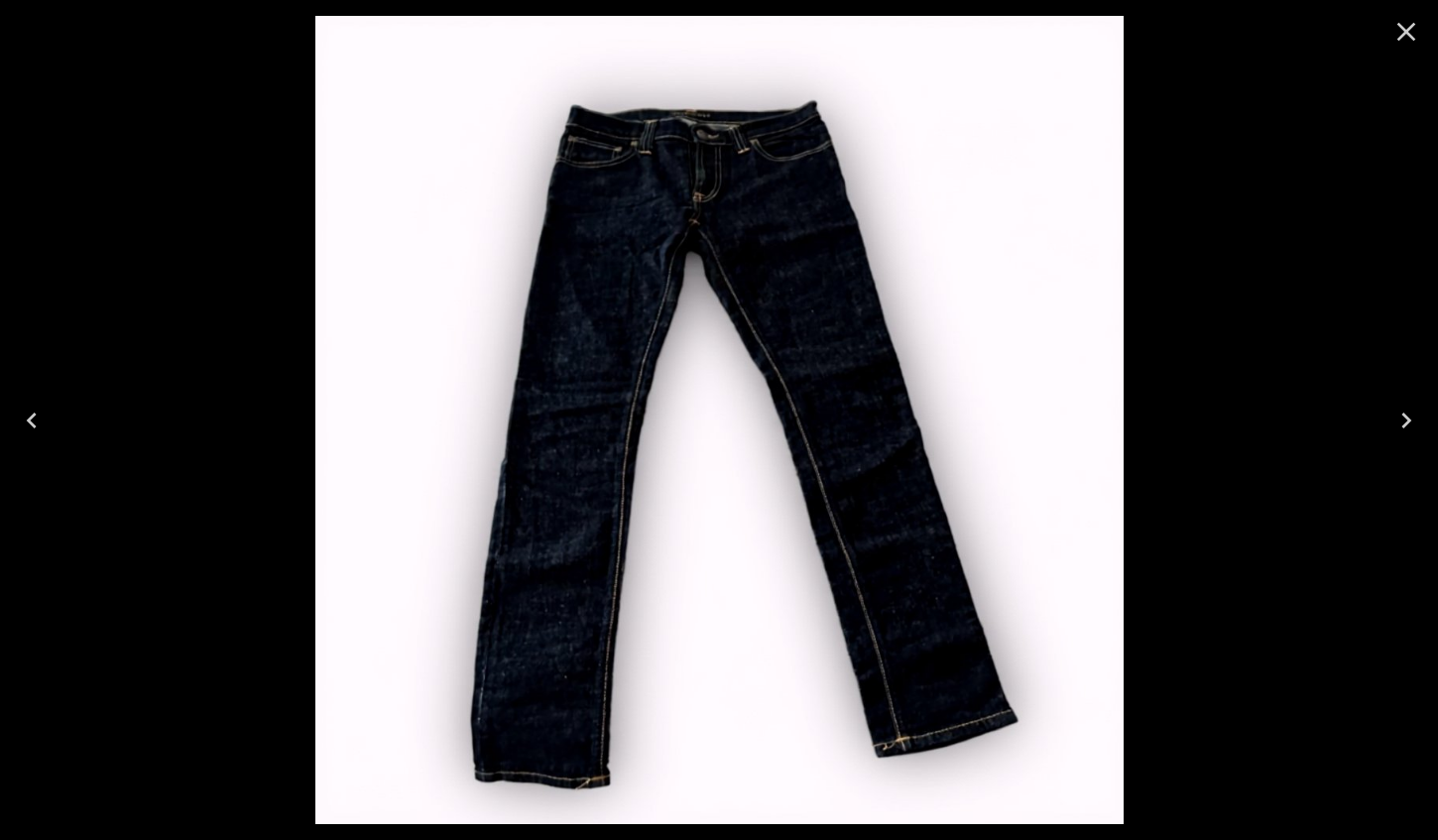 click at bounding box center (719, 420) 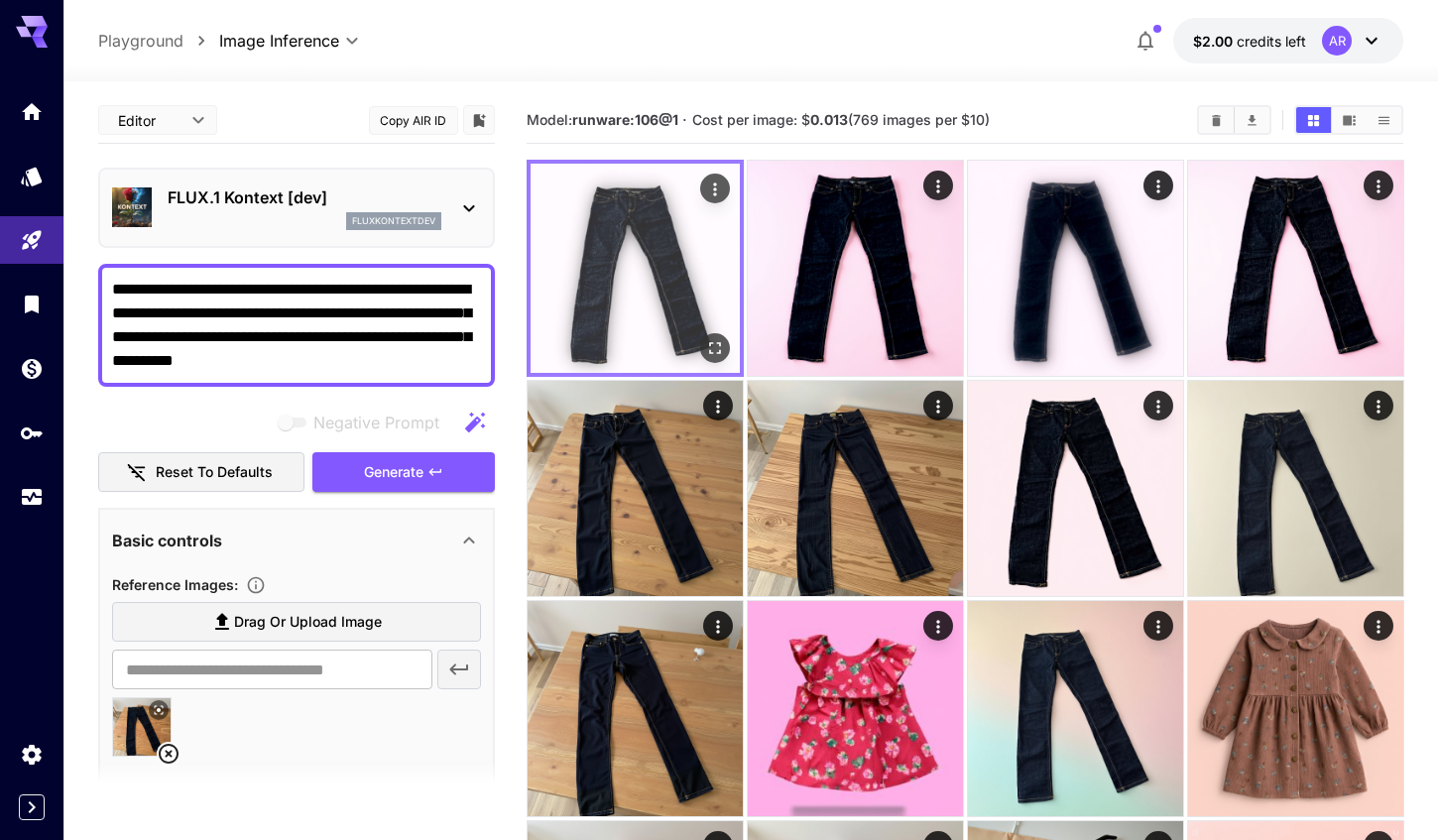 click at bounding box center [635, 268] 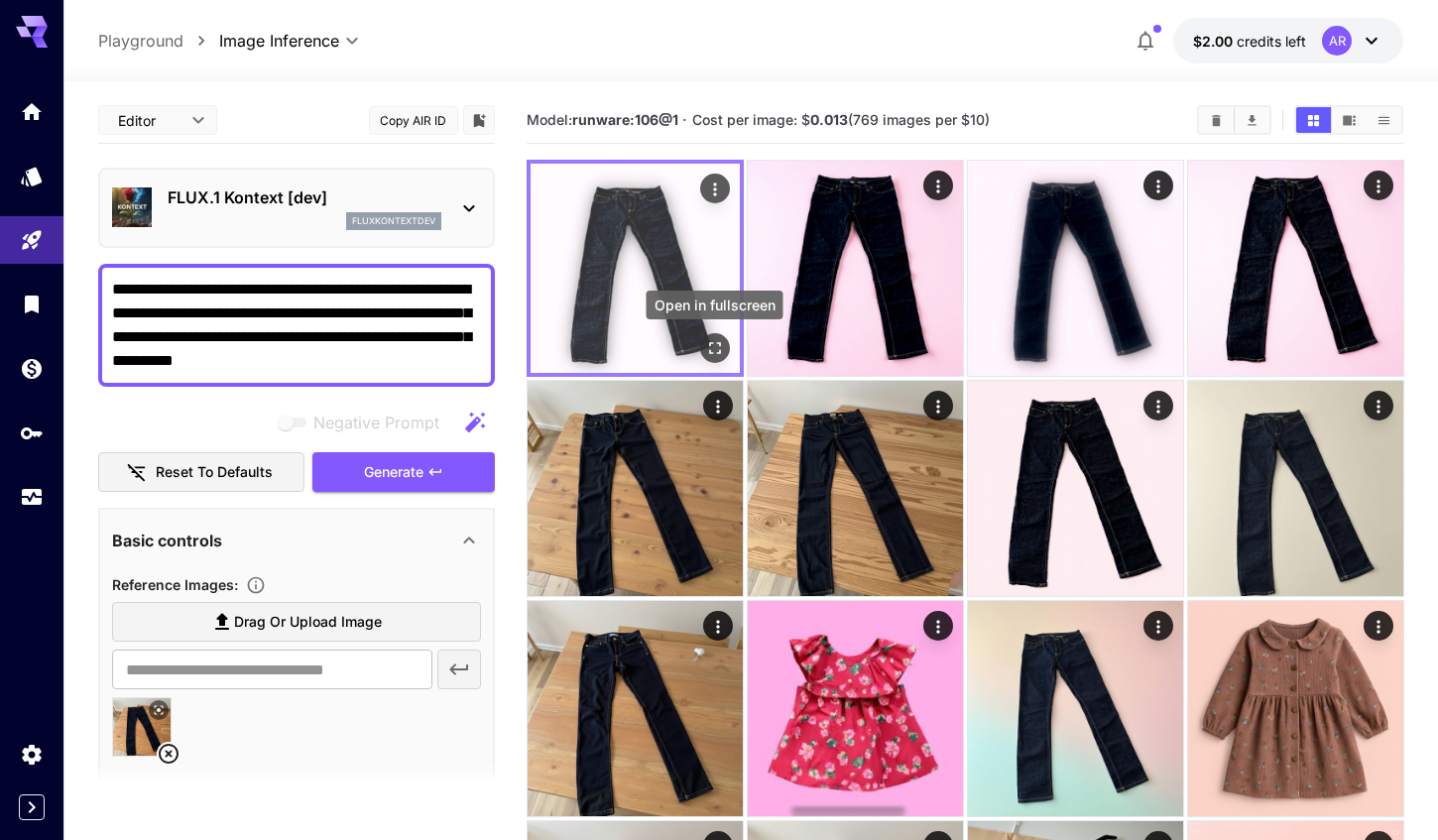 click 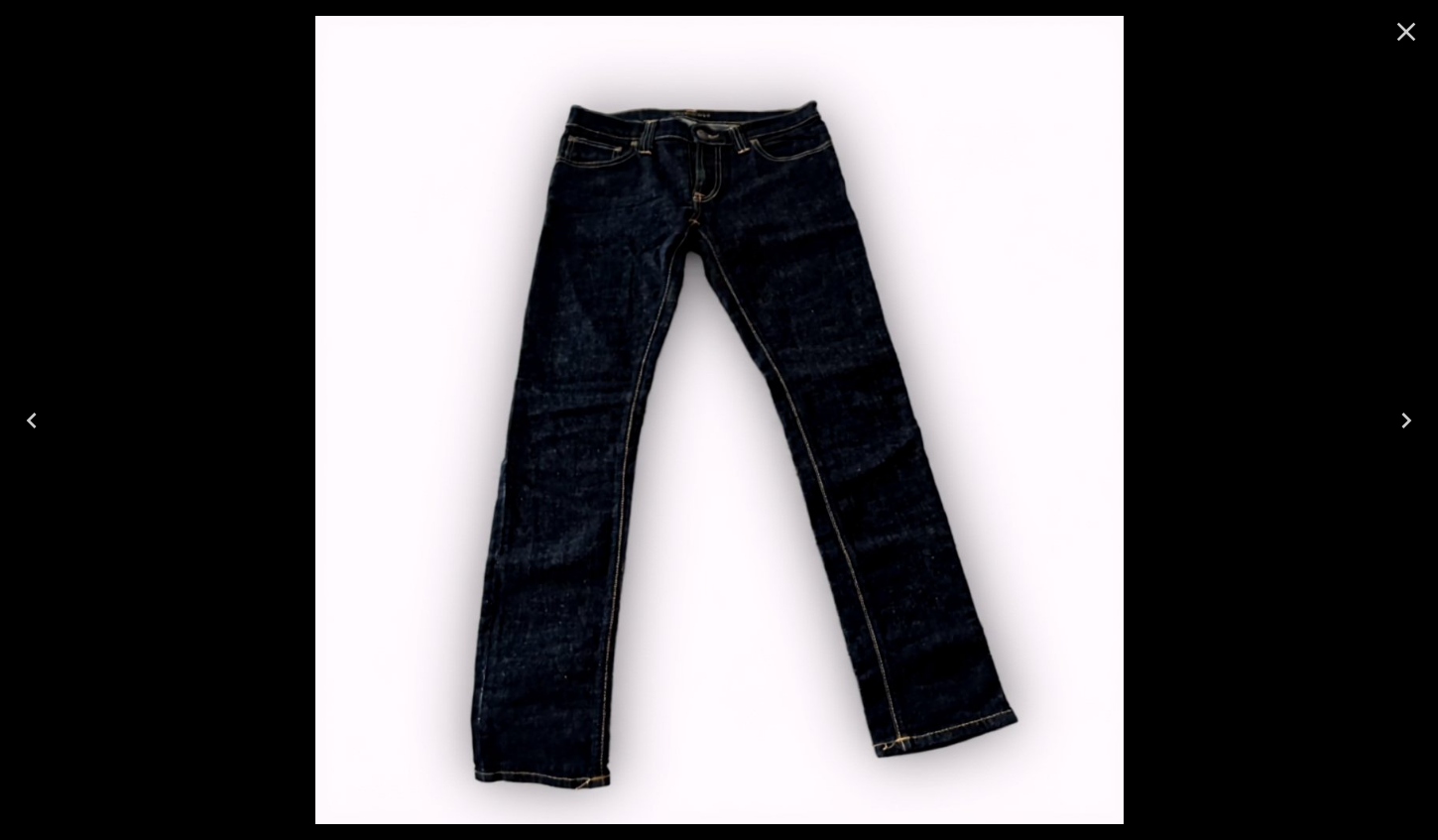 click at bounding box center [719, 420] 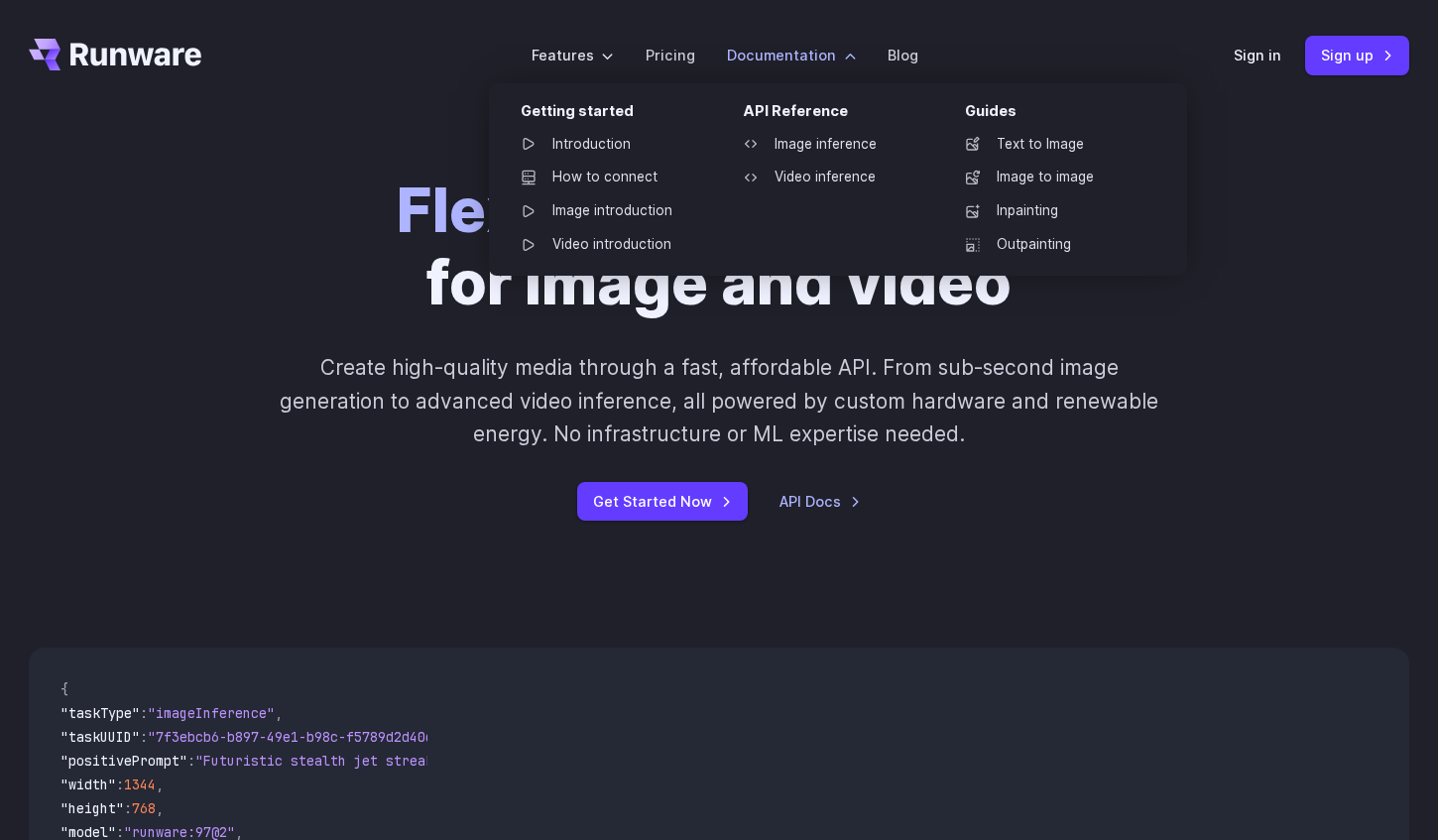 scroll, scrollTop: 0, scrollLeft: 0, axis: both 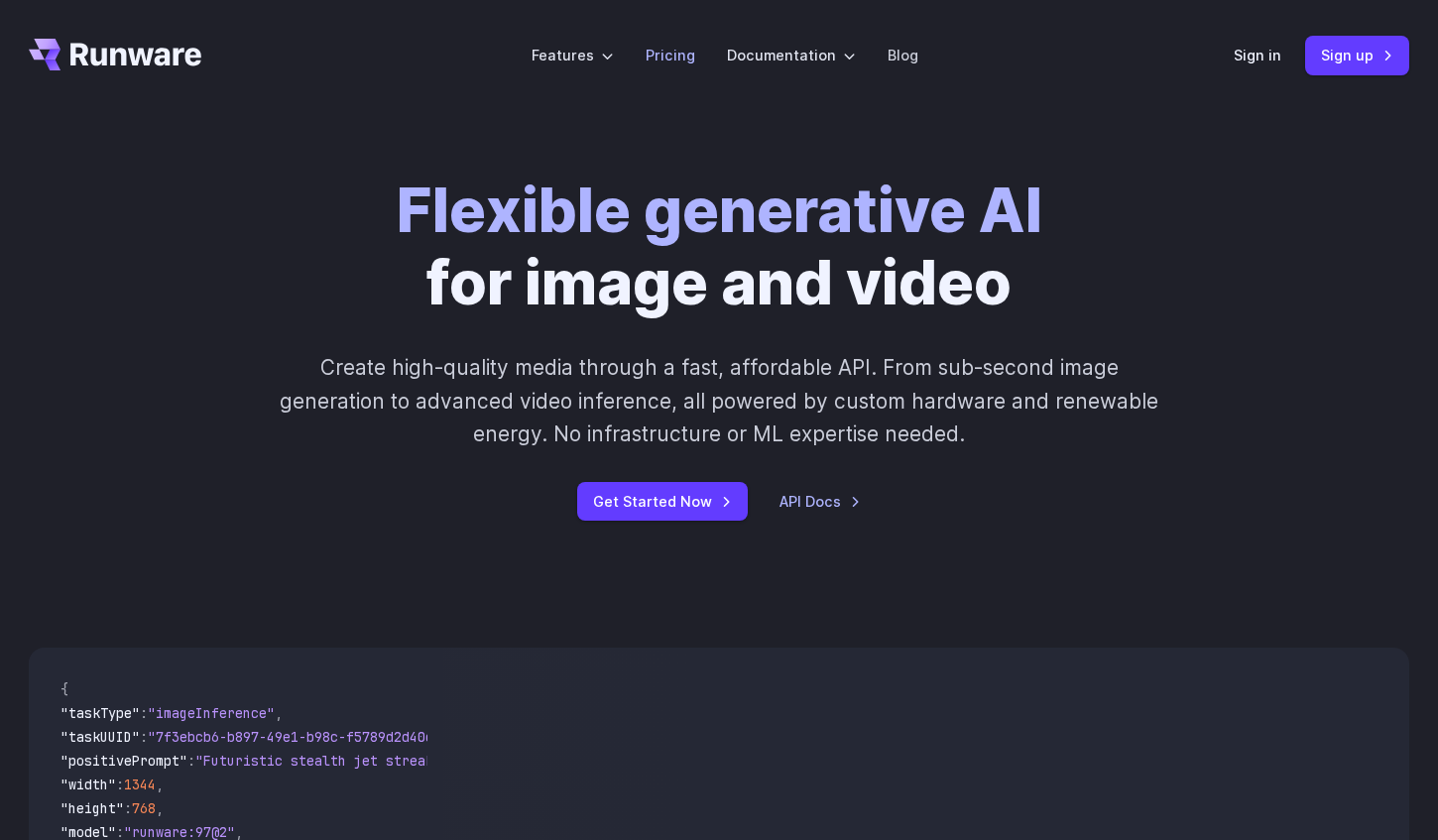 click on "Pricing" at bounding box center (670, 55) 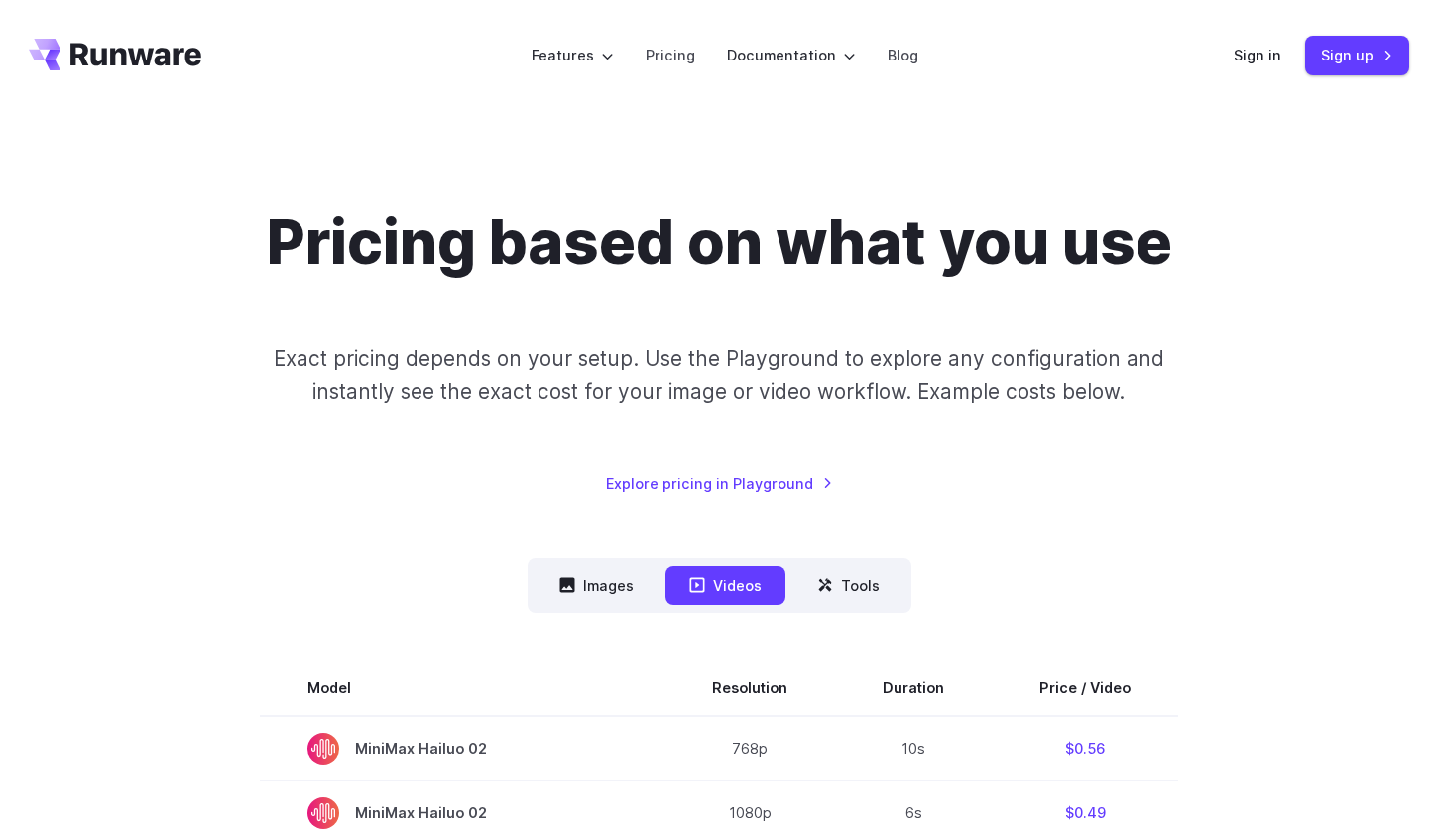 scroll, scrollTop: 0, scrollLeft: 0, axis: both 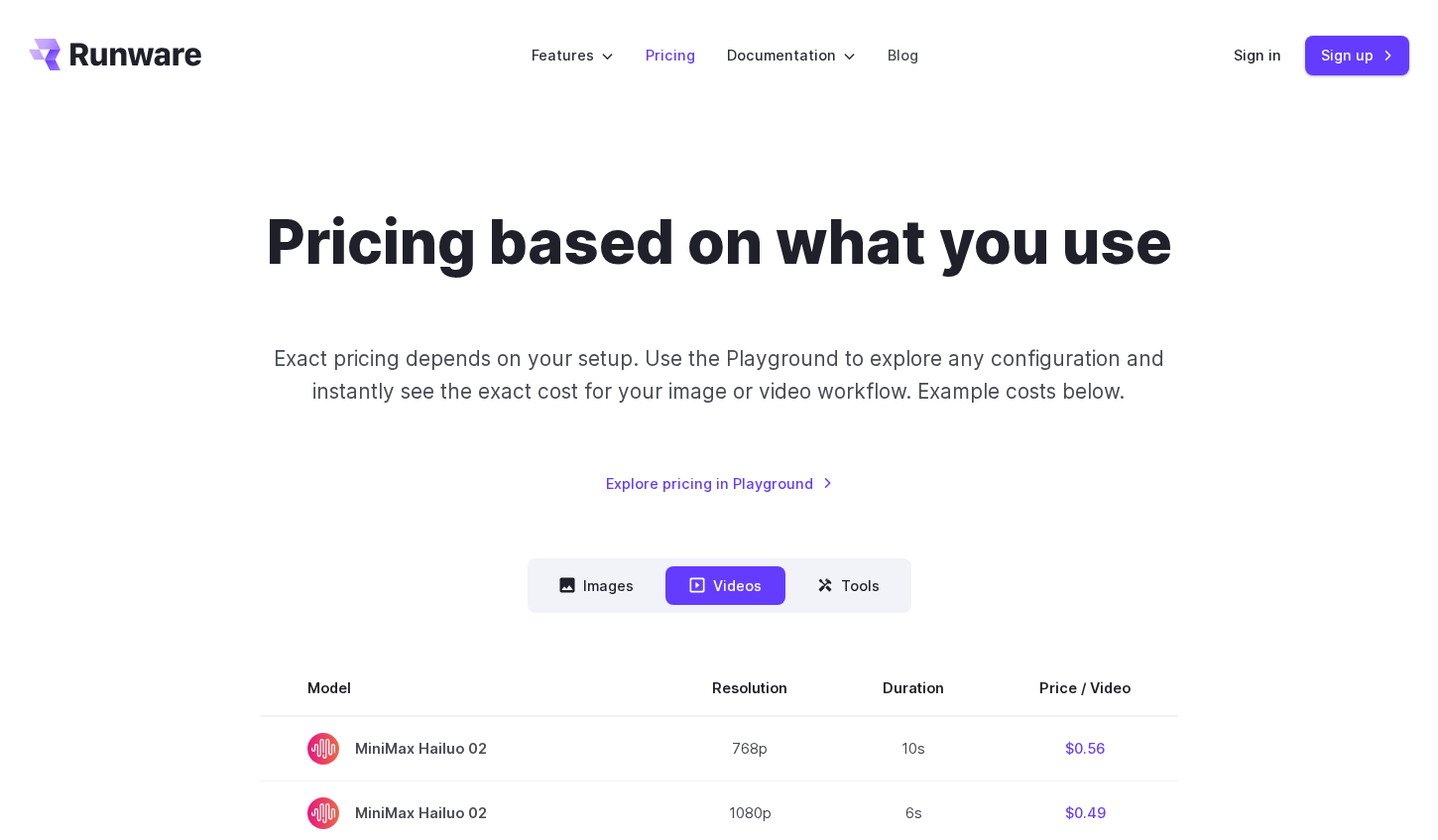 click on "Pricing" at bounding box center (670, 55) 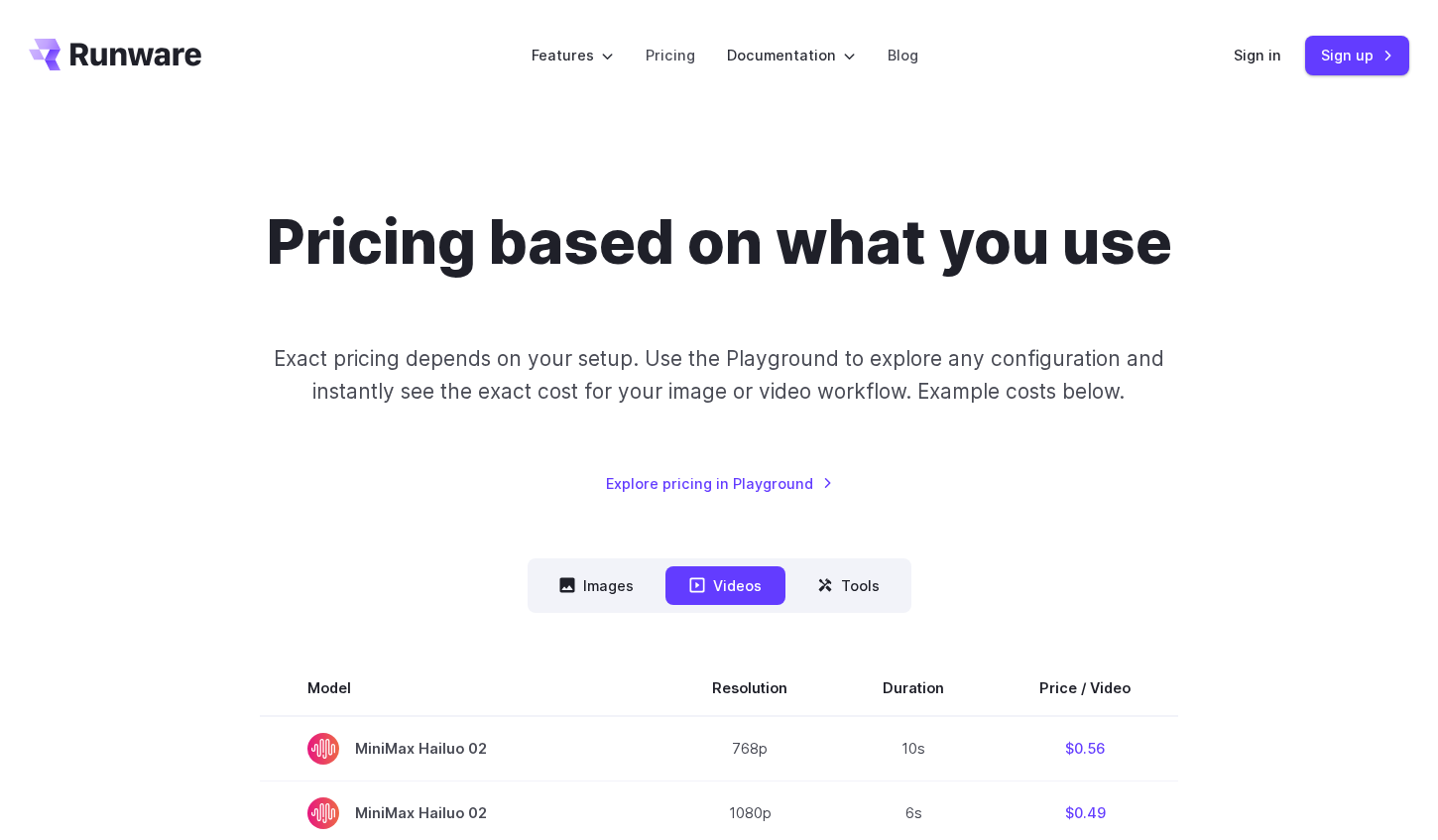 scroll, scrollTop: 0, scrollLeft: 0, axis: both 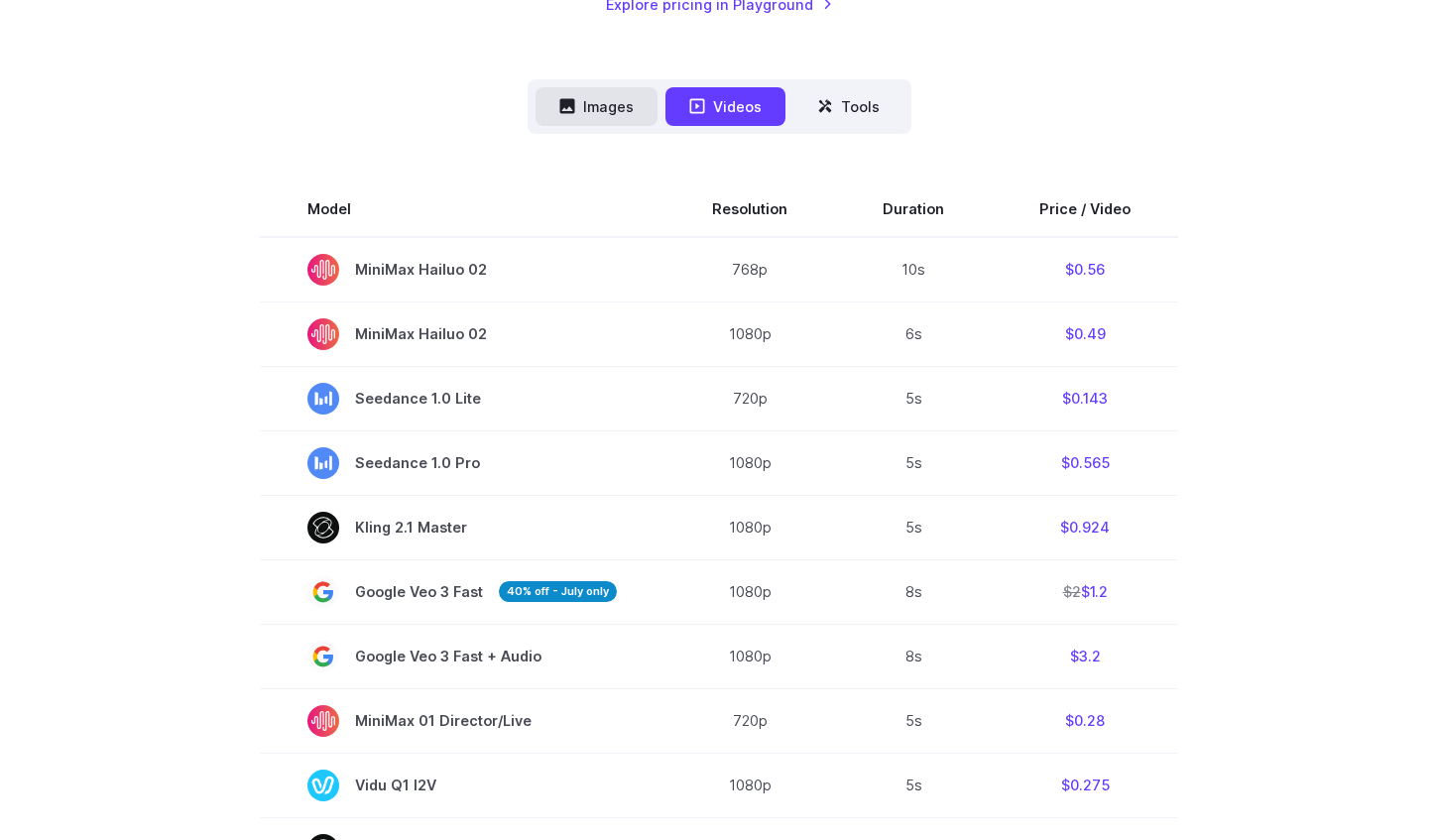 click on "Images" at bounding box center [596, 106] 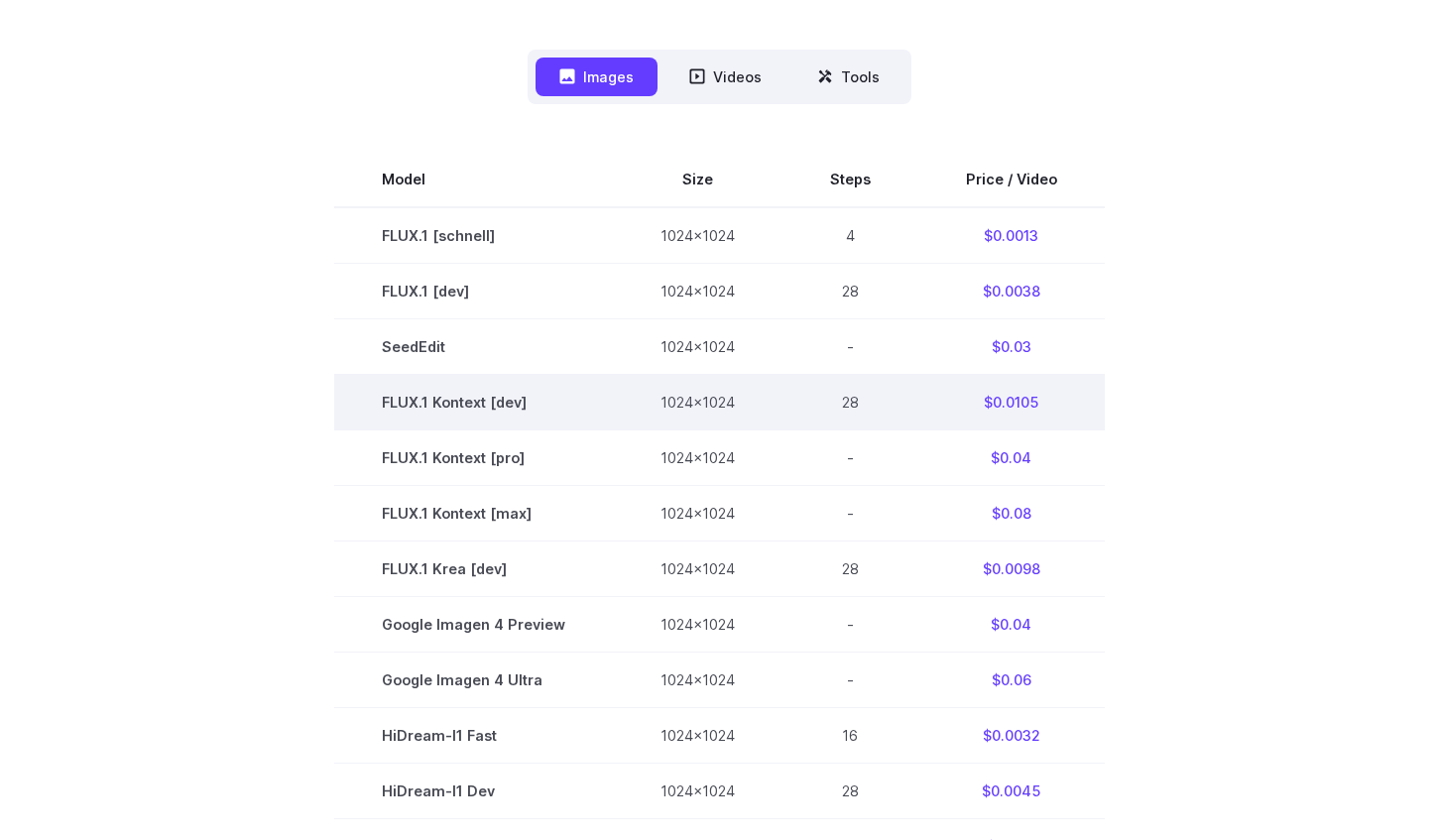 scroll, scrollTop: 497, scrollLeft: 0, axis: vertical 